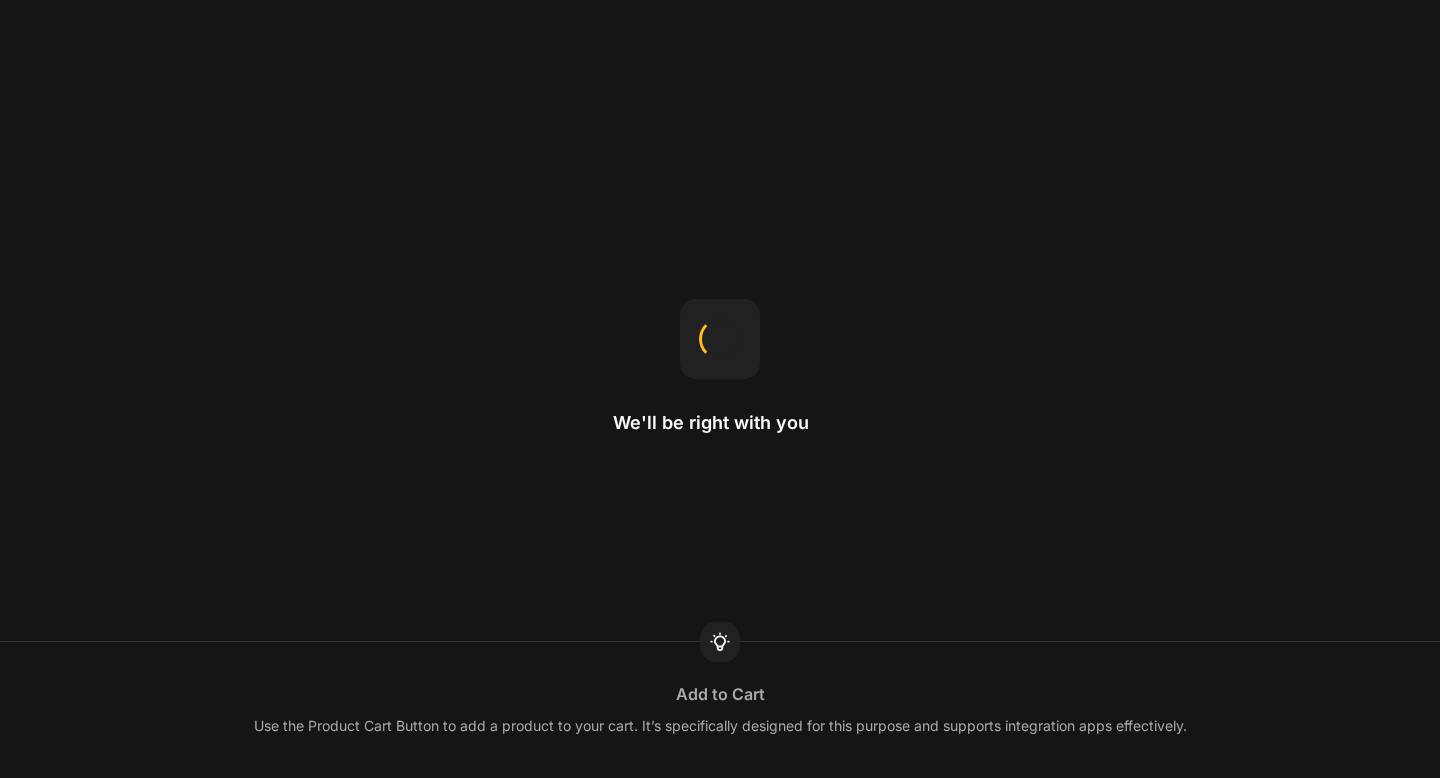 scroll, scrollTop: 0, scrollLeft: 0, axis: both 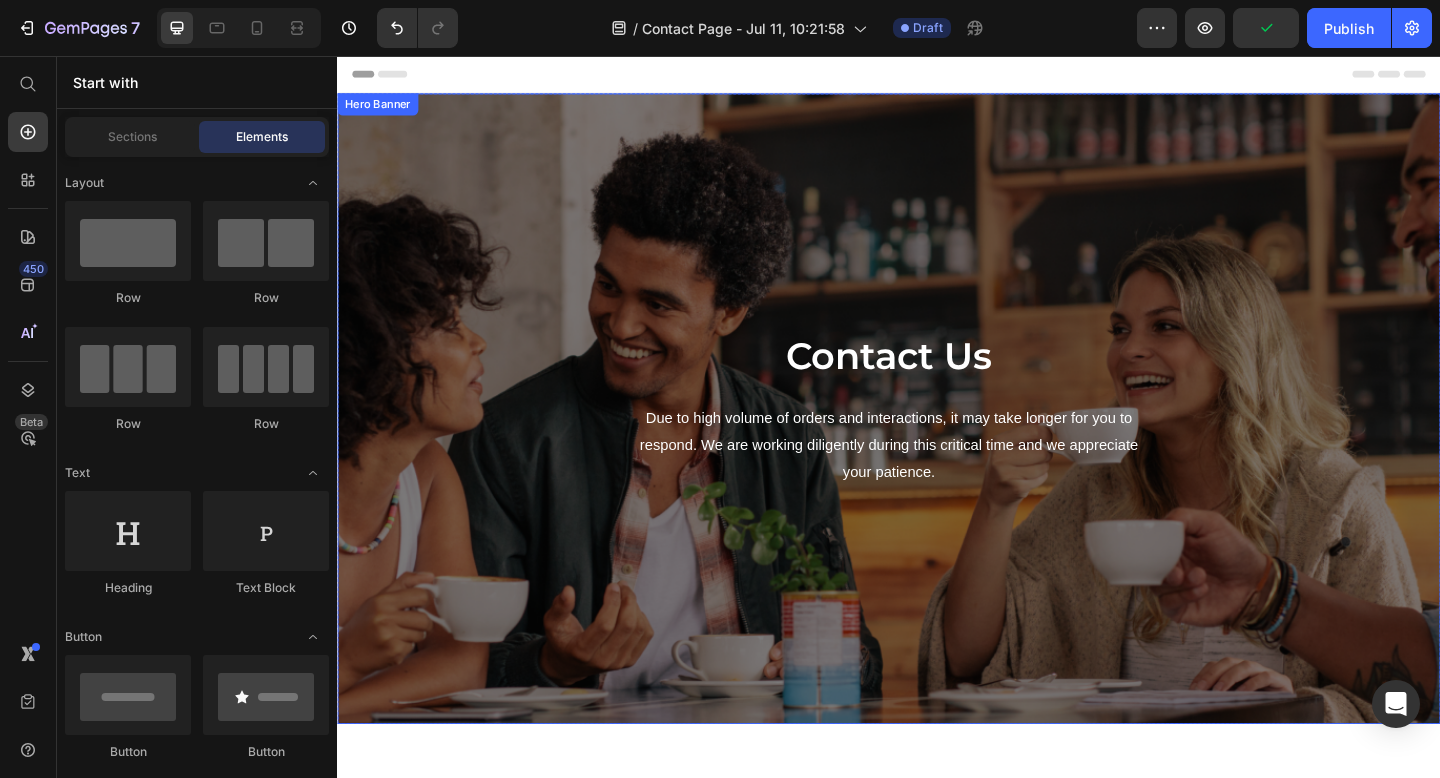 click on "Contact Us  Heading Due to high volume of orders and interactions, it may take longer for you to respond. We are working diligently during this critical time and we appreciate your patience. Text block Row" at bounding box center [937, 440] 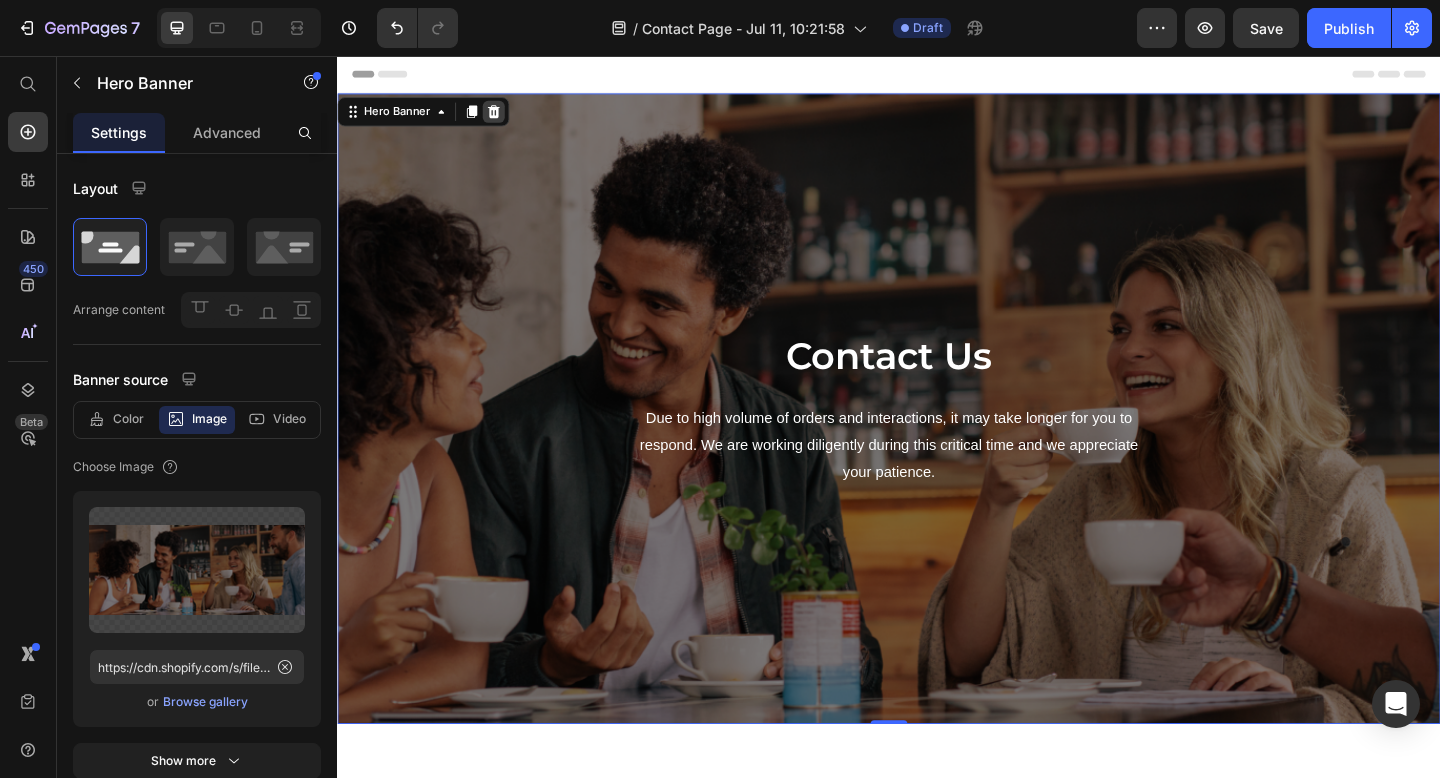 click 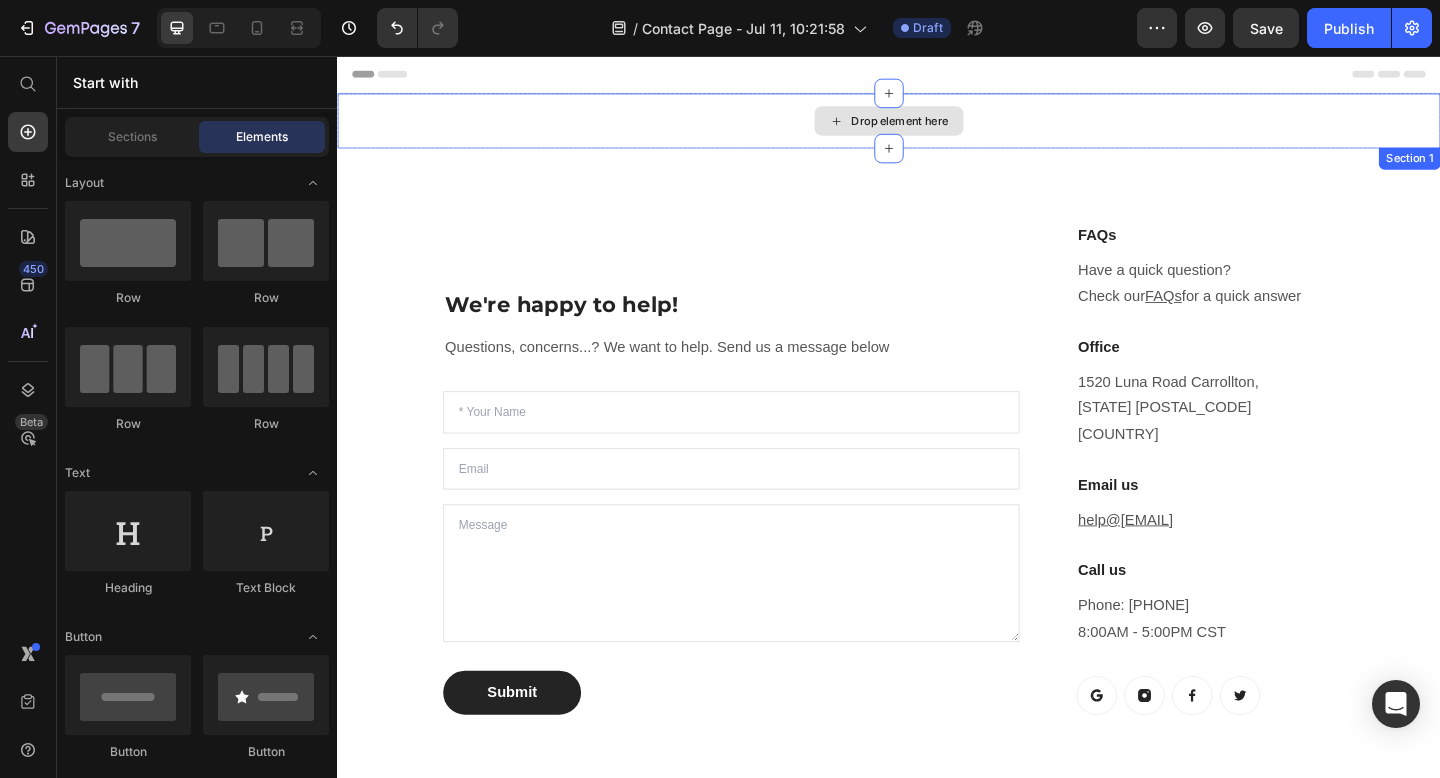 click on "Drop element here" at bounding box center [937, 127] 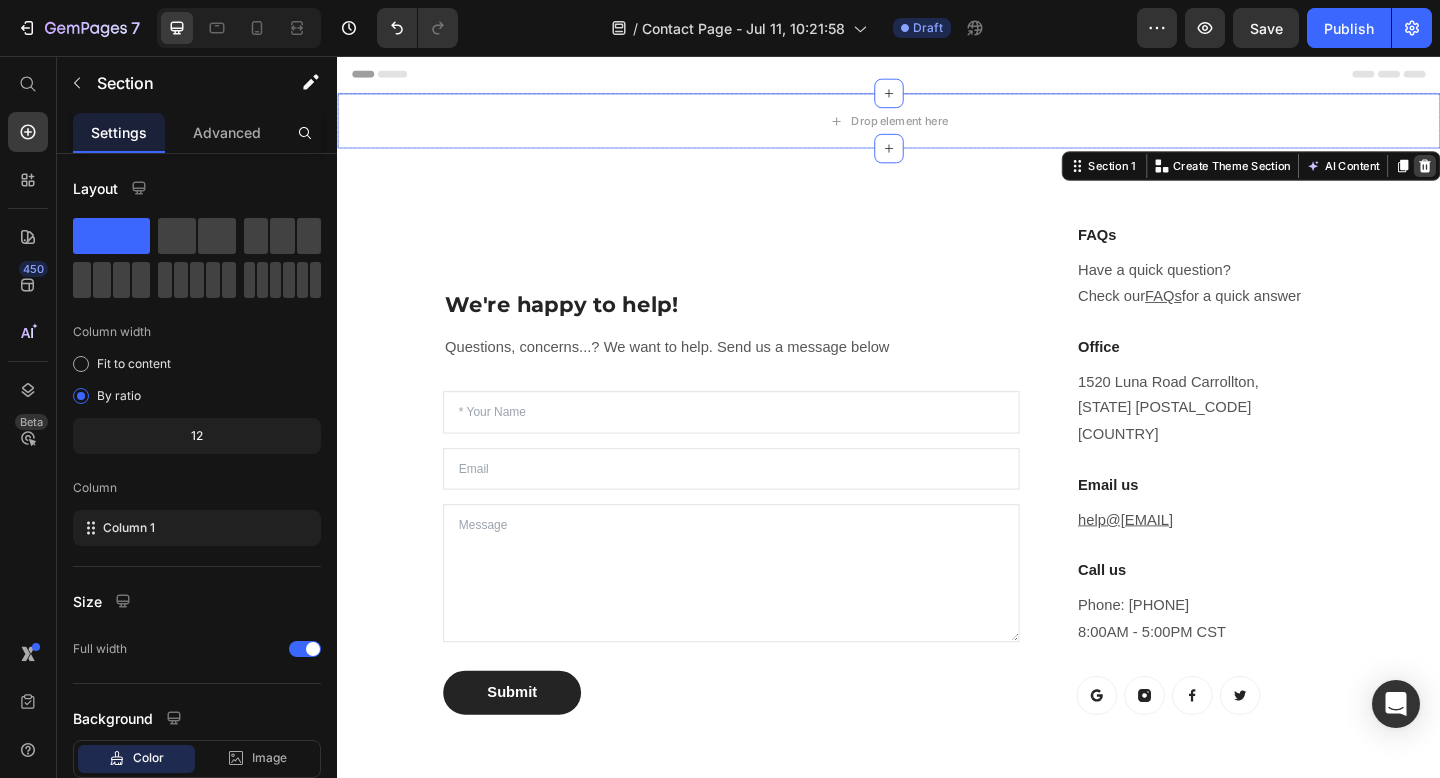 click 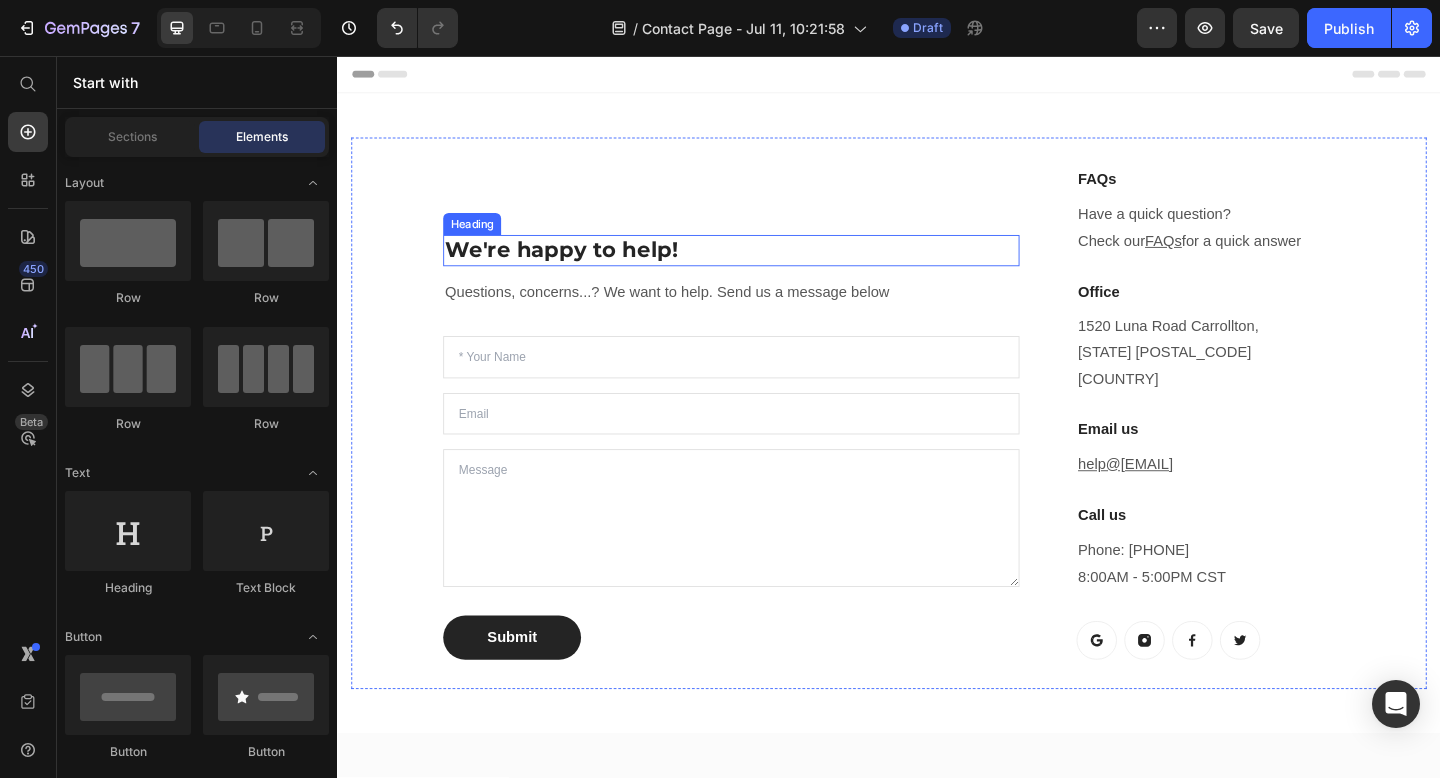 click on "We're happy to help!" at bounding box center [765, 268] 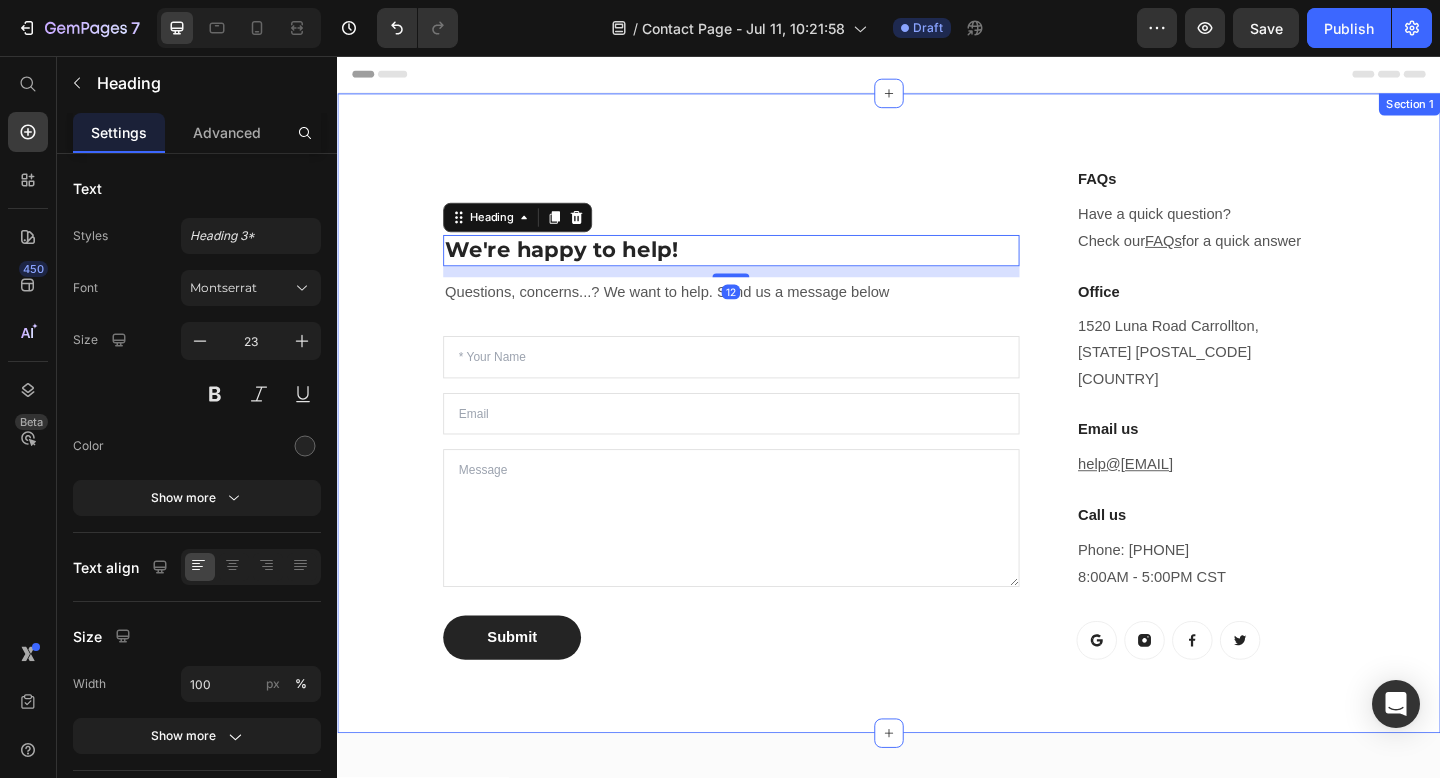 click on "We're happy to help! Heading   12 Questions, concerns...? We want to help. Send us a message below Text block Text Field Email Field Text Area Submit Submit Button Contact Form FAQs Heading Have a quick question? Check our  FAQs  for a quick answer Text block Office Heading [NUMBER] [STREET] [CITY], [STATE] [POSTAL_CODE] [COUNTRY] Text block Email us Heading help@[DOMAIN] Text block Call us Heading Phone: [PHONE] [TIME] [TIMEZONE] Text block           Button     Button     Button     Button Row Row Row Section 1" at bounding box center (937, 445) 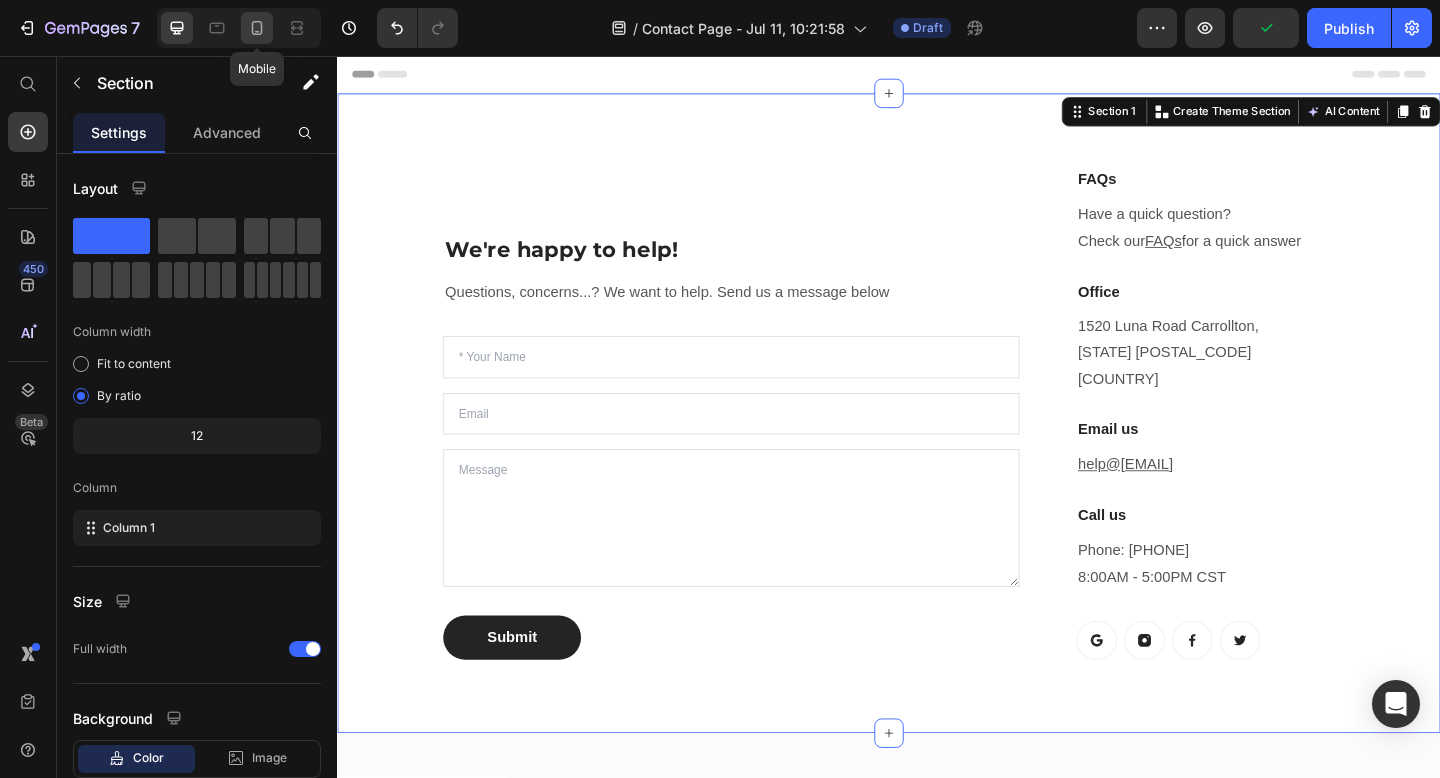 click 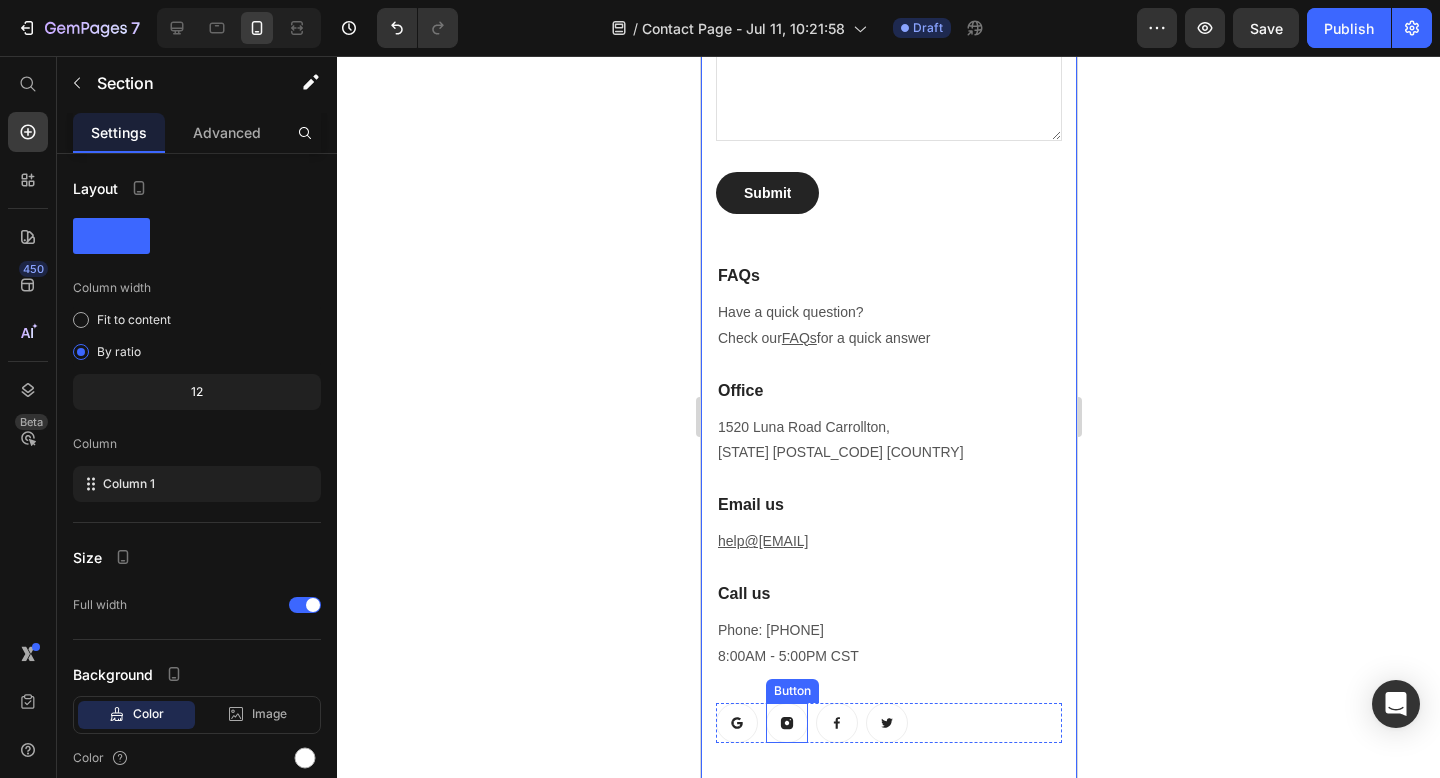 scroll, scrollTop: 464, scrollLeft: 0, axis: vertical 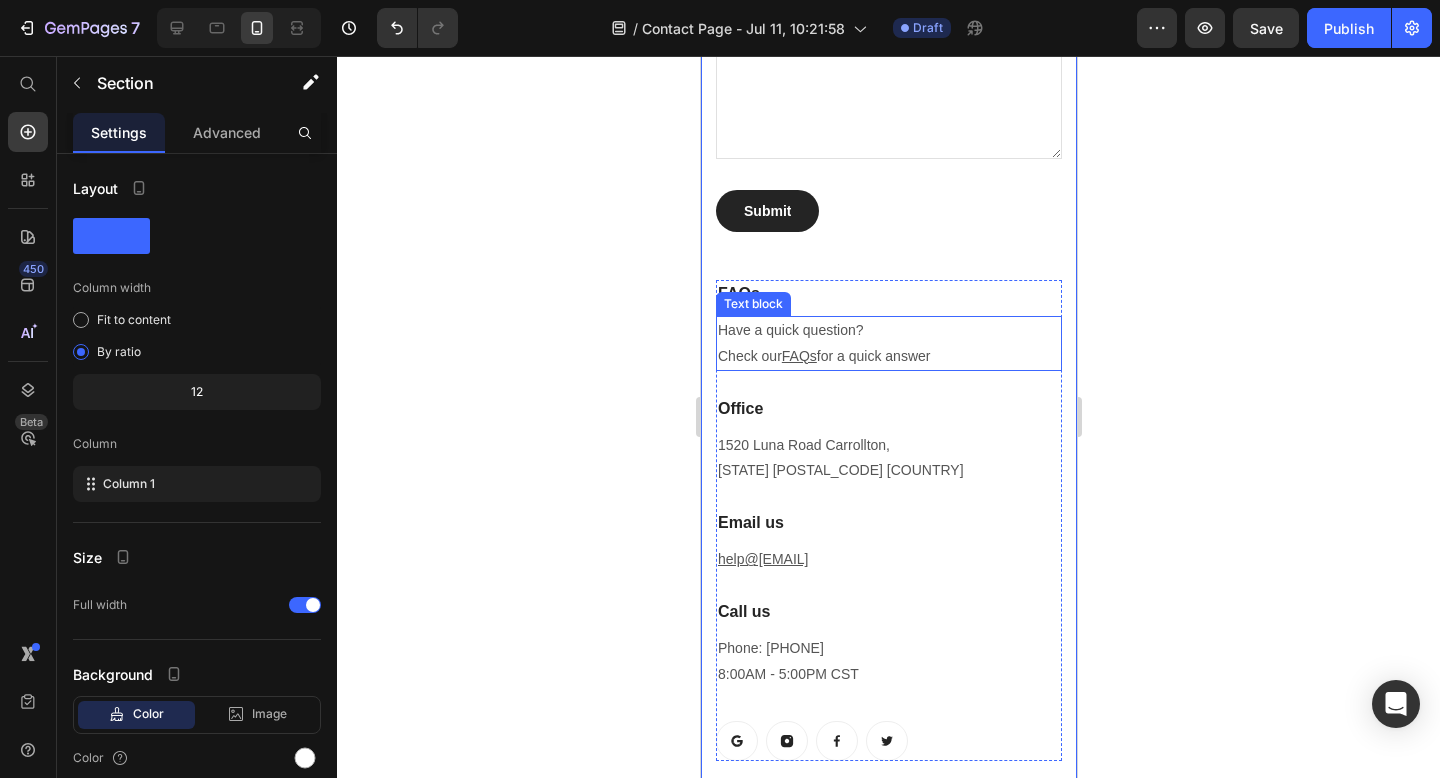 click on "Have a quick question? Check our  FAQs  for a quick answer" at bounding box center (888, 343) 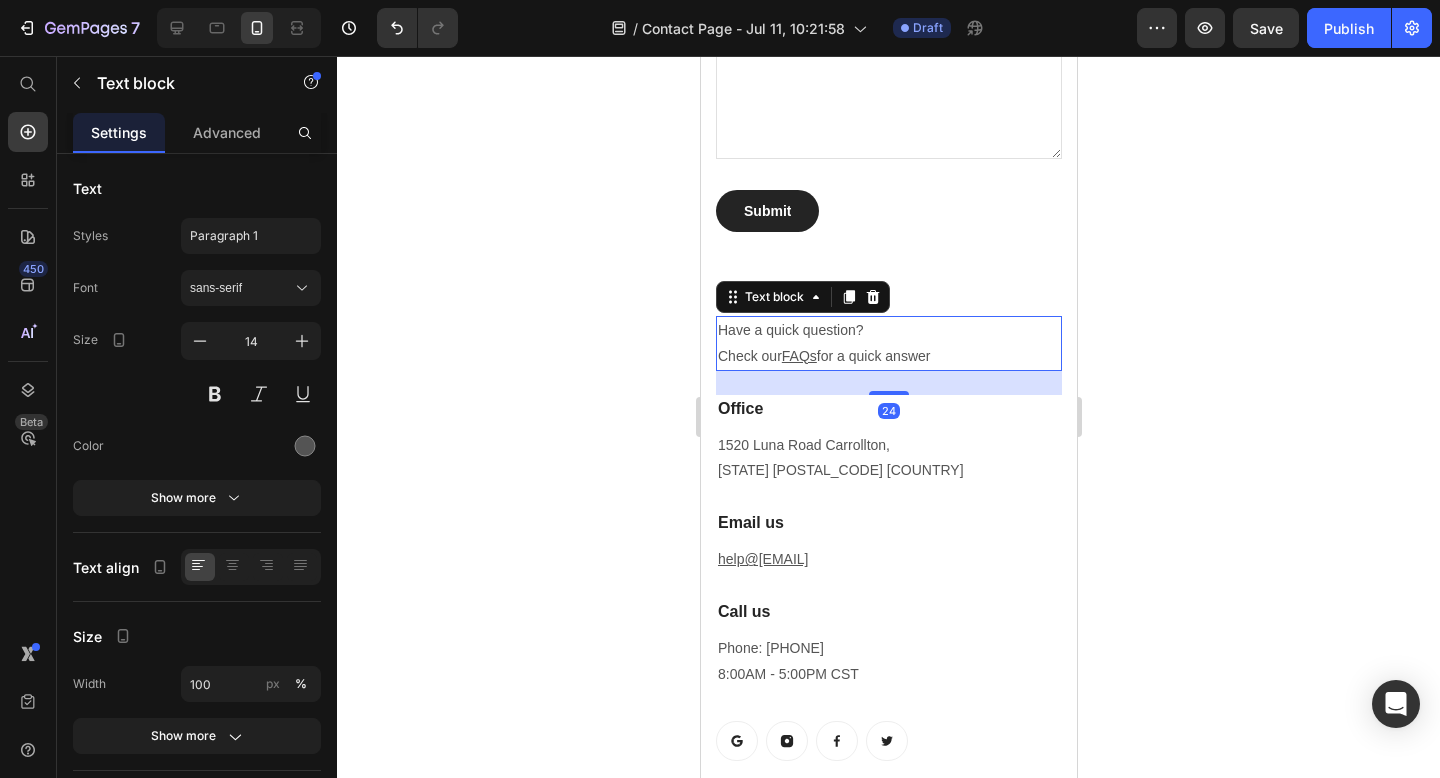 click on "Text block" at bounding box center [802, 297] 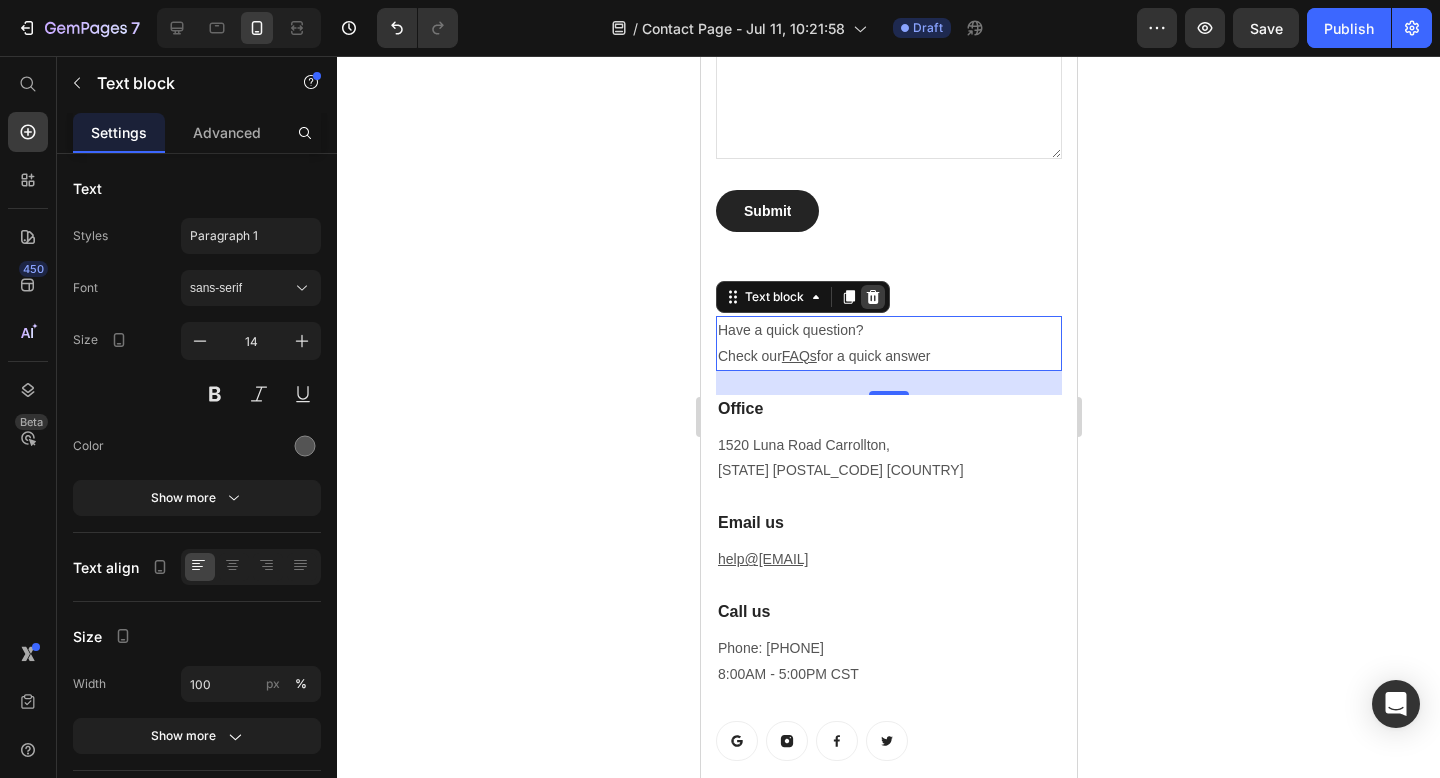 click 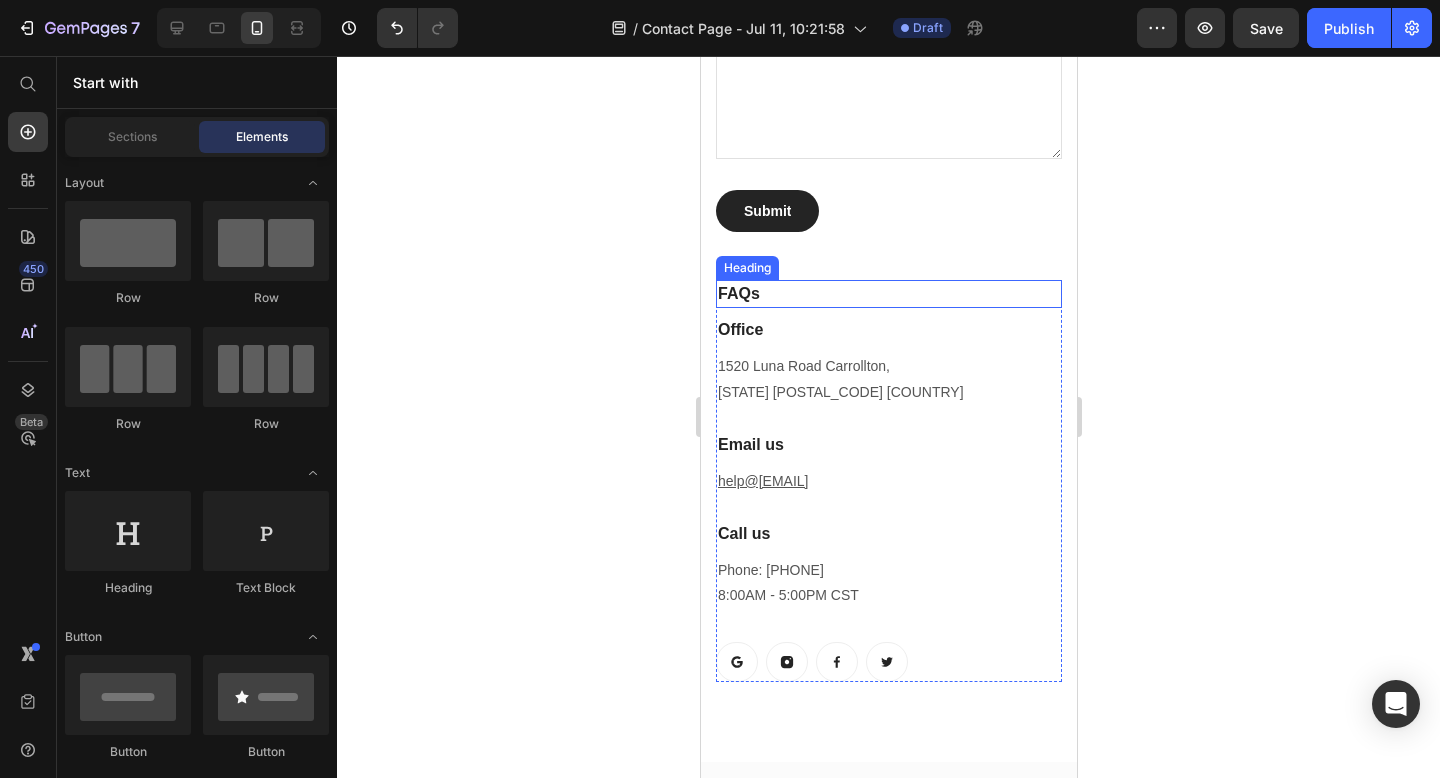 click on "FAQs" at bounding box center (888, 294) 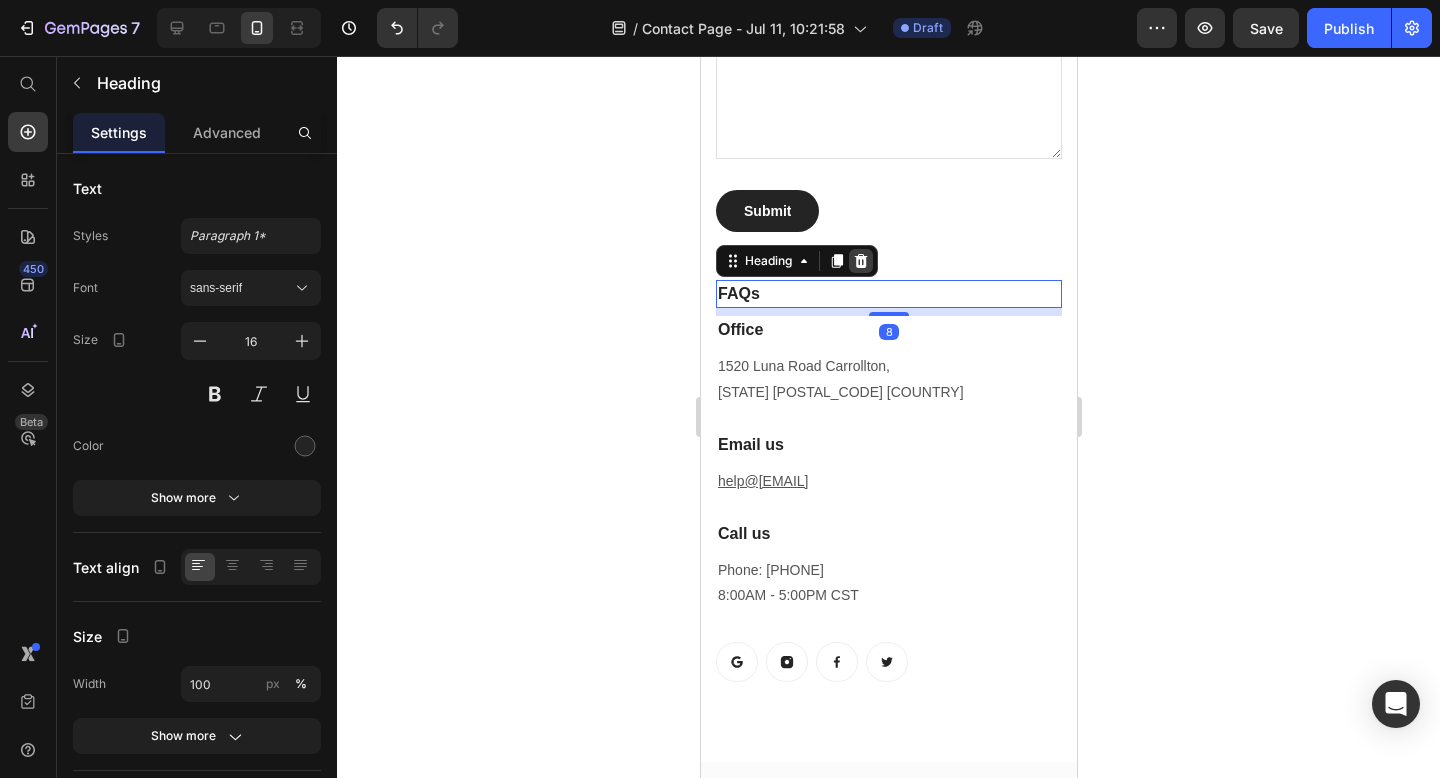 click 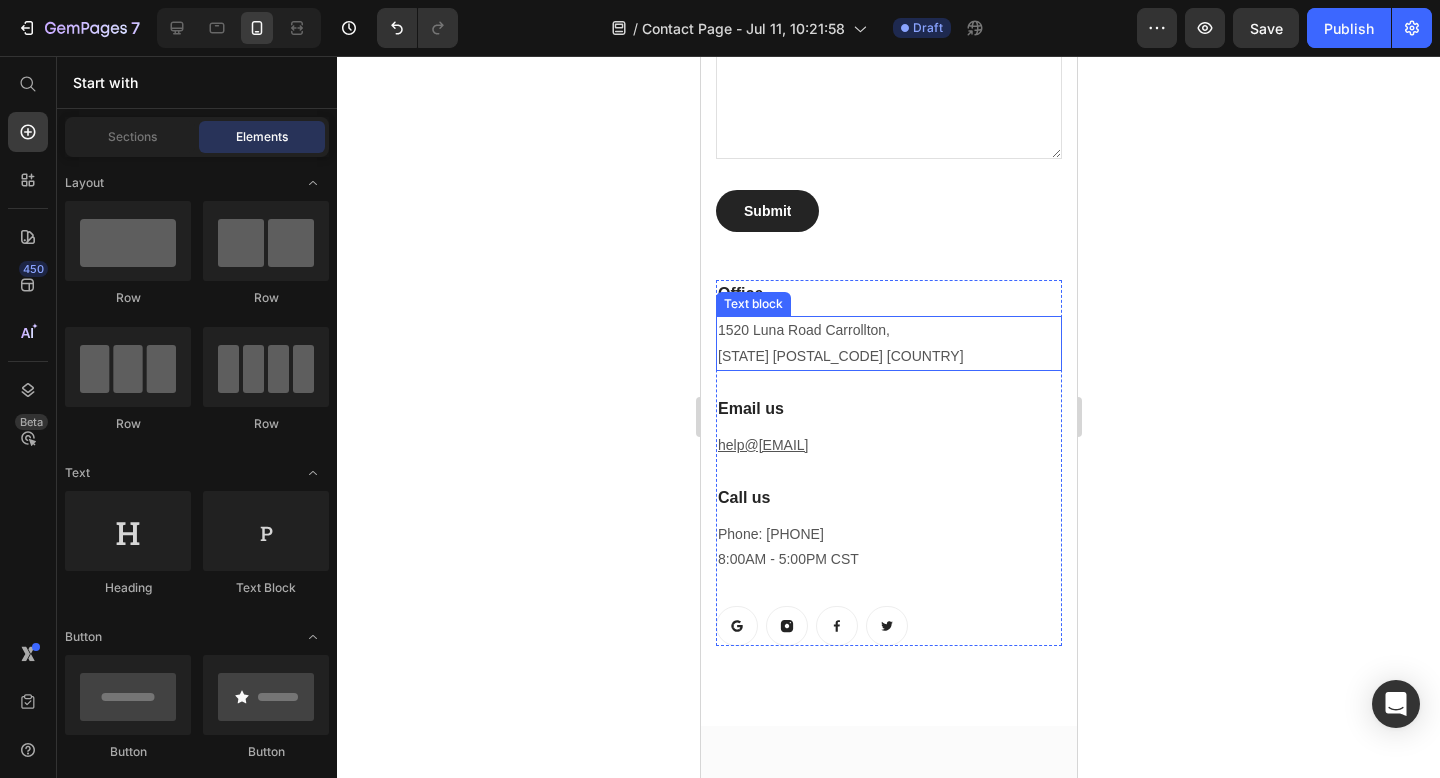 click on "[NUMBER] [STREET] [CITY], [STATE] [POSTAL_CODE] [COUNTRY]" at bounding box center (888, 343) 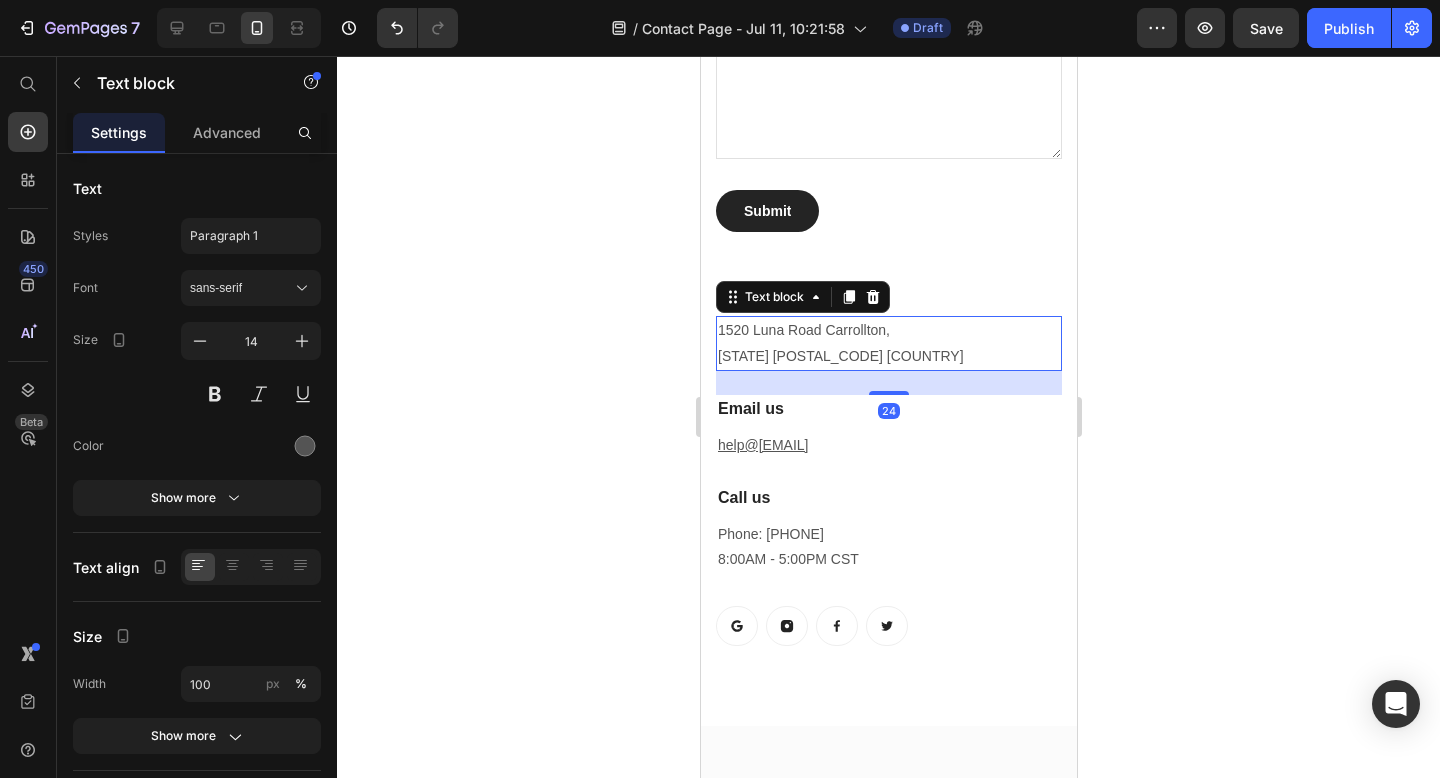 click on "[NUMBER] [STREET] [CITY], [STATE] [POSTAL_CODE] [COUNTRY]" at bounding box center (888, 343) 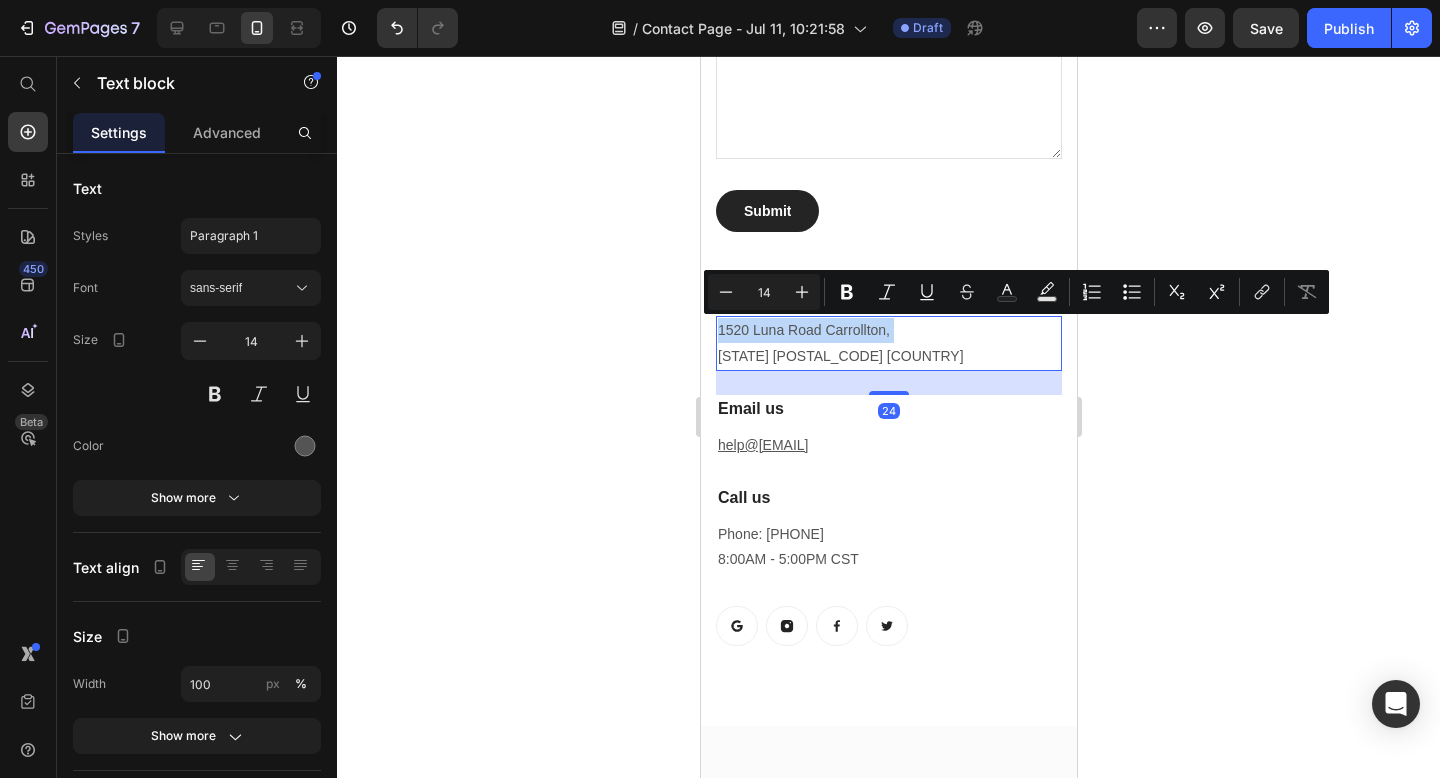 click on "[NUMBER] [STREET] [CITY], [STATE] [POSTAL_CODE] [COUNTRY]" at bounding box center [888, 343] 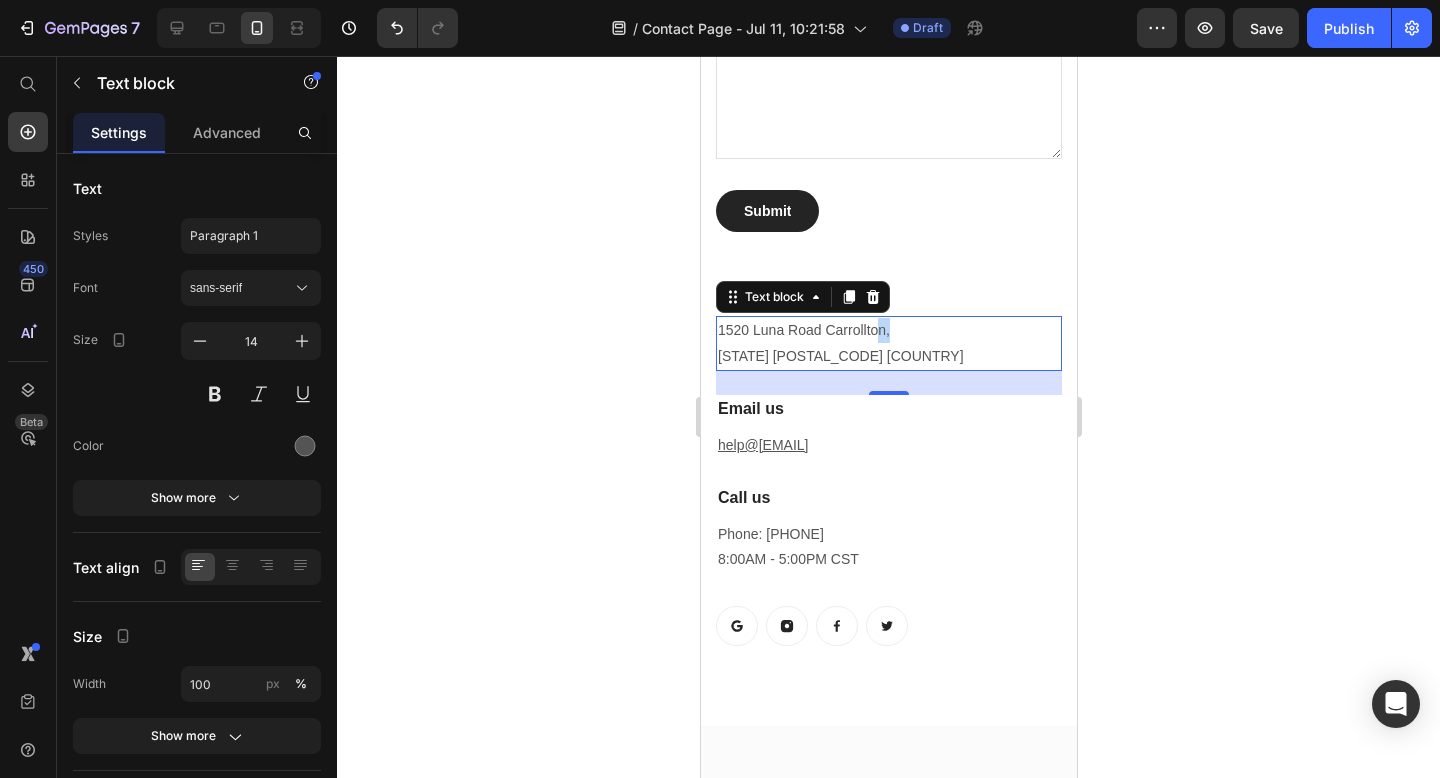 click on "[NUMBER] [STREET] [CITY], [STATE] [POSTAL_CODE] [COUNTRY]" at bounding box center (888, 343) 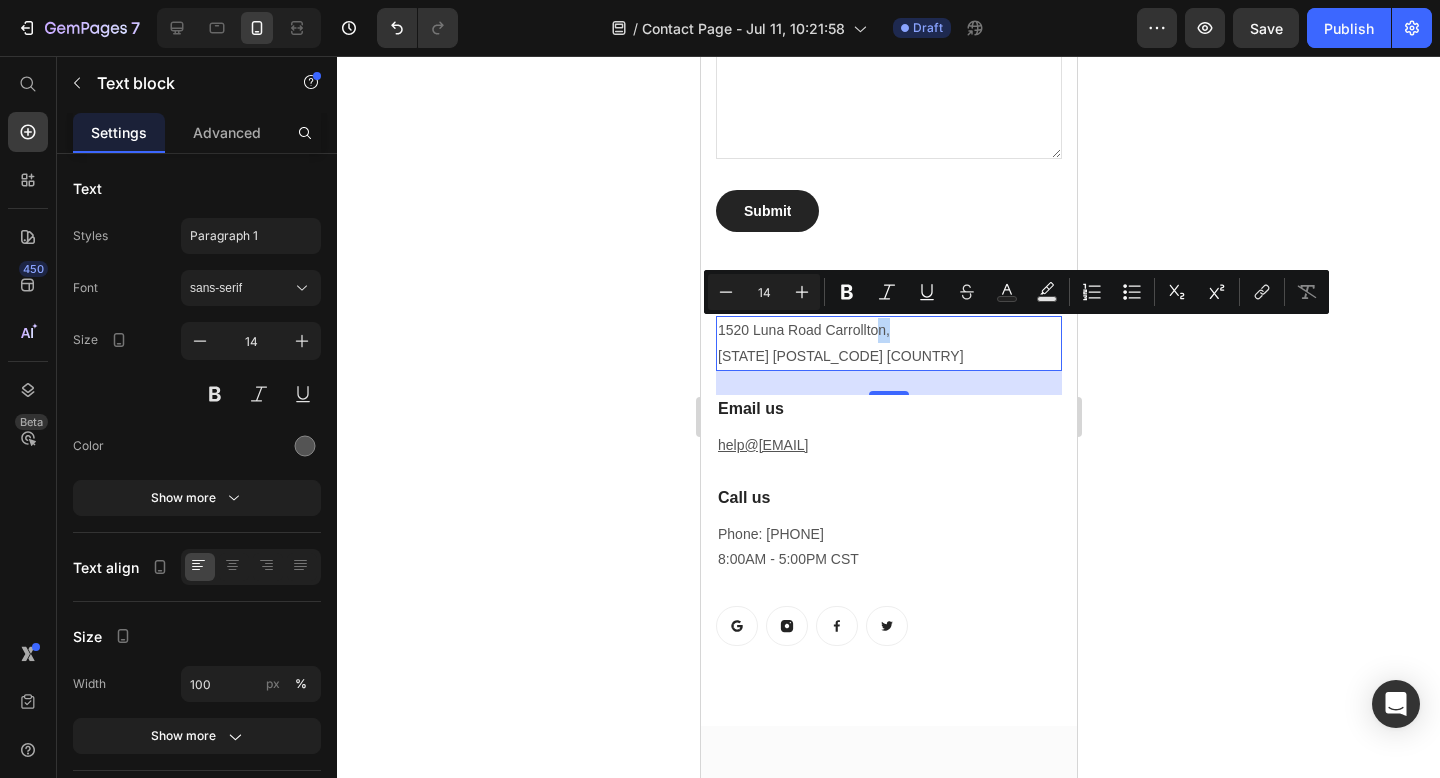 click on "[NUMBER] [STREET] [CITY], [STATE] [POSTAL_CODE] [COUNTRY]" at bounding box center (888, 343) 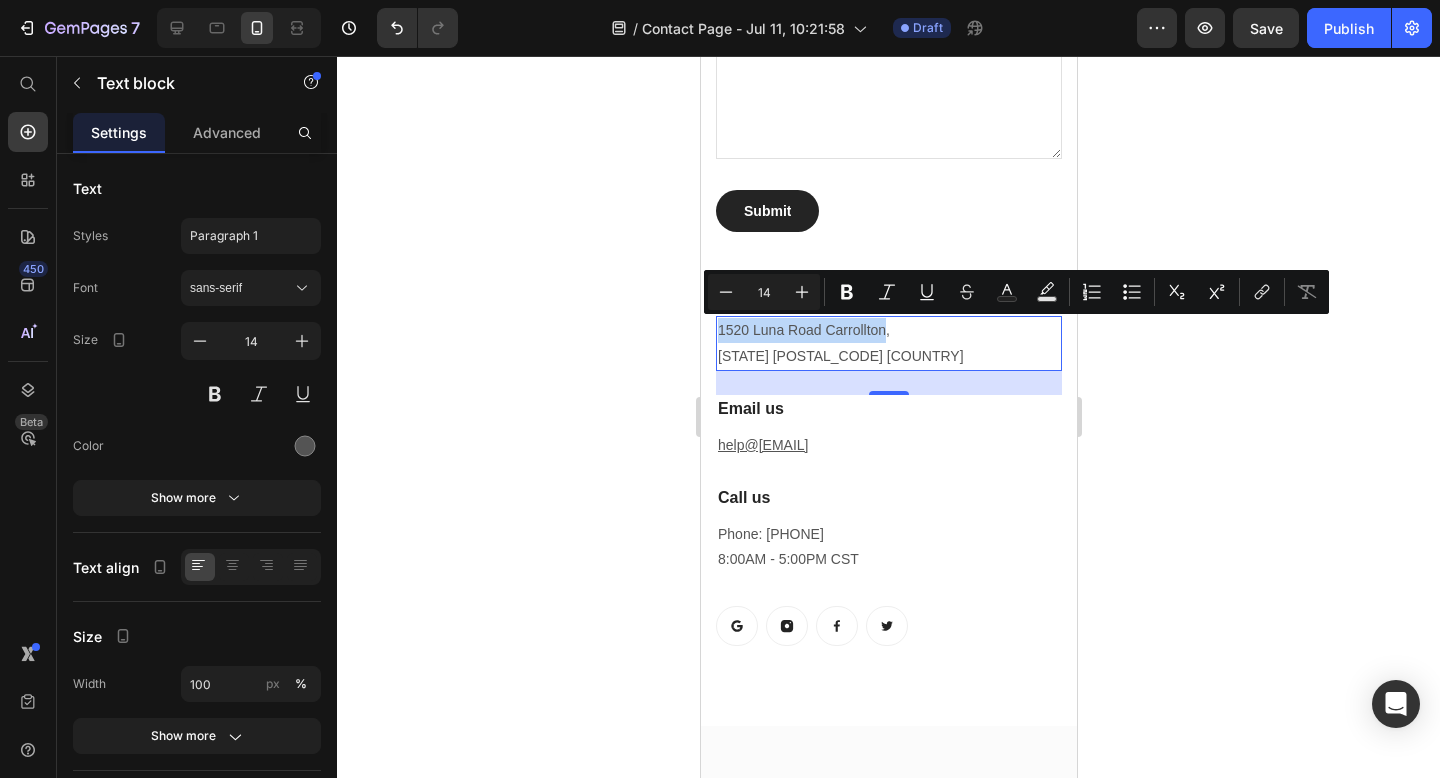 drag, startPoint x: 884, startPoint y: 332, endPoint x: 715, endPoint y: 333, distance: 169.00296 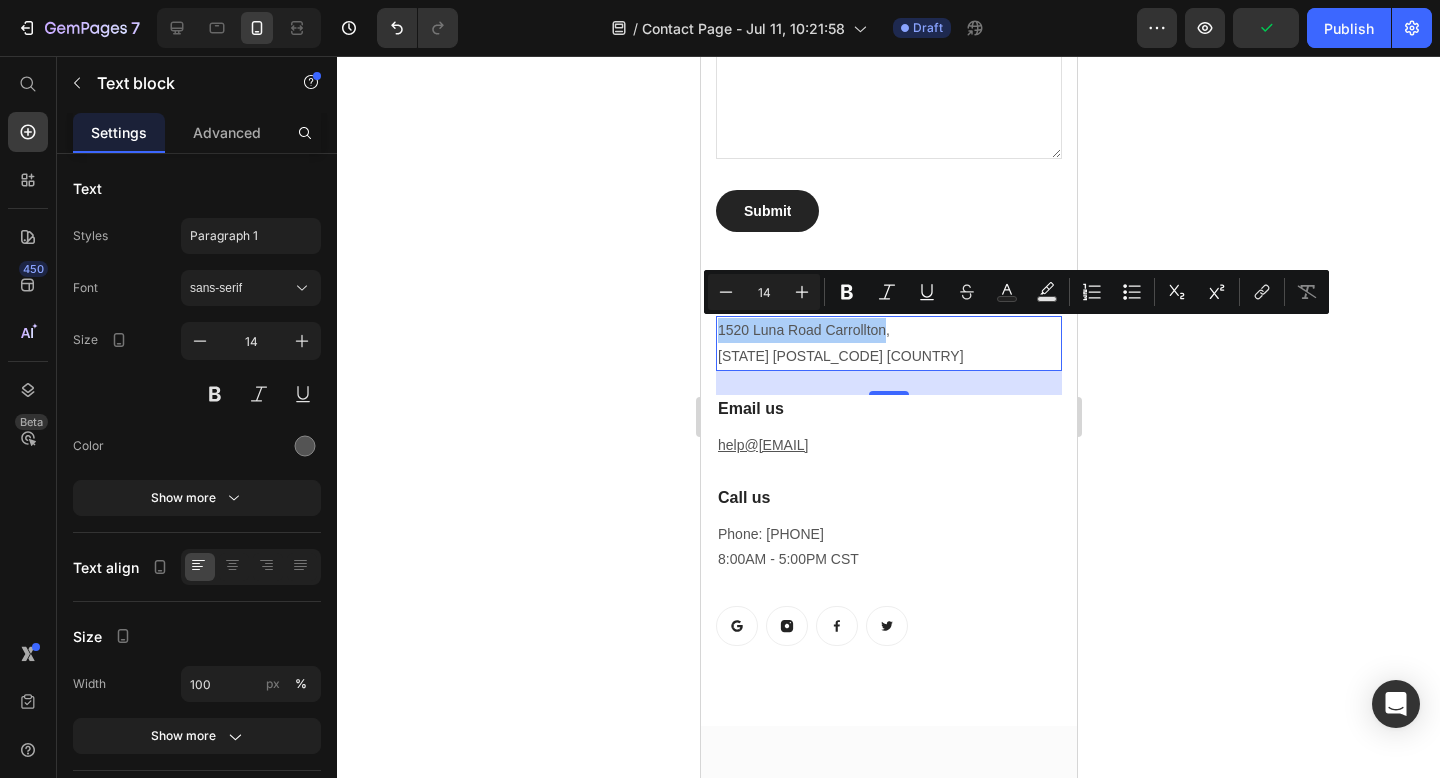 drag, startPoint x: 653, startPoint y: 340, endPoint x: 73, endPoint y: 276, distance: 583.5203 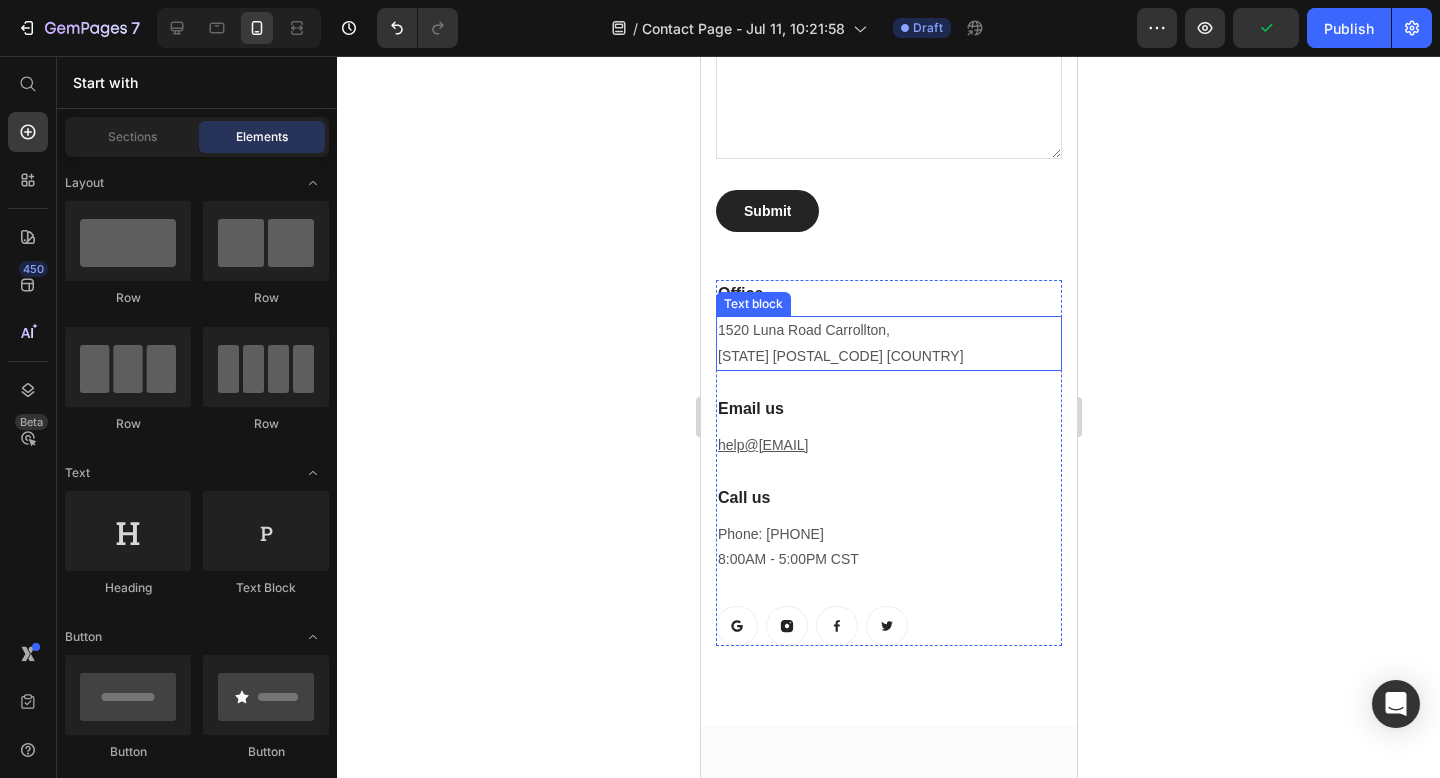 click on "[NUMBER] [STREET] [CITY], [STATE] [POSTAL_CODE] [COUNTRY]" at bounding box center [888, 343] 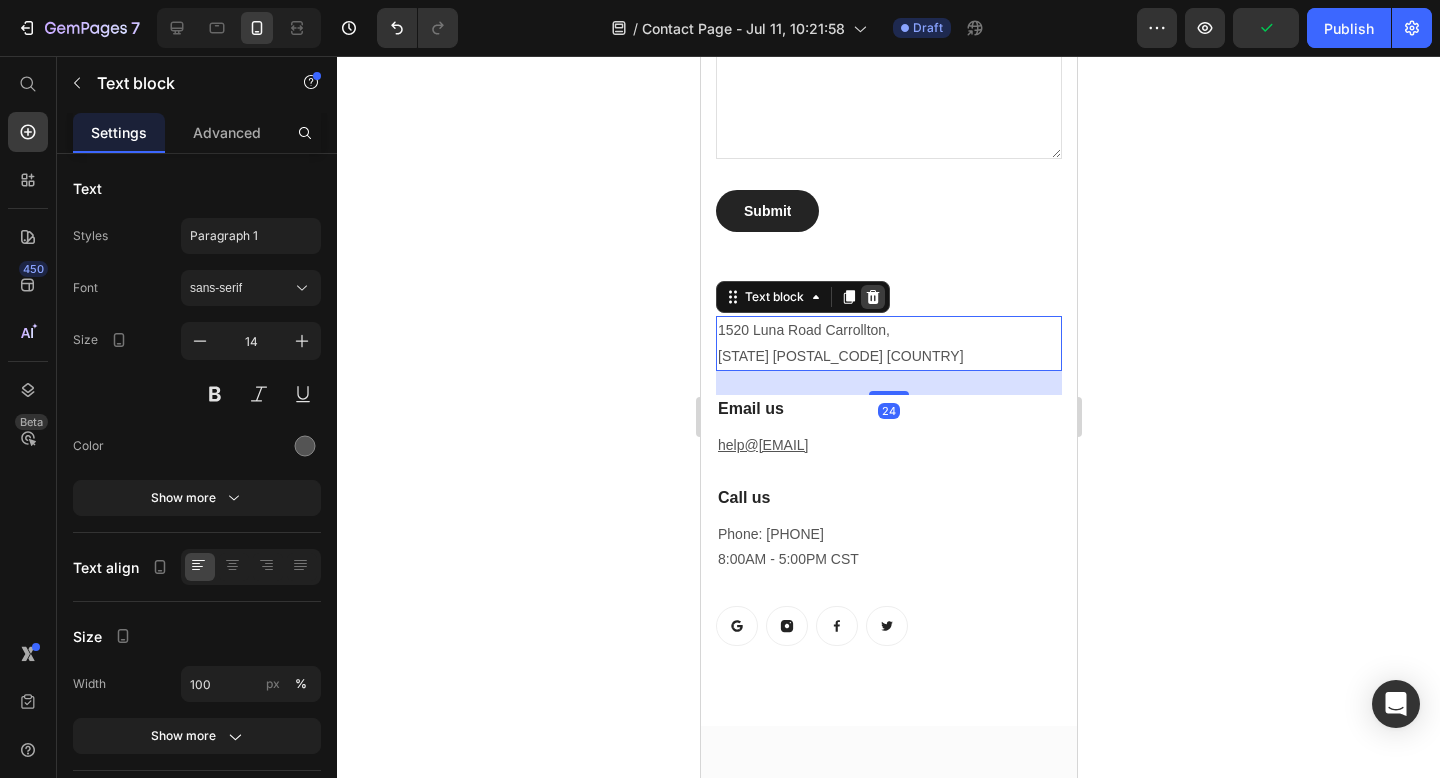 click 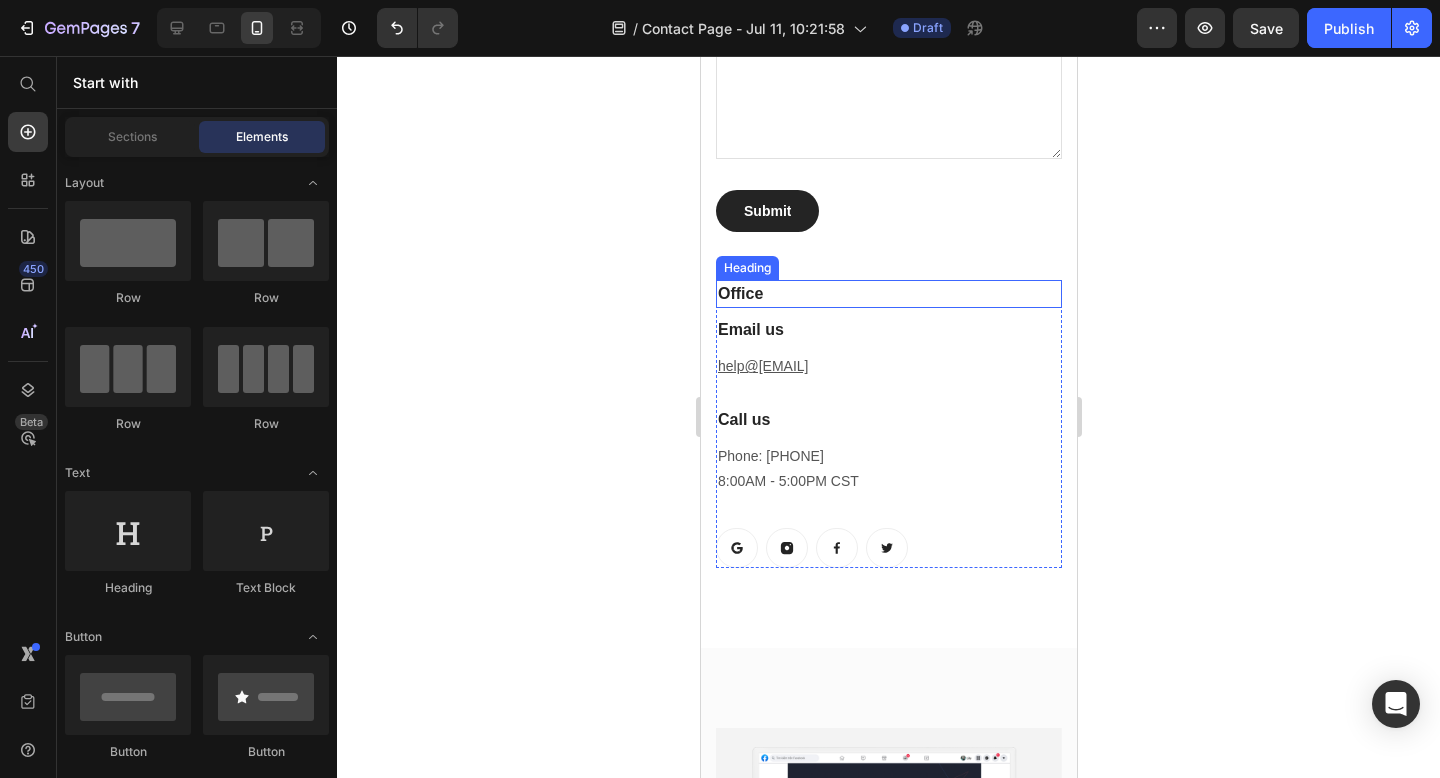 click on "Office" at bounding box center [888, 294] 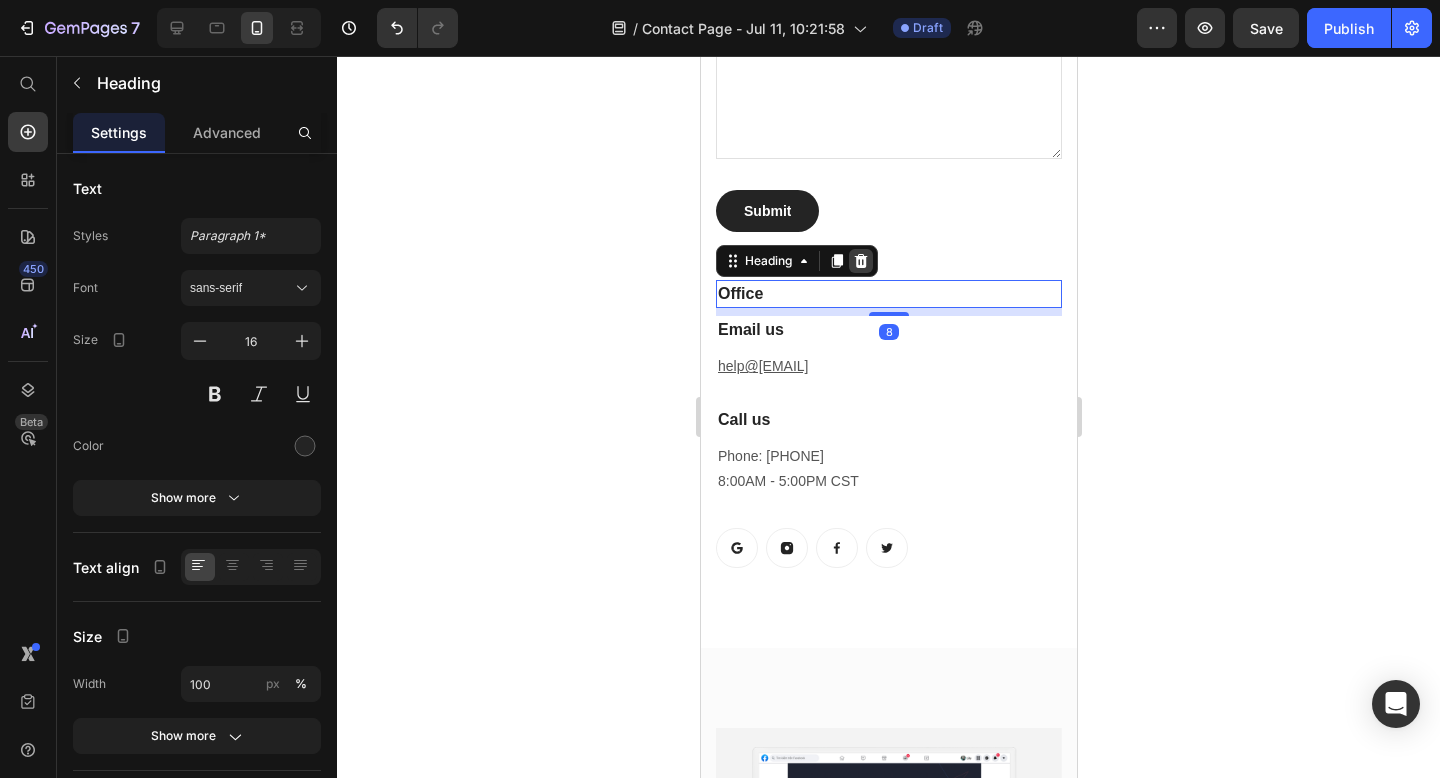 click 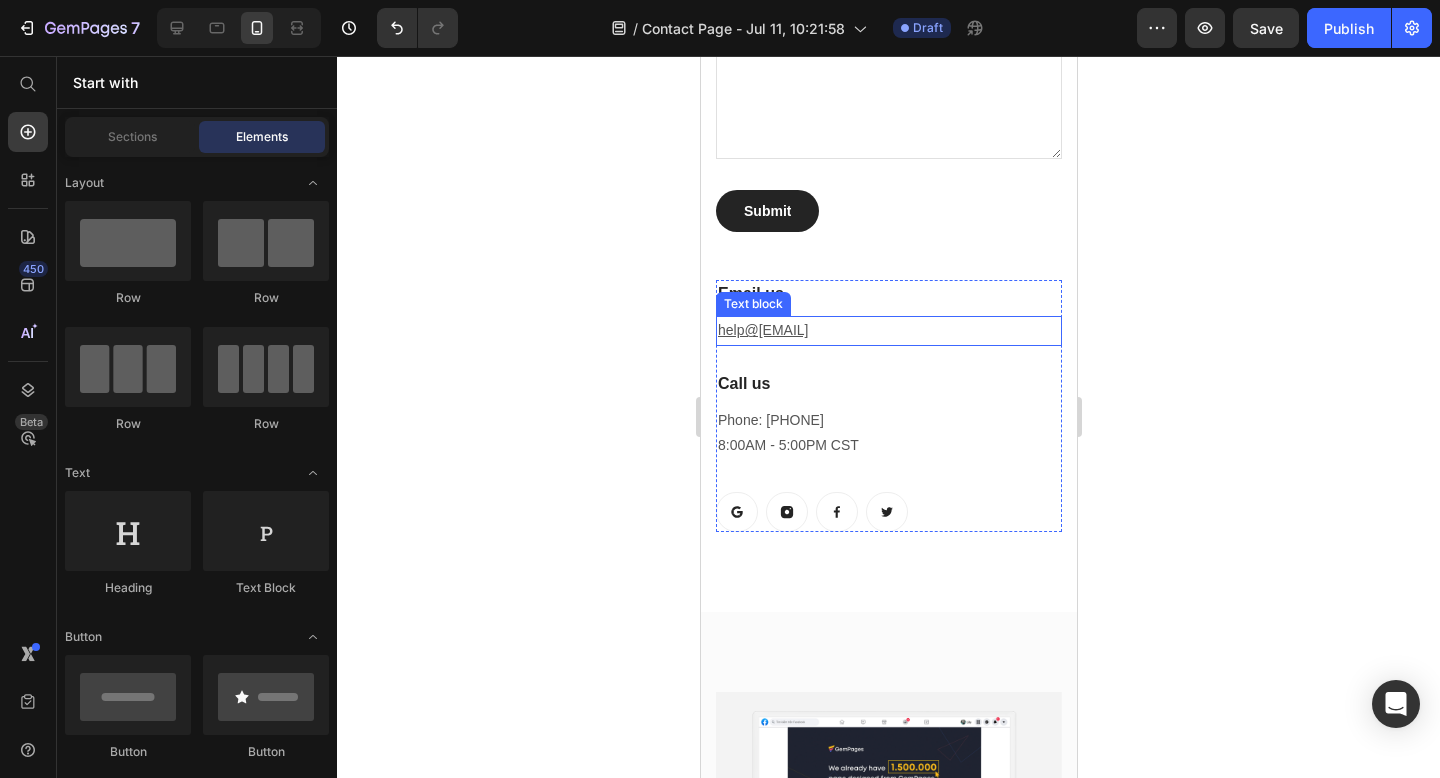 click on "help@[EMAIL]" at bounding box center (888, 330) 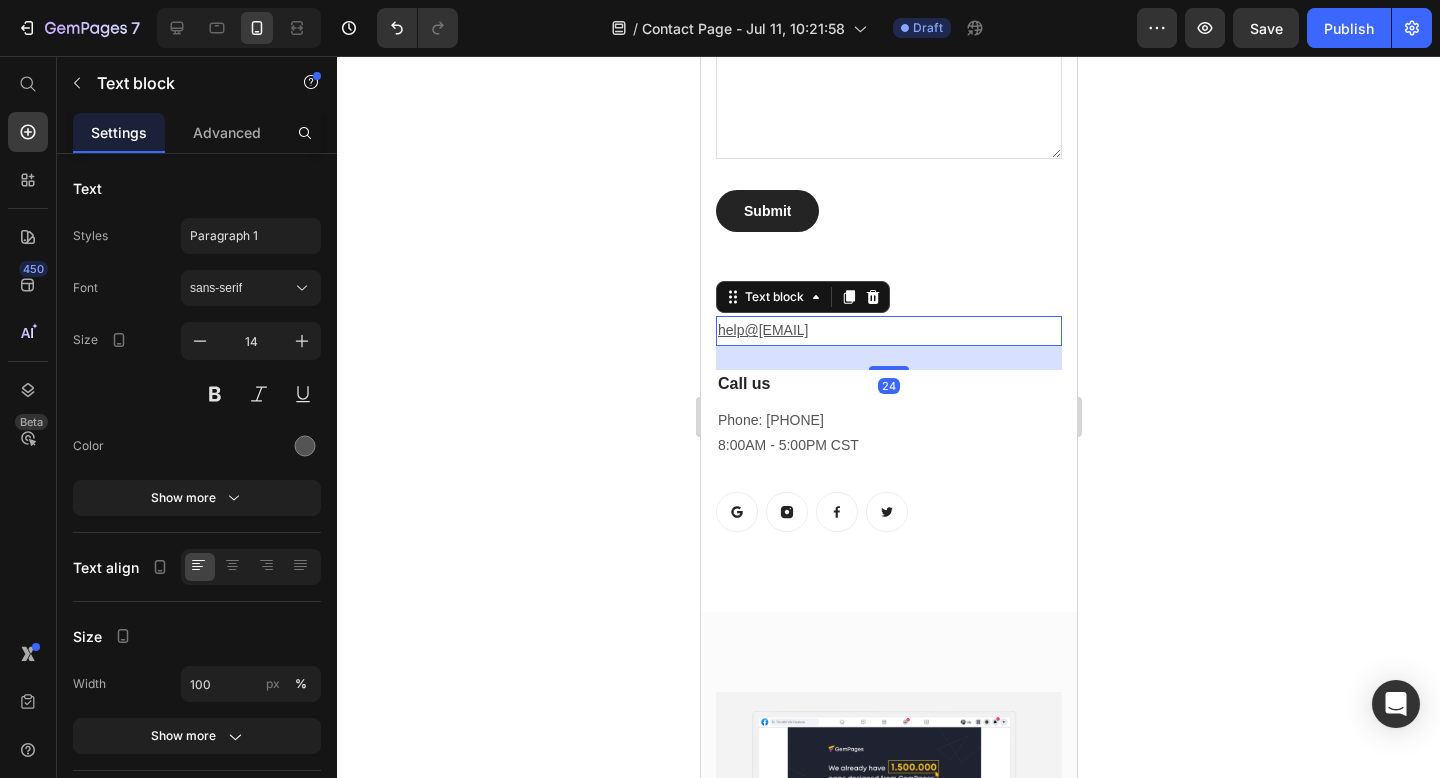 click on "help@[EMAIL]" at bounding box center (888, 330) 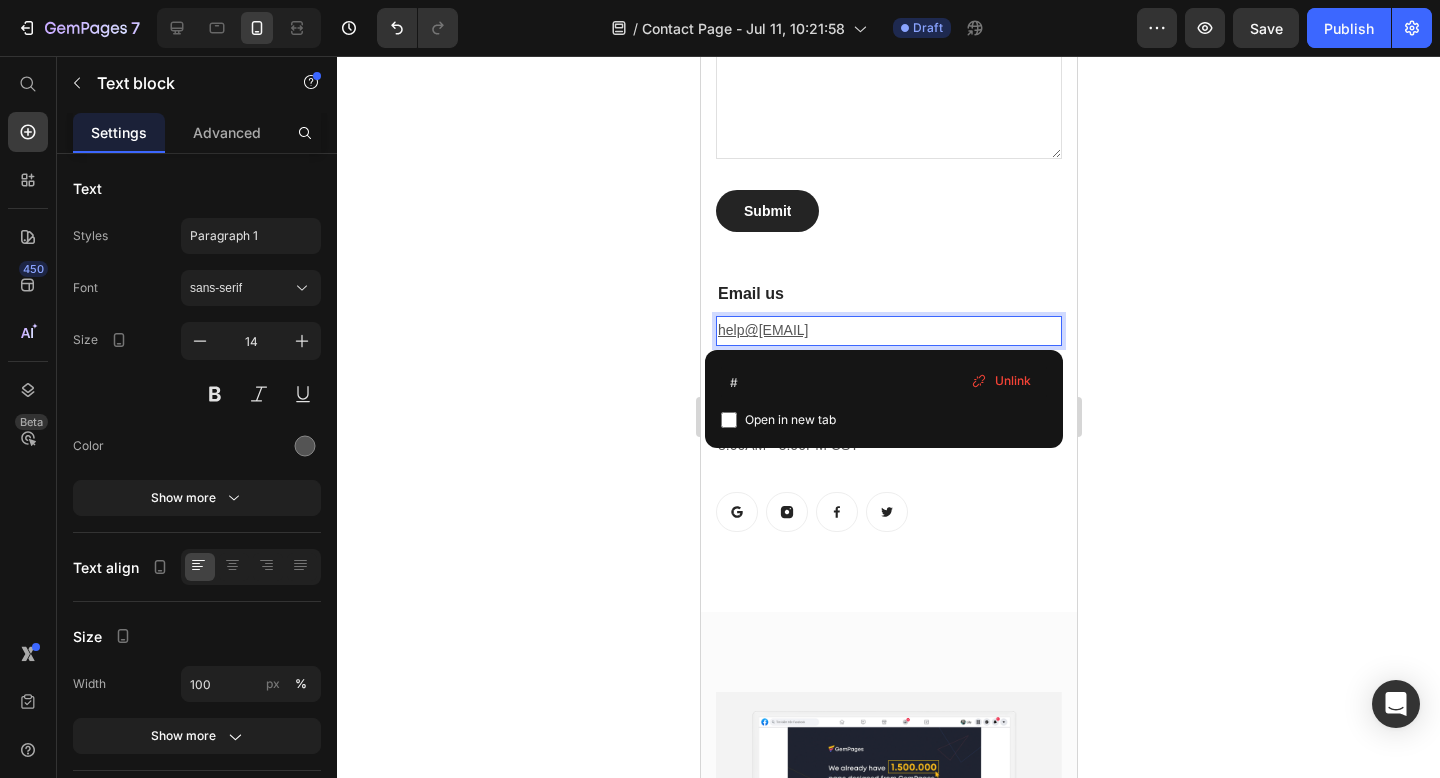 click on "help@[EMAIL]" at bounding box center (888, 330) 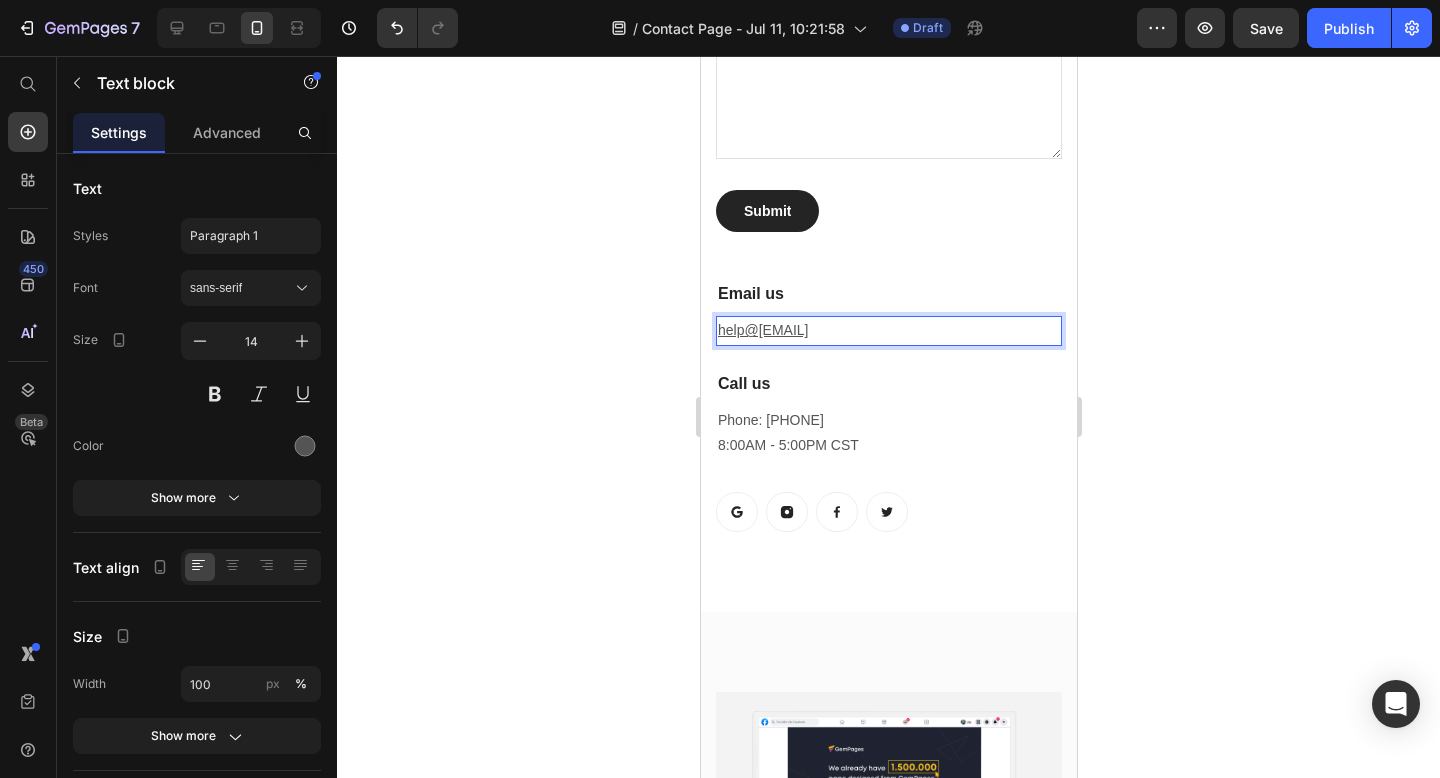click on "help@[EMAIL]" at bounding box center (888, 330) 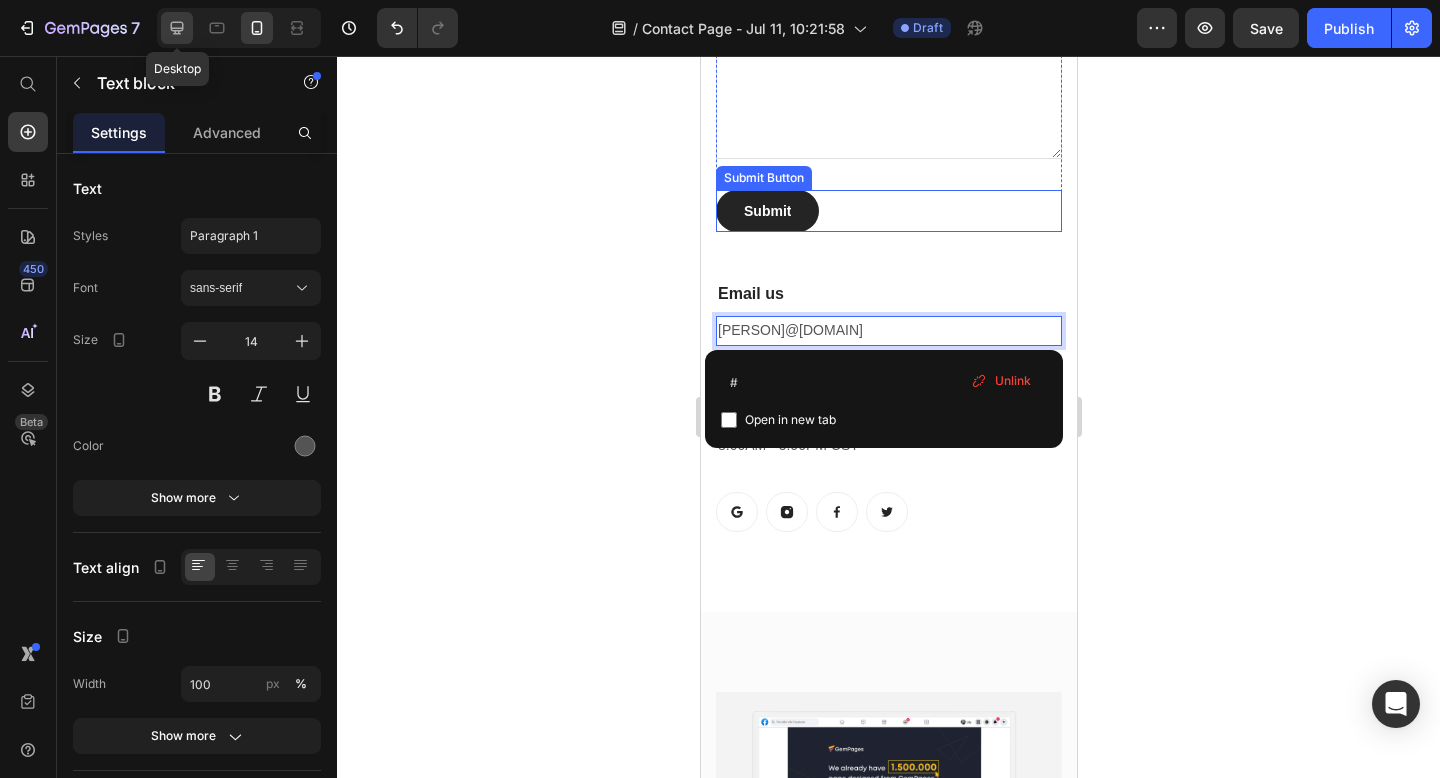 click 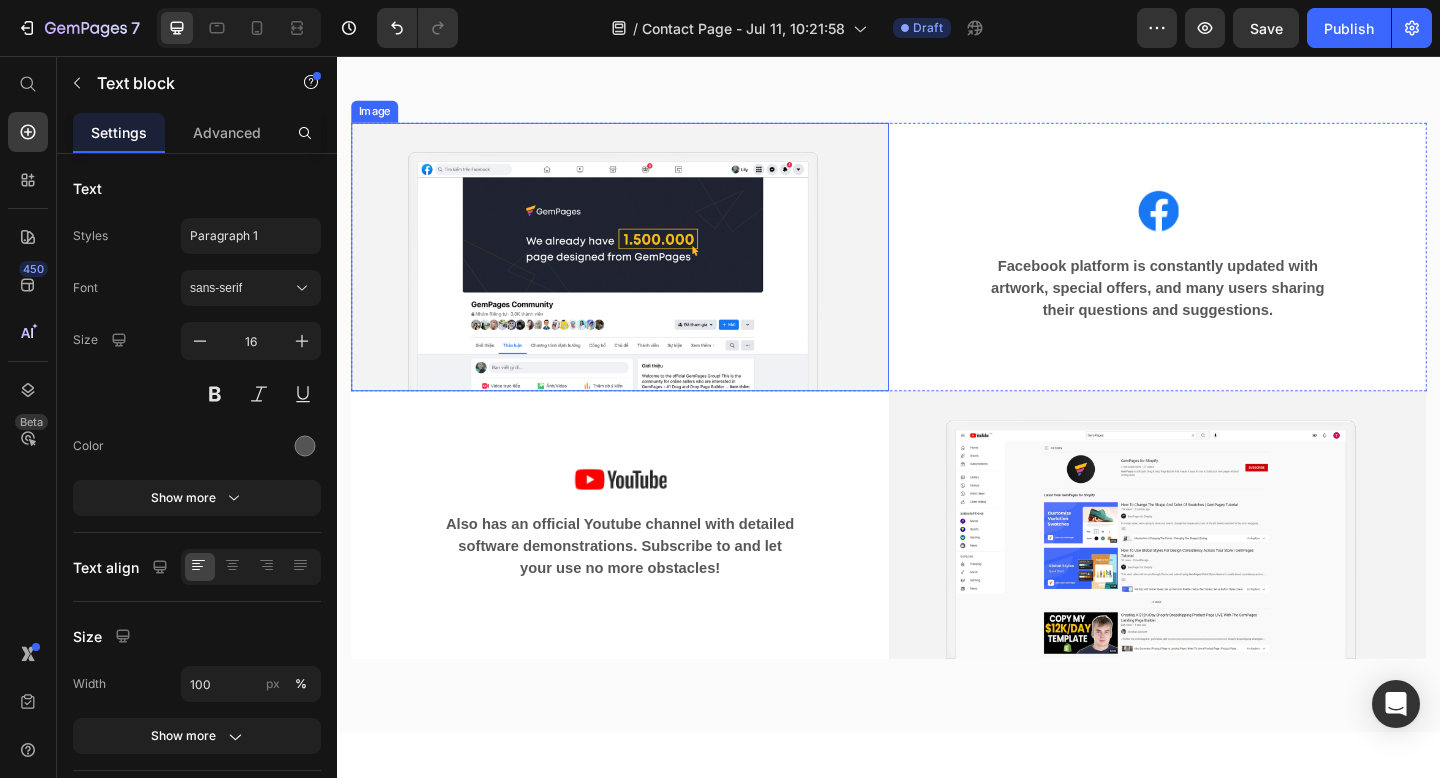 scroll, scrollTop: 635, scrollLeft: 0, axis: vertical 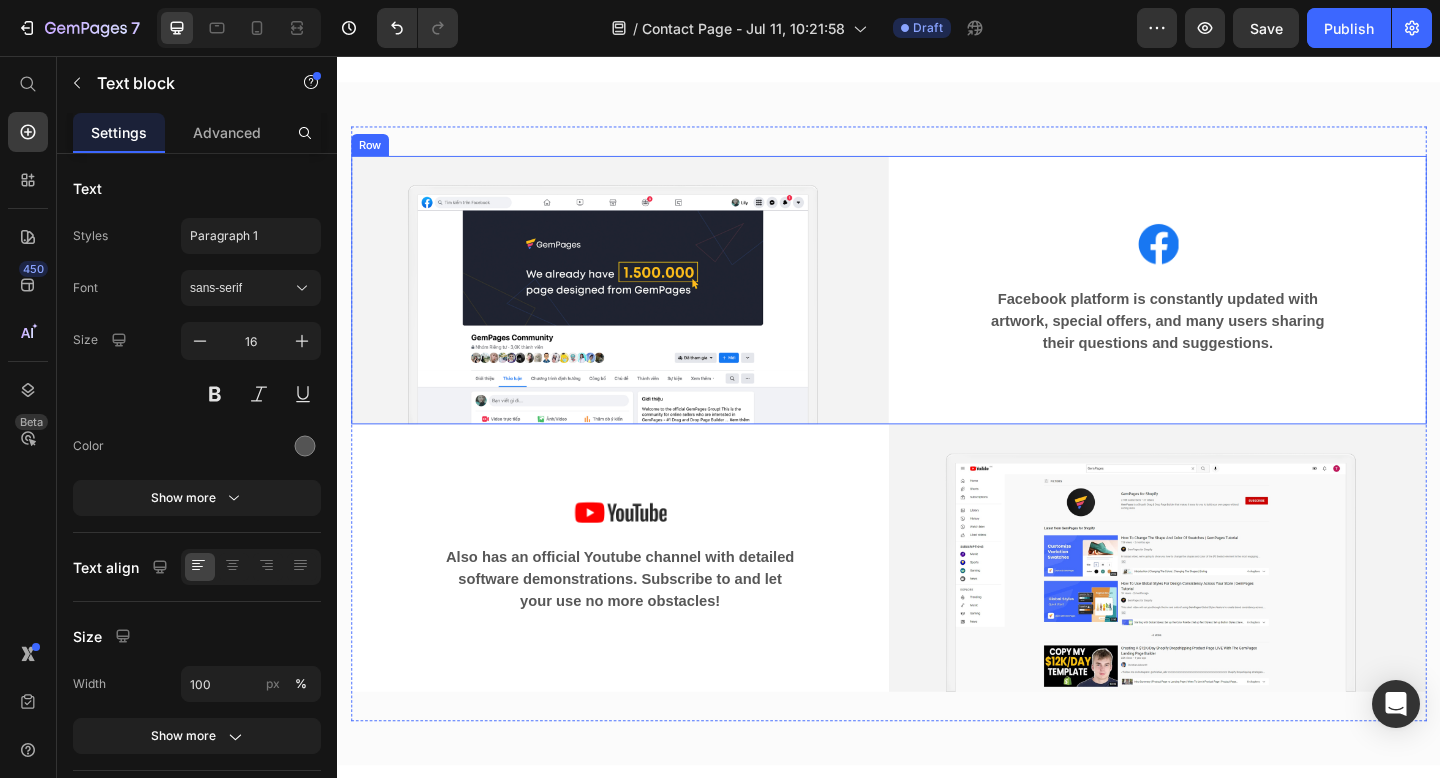 click on "Image Facebook platform is constantly updated with artwork, special offers, and many users sharing their questions and suggestions. Text block Row" at bounding box center (1229, 311) 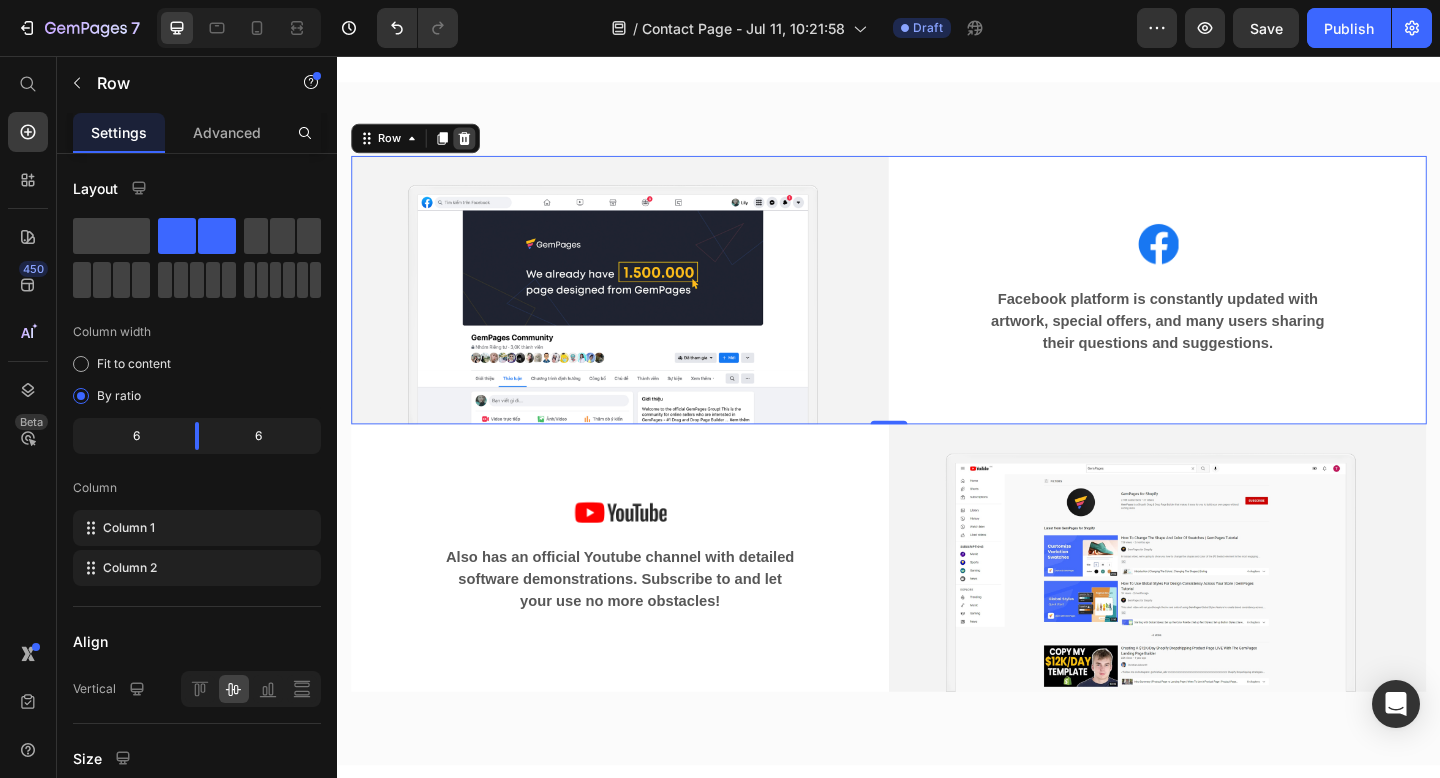 click 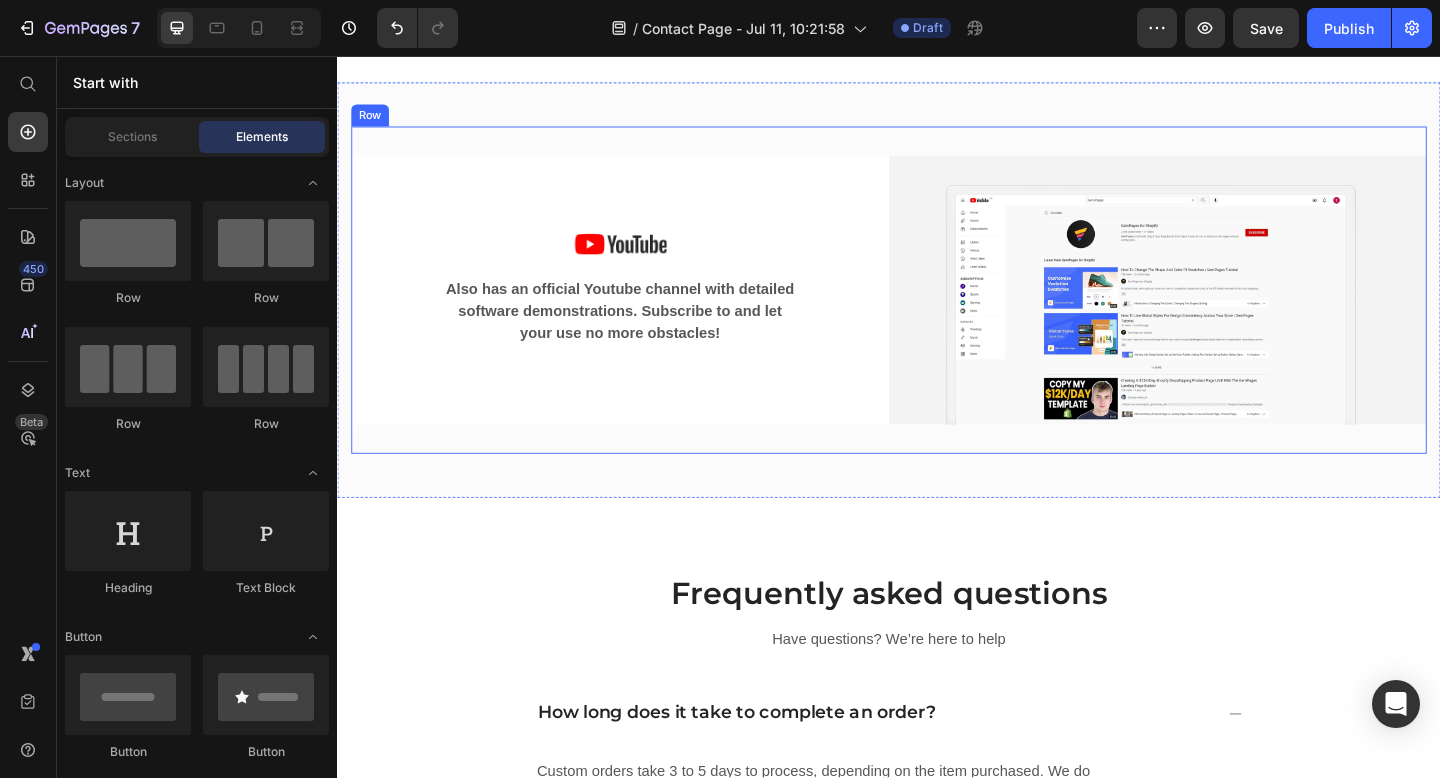 click on "Image Also has an official Youtube channel with detailed software demonstrations. Subscribe to and let your use no more obstacles! Text block Row Image Row Row" at bounding box center [937, 311] 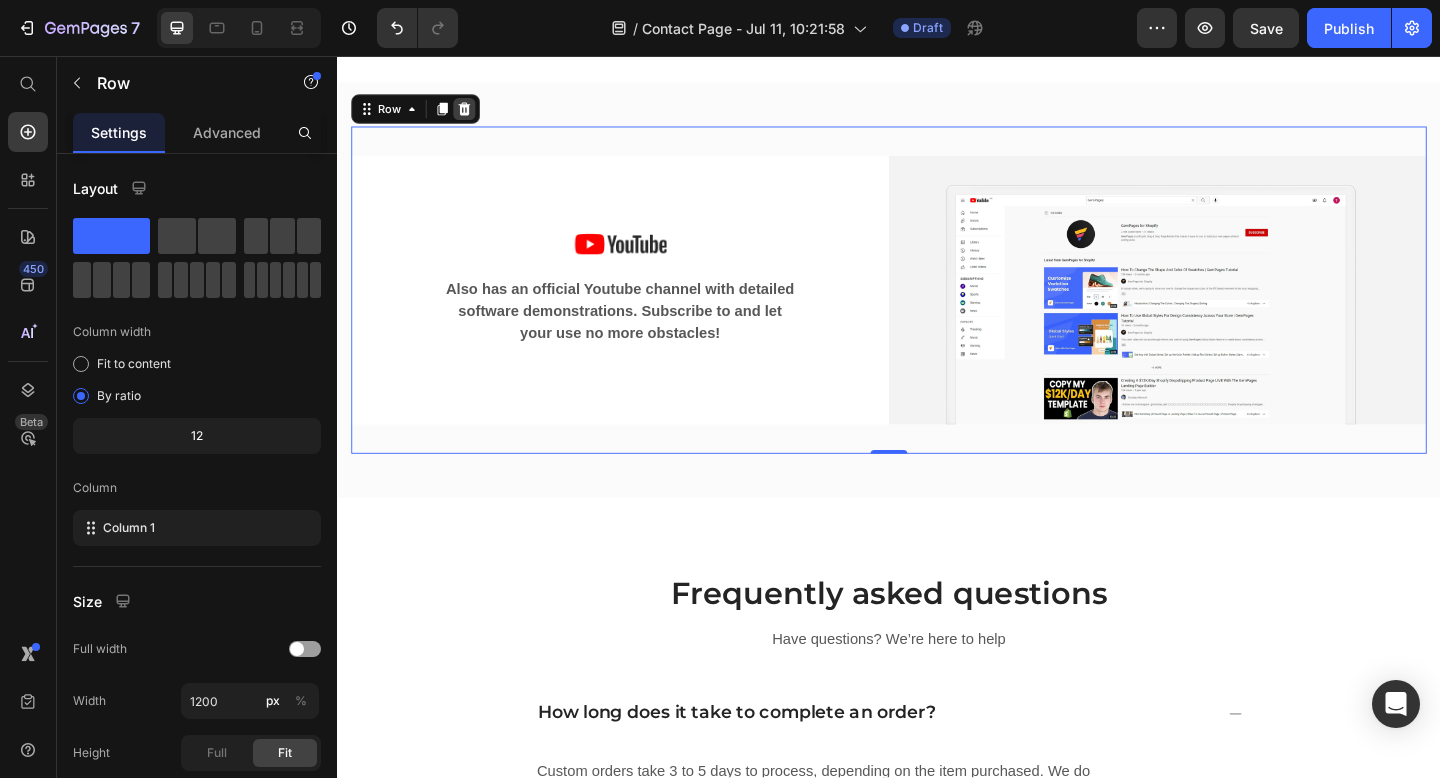 click 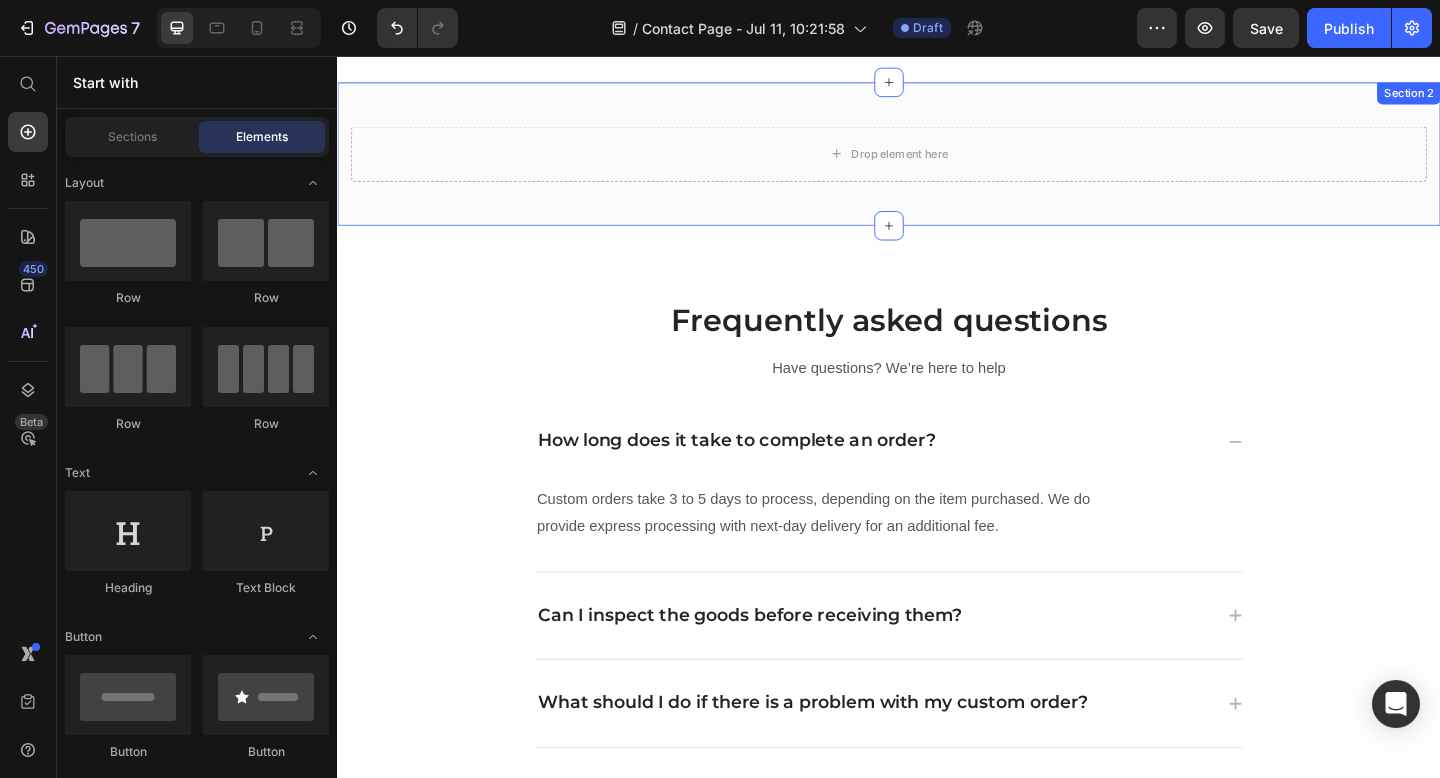 click on "Drop element here Section 2" at bounding box center (937, 163) 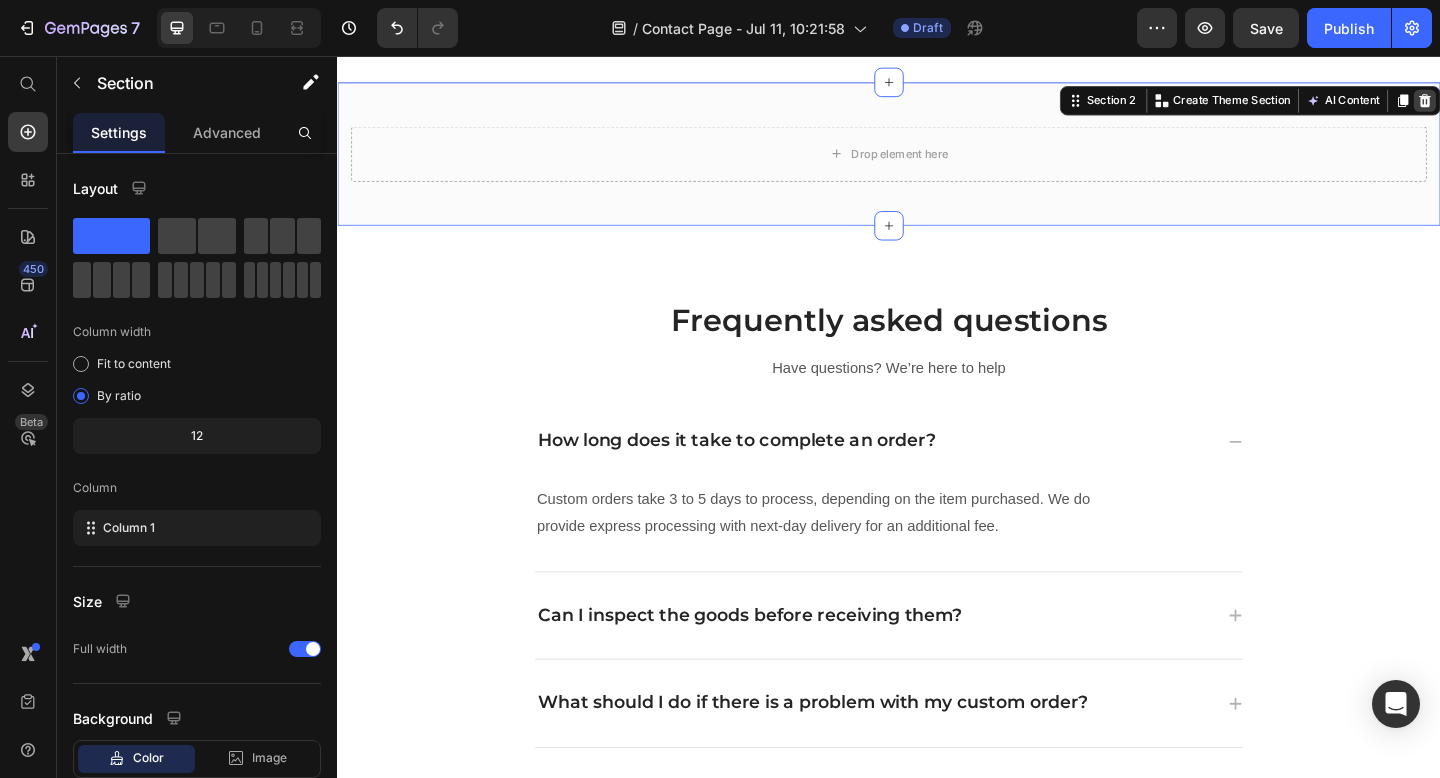 click at bounding box center (1520, 105) 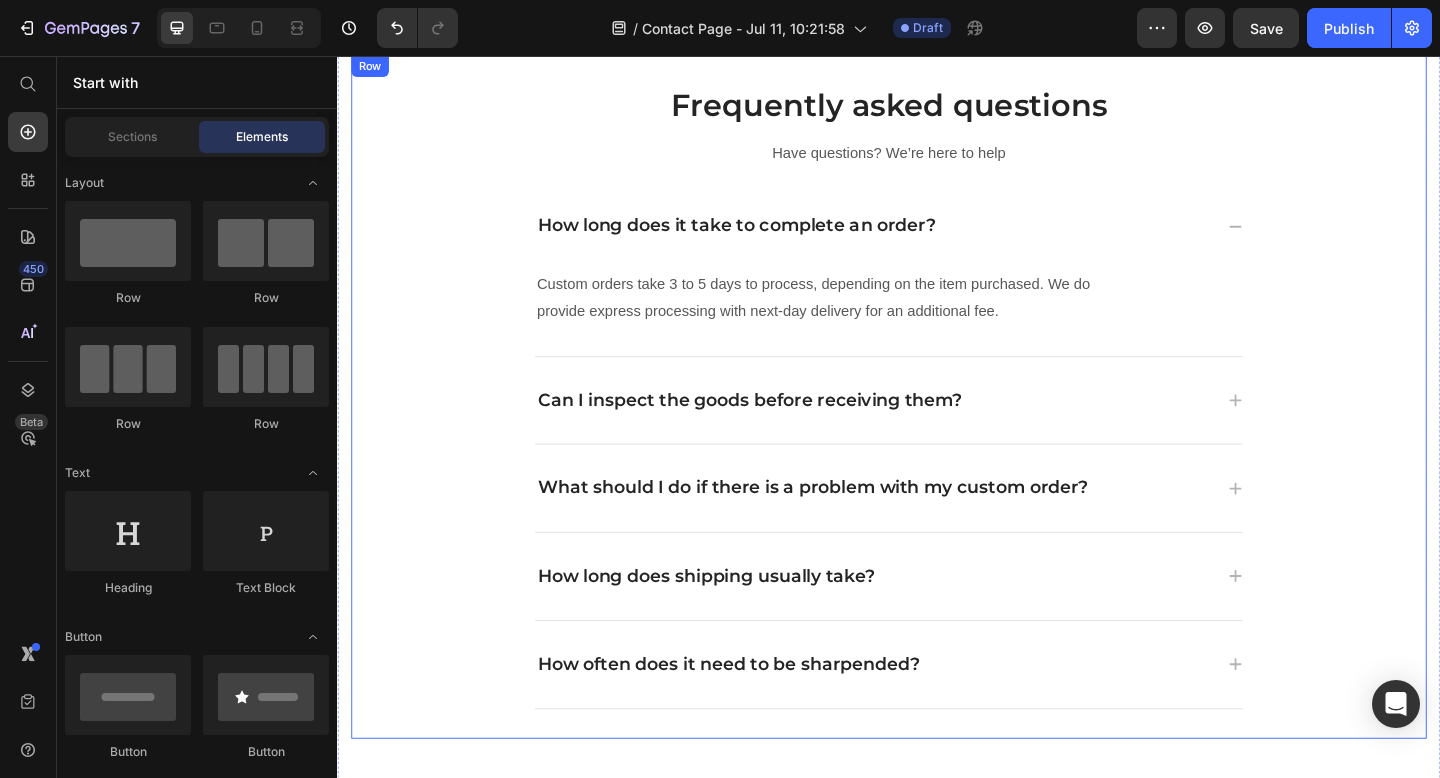 scroll, scrollTop: 686, scrollLeft: 0, axis: vertical 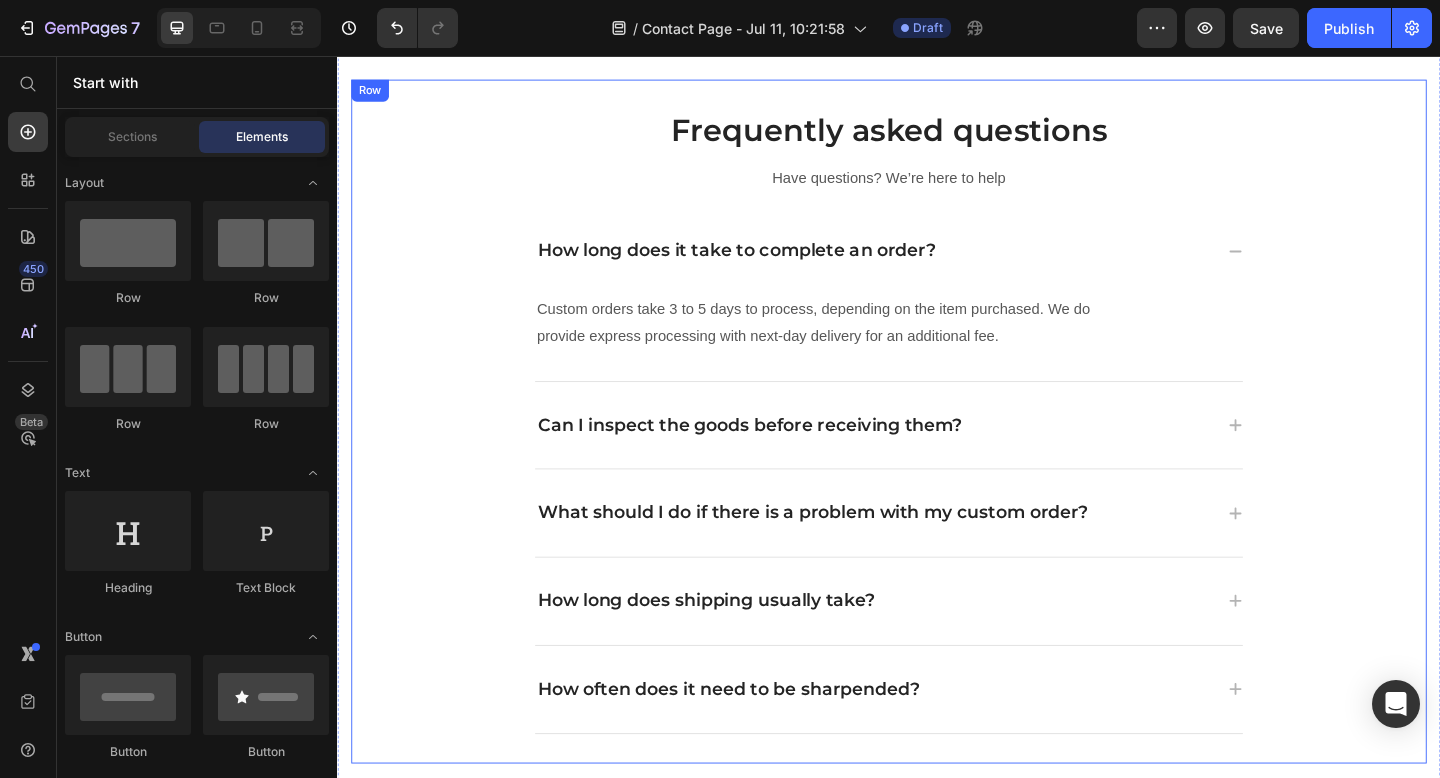 click on "Have questions? We’re here to help Text block How long does it take to complete an order? Custom orders take 3 to 5 days to process, depending on the item purchased. We do provide express processing with next-day delivery for an additional fee. Text block Can I inspect the goods before receiving them? What should I do if there is a problem with my custom order? How long does shipping usually take? How often does it need to be sharpended? Accordion" at bounding box center [937, 454] 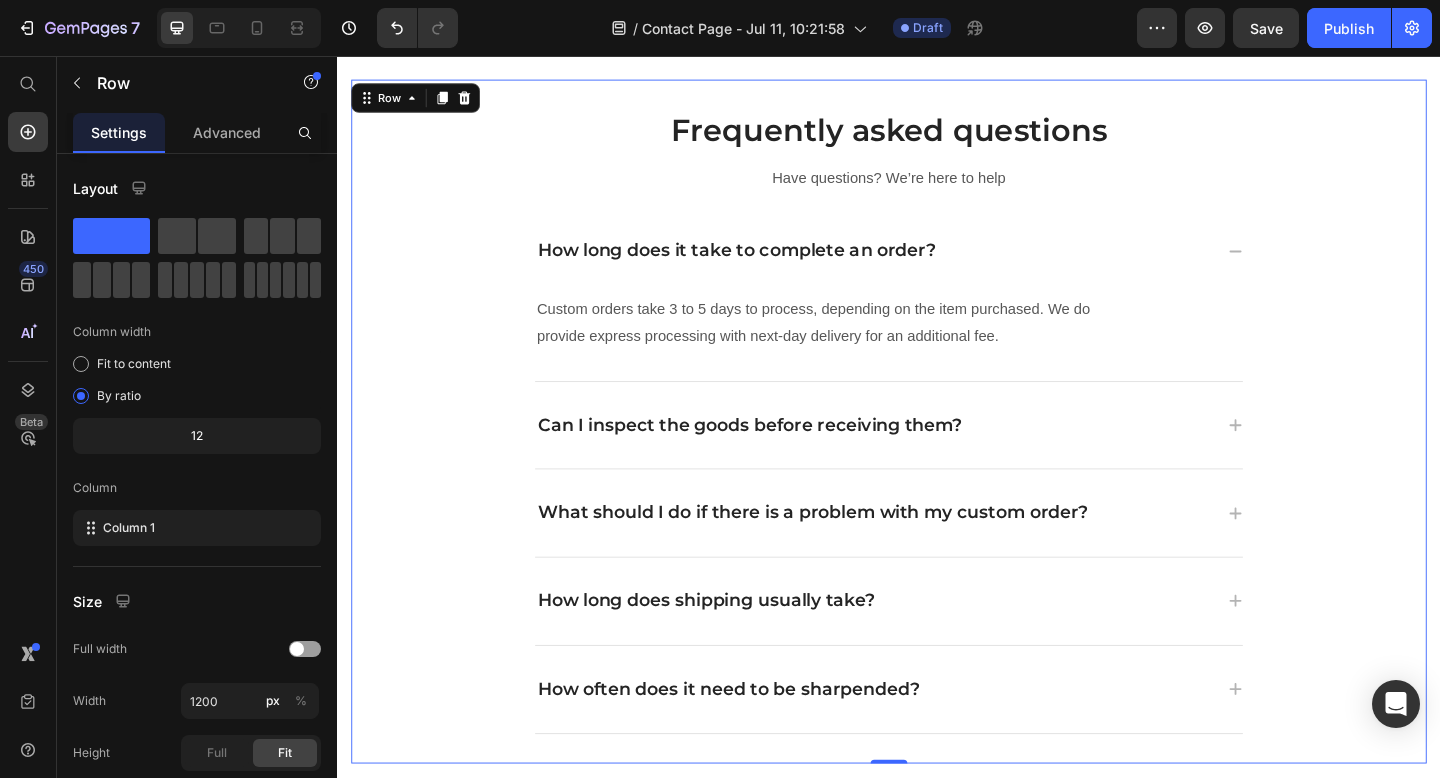 click 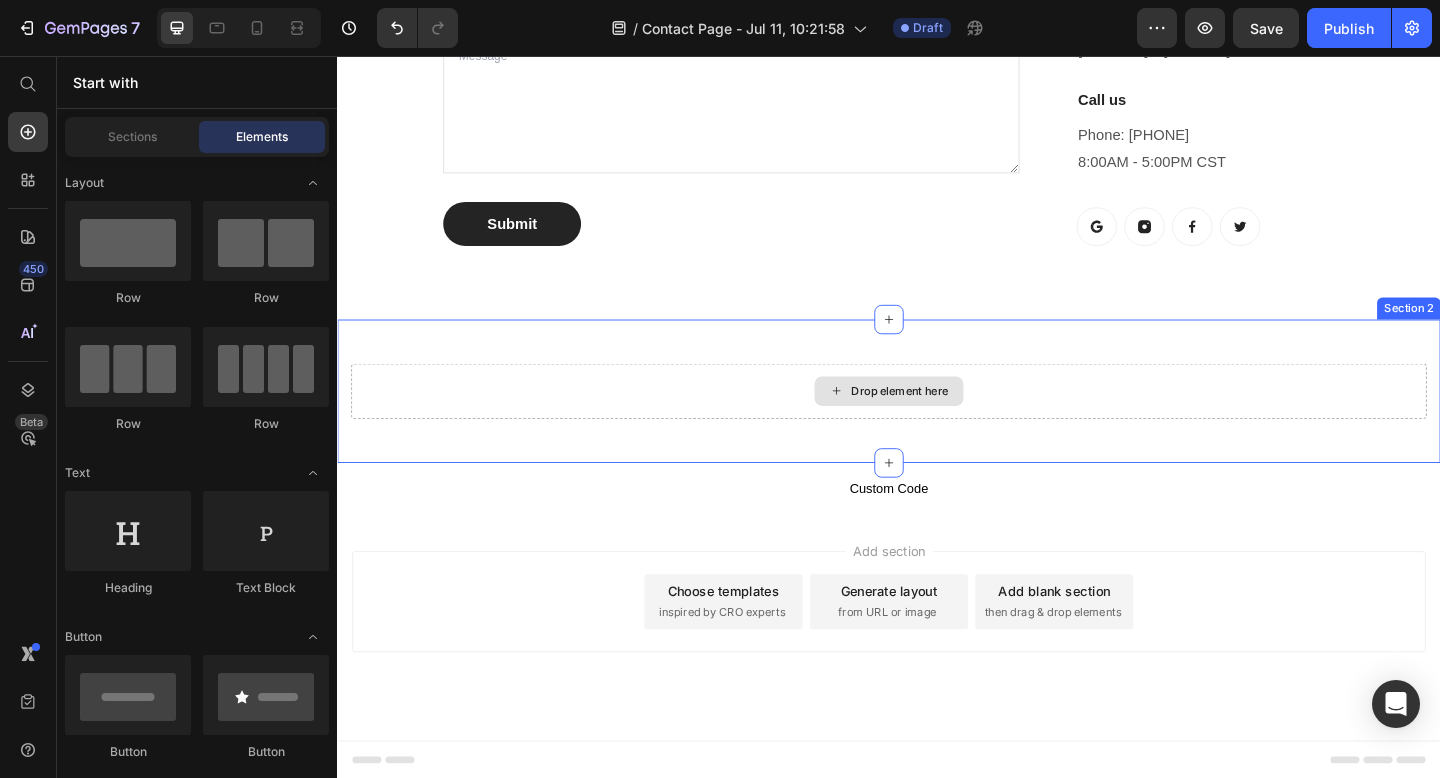 scroll, scrollTop: 0, scrollLeft: 0, axis: both 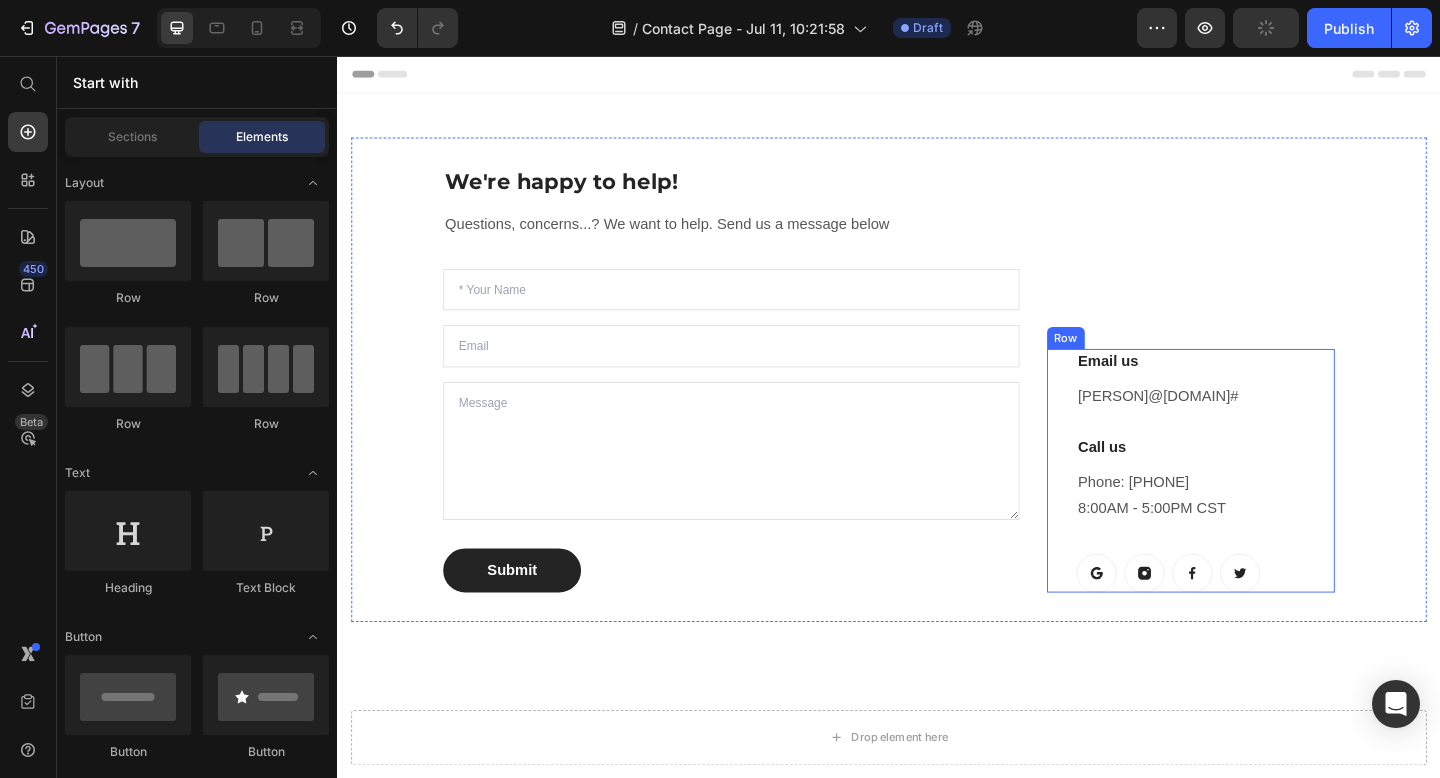 click on "Call us Heading Phone: [PHONE]  8:00AM - 5:00PM CST Text block           Button     Button     Button     Button Row Row" at bounding box center [1265, 507] 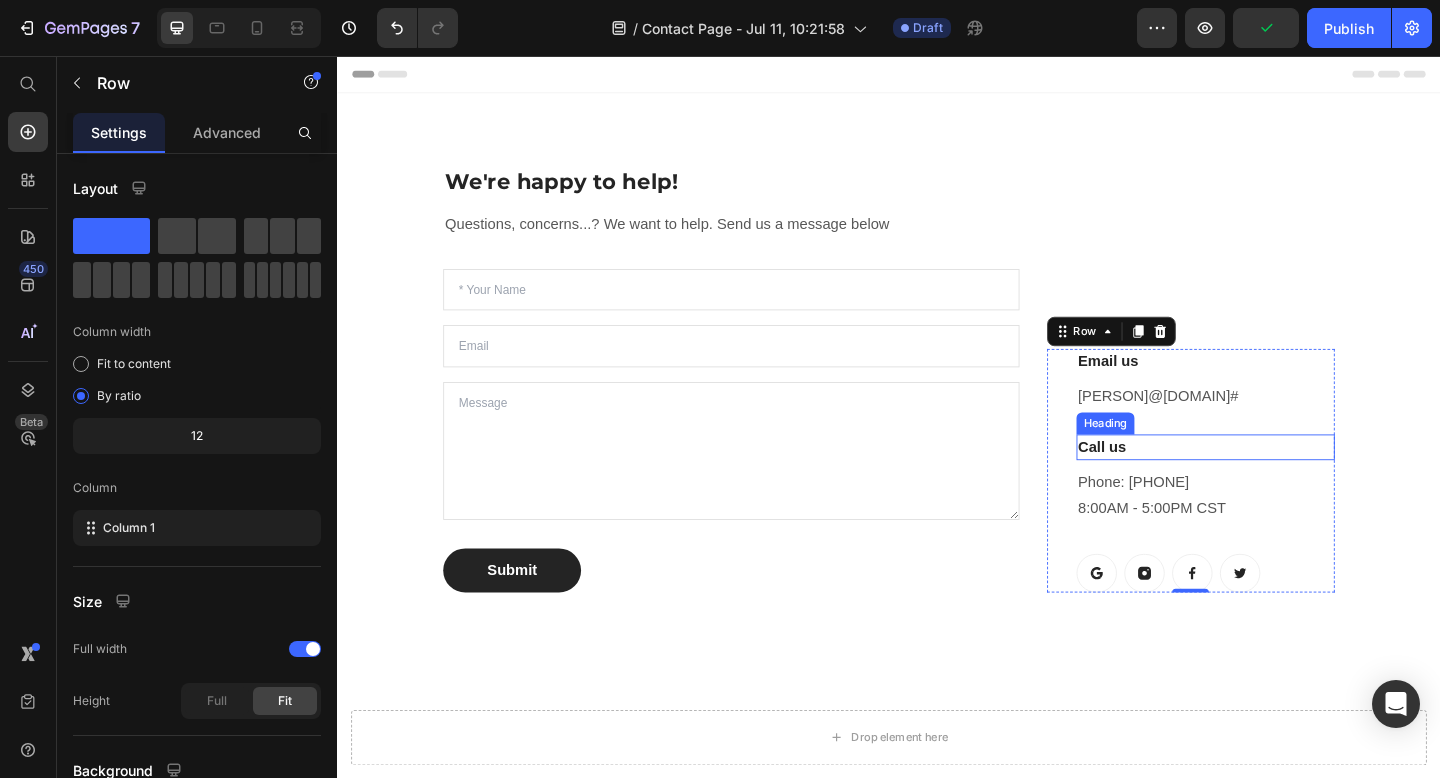 click on "Call us" at bounding box center (1281, 482) 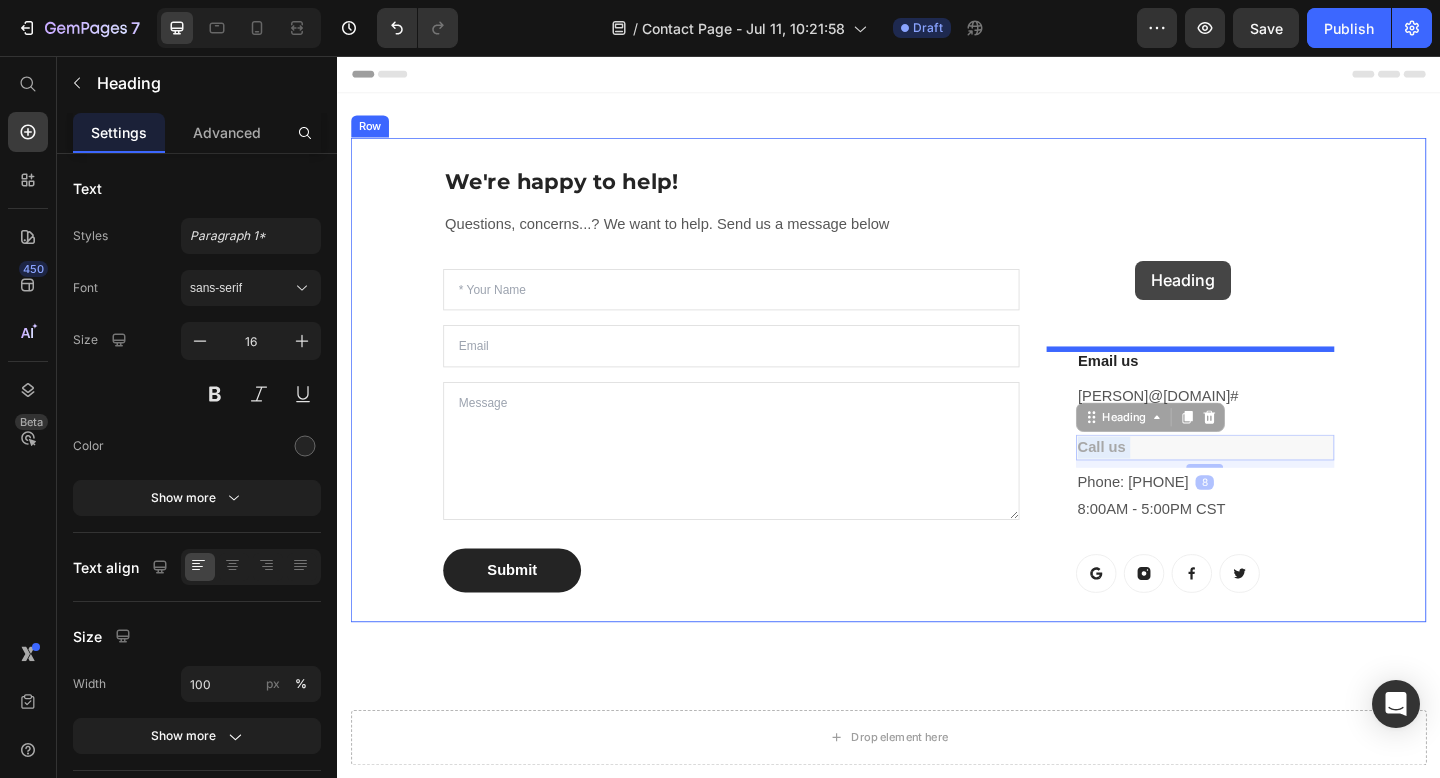 drag, startPoint x: 1220, startPoint y: 485, endPoint x: 1205, endPoint y: 279, distance: 206.5454 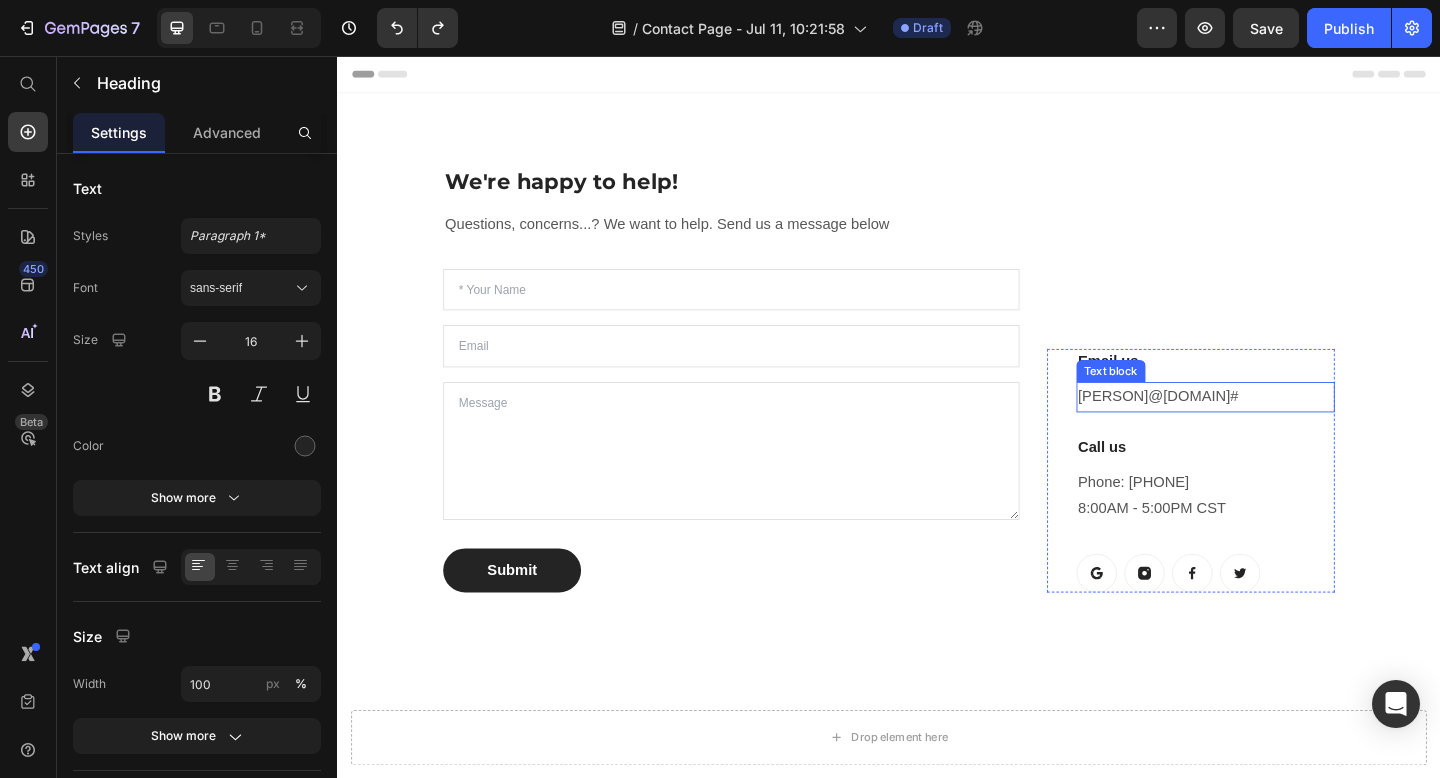 click on "milafoyltd@[EMAIL] # ⁠⁠⁠⁠⁠⁠⁠" at bounding box center [1281, 427] 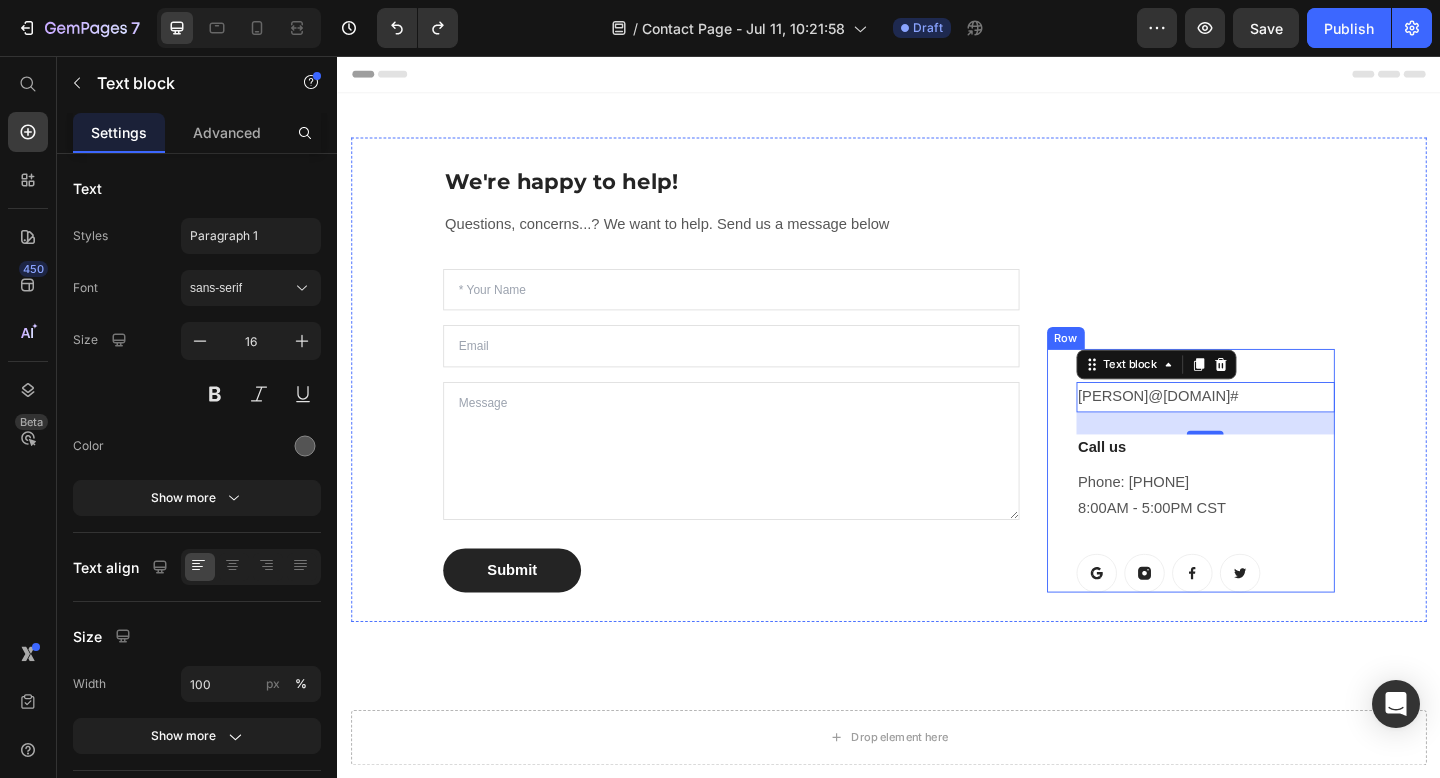 click on "Email us Heading [PERSON]@[DOMAIN] # ⁠⁠⁠⁠⁠⁠⁠ Text block   24 Call us Heading Phone: [PHONE] [TIME] [TIMEZONE] Text block           Button     Button     Button     Button Row" at bounding box center [1281, 507] 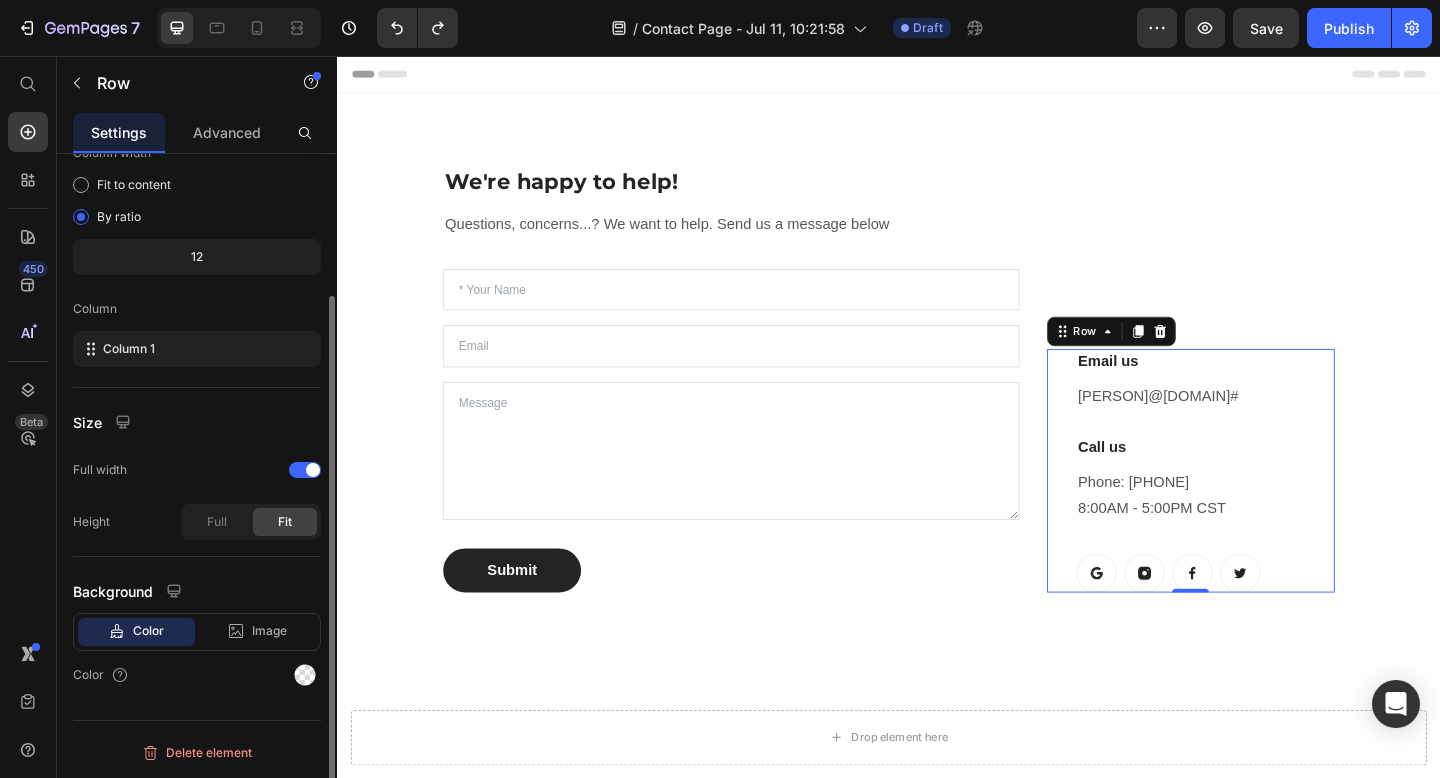 scroll, scrollTop: 0, scrollLeft: 0, axis: both 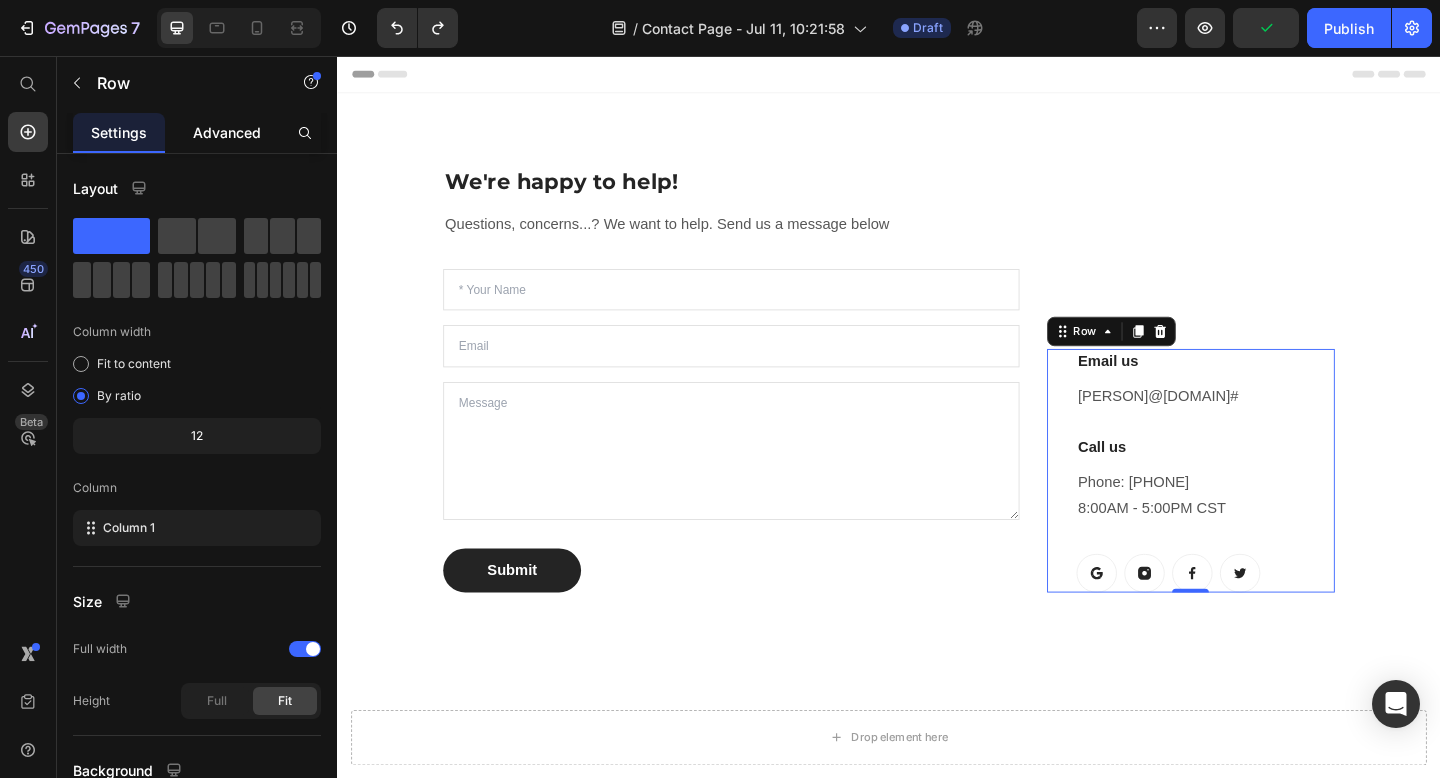 click on "Advanced" at bounding box center [227, 132] 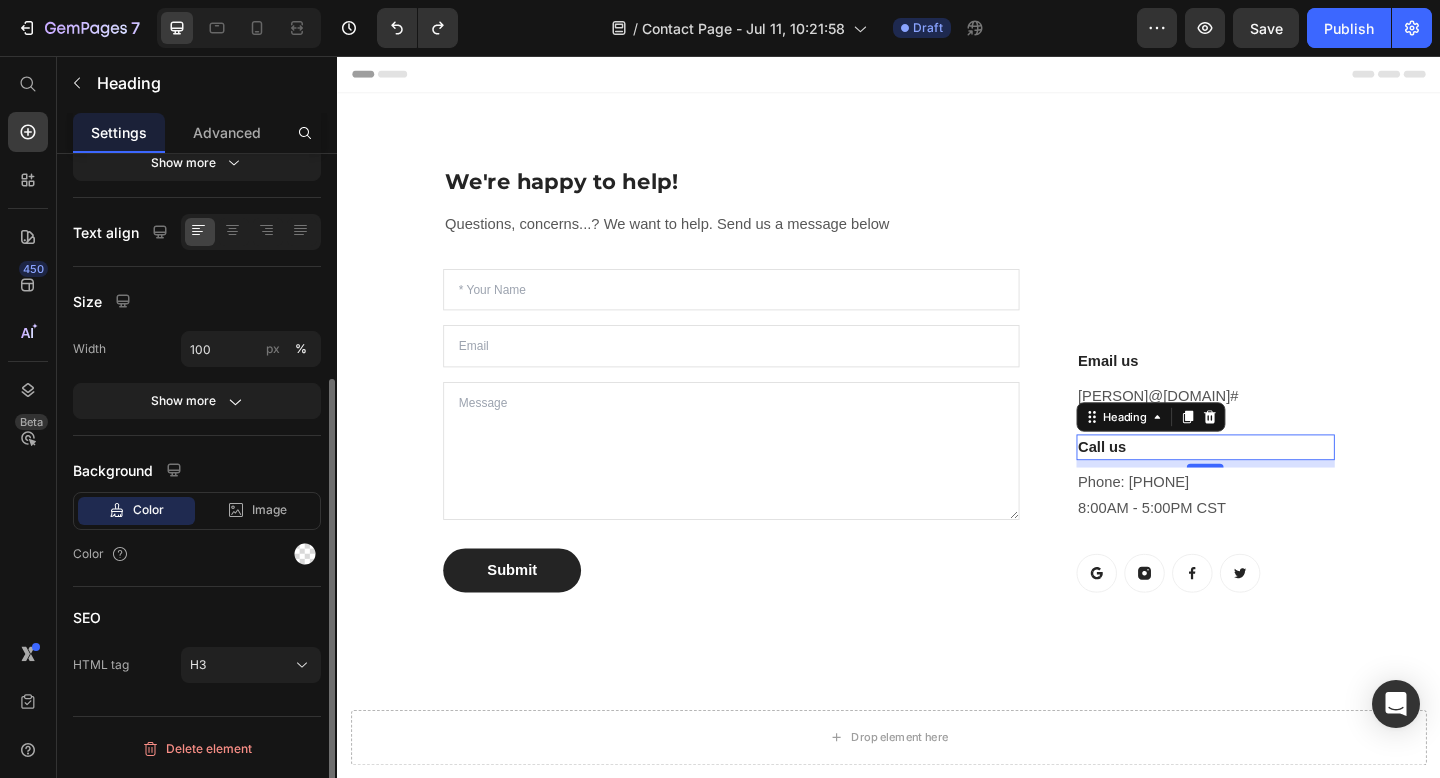scroll, scrollTop: 0, scrollLeft: 0, axis: both 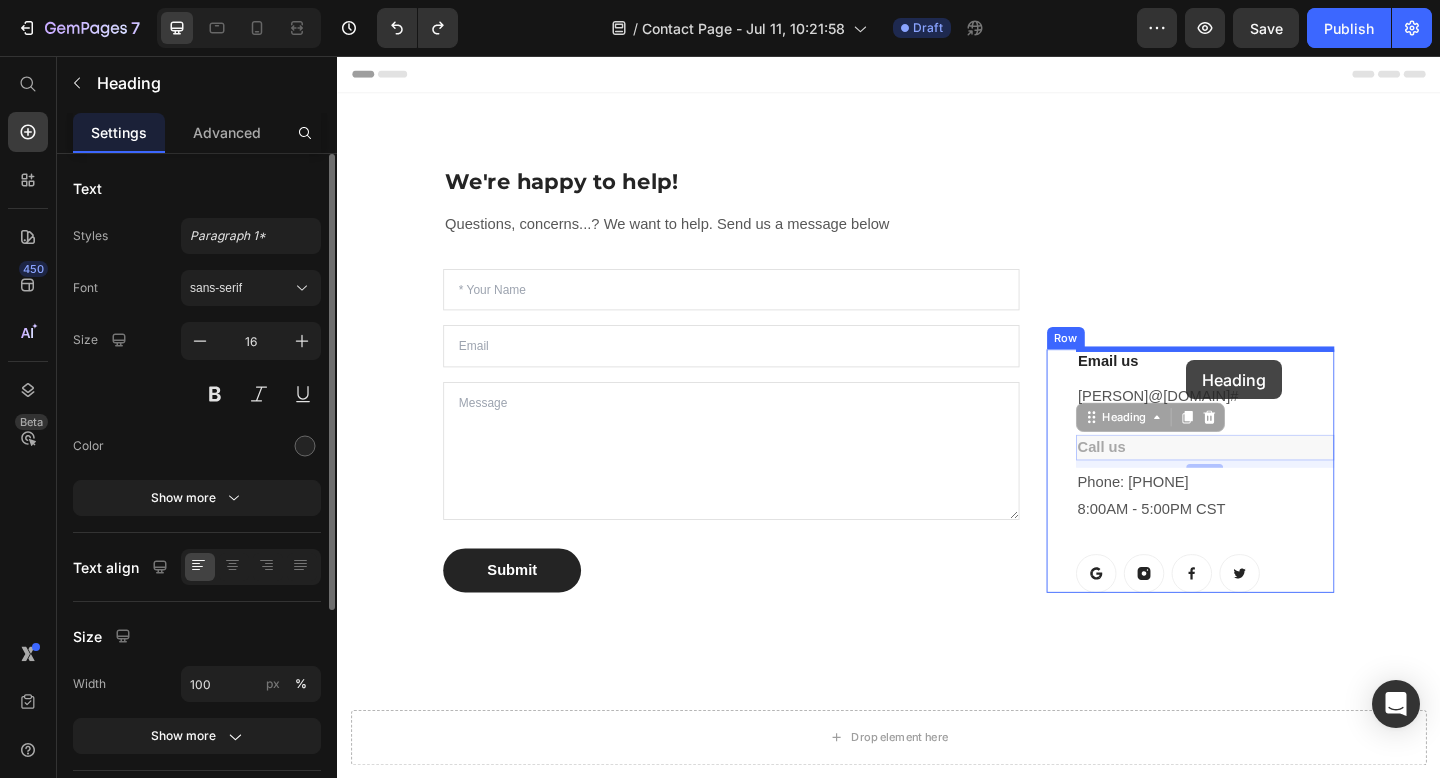 drag, startPoint x: 1277, startPoint y: 435, endPoint x: 1261, endPoint y: 387, distance: 50.596443 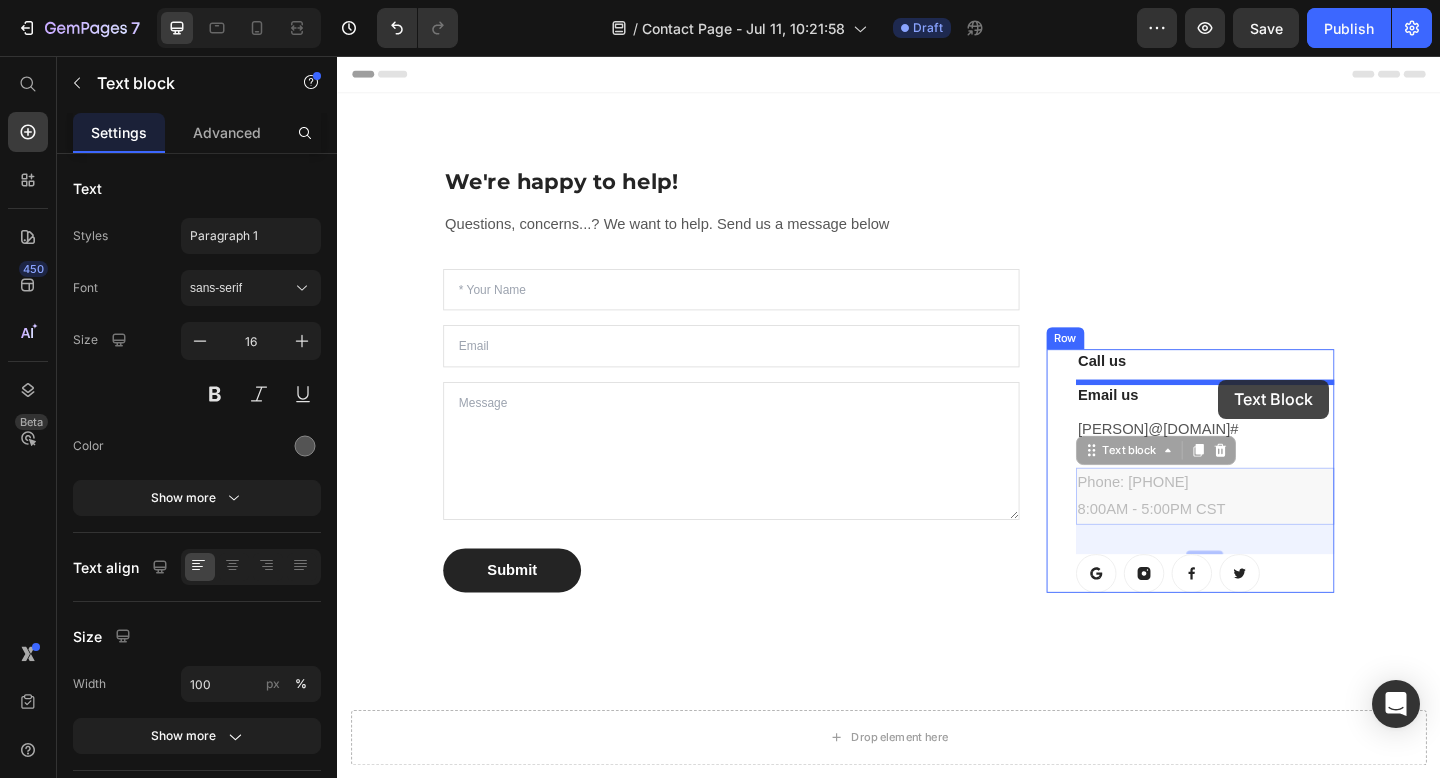 drag, startPoint x: 1326, startPoint y: 525, endPoint x: 1296, endPoint y: 408, distance: 120.784935 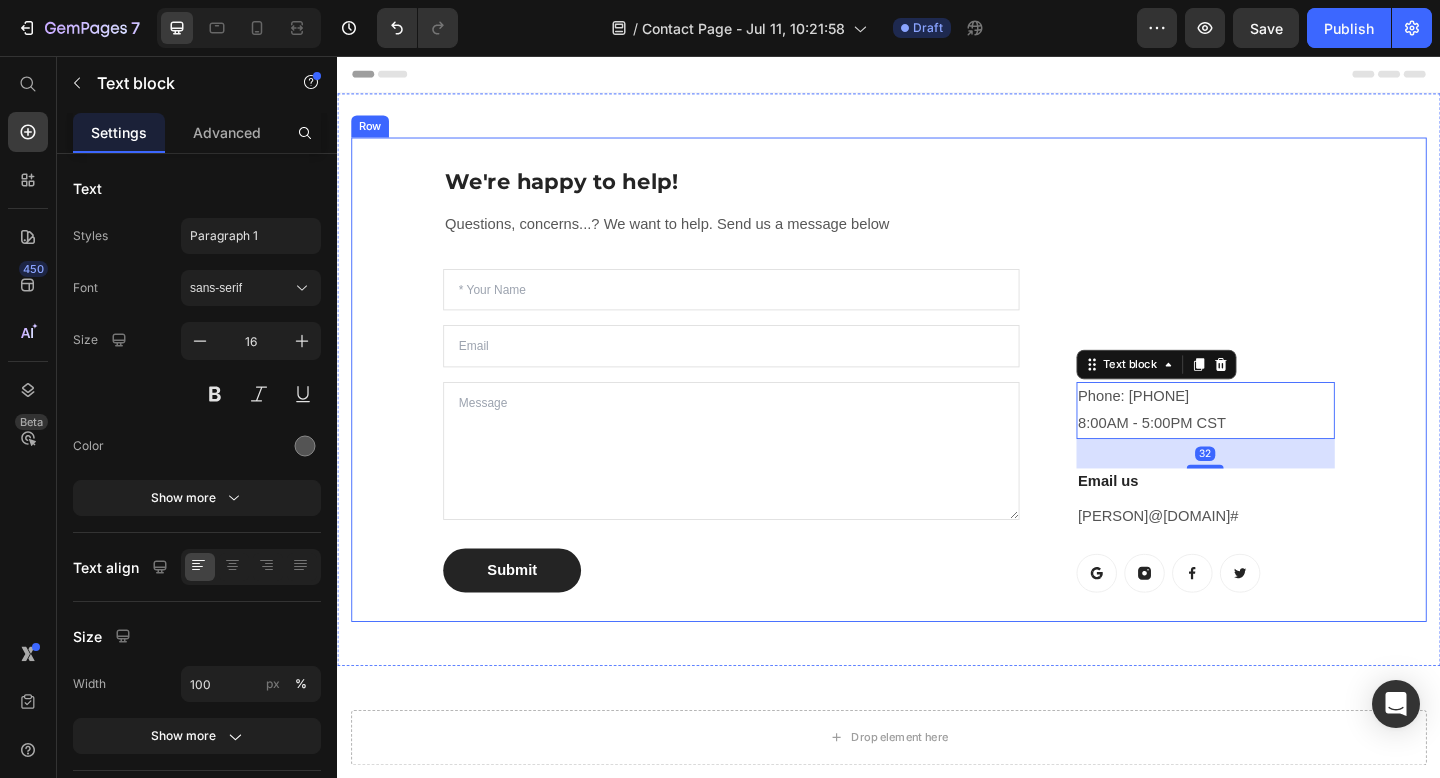 click on "We're happy to help! Heading Questions, concerns...? We want to help. Send us a message below Text block Text Field Email Field Text Area Submit Submit Button Contact Form Call us Heading Phone: [PHONE]  8:00AM - 5:00PM CST Text block   32 Email us Heading milafoyltd@[EMAIL] # ⁠⁠⁠⁠⁠⁠⁠ Text block           Button     Button     Button     Button Row Row Row" at bounding box center [937, 408] 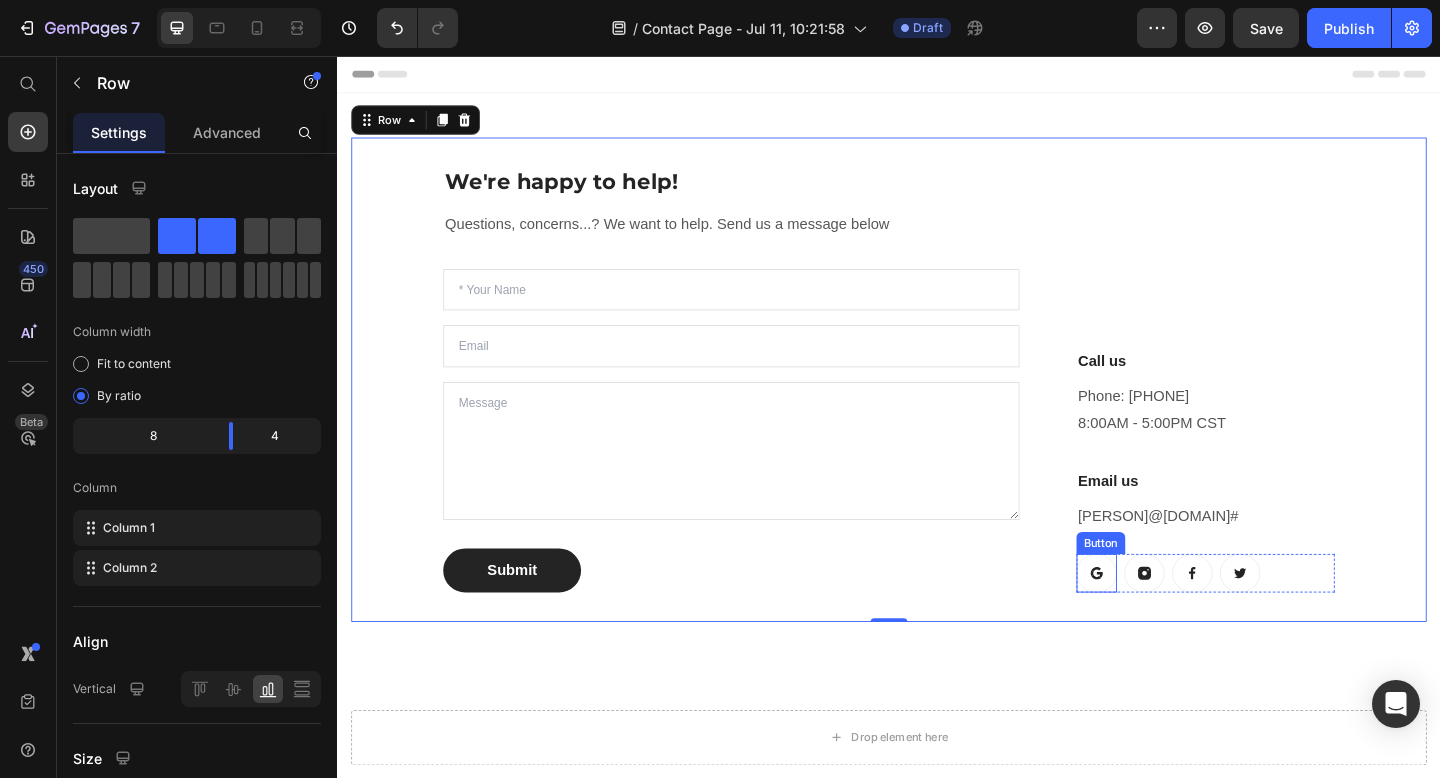 click 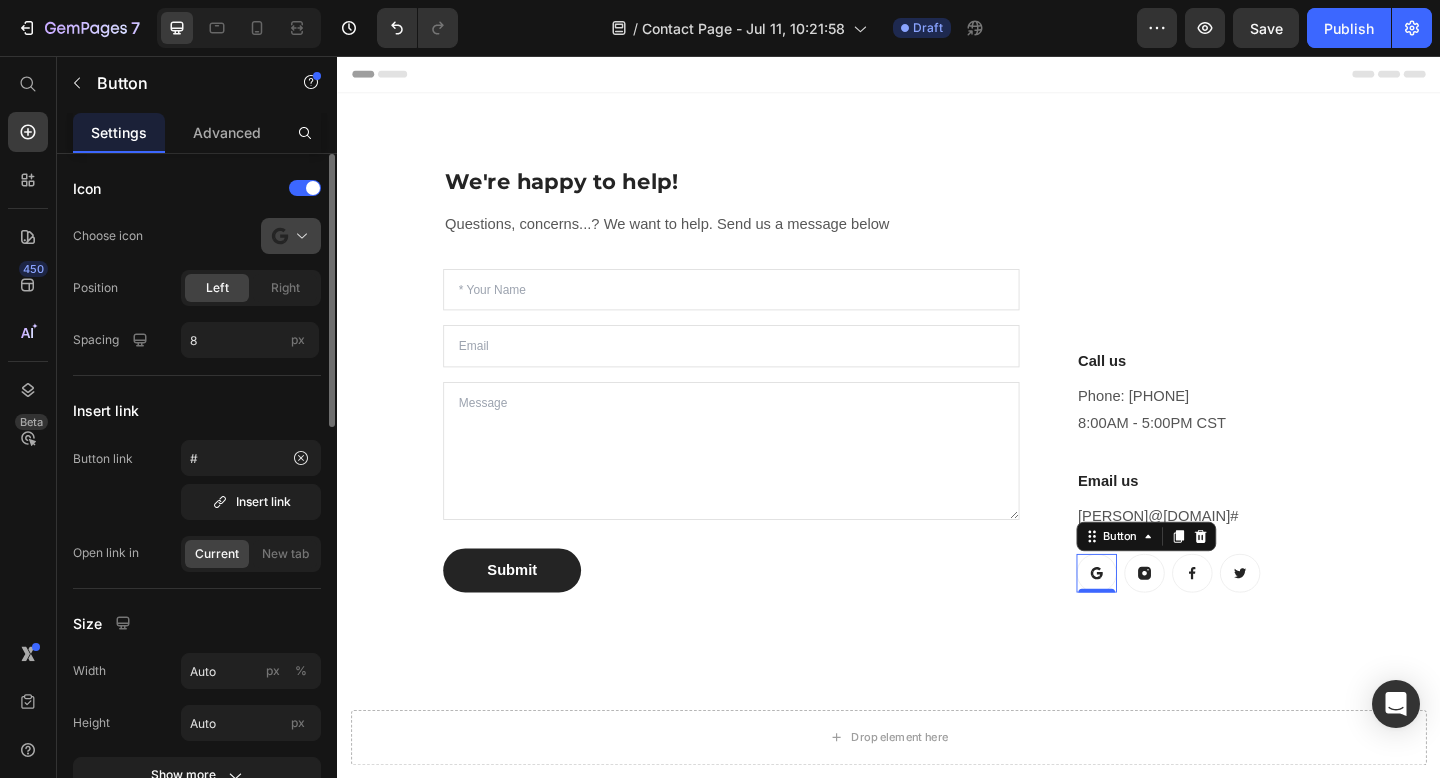 click at bounding box center (299, 236) 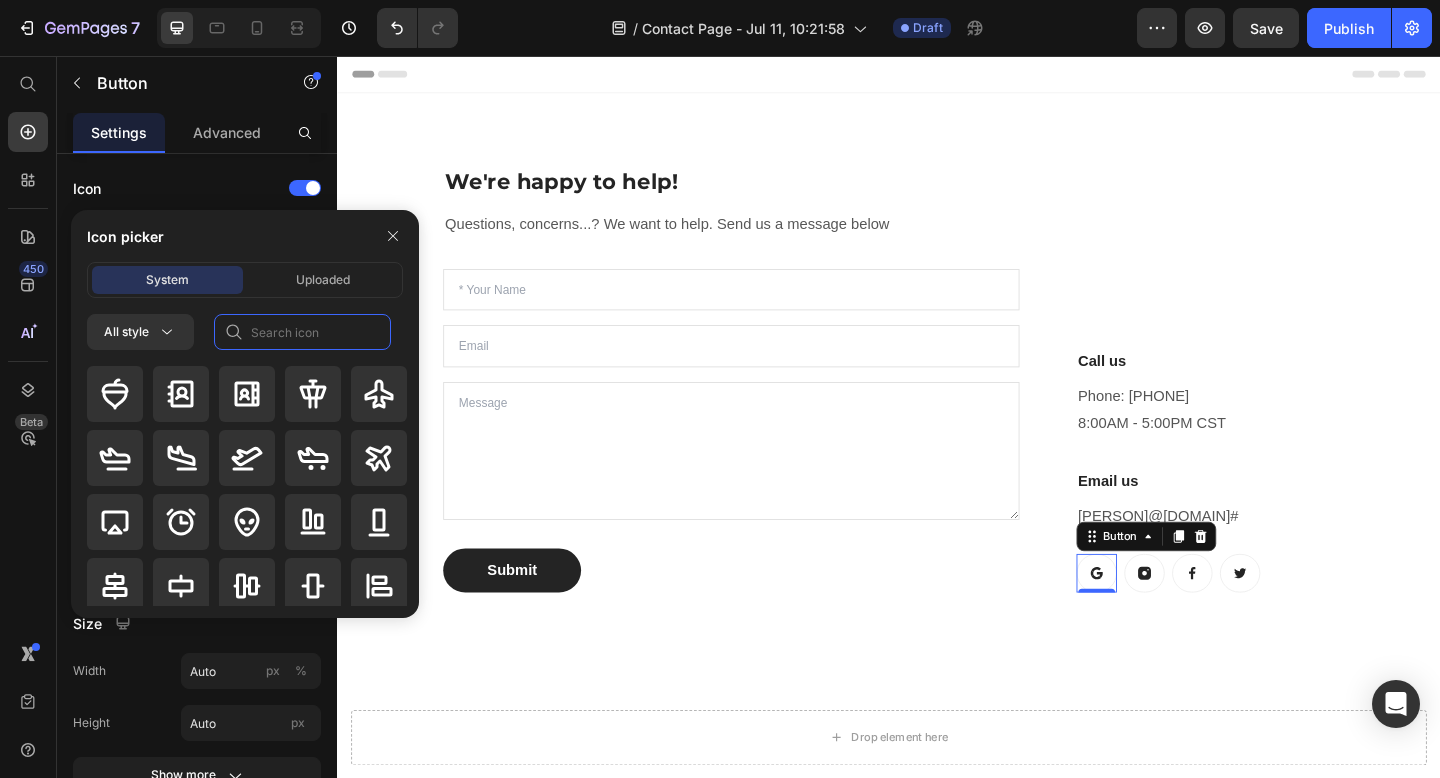 click 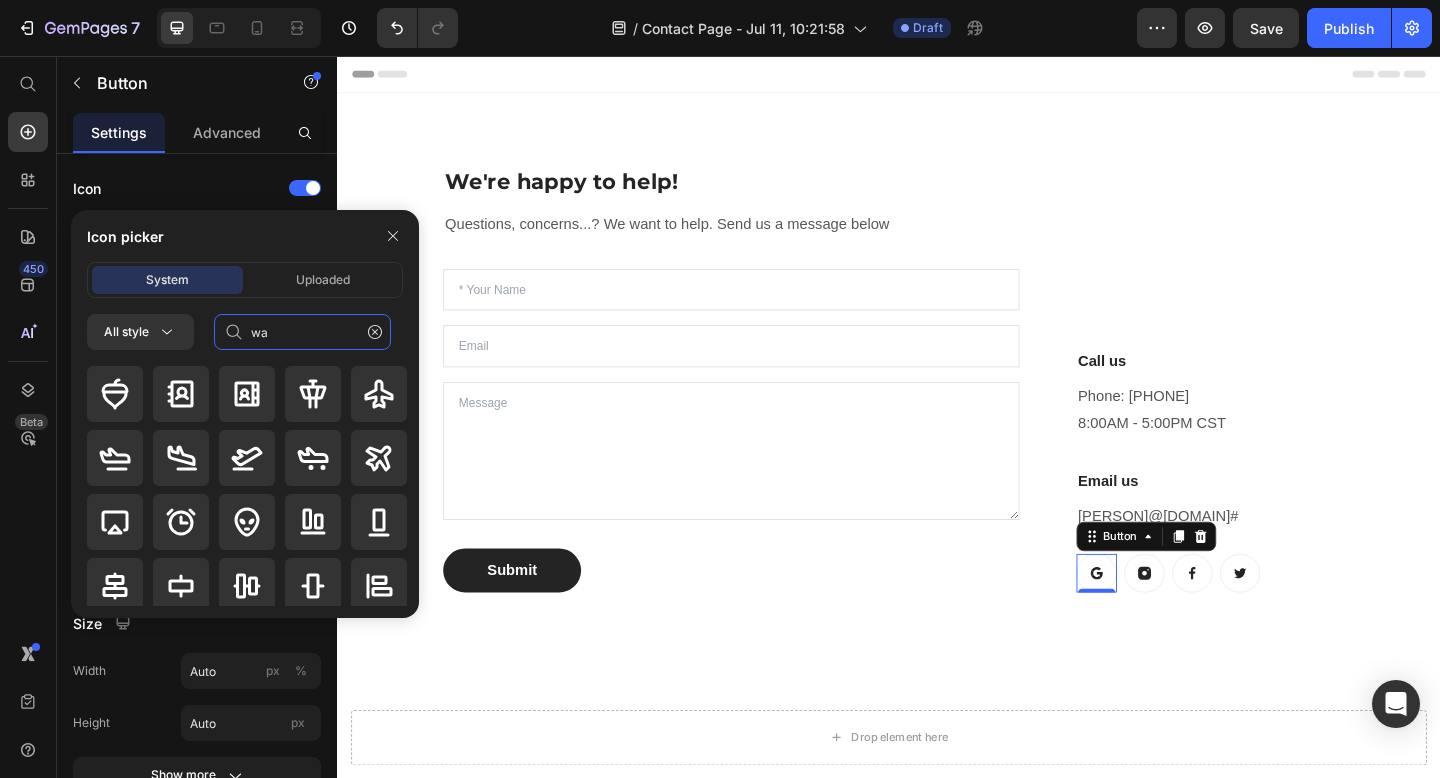 type on "w" 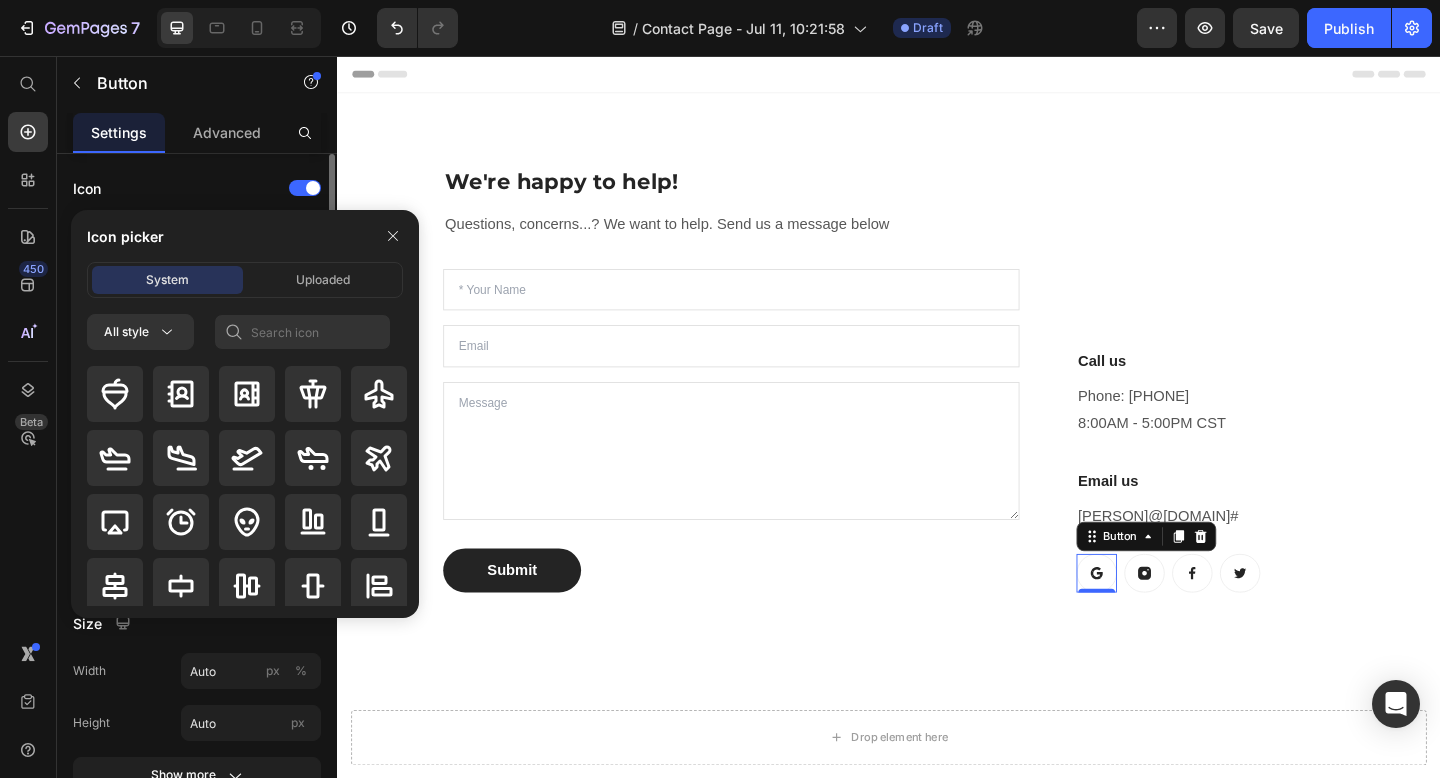 click on "Icon Choose icon           Position Left Right Spacing 8 px Insert link Button link #  Insert link   Open link in  Current New tab Size Width Auto px % Height Auto px Show more States Normal Hover Background color Text color Border 1 px Corner 40 40 40 40 Shadow Text Styles Paragraph 1 Font sans-serif Size 16 Show more Align  Delete element" at bounding box center (197, 1003) 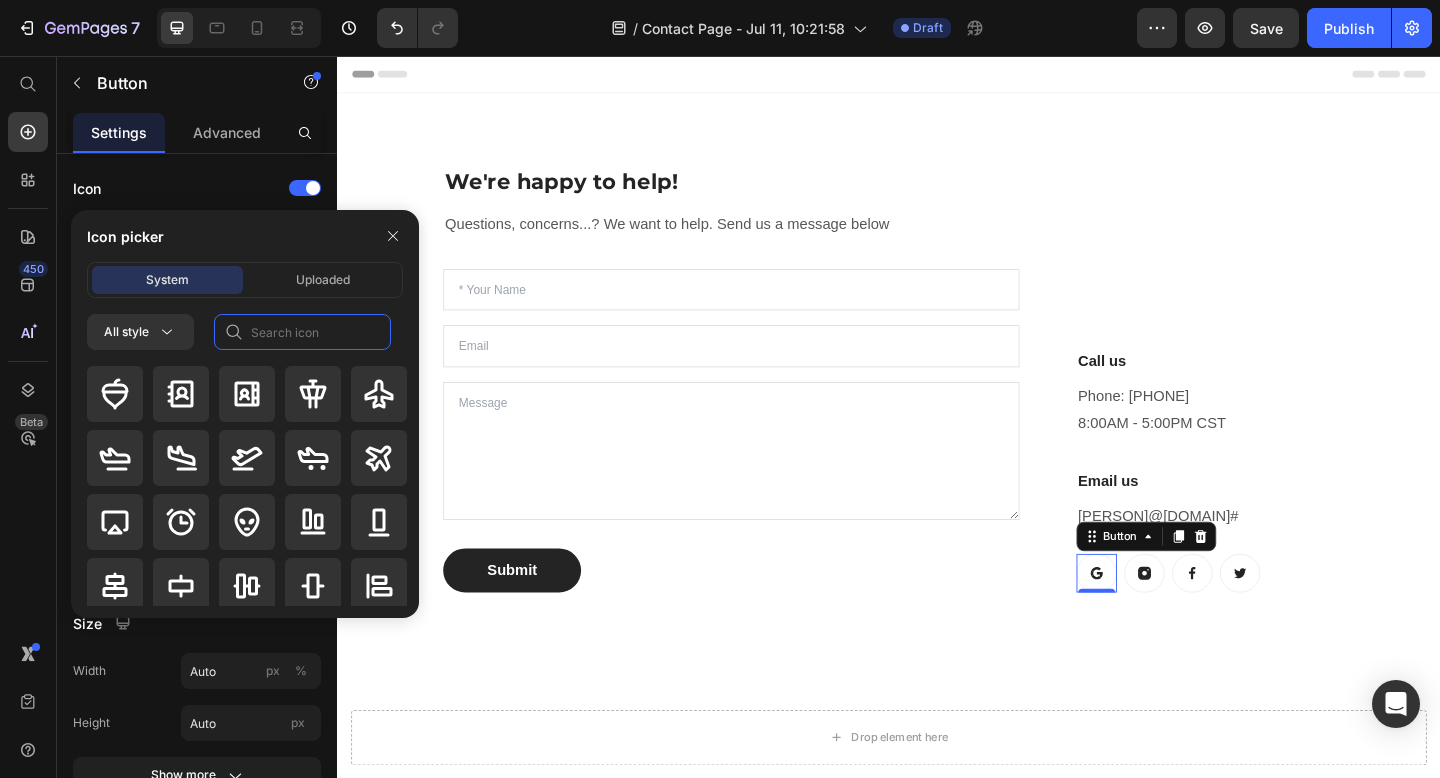 click 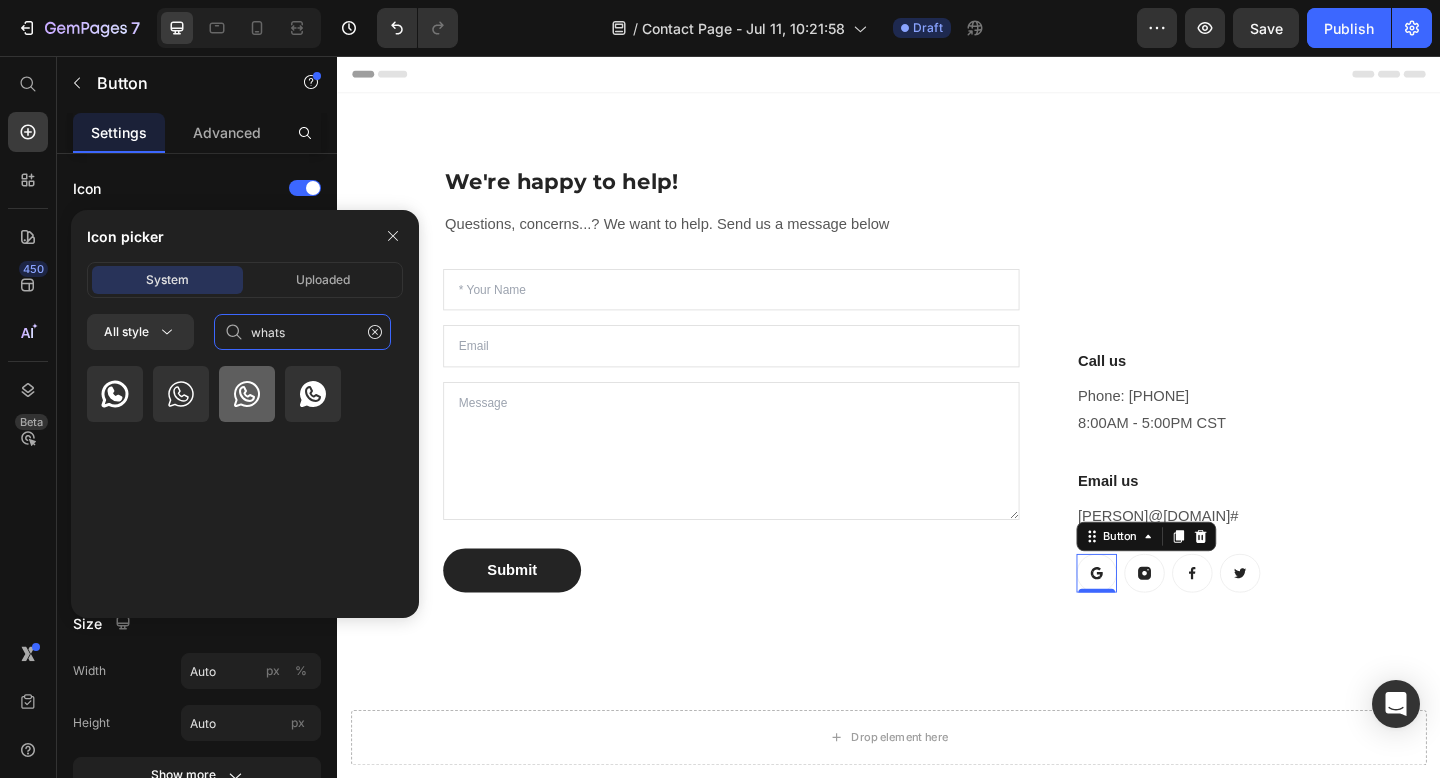 type on "whats" 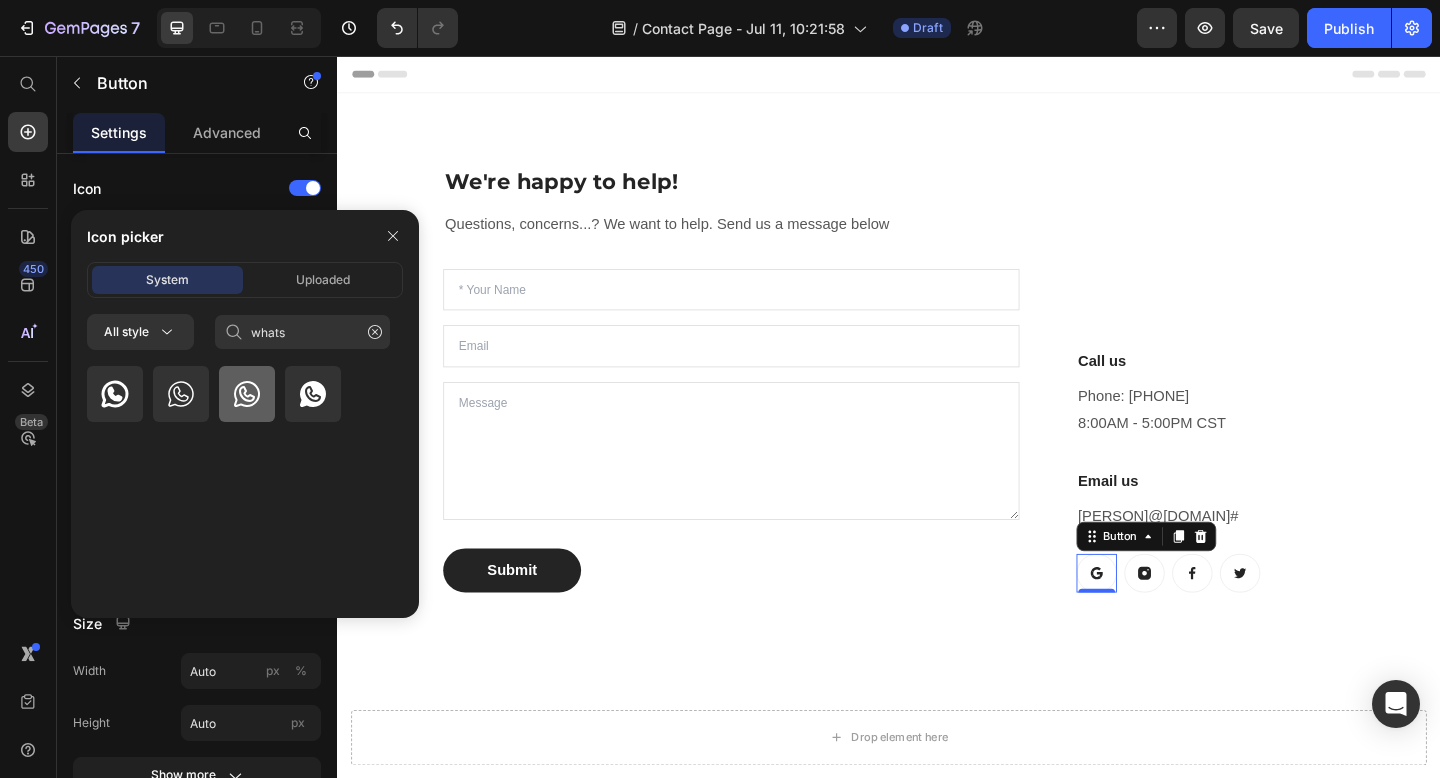 click 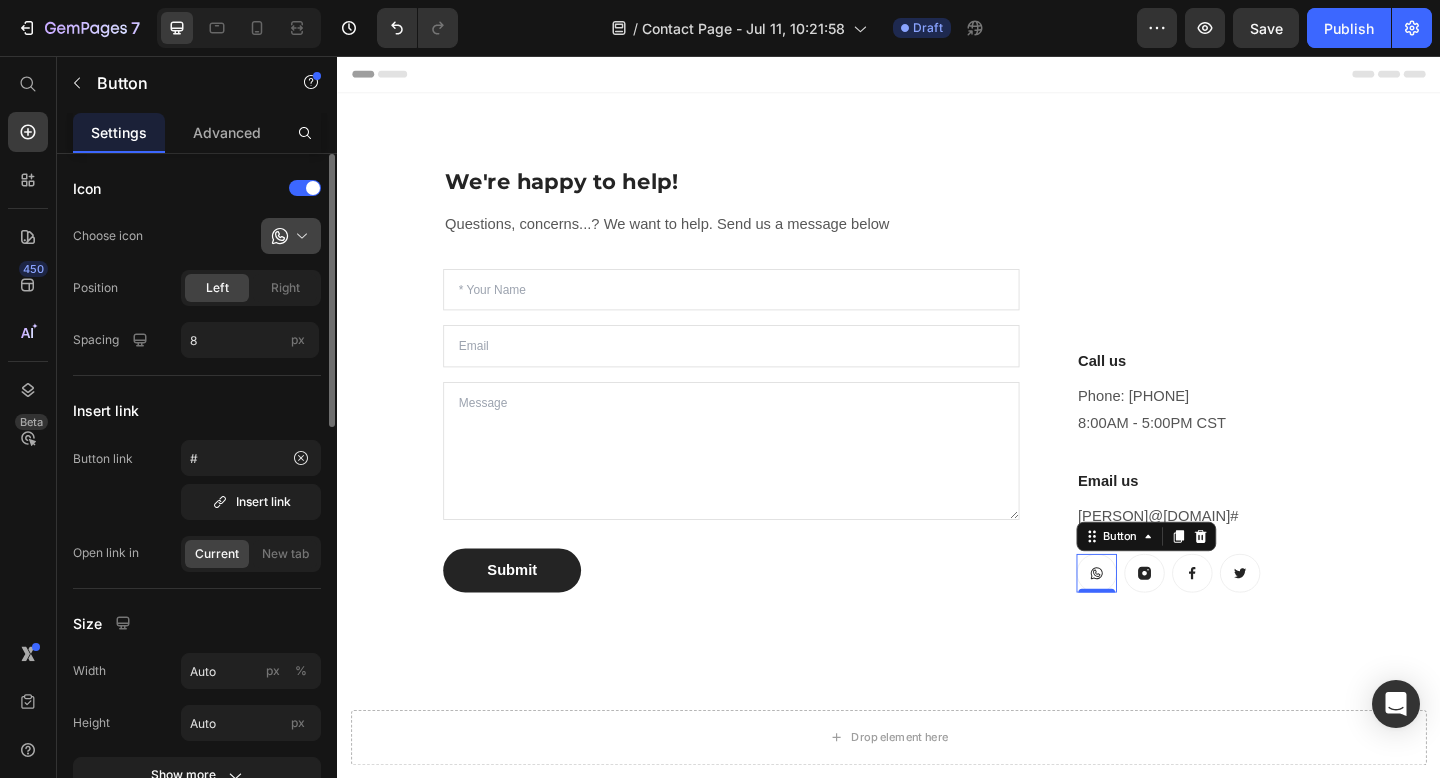 click at bounding box center [299, 236] 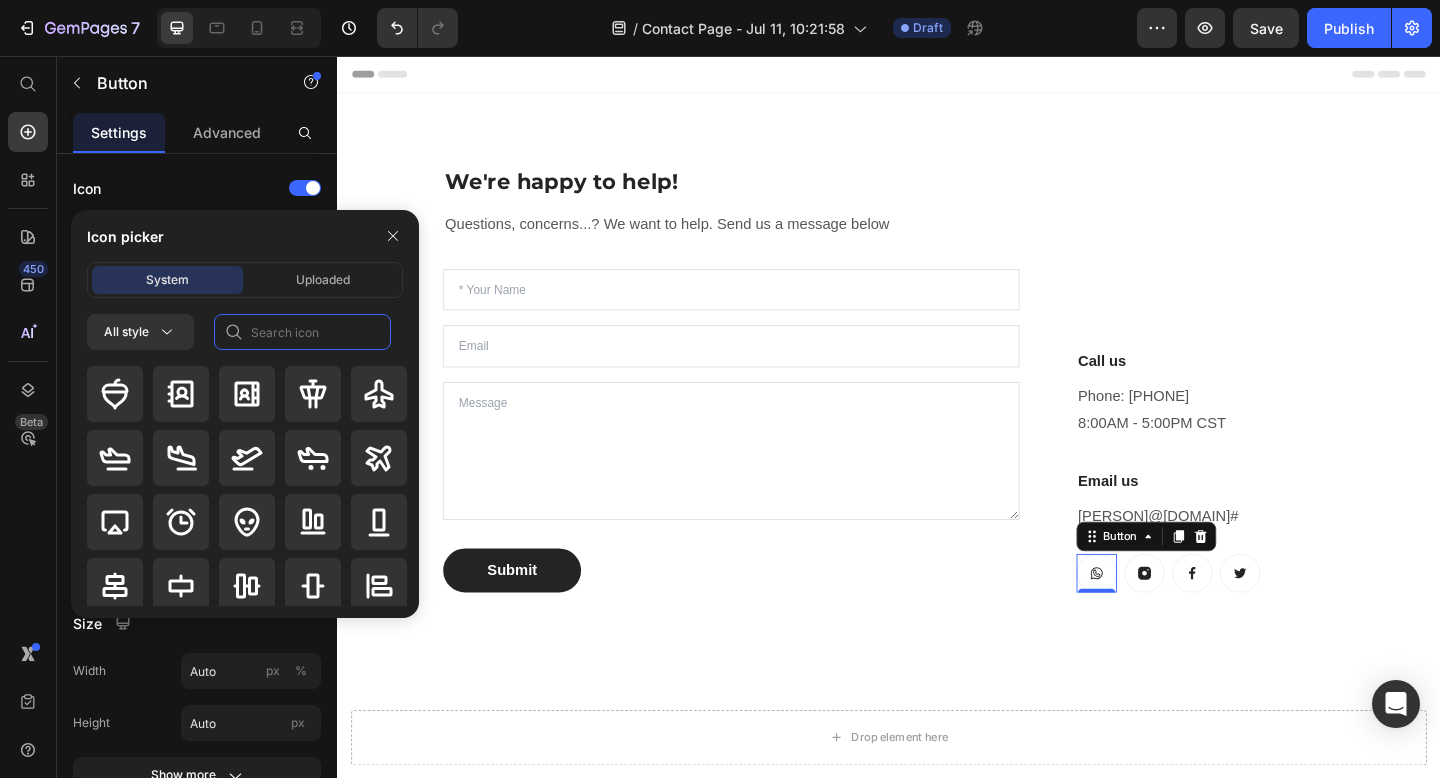 click 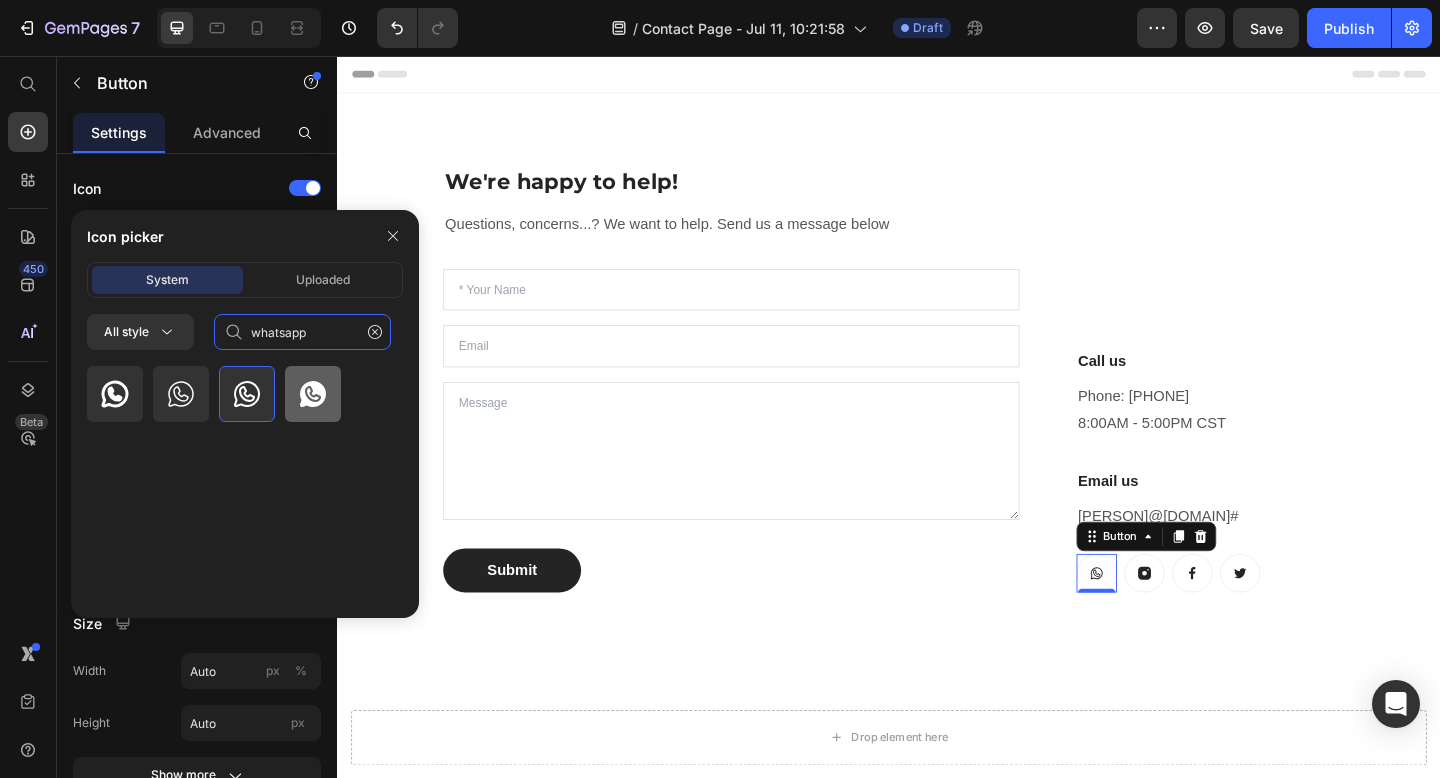 type on "whatsapp" 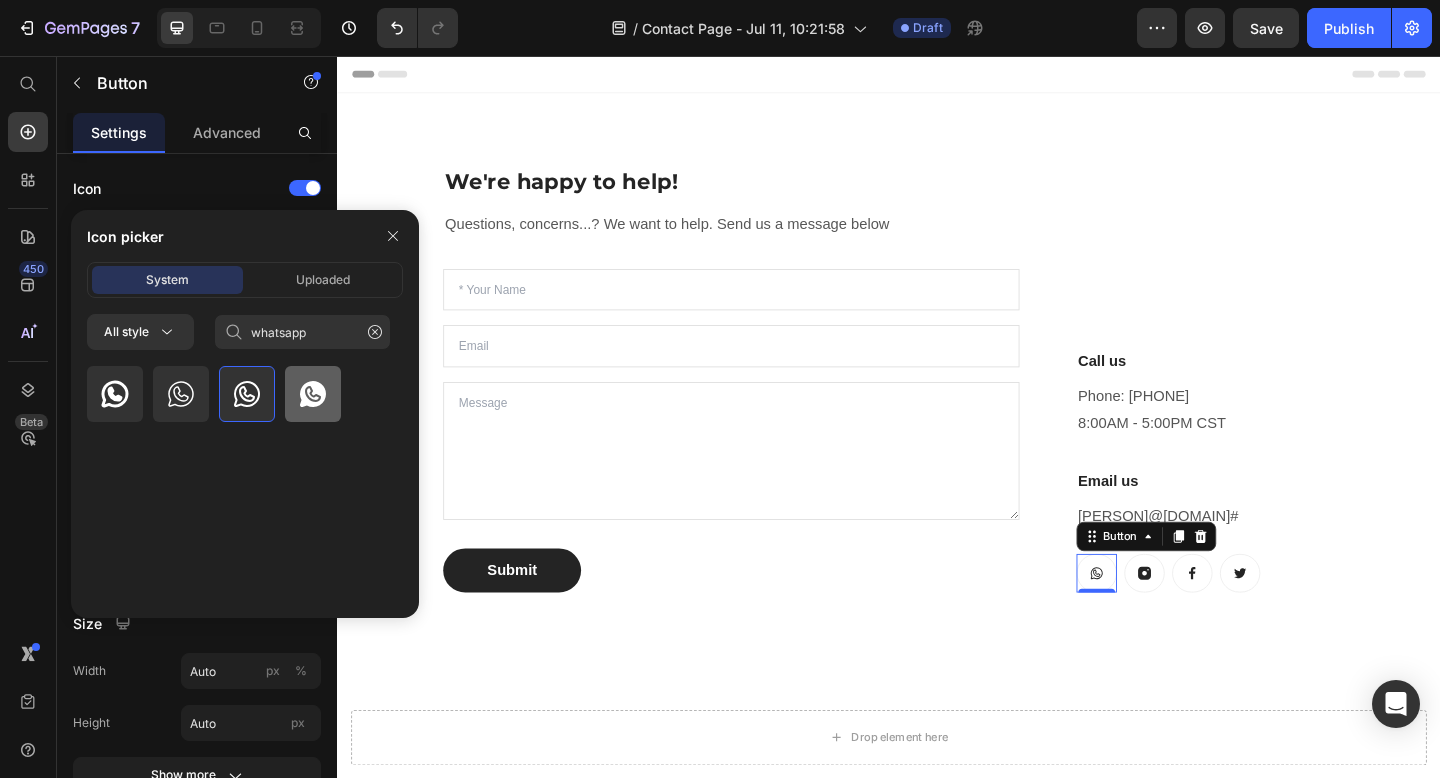 click 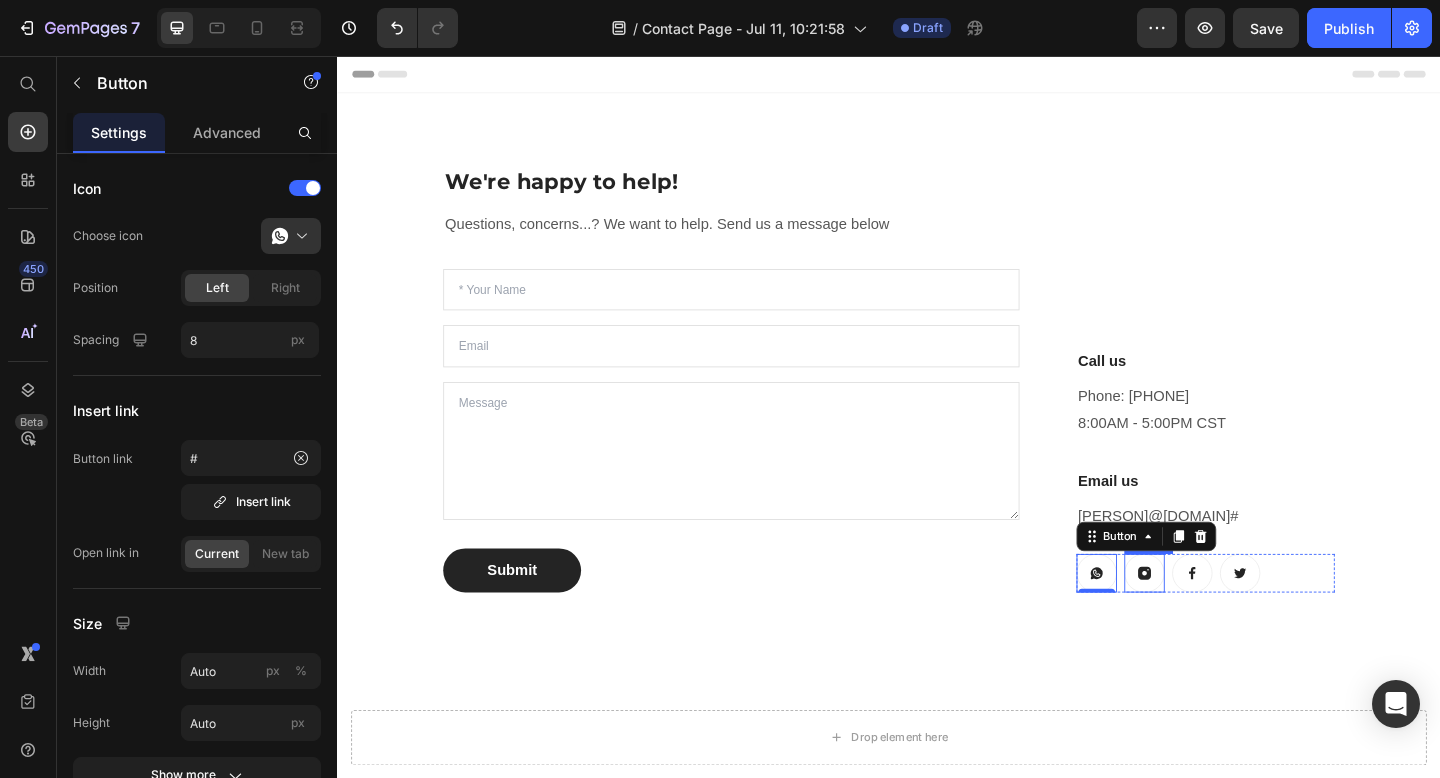 click at bounding box center [1215, 619] 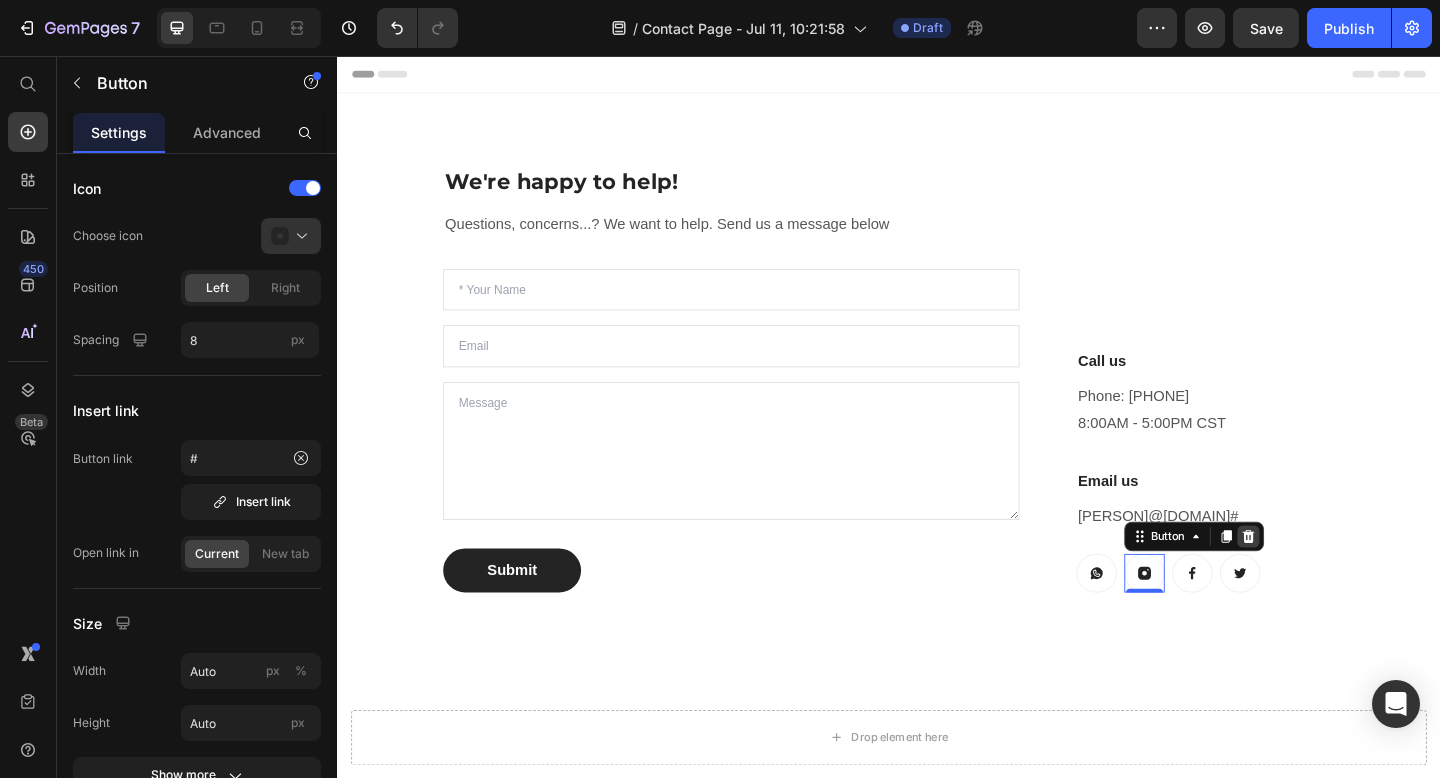 click 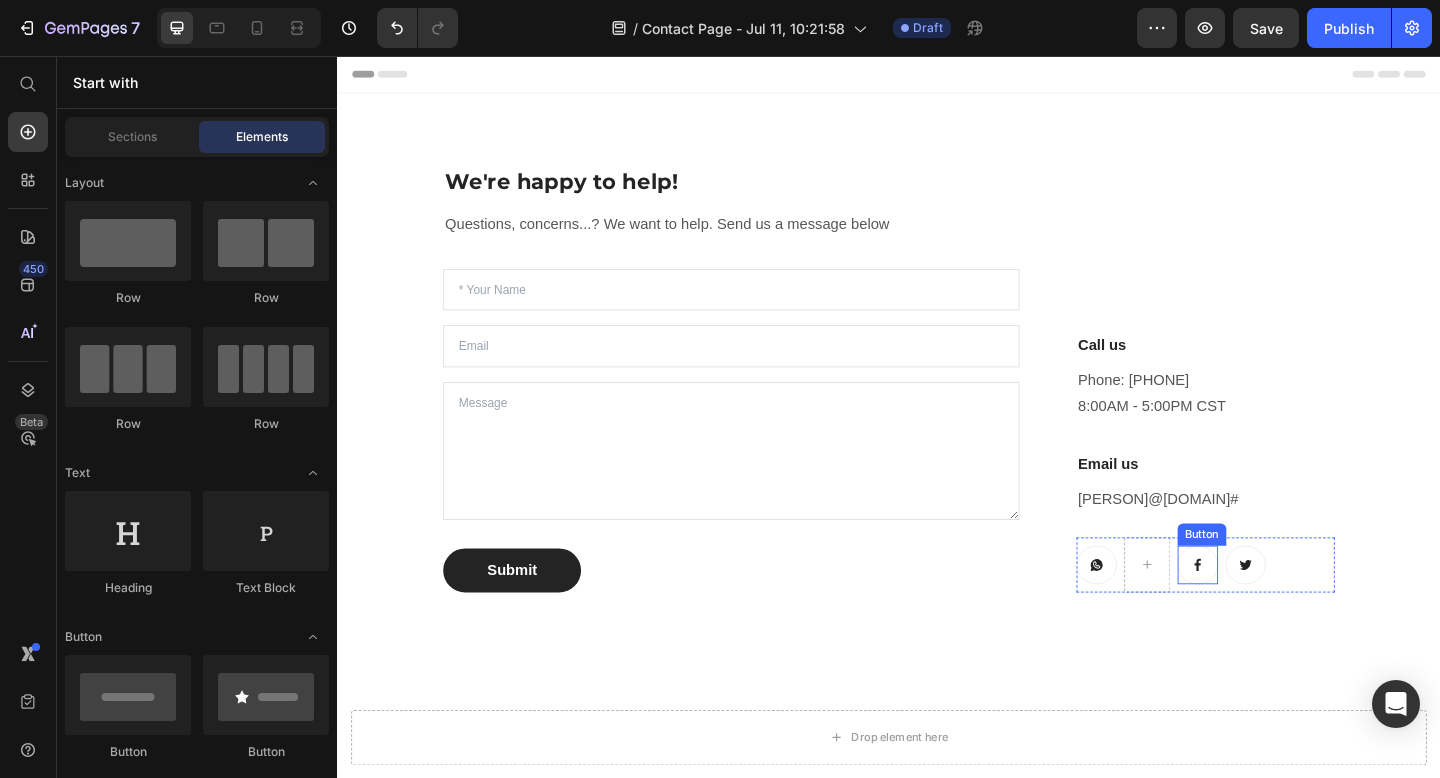 click 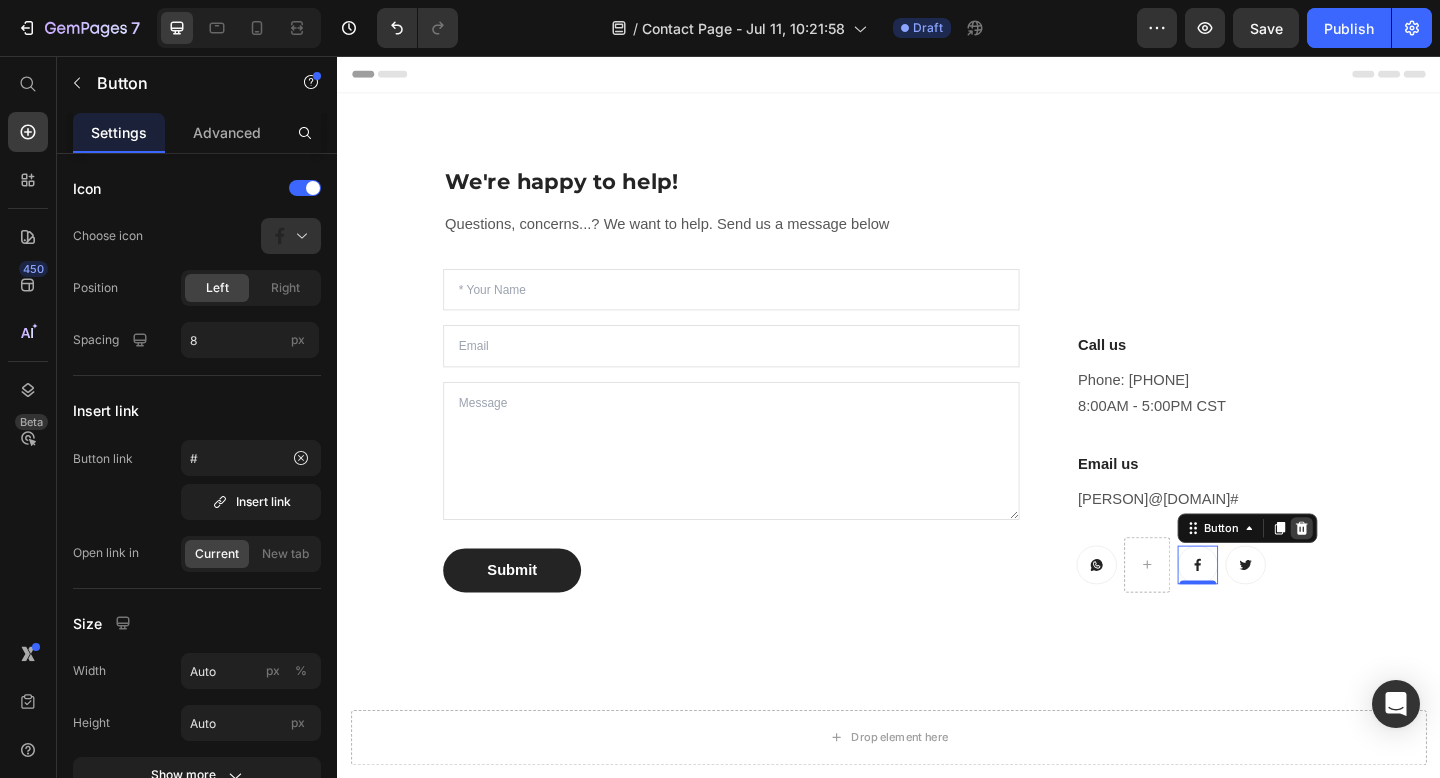 click 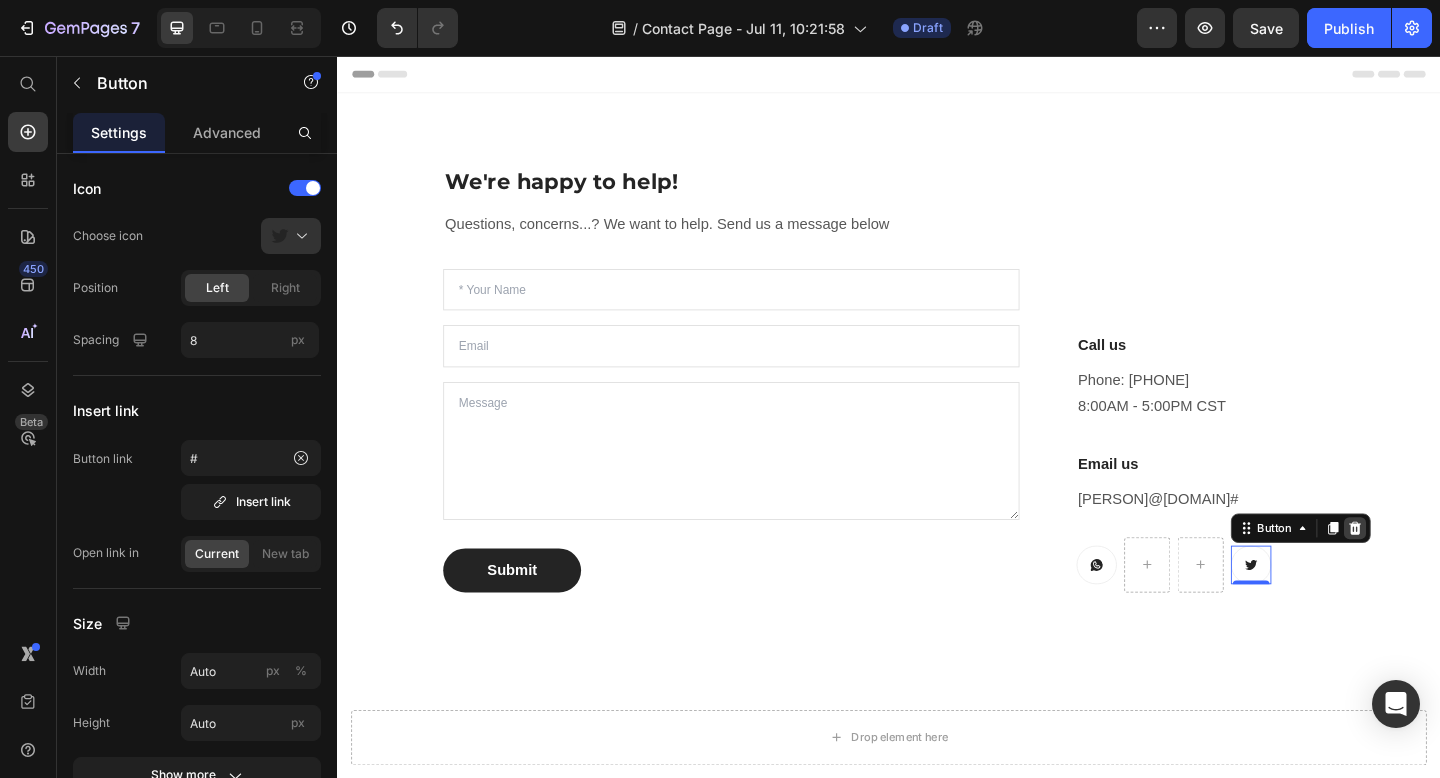 click at bounding box center (1444, 570) 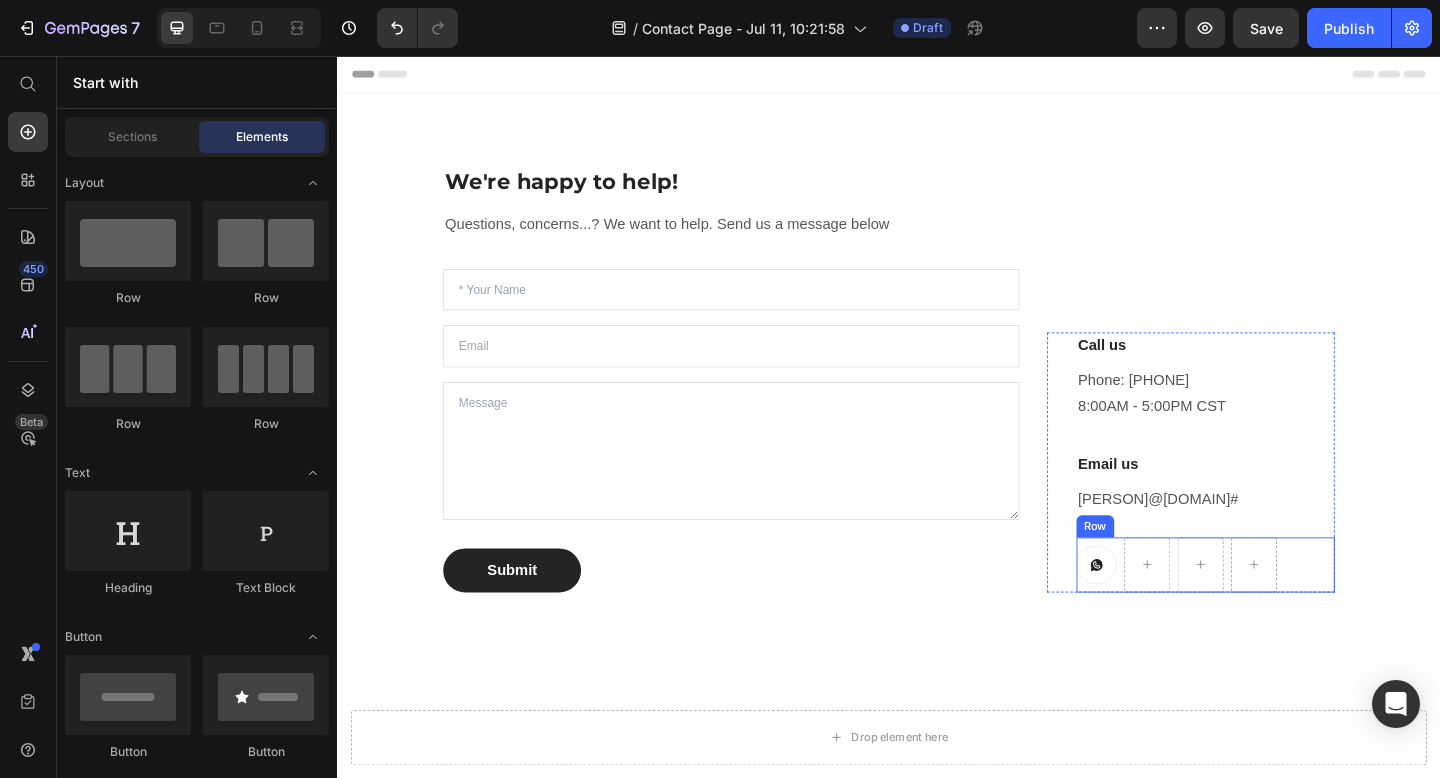 click on "Button
Row" at bounding box center [1281, 610] 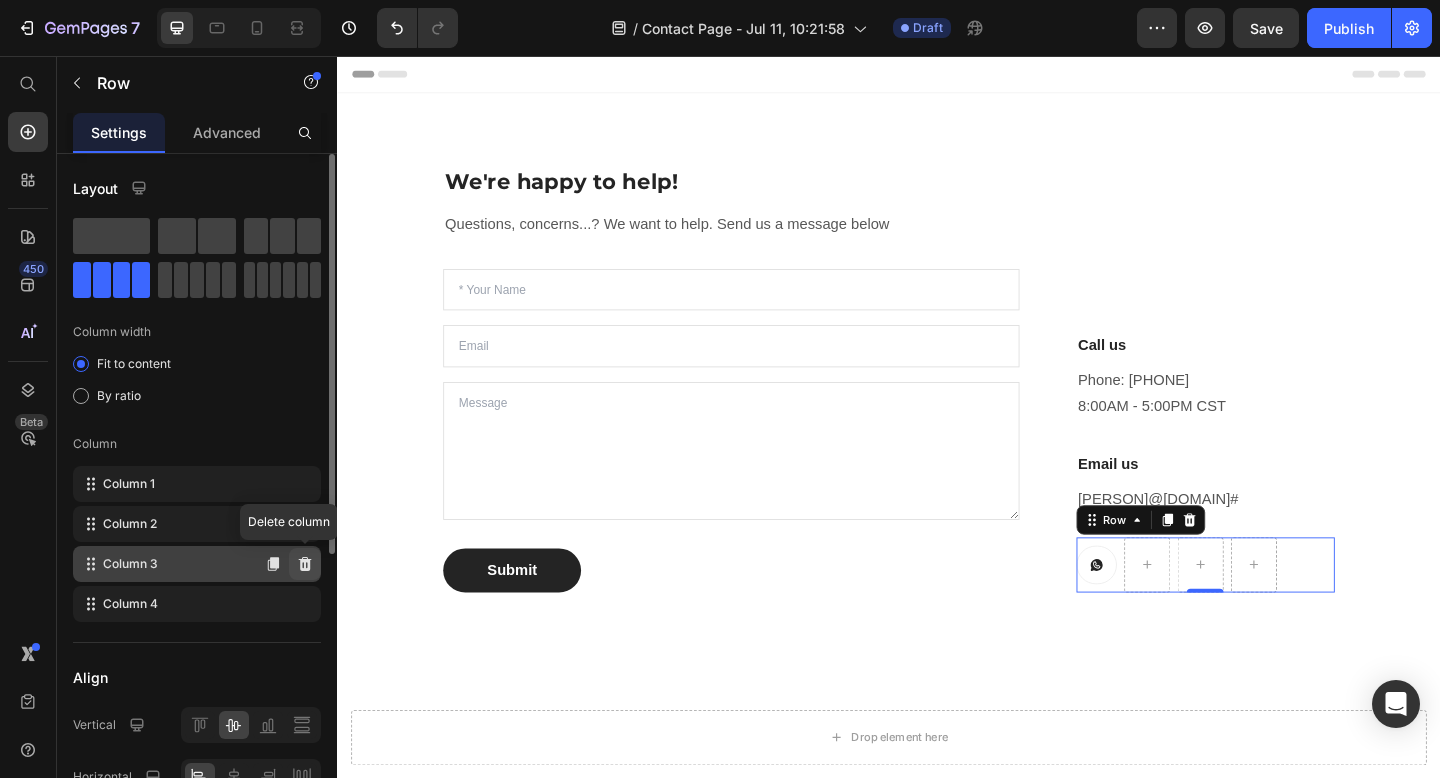 click 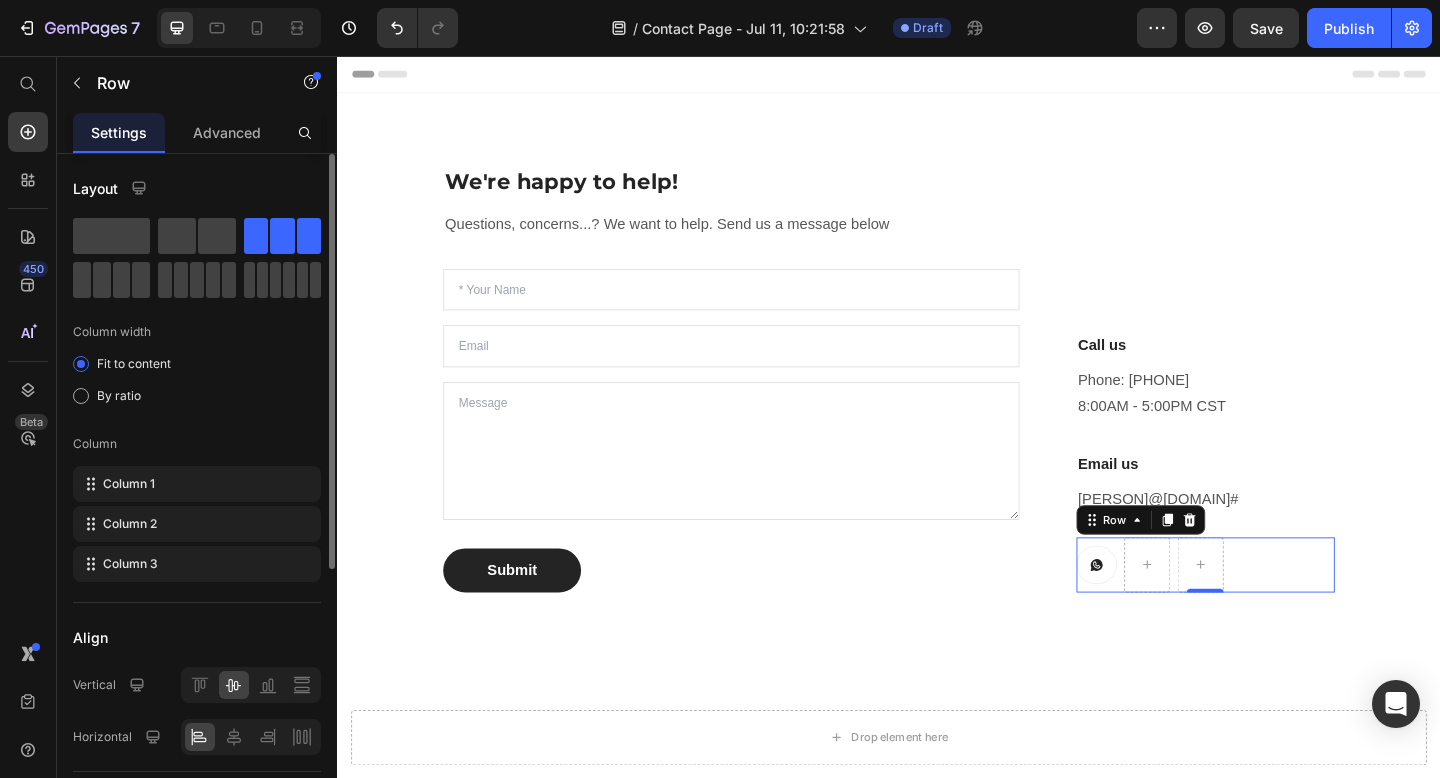 click 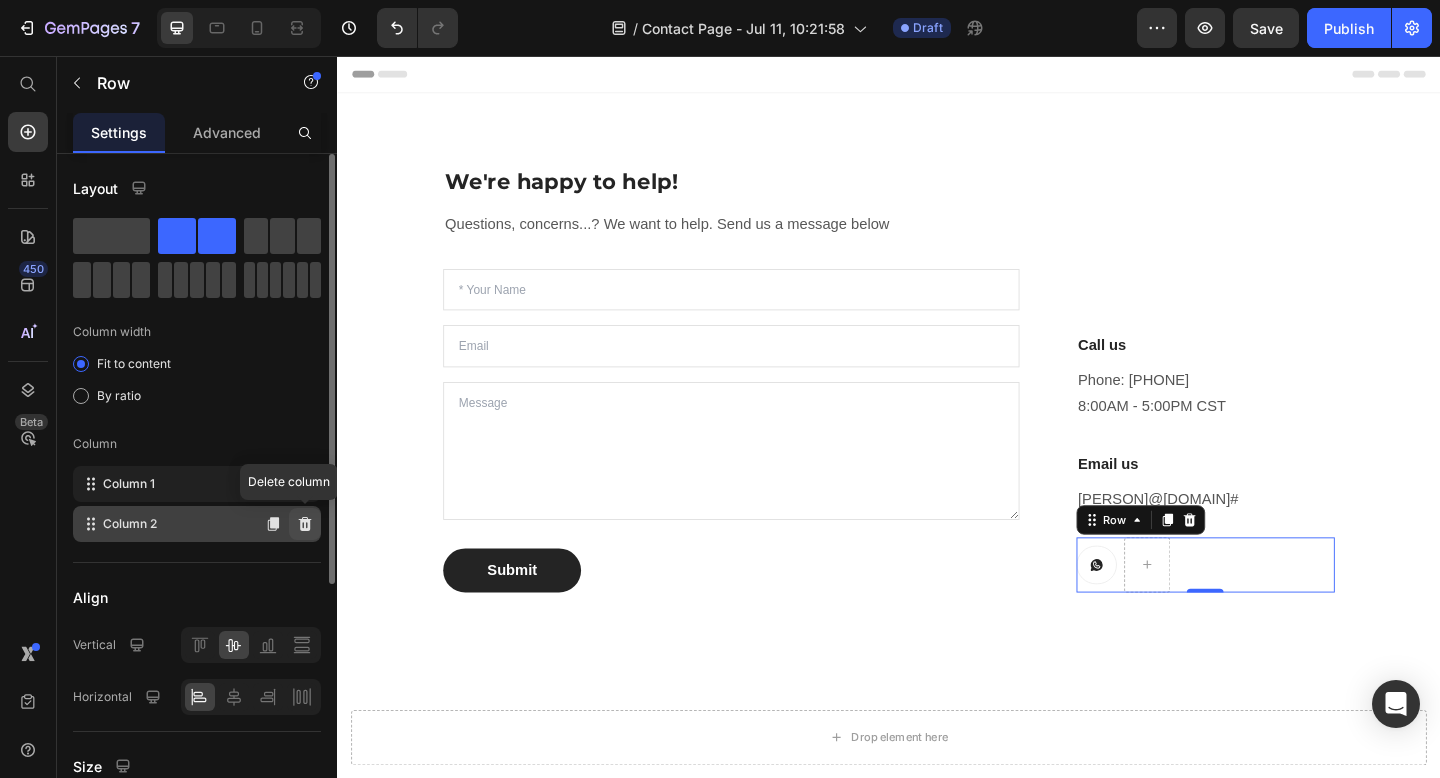click 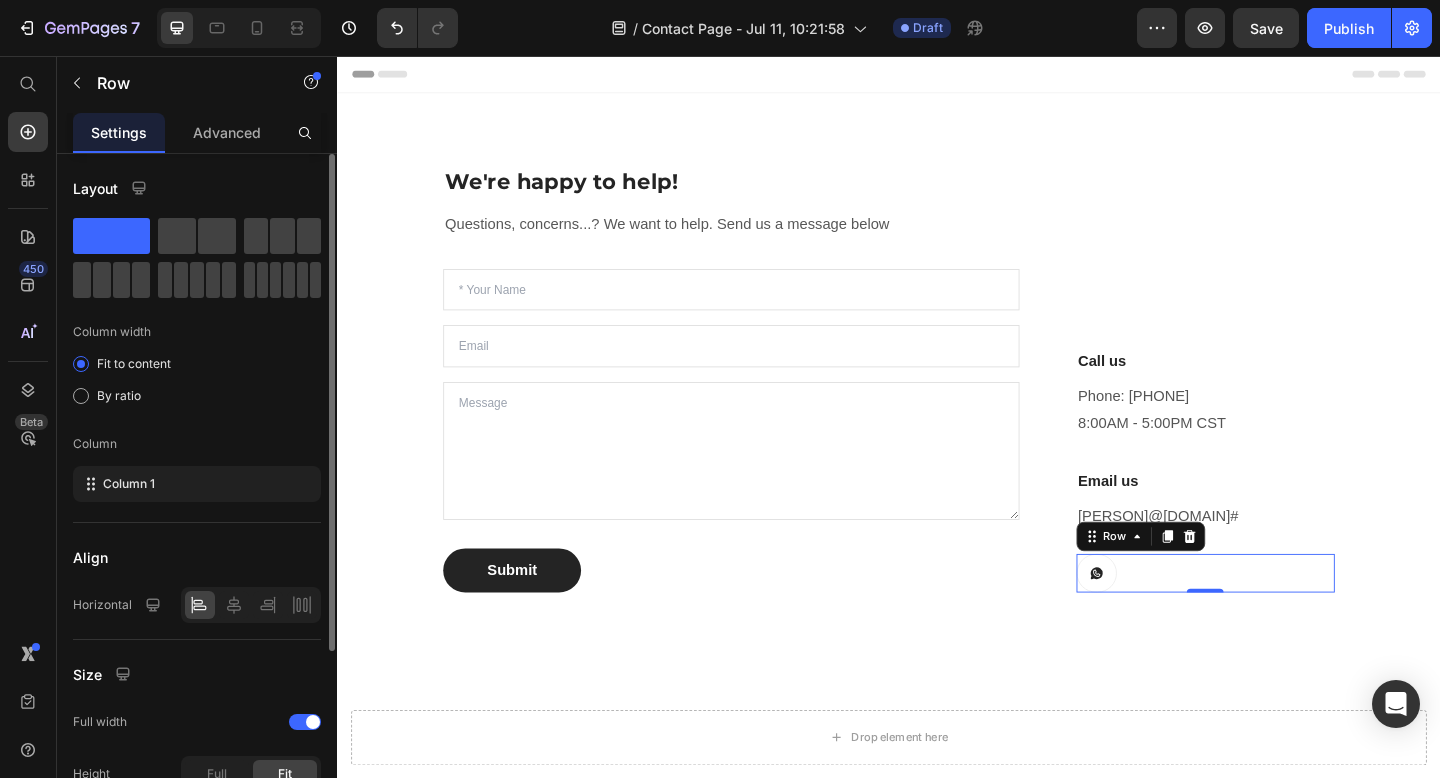 click on "Button Row   0" at bounding box center [1281, 619] 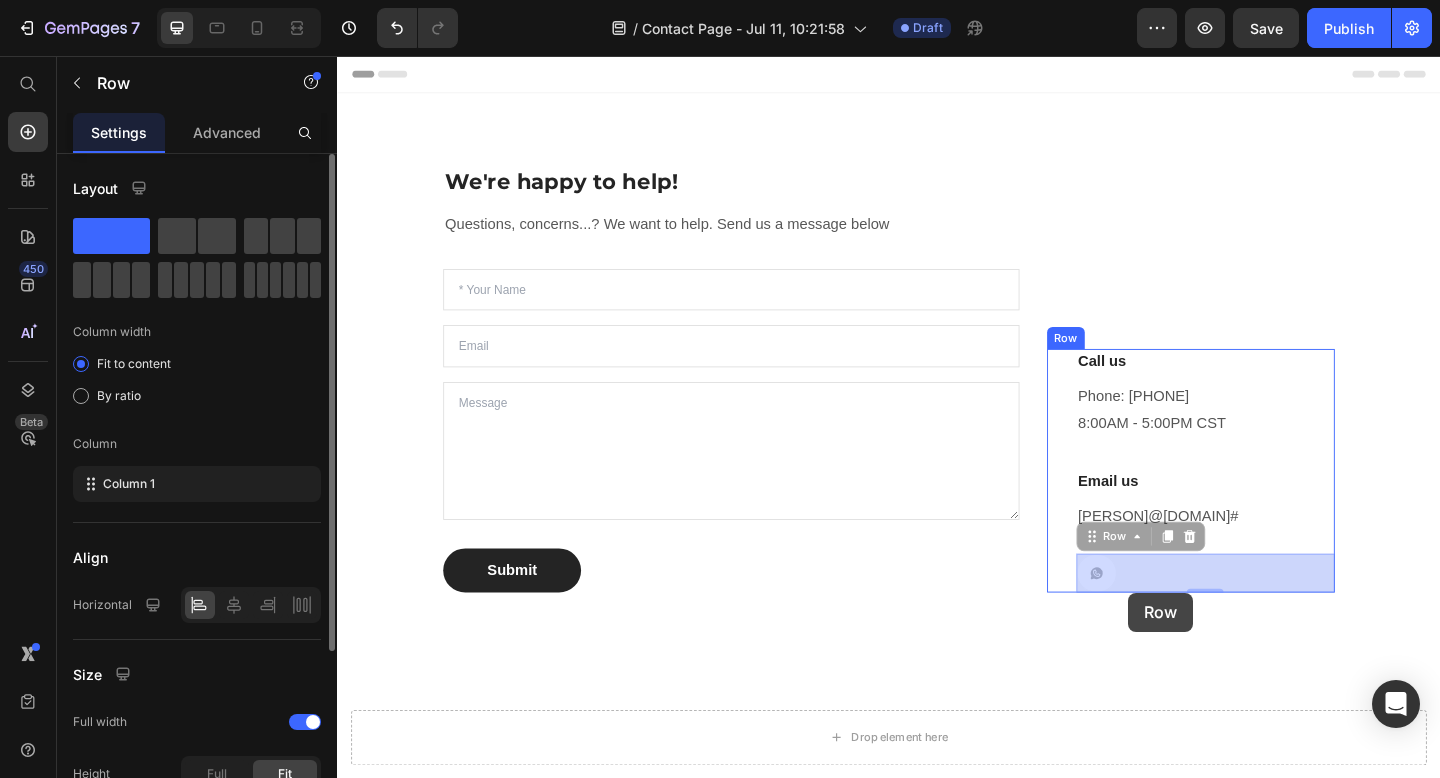 drag, startPoint x: 1214, startPoint y: 622, endPoint x: 1198, endPoint y: 640, distance: 24.083189 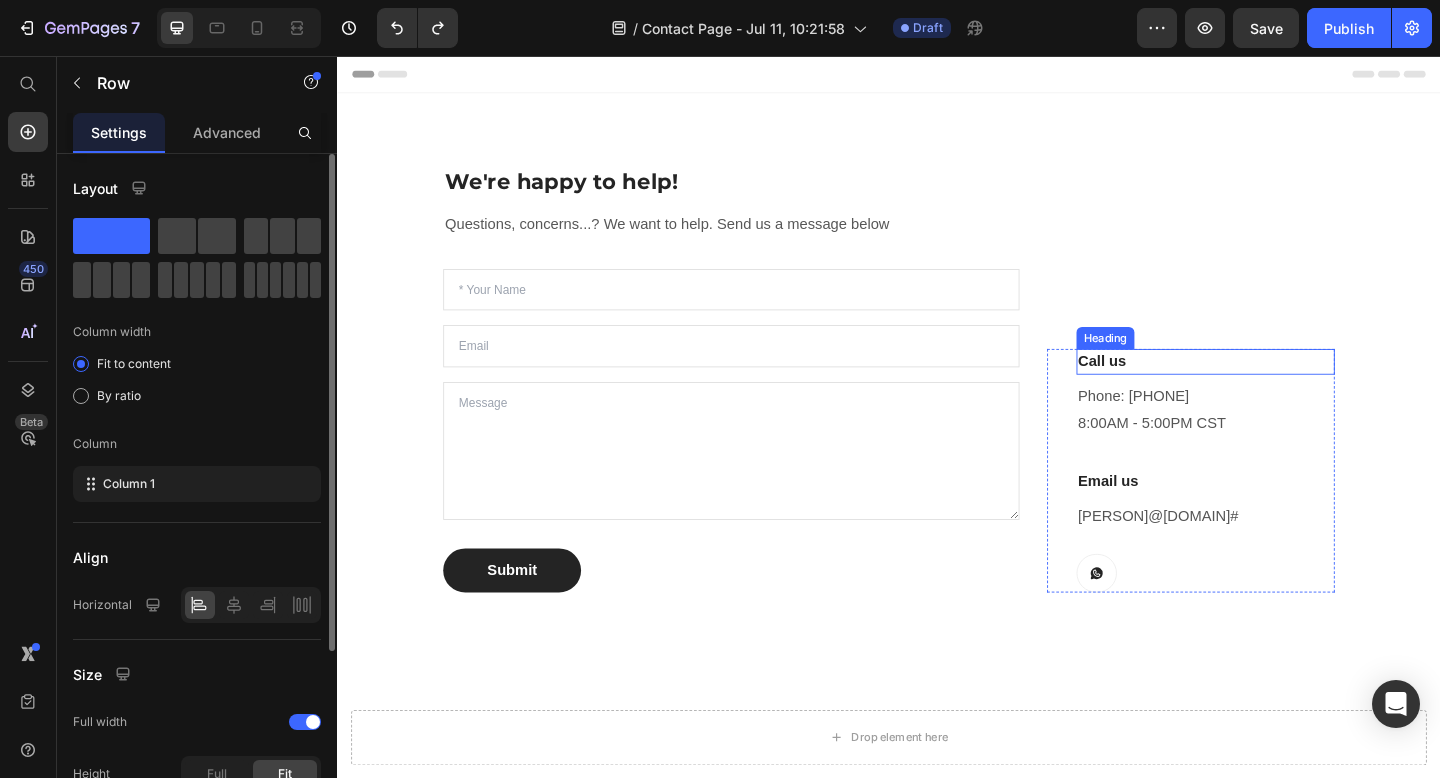 click on "Call us" at bounding box center [1281, 389] 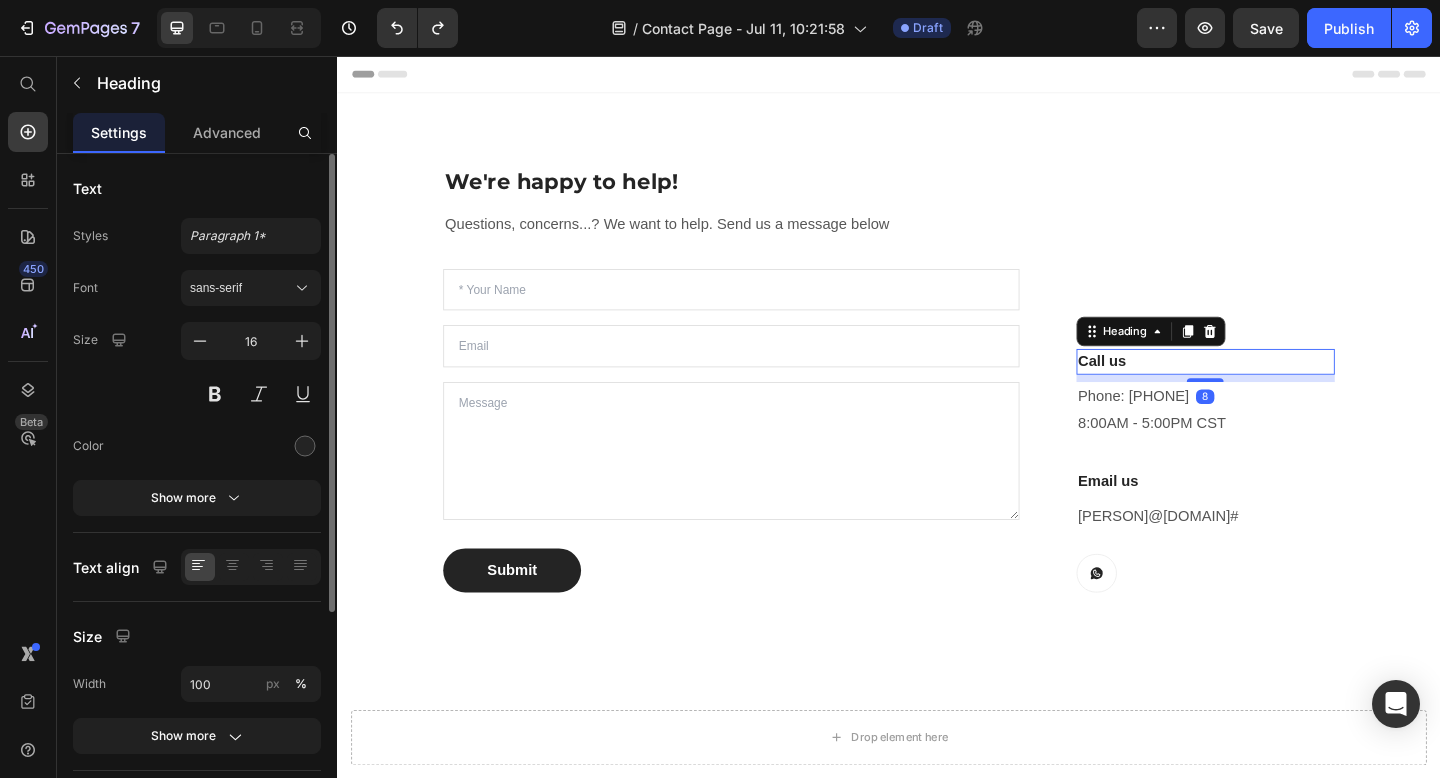 click on "Call us" at bounding box center (1281, 389) 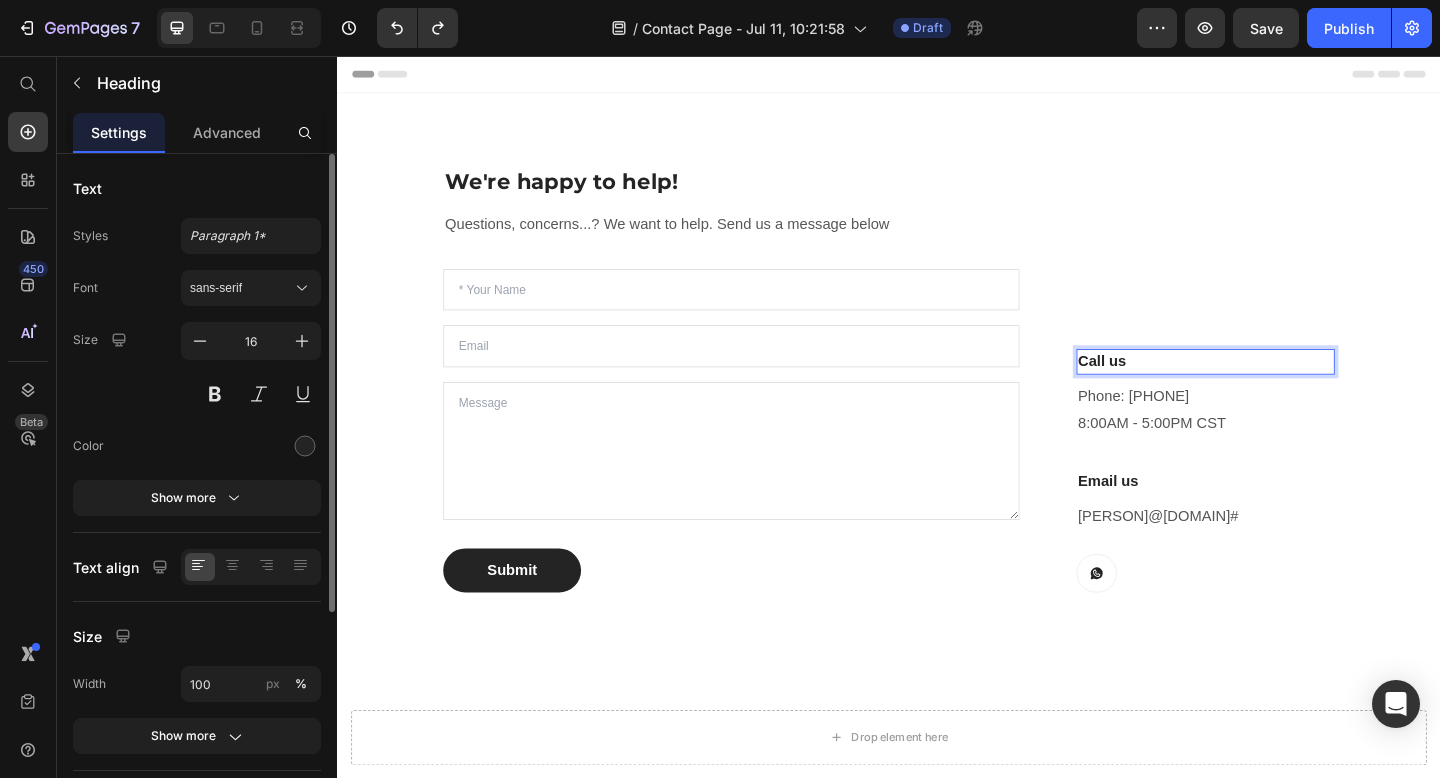 click on "Call us" at bounding box center (1281, 389) 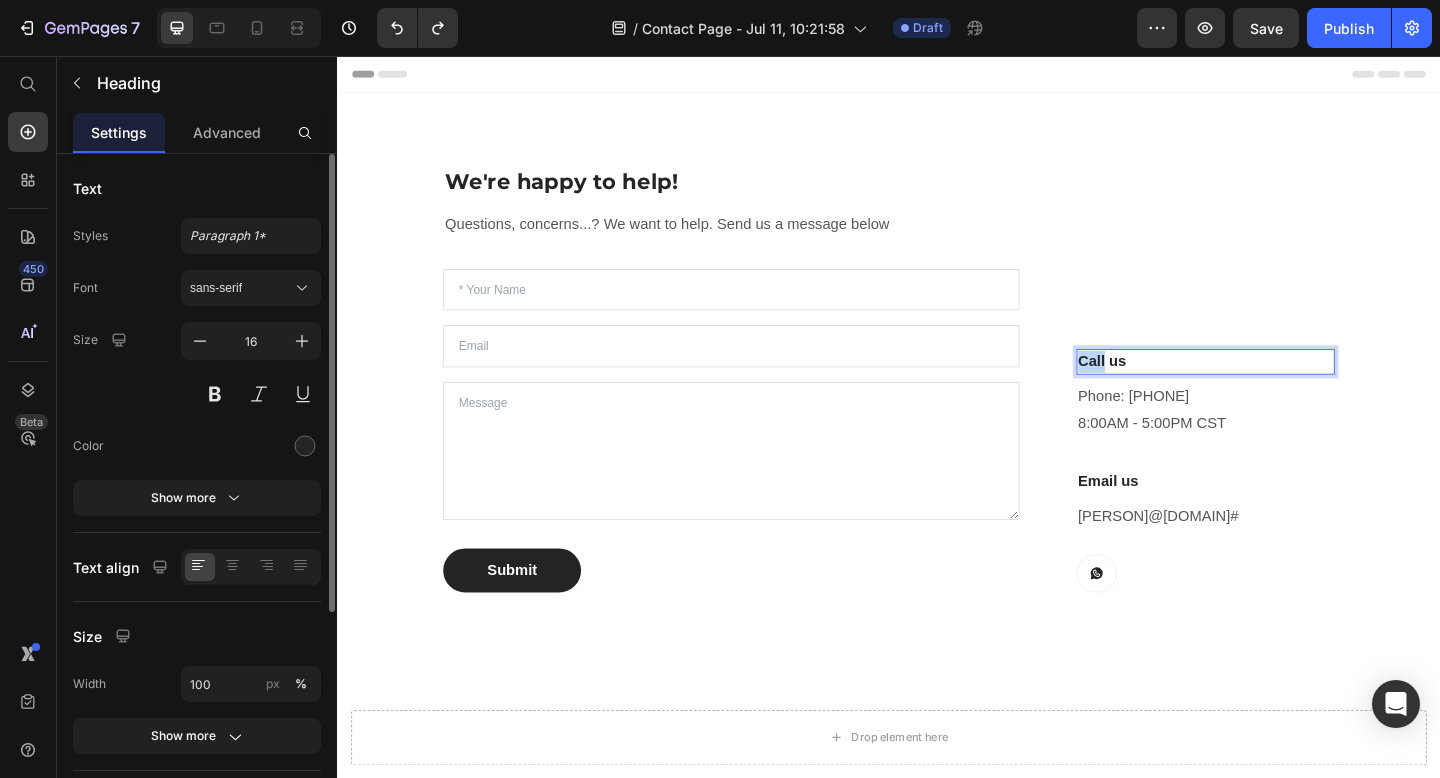 click on "Call us" at bounding box center [1281, 389] 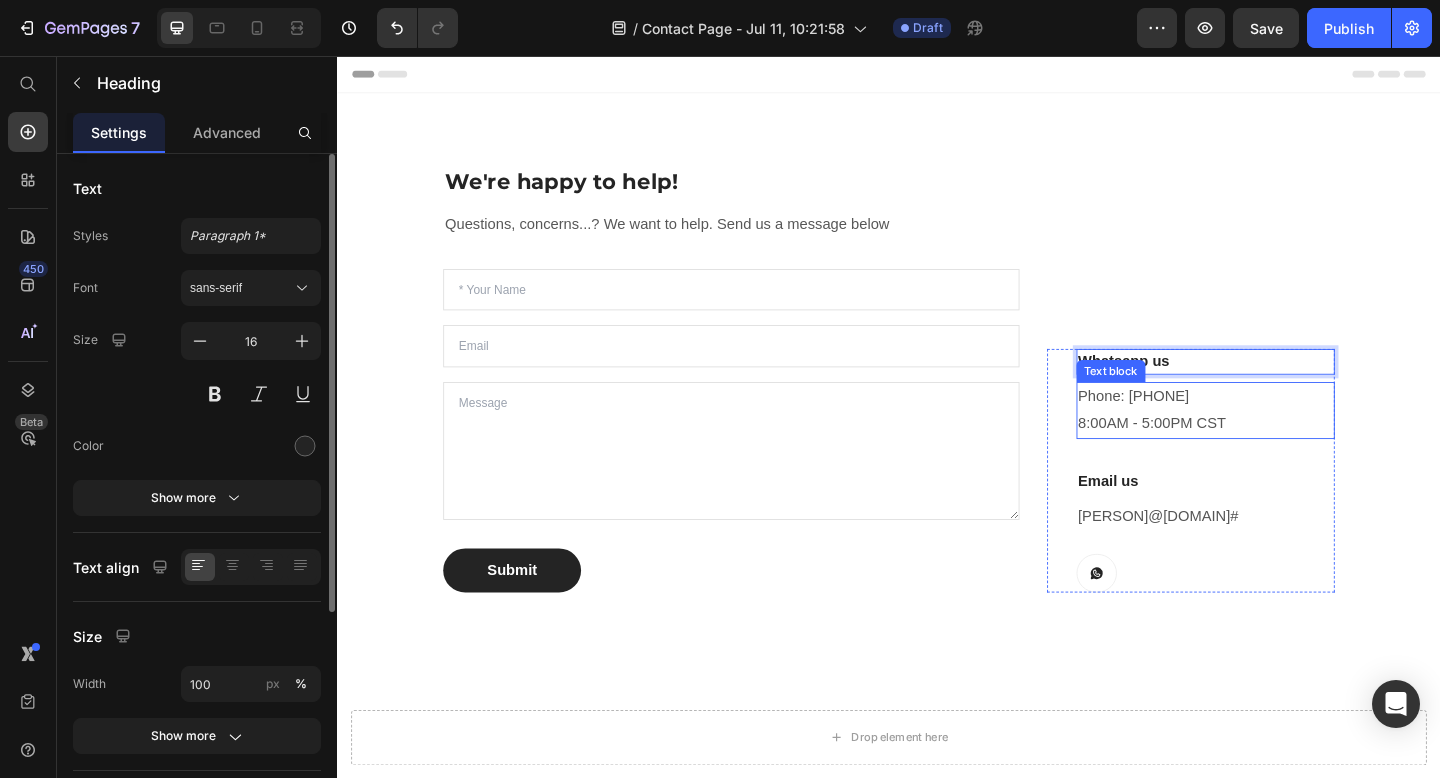 click on "Phone: [PHONE]  8:00AM - 5:00PM CST" at bounding box center [1281, 442] 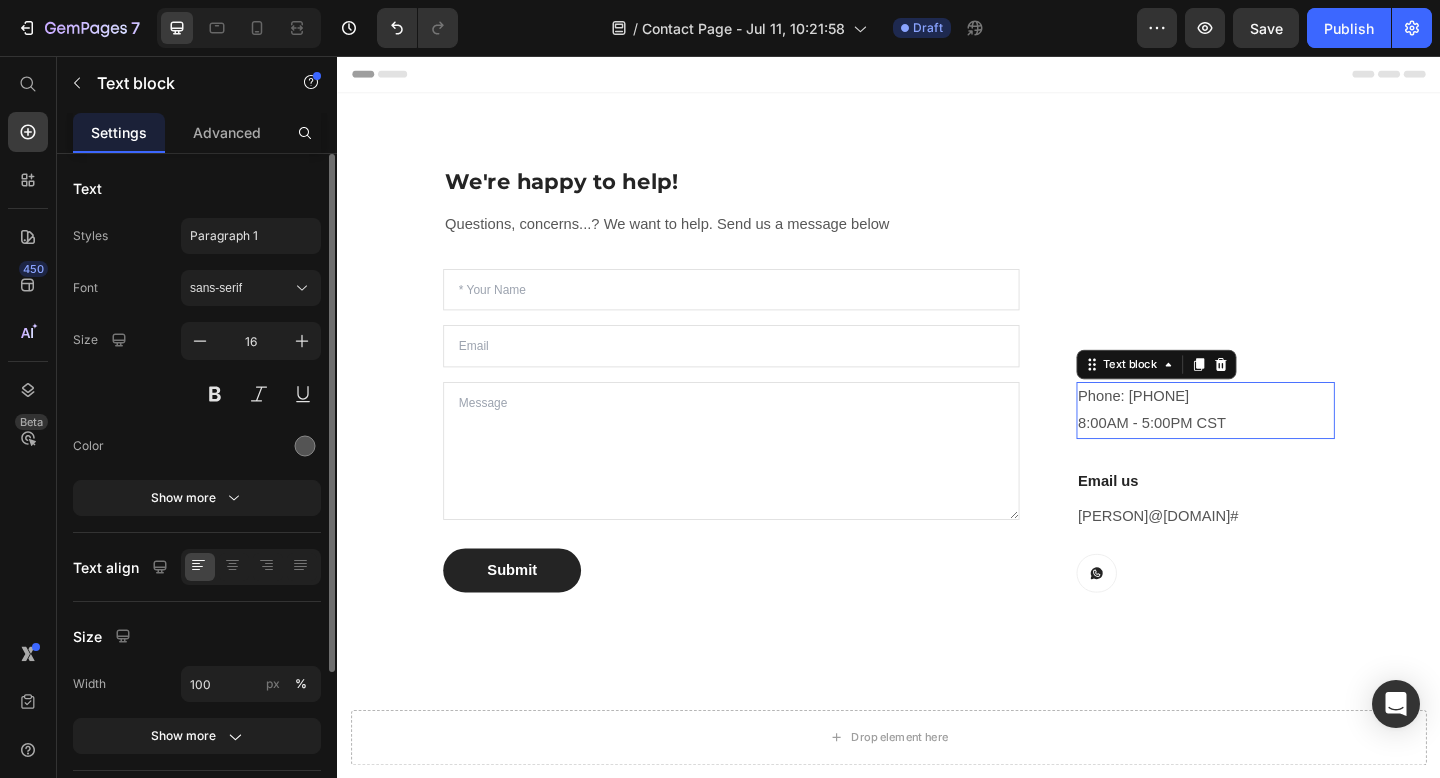 click on "Phone: [PHONE]  8:00AM - 5:00PM CST" at bounding box center [1281, 442] 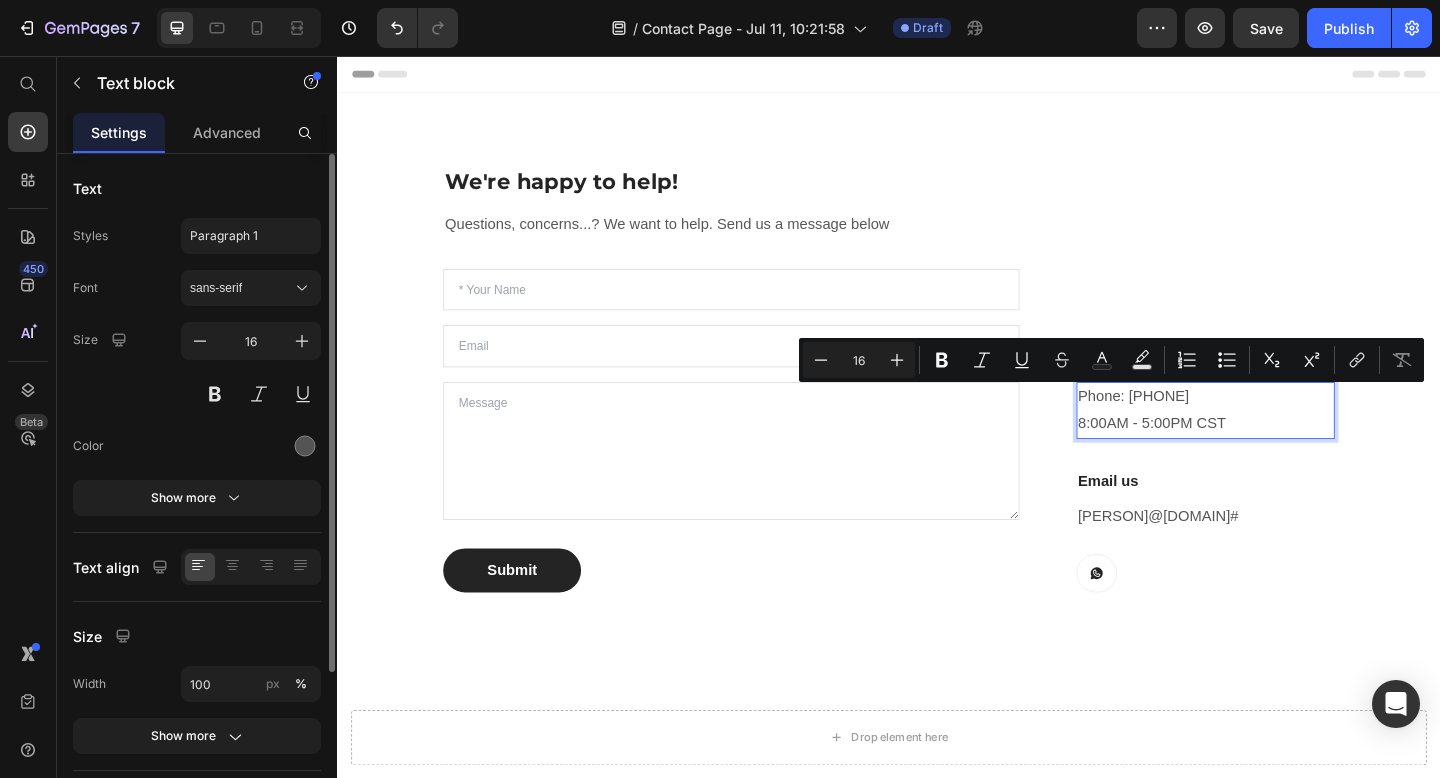 drag, startPoint x: 1316, startPoint y: 429, endPoint x: 1197, endPoint y: 428, distance: 119.0042 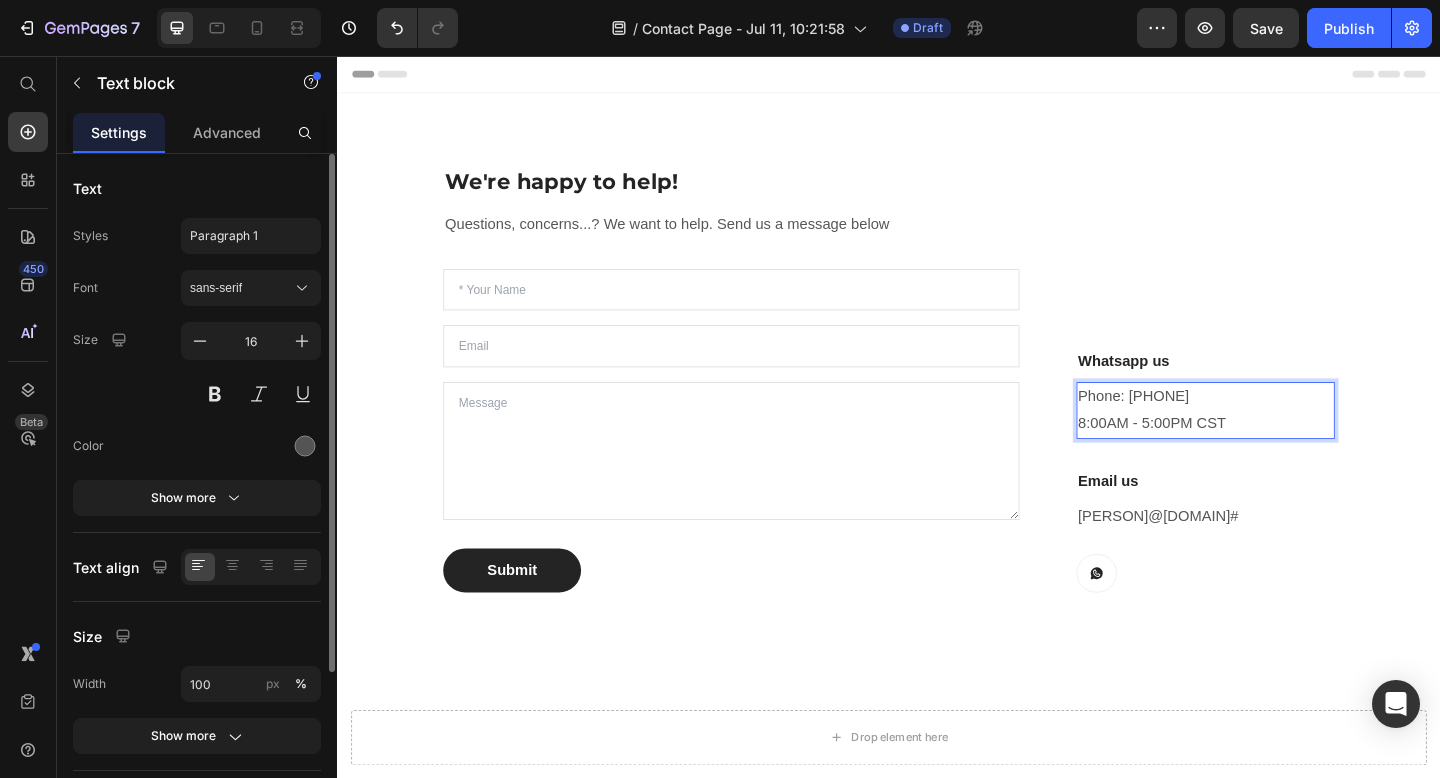 click on "Phone: [PHONE] 8:00AM - 5:00PM CST" at bounding box center [1281, 442] 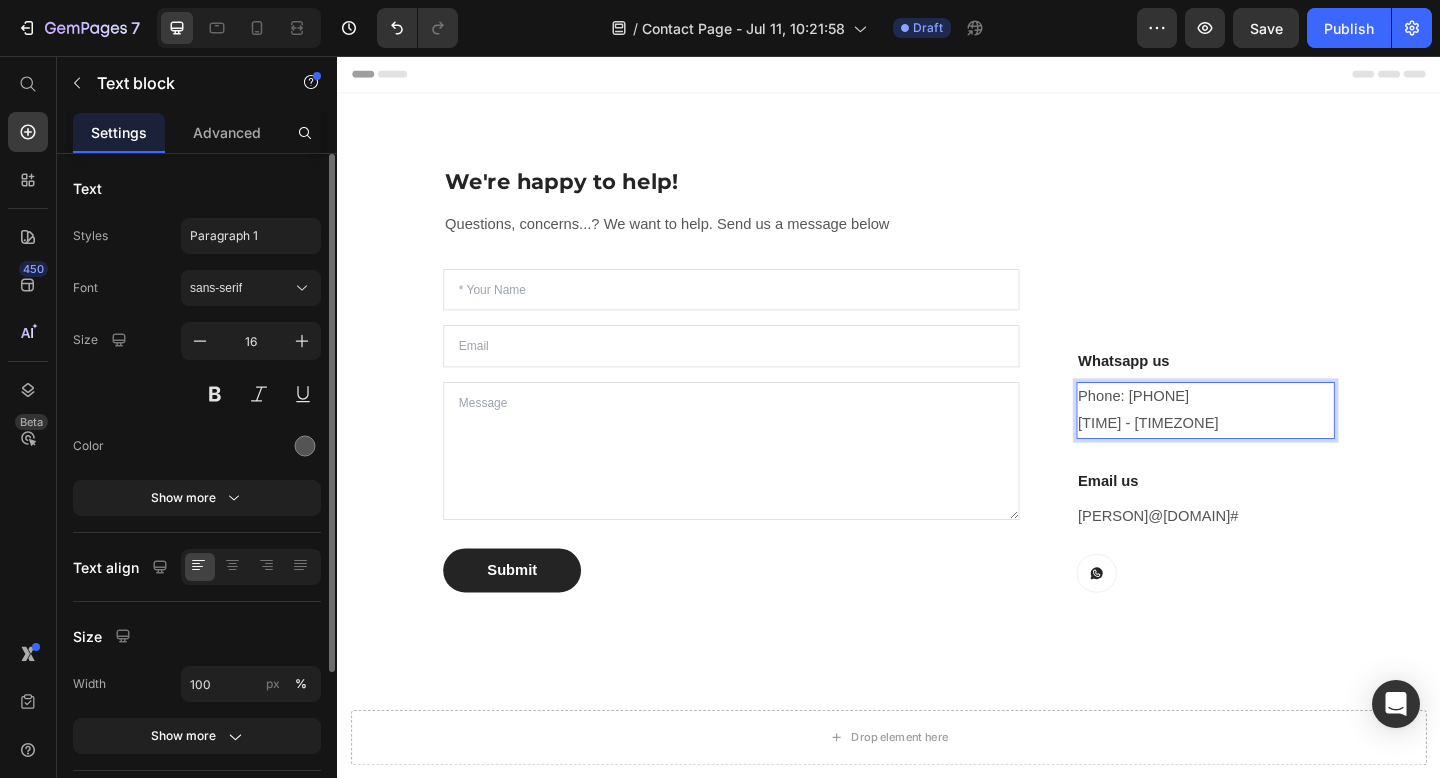 click on "Phone: [PHONE] 9:00AM - 5:00PM CST" at bounding box center [1281, 442] 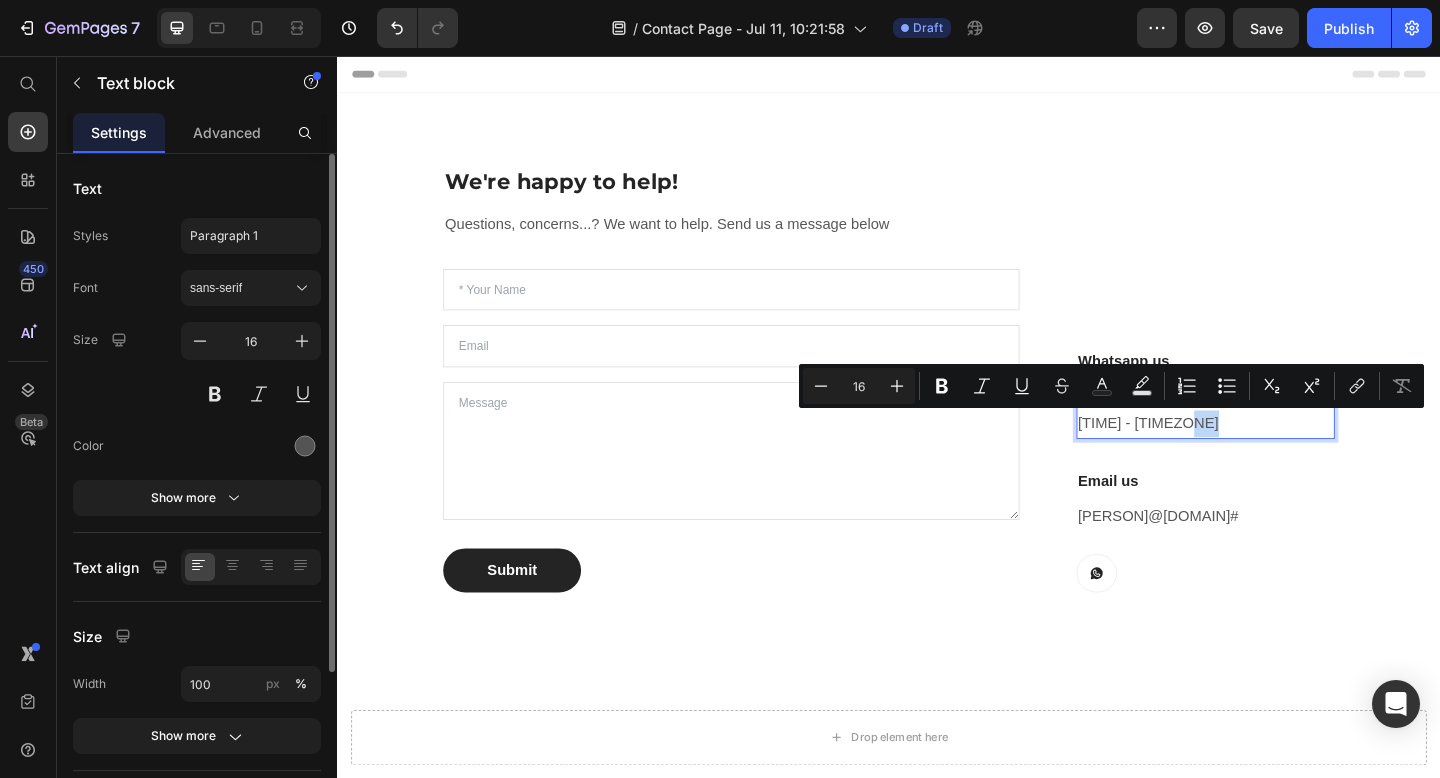 drag, startPoint x: 1309, startPoint y: 455, endPoint x: 1275, endPoint y: 457, distance: 34.058773 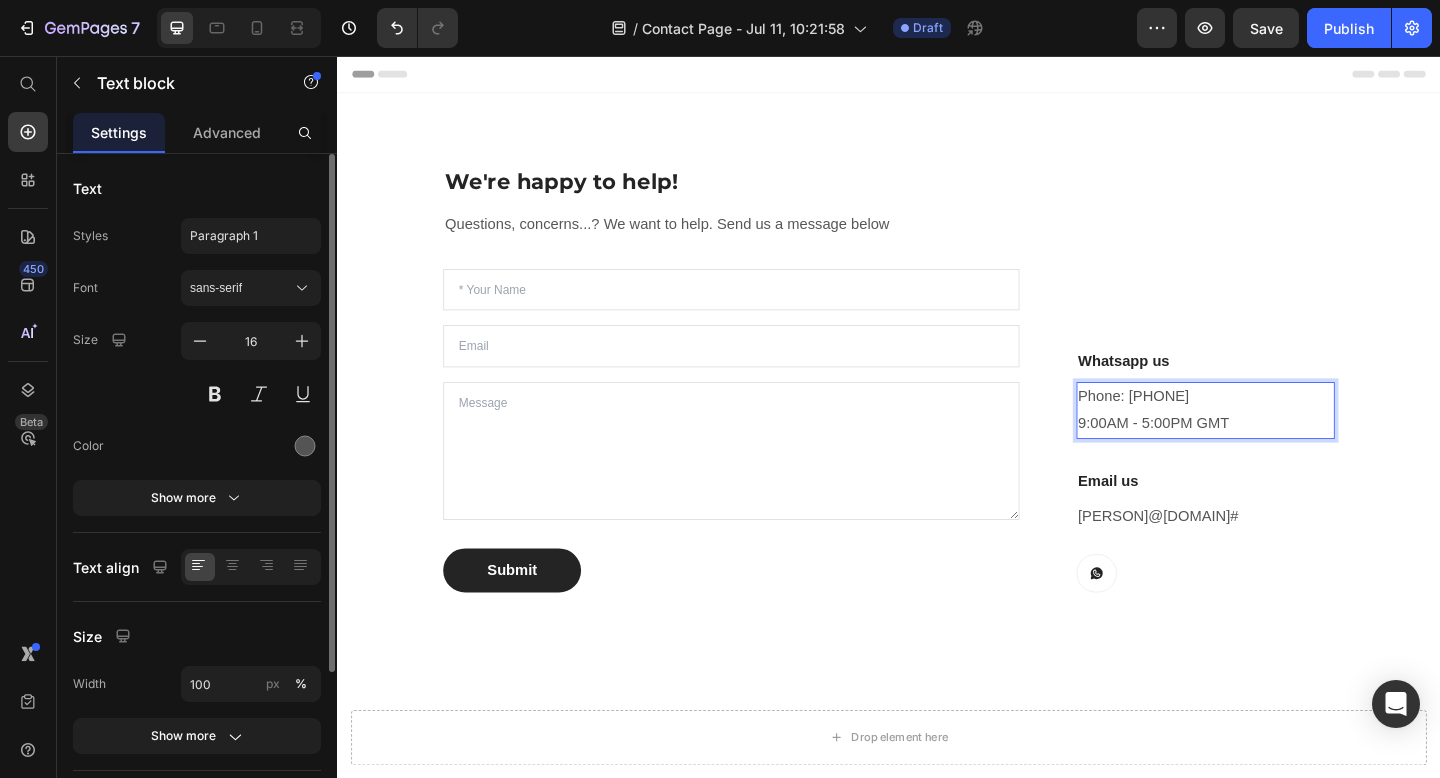 click on "Phone: [PHONE] 9:00AM - 5:00PM GMT" at bounding box center [1281, 442] 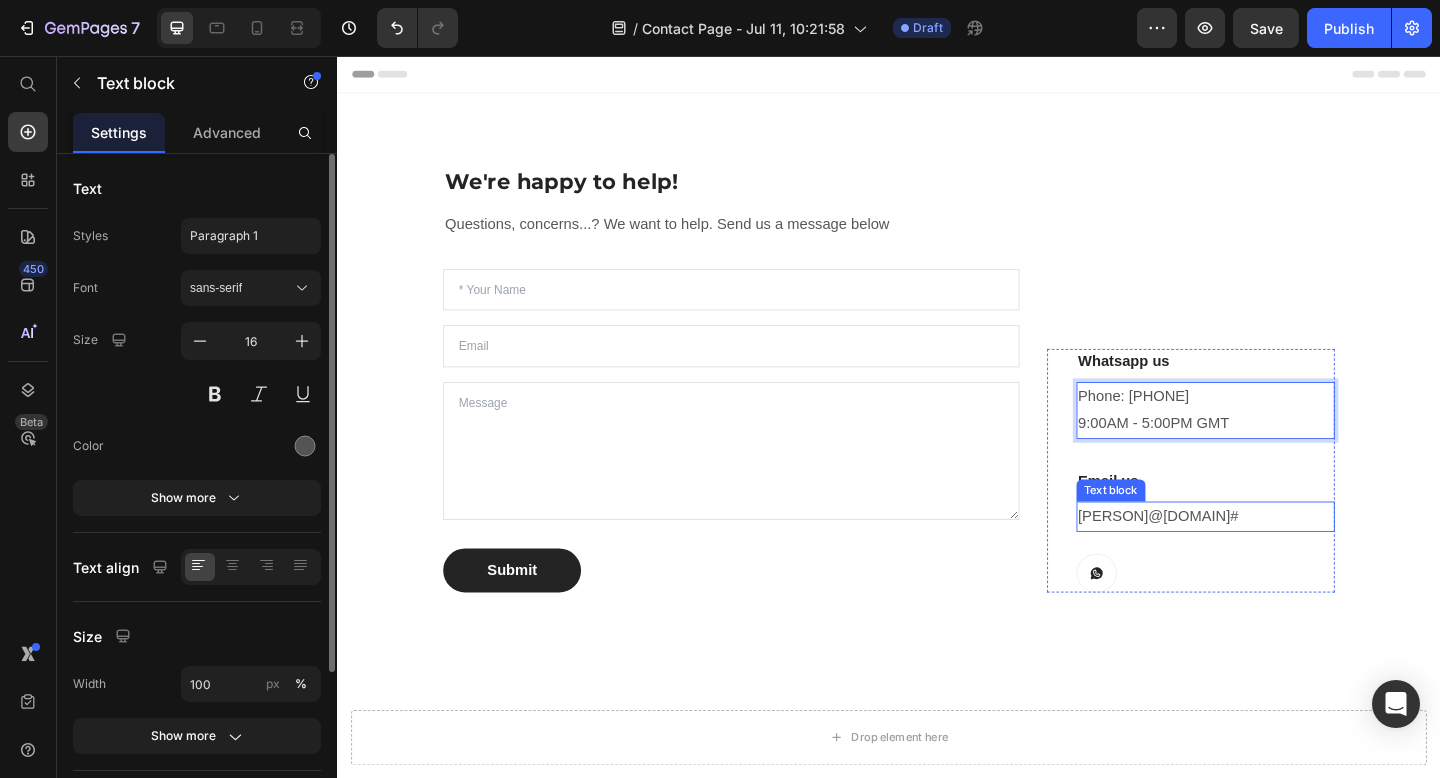 click on "milafoyltd@[EMAIL] # ⁠⁠⁠⁠⁠⁠⁠" at bounding box center (1281, 557) 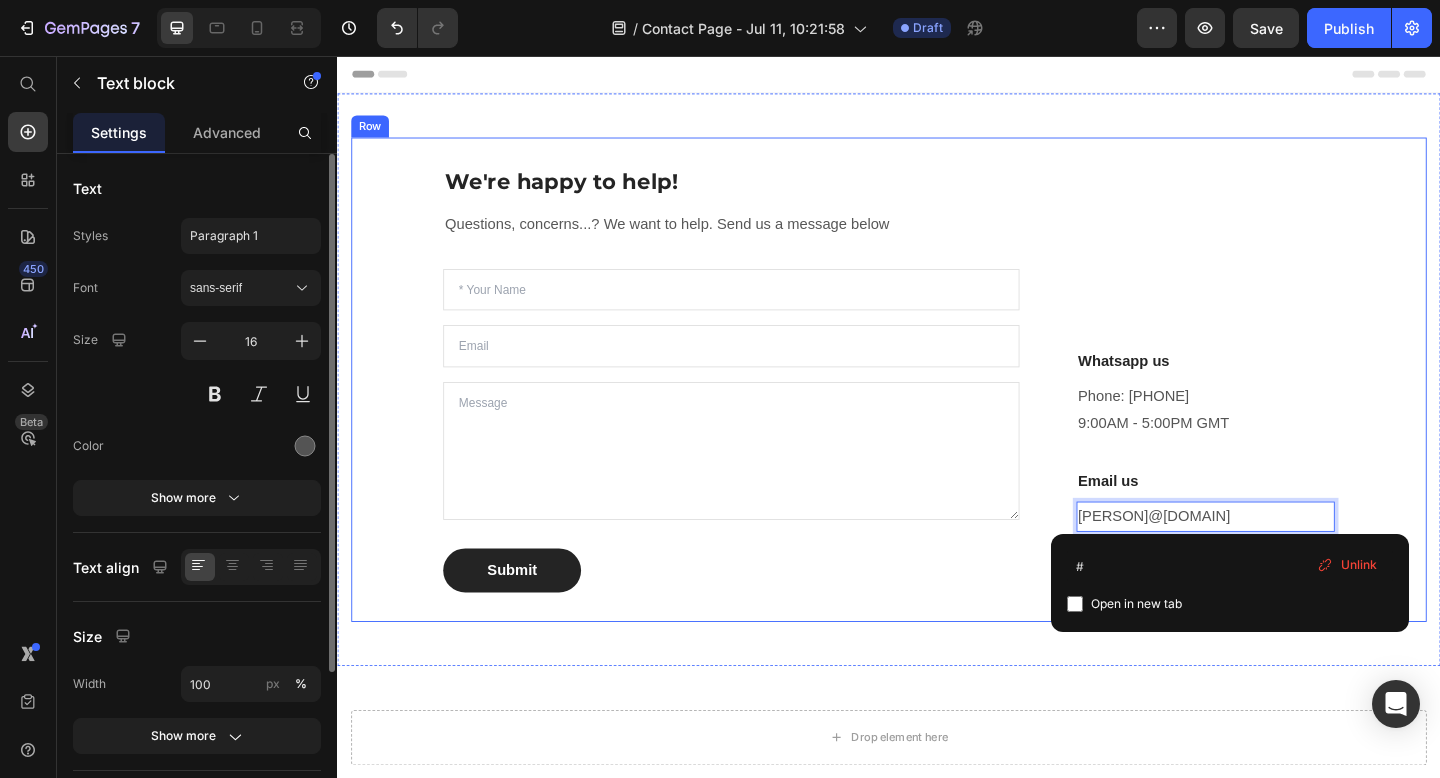 click on "We're happy to help! Heading Questions, concerns...? We want to help. Send us a message below Text block Text Field Email Field Text Area Submit Submit Button Contact Form Whatsapp us Heading Phone: [PHONE] [TIME] [TIMEZONE] Text block Email us Heading [PERSON]@[DOMAIN] Text block   24
Button Row Row Row" at bounding box center [937, 408] 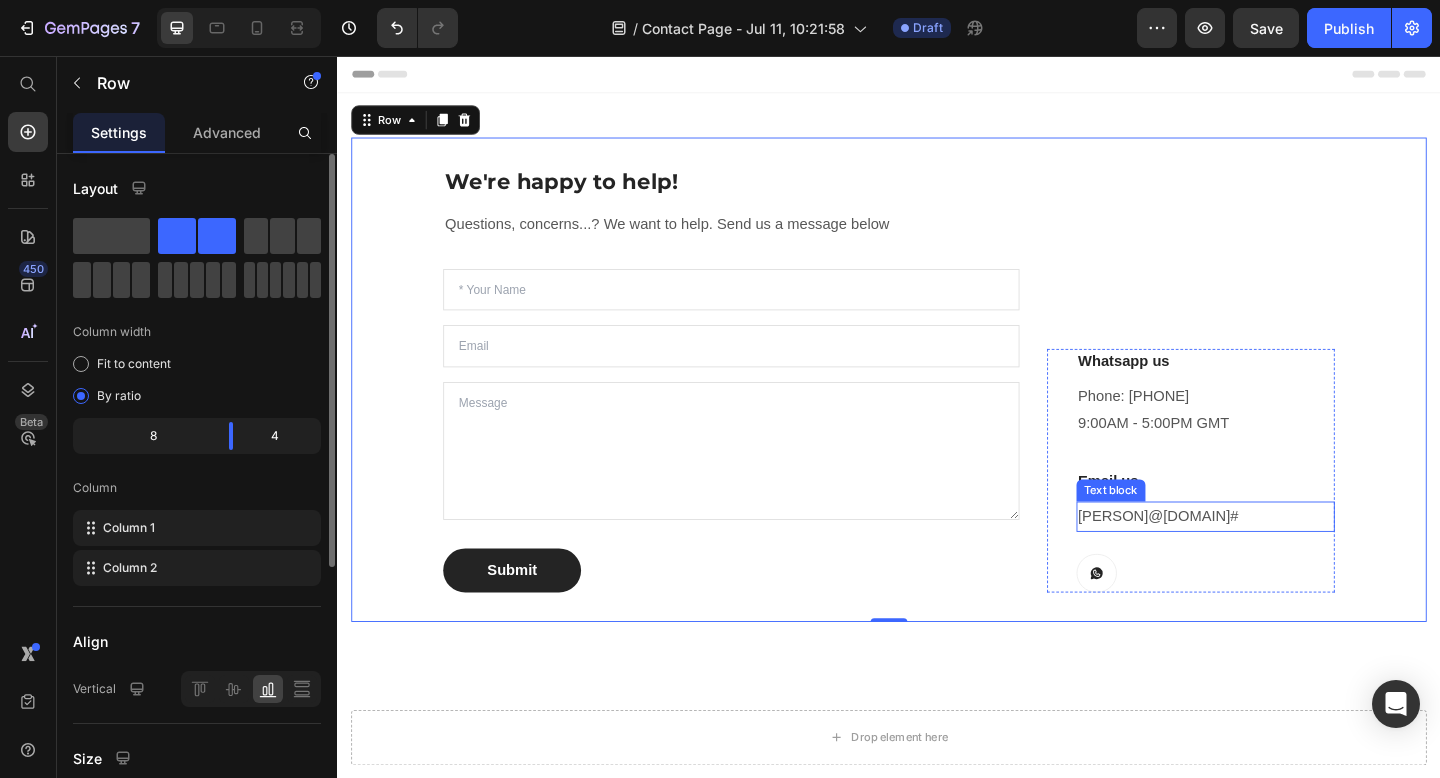click on "milafoyltd@[EMAIL] #" at bounding box center (1281, 557) 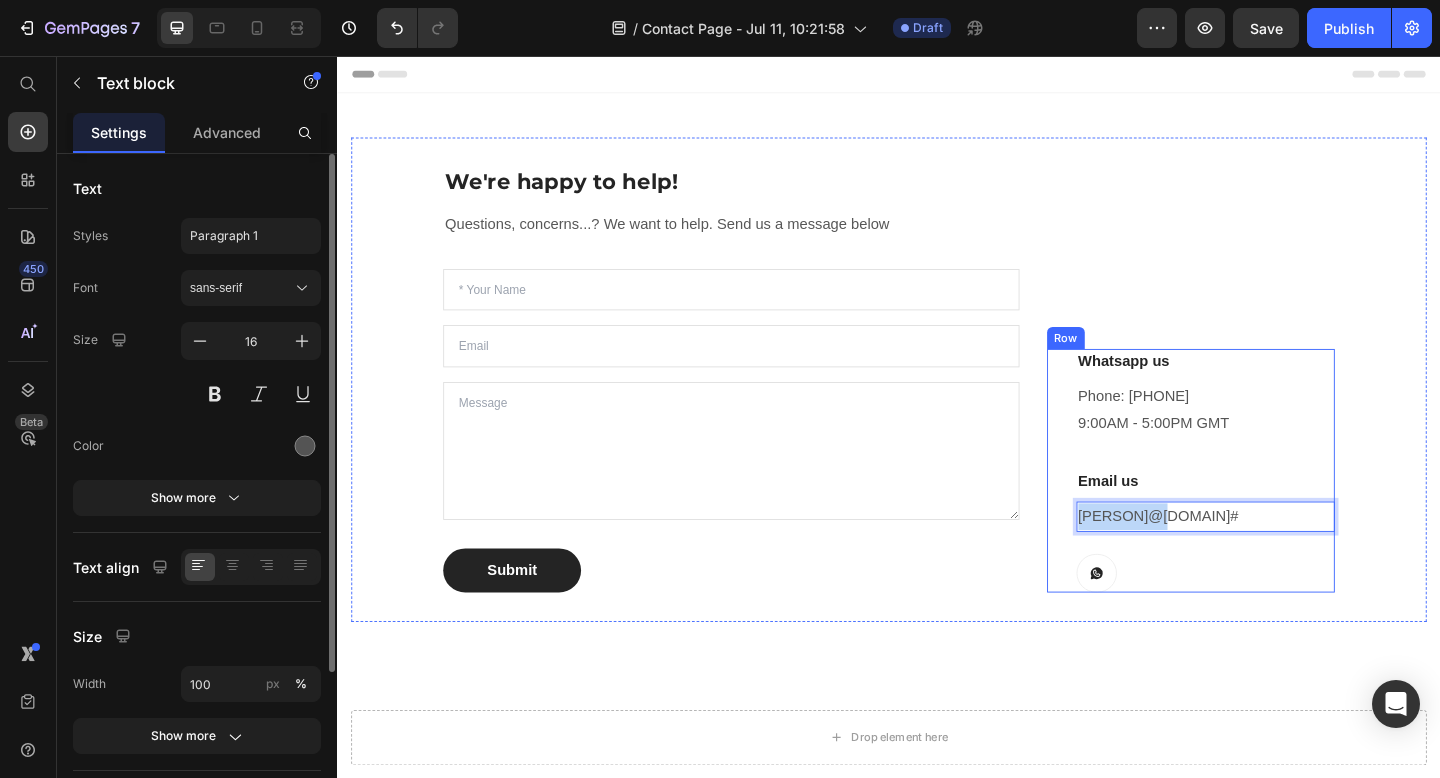 drag, startPoint x: 1209, startPoint y: 560, endPoint x: 1127, endPoint y: 560, distance: 82 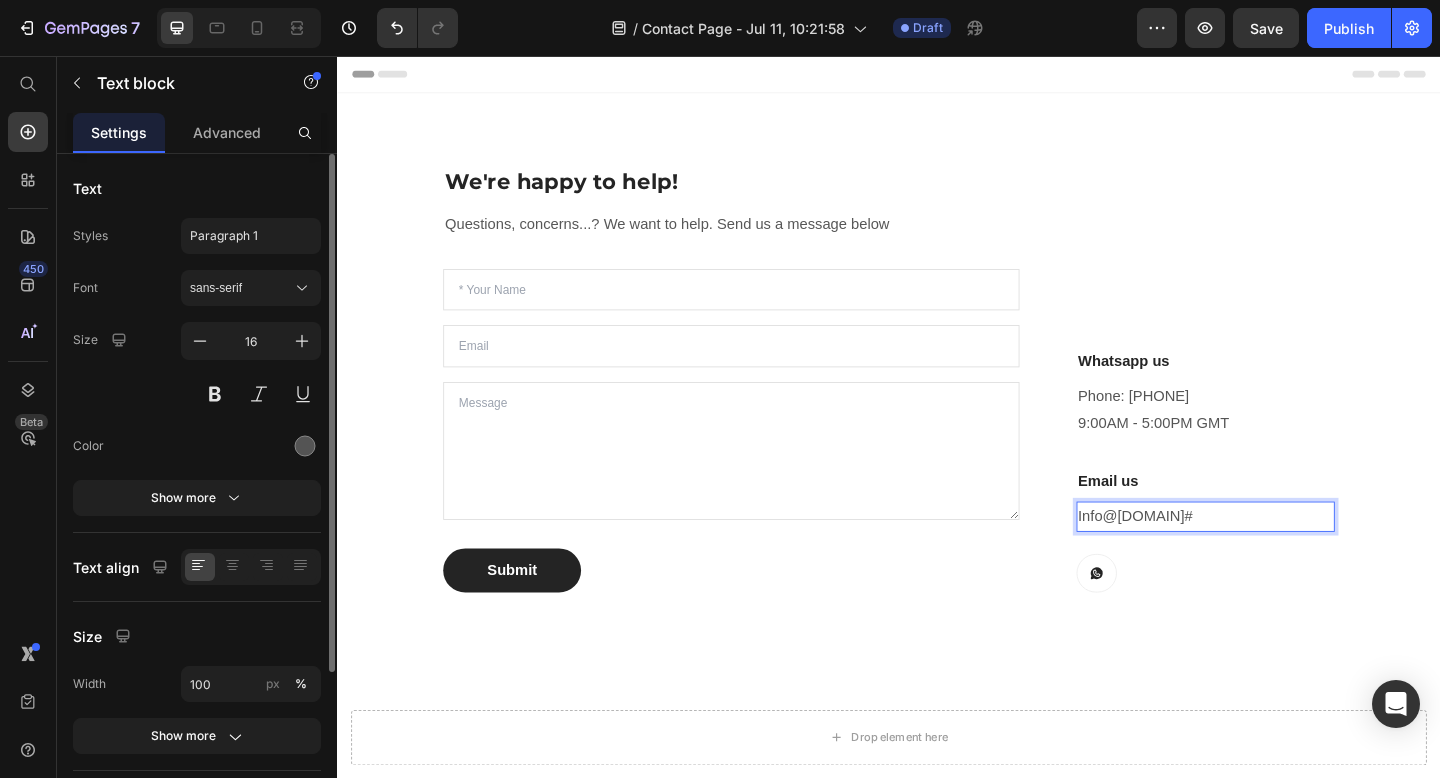 click on "Info@[EMAIL] #" at bounding box center [1281, 557] 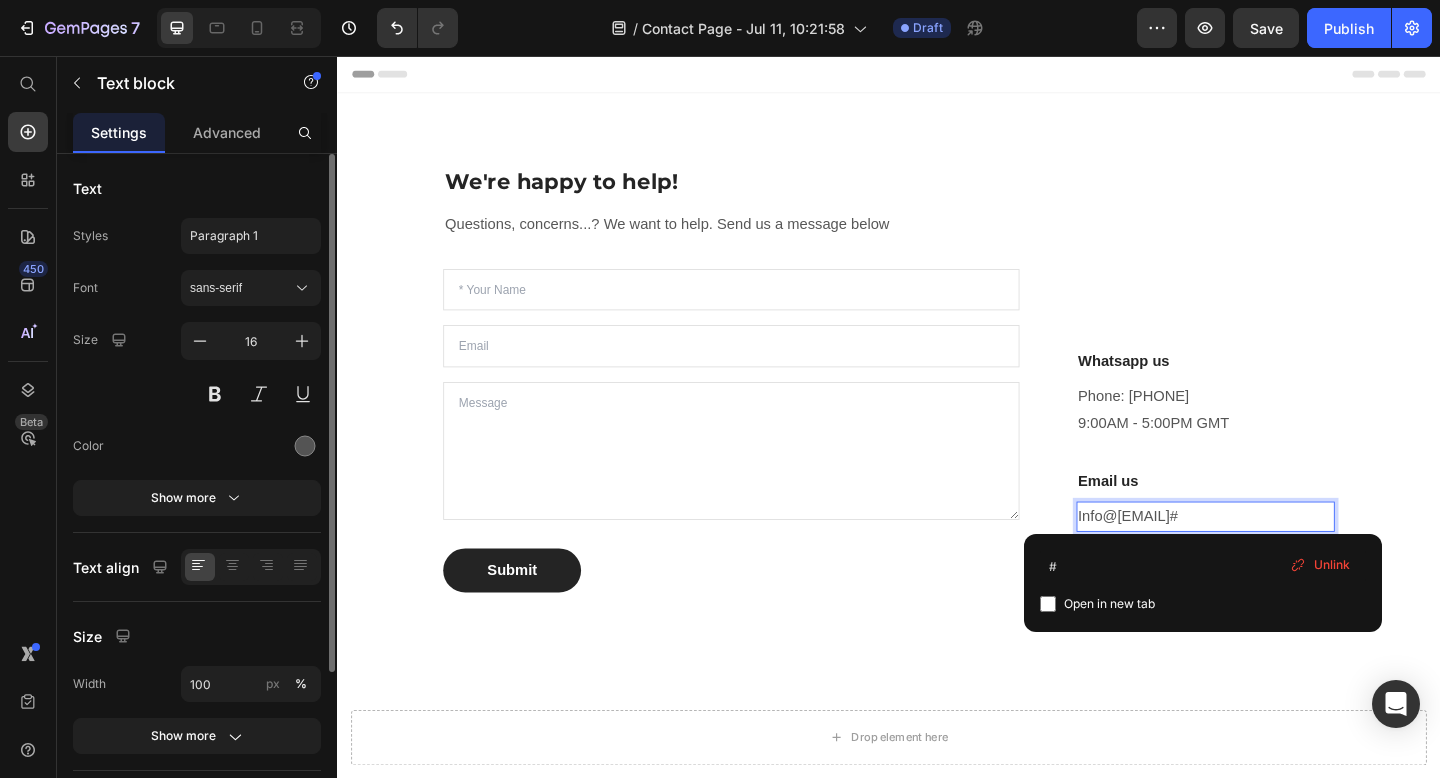 click on "Info@[EMAIL] #" at bounding box center [1281, 557] 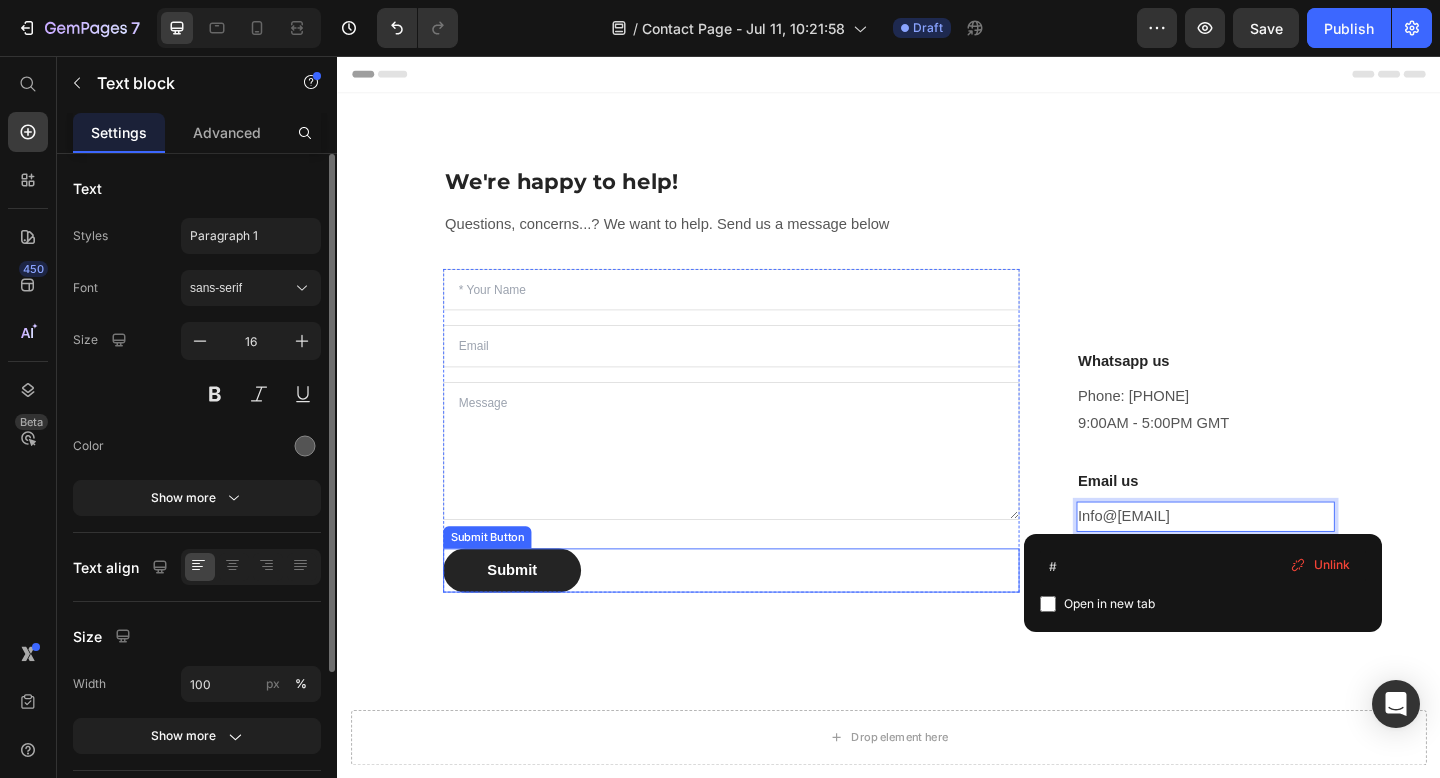 click on "Submit Submit Button" at bounding box center [765, 616] 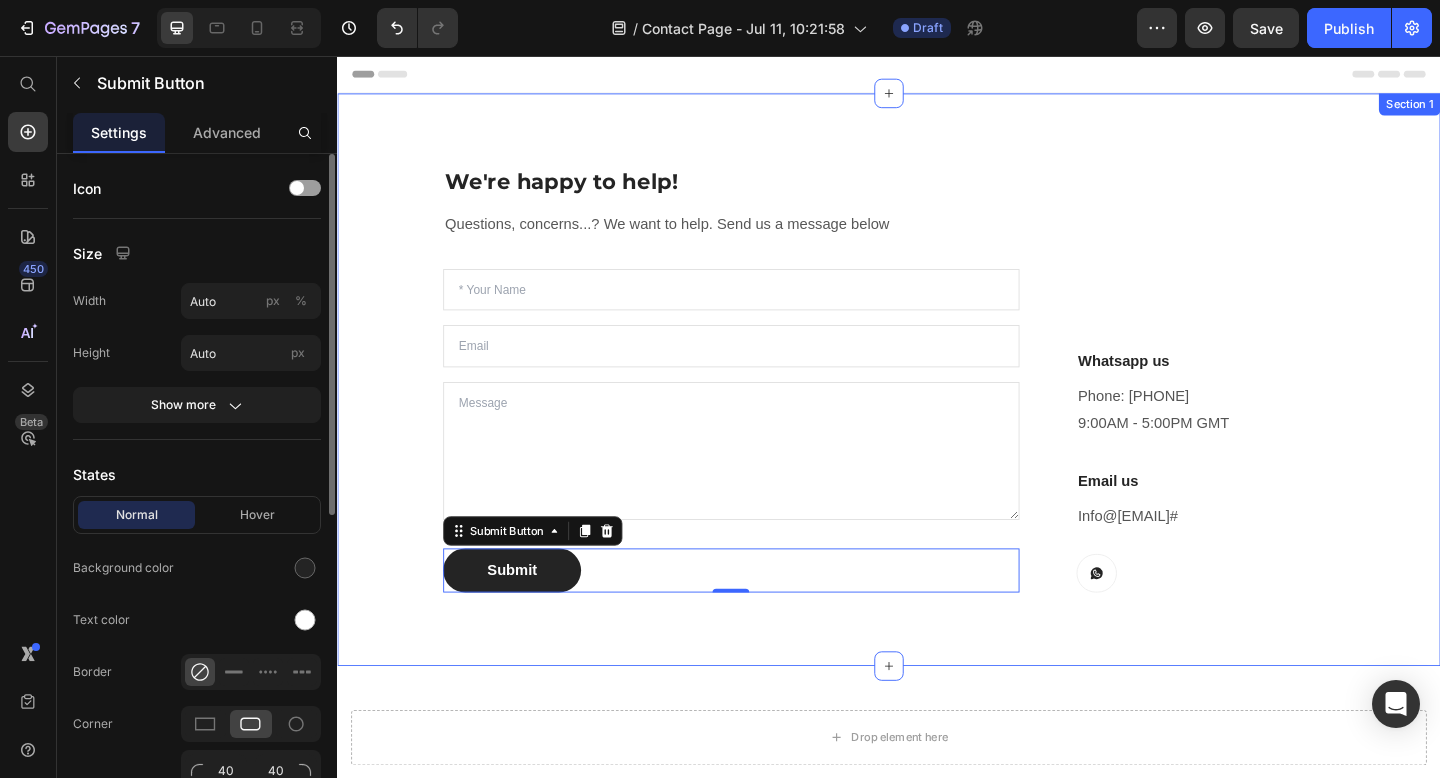 click on "Whatsapp us Heading Phone: [PHONE] 9:00AM - 5:00PM GMT Text block Email us Heading Info@[EMAIL] # Text block
Button Row Row Row Section 1" at bounding box center (937, 408) 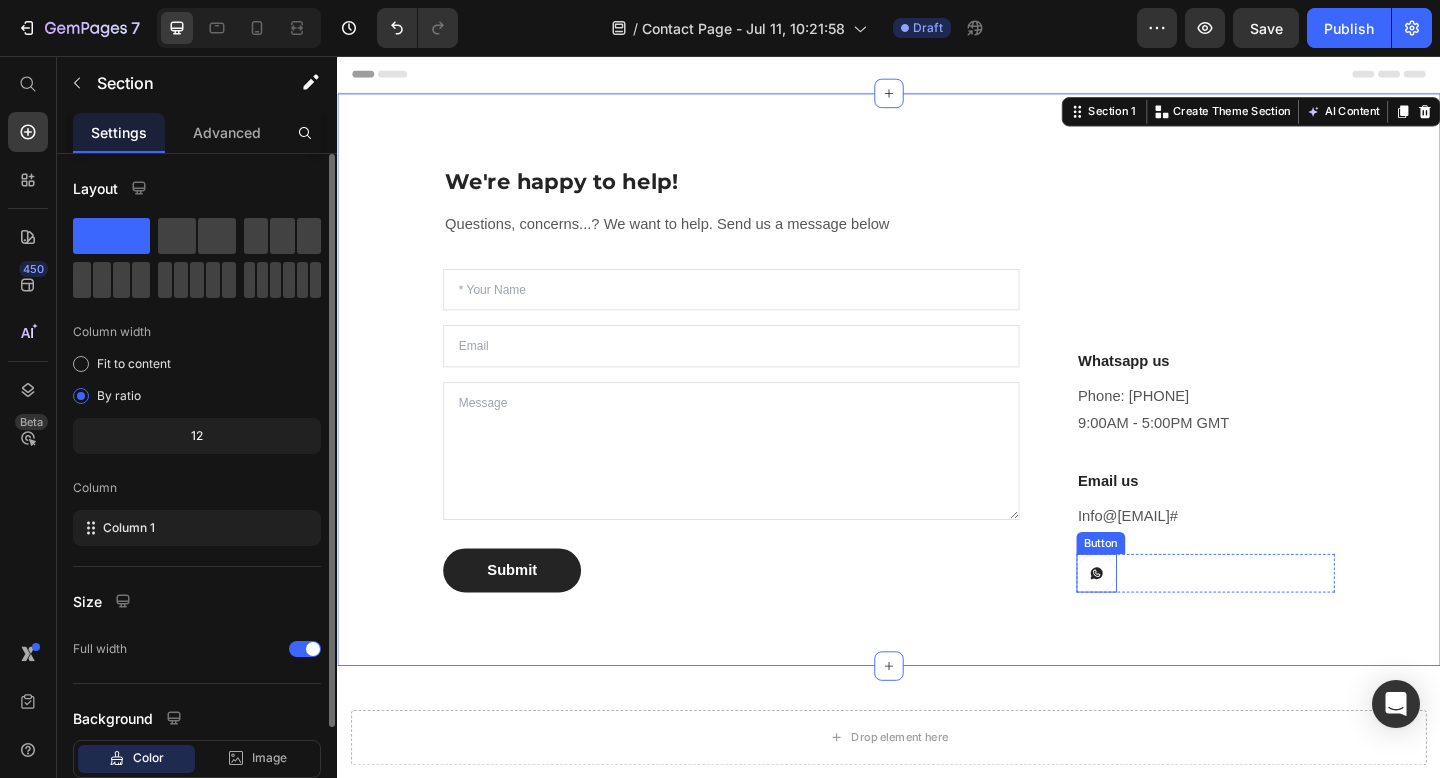 click at bounding box center (1163, 619) 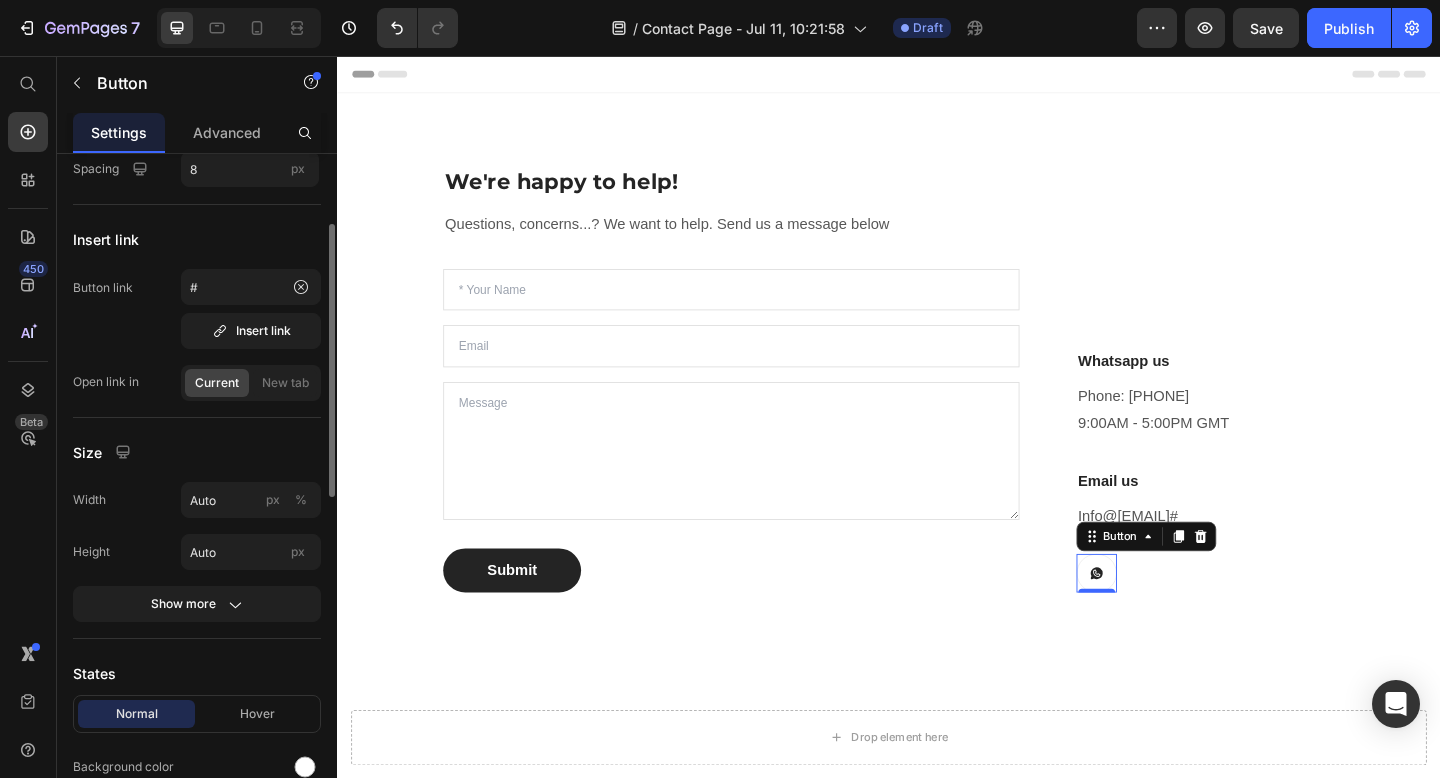 scroll, scrollTop: 172, scrollLeft: 0, axis: vertical 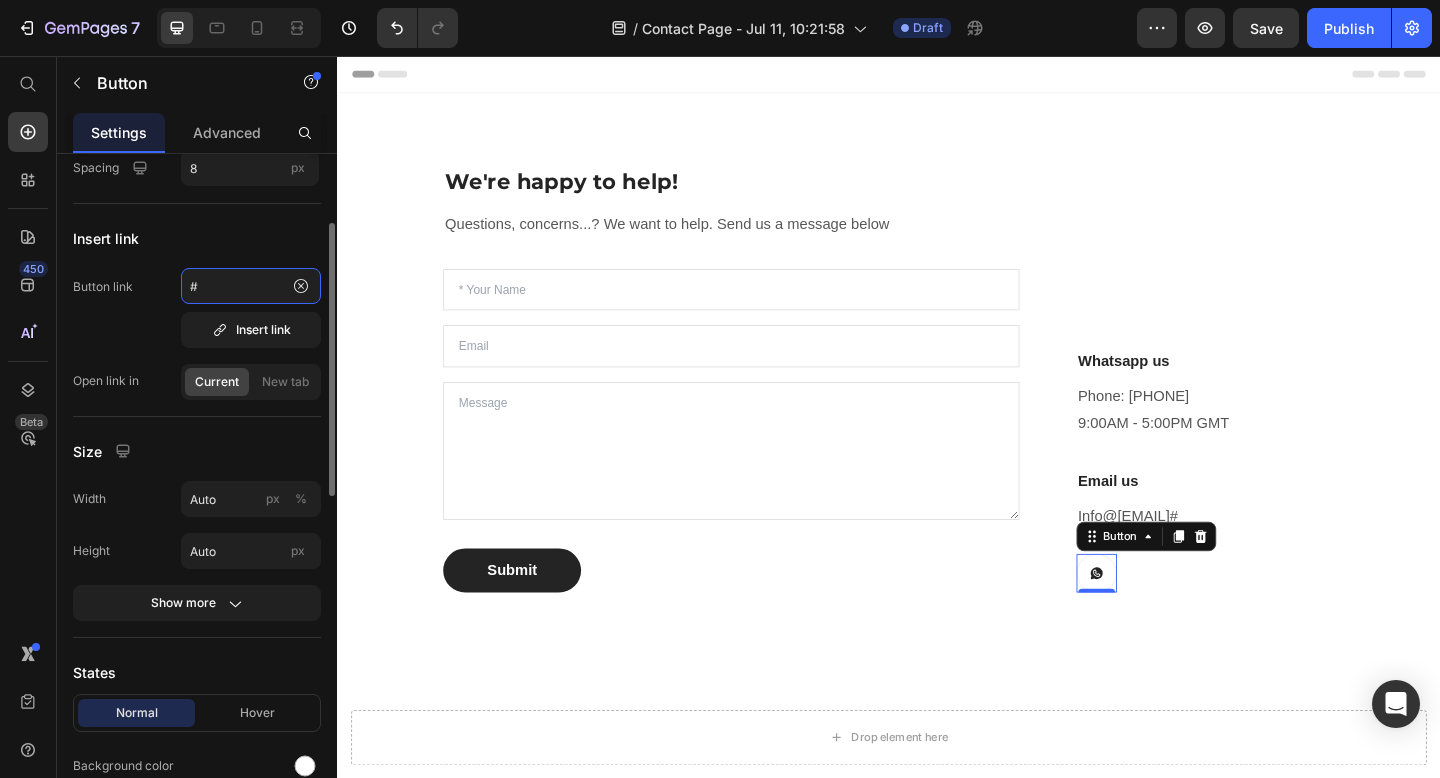 click on "#" 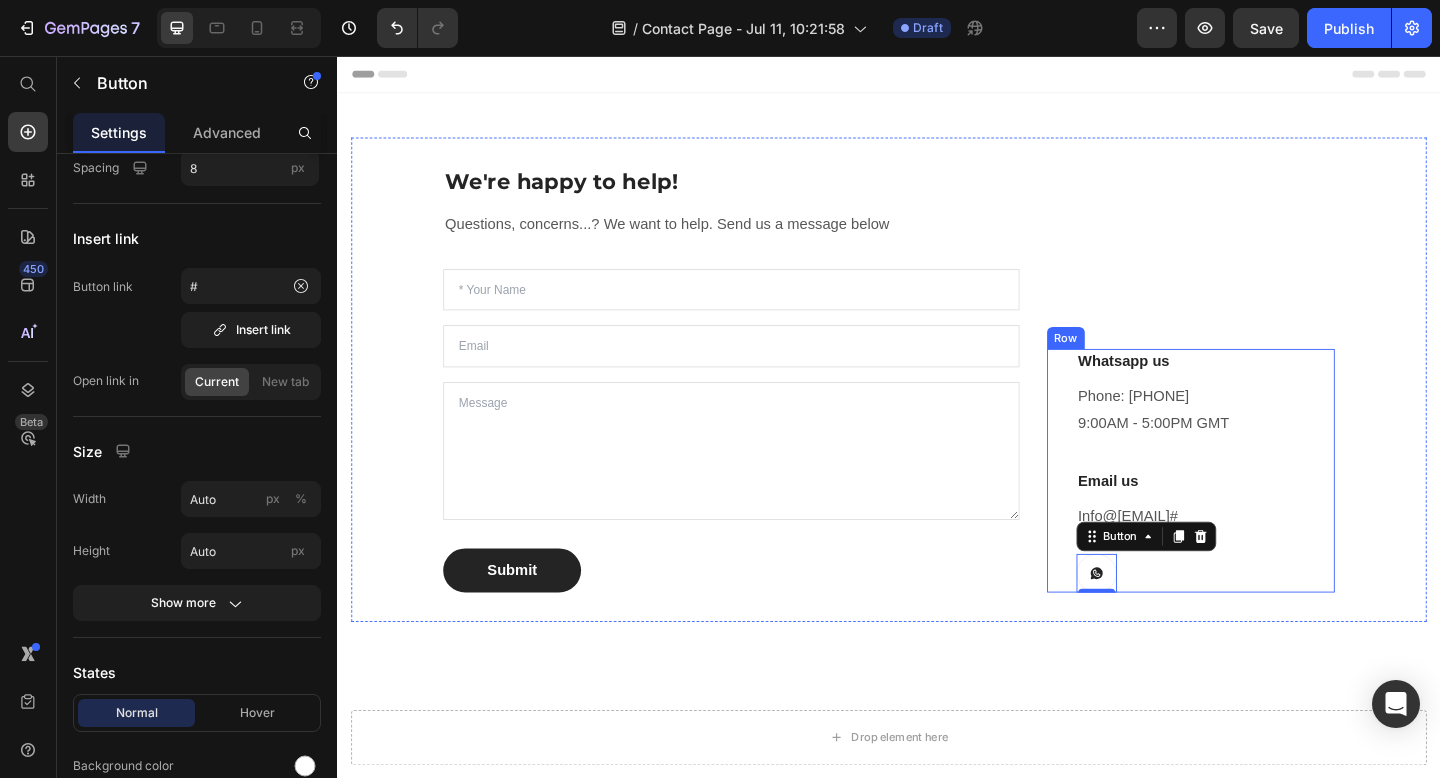 click on "Whatsapp us Heading Phone: [PHONE] [TIME] [TIMEZONE] Text block Email us Heading Info@[DOMAIN] # Text block
Button   0 Row" at bounding box center (1281, 507) 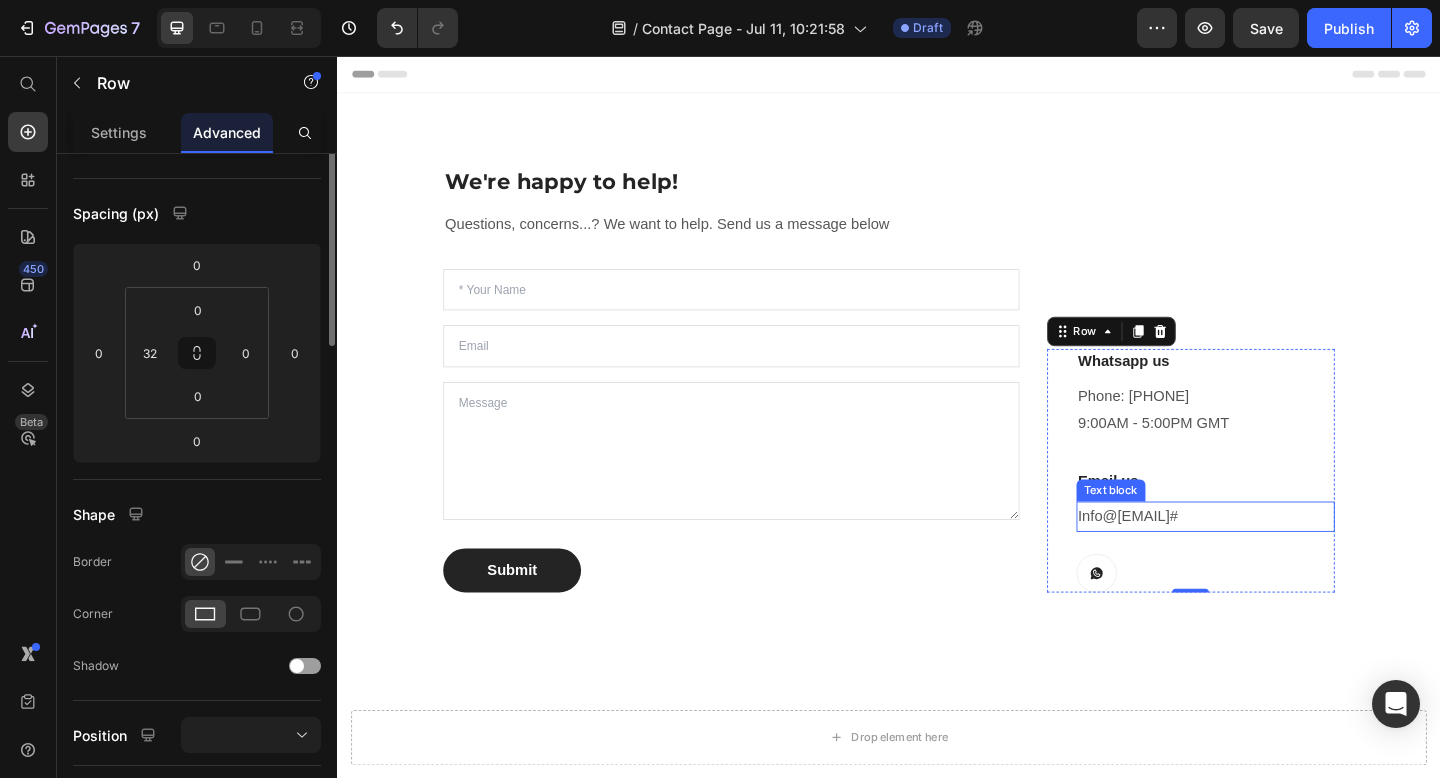 scroll, scrollTop: 0, scrollLeft: 0, axis: both 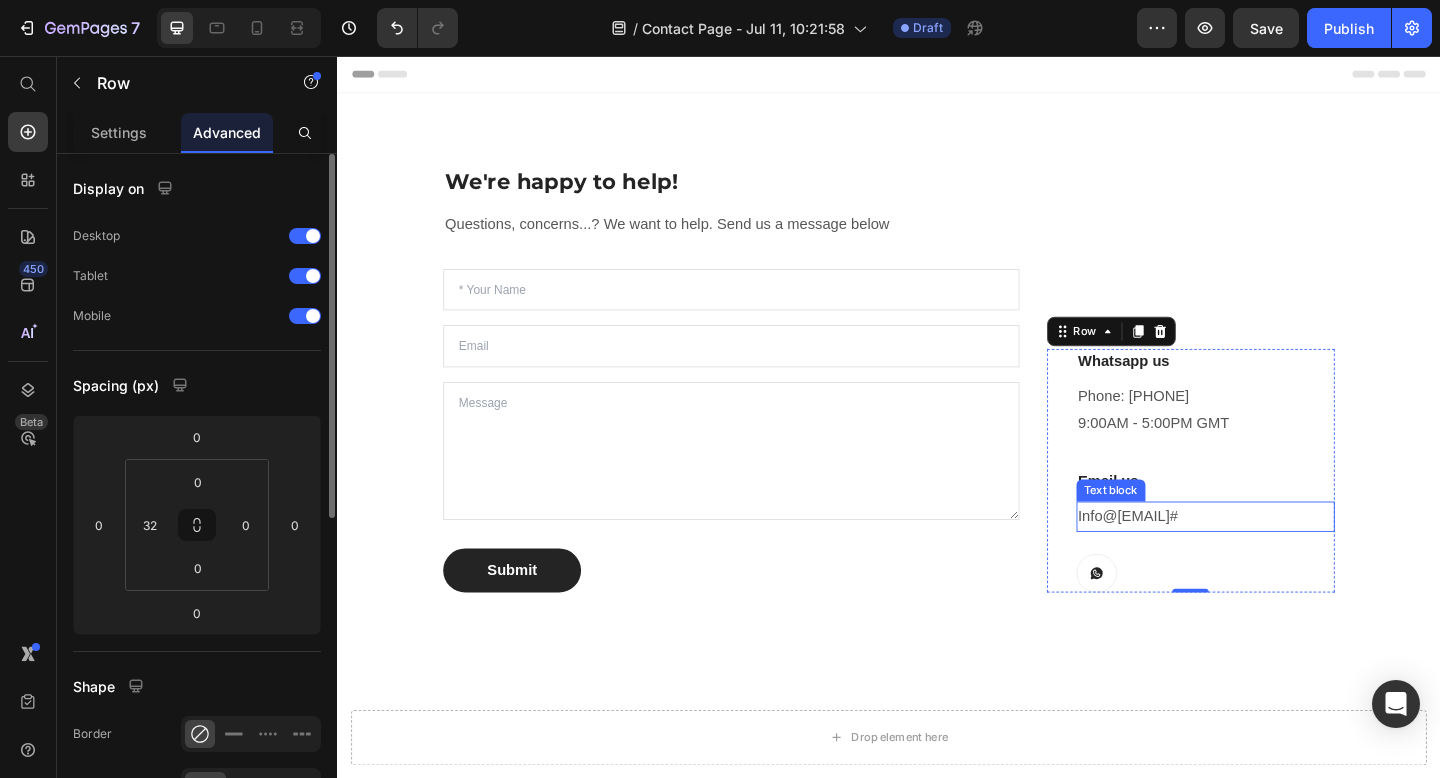 click on "Info@[EMAIL] #" at bounding box center (1281, 557) 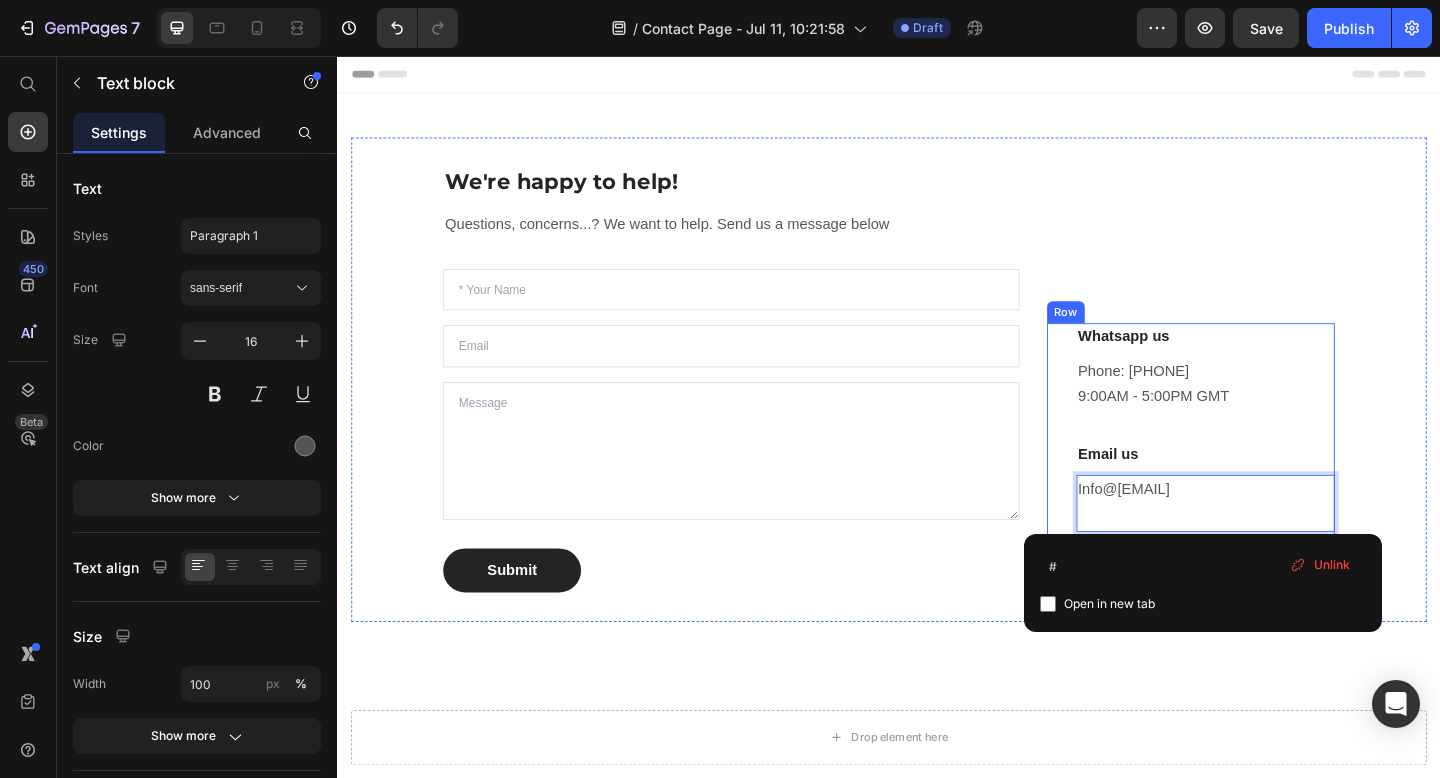 click on "We're happy to help! Heading Questions, concerns...? We want to help. Send us a message below Text block Text Field Email Field Text Area Submit Submit Button Contact Form Whatsapp us Heading Phone: [PHONE] 9:00AM - 5:00PM GMT Text block Email us Heading Info@[EMAIL] Text block   24
Button Row Row Row" at bounding box center (937, 408) 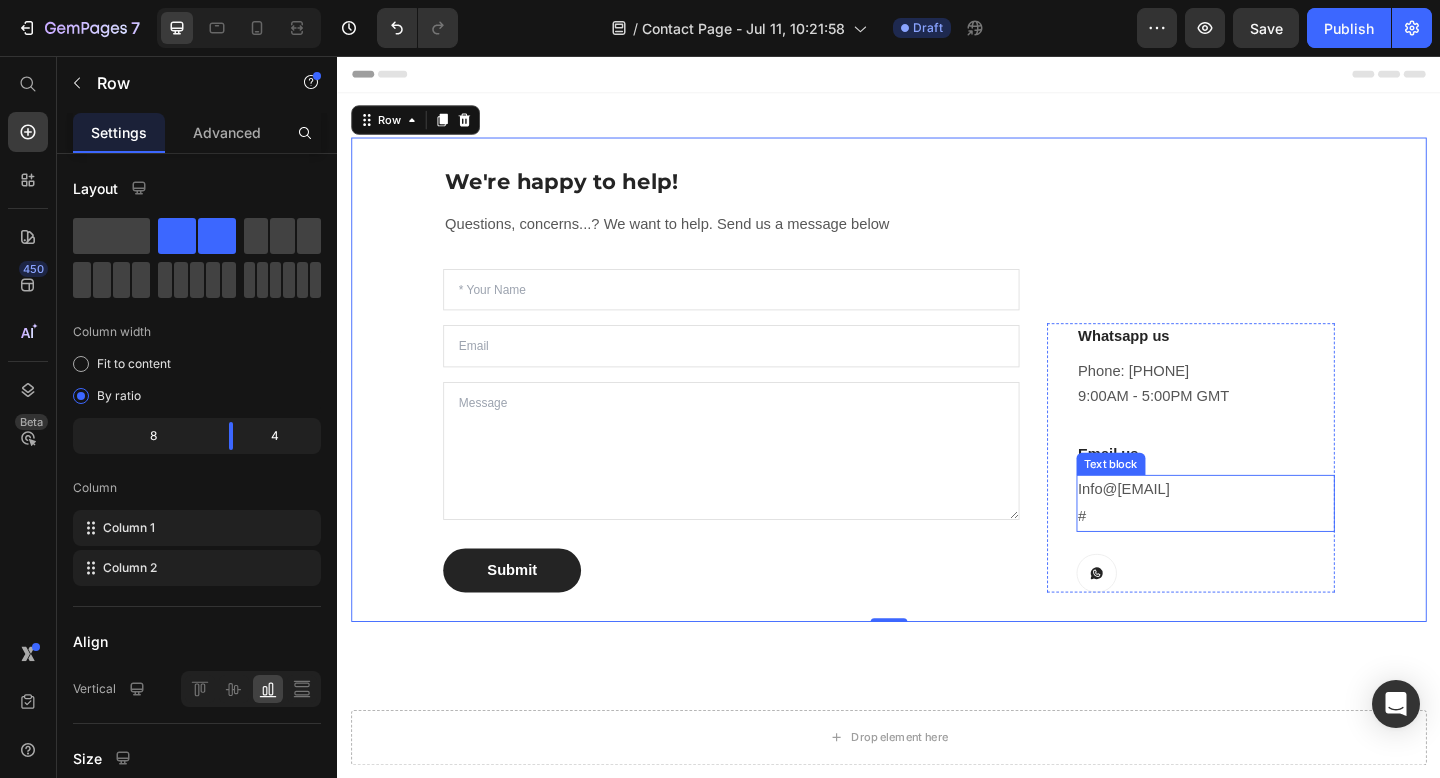 click on "#" at bounding box center [1281, 557] 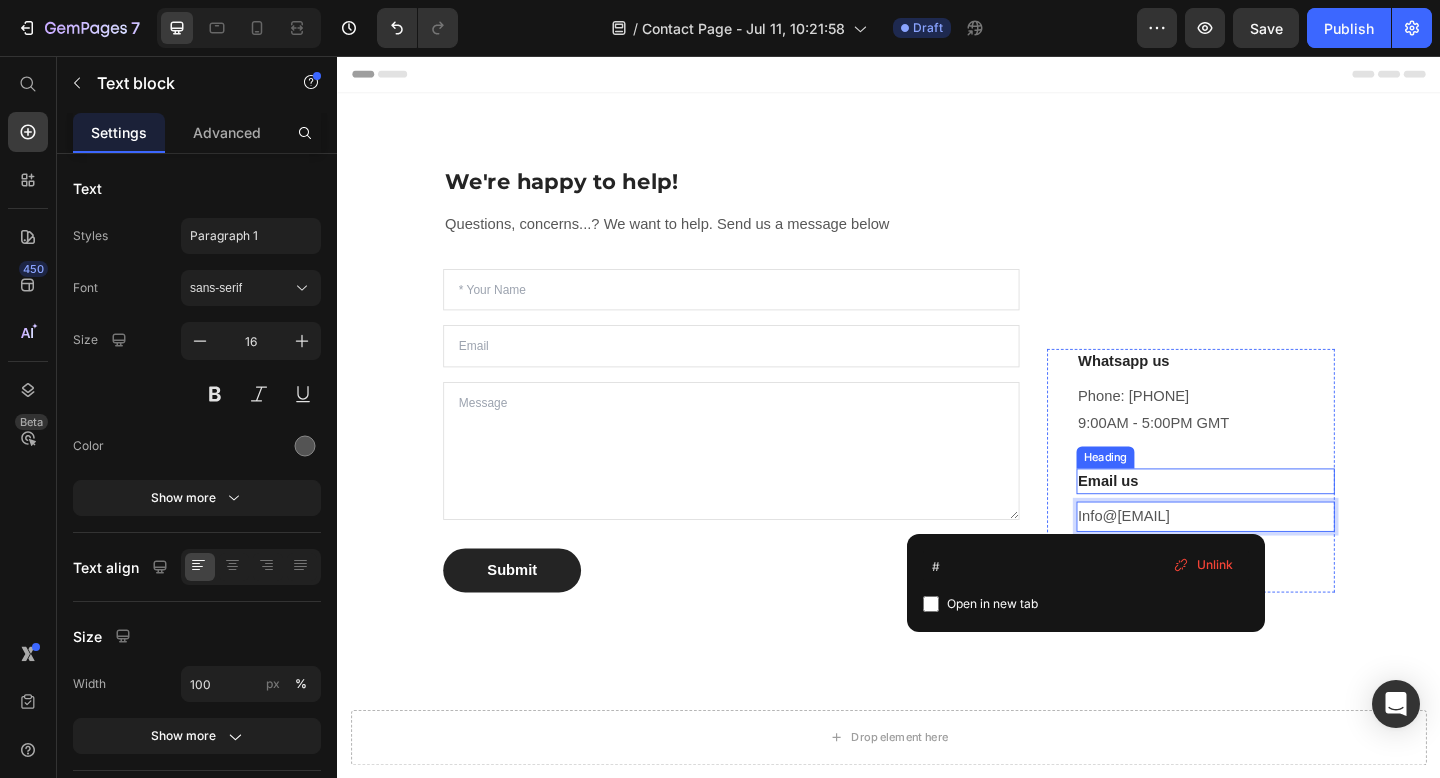 click on "Email us" at bounding box center [1281, 519] 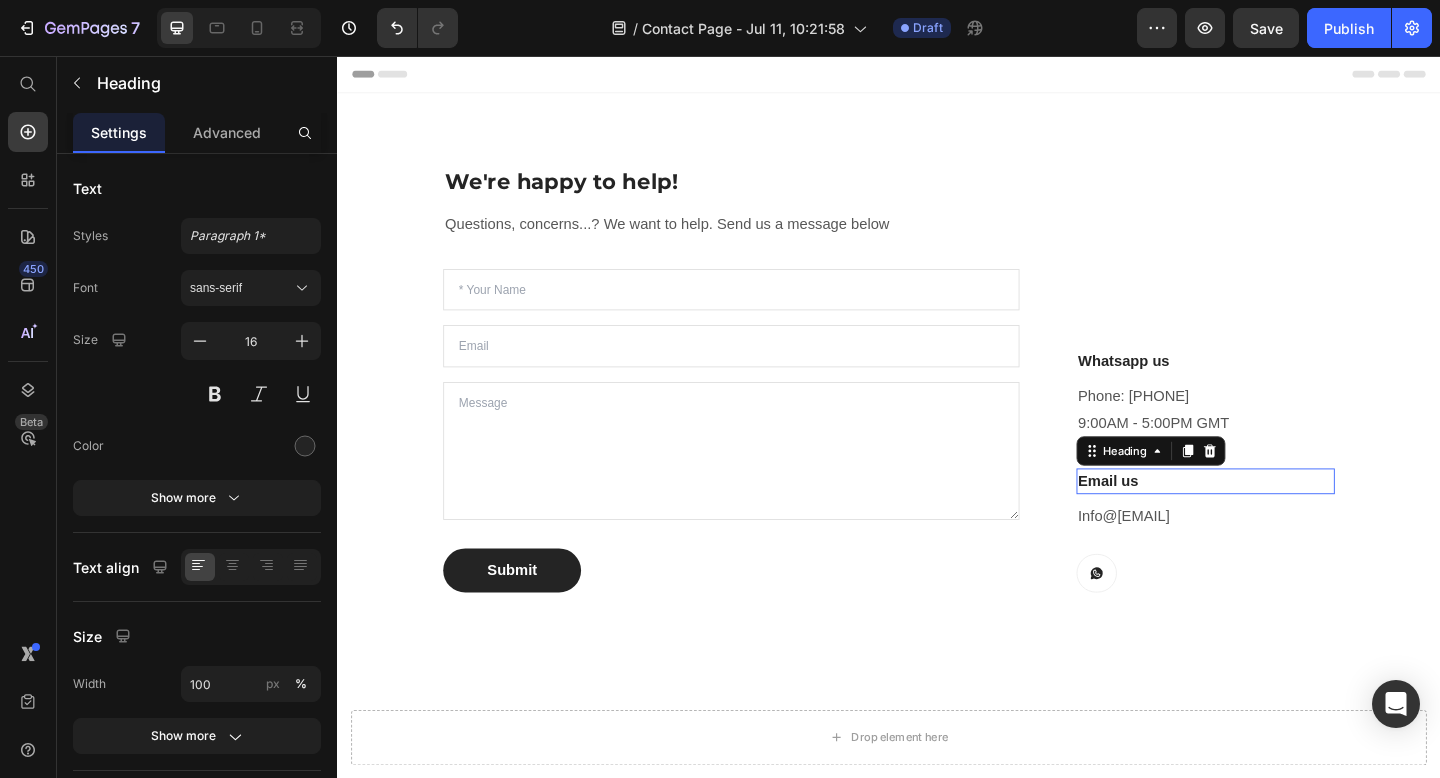 click on "Email us" at bounding box center (1281, 519) 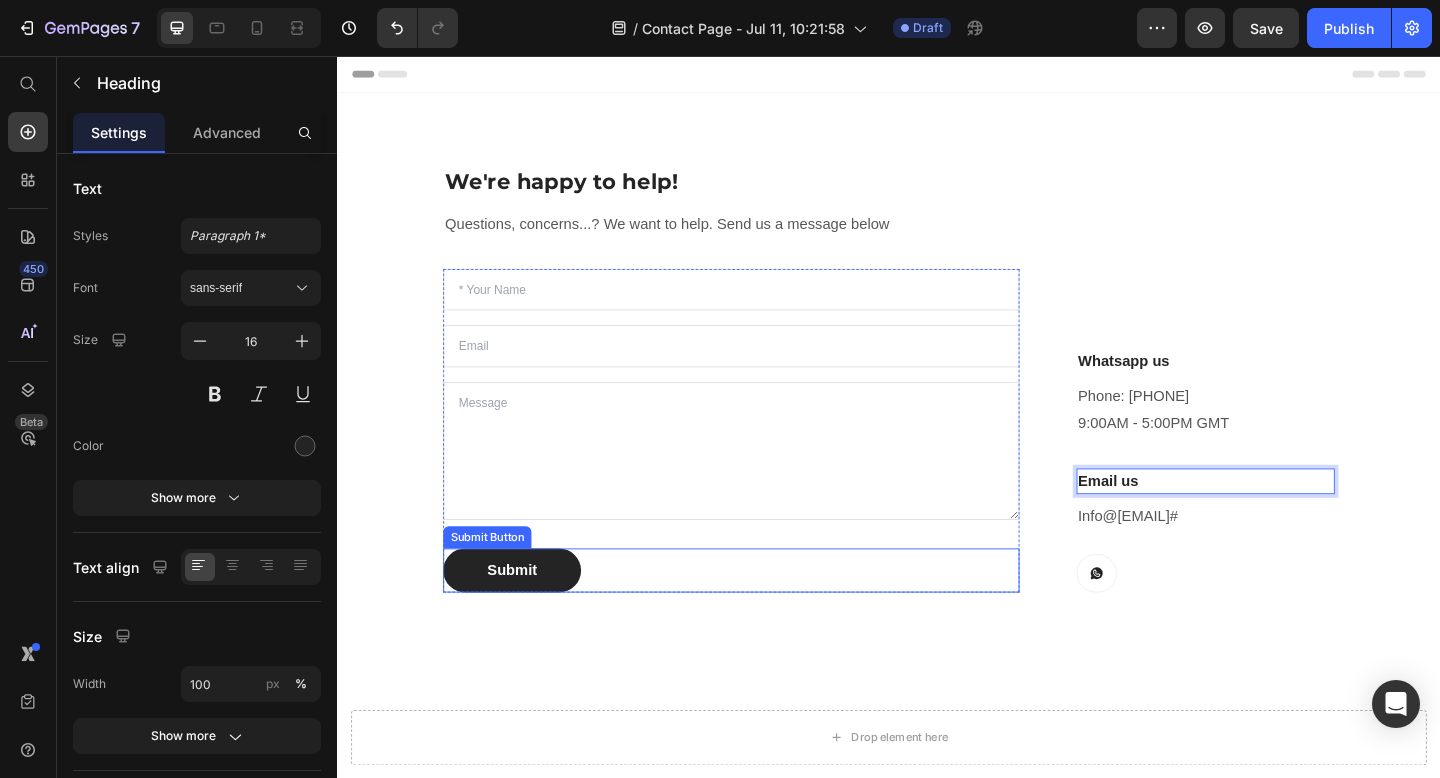 click on "Submit" at bounding box center [527, 616] 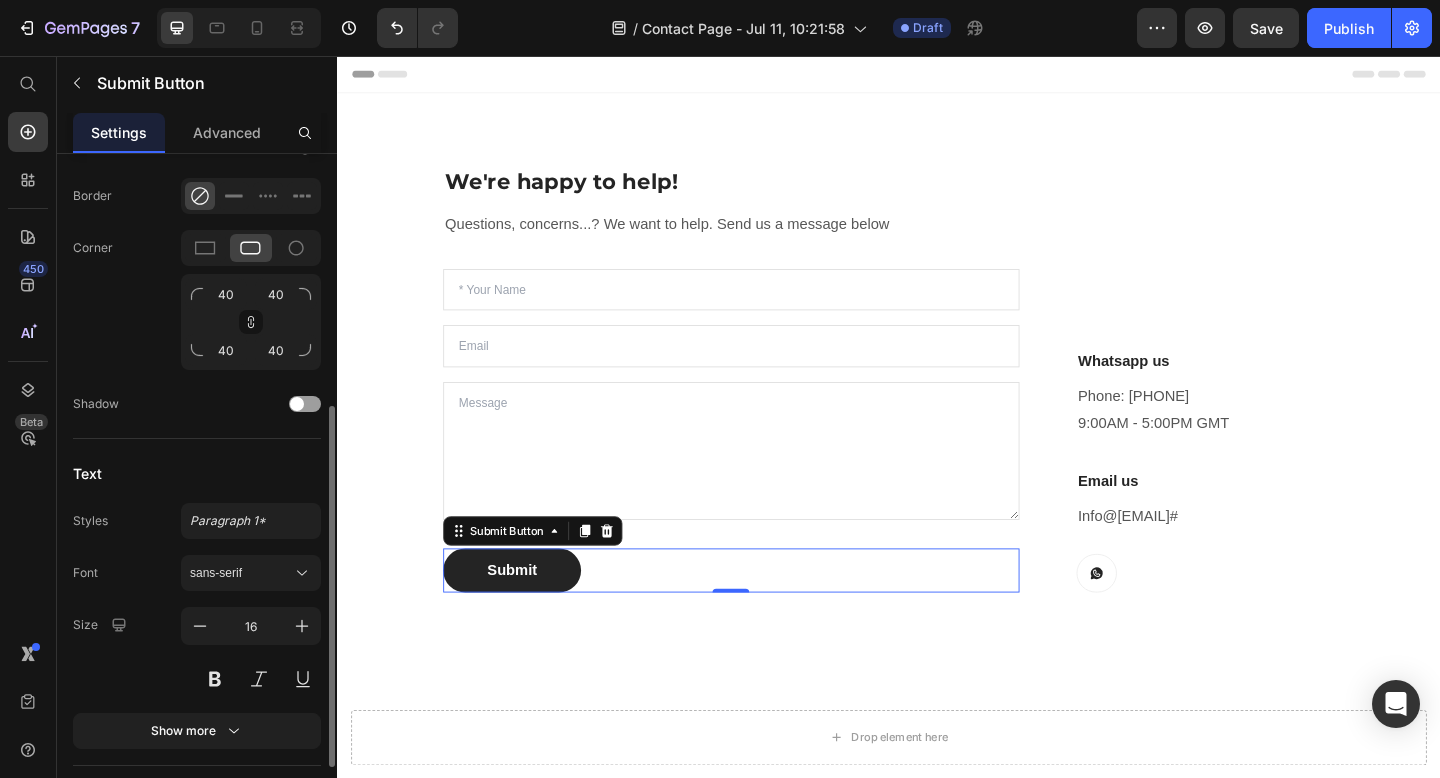 scroll, scrollTop: 603, scrollLeft: 0, axis: vertical 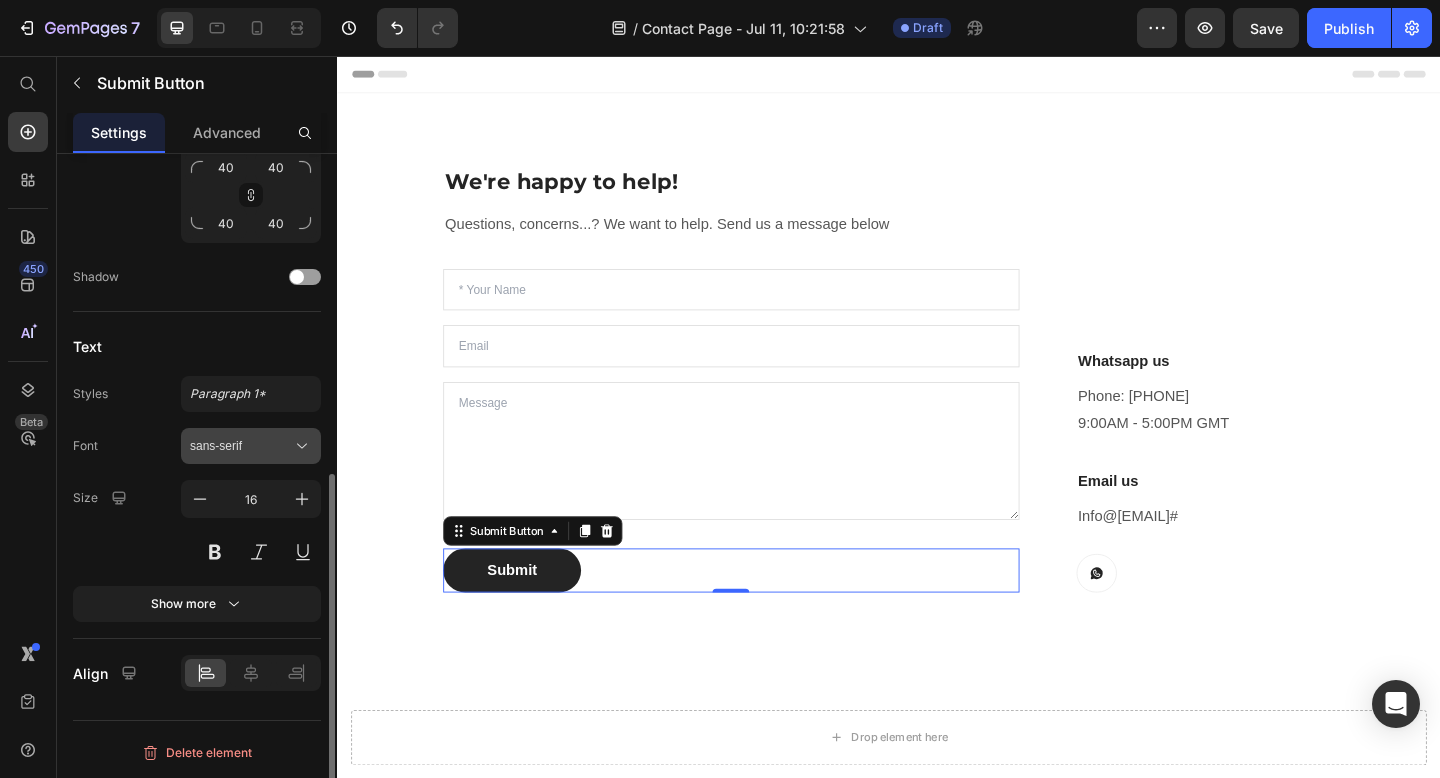 click on "sans-serif" at bounding box center (241, 446) 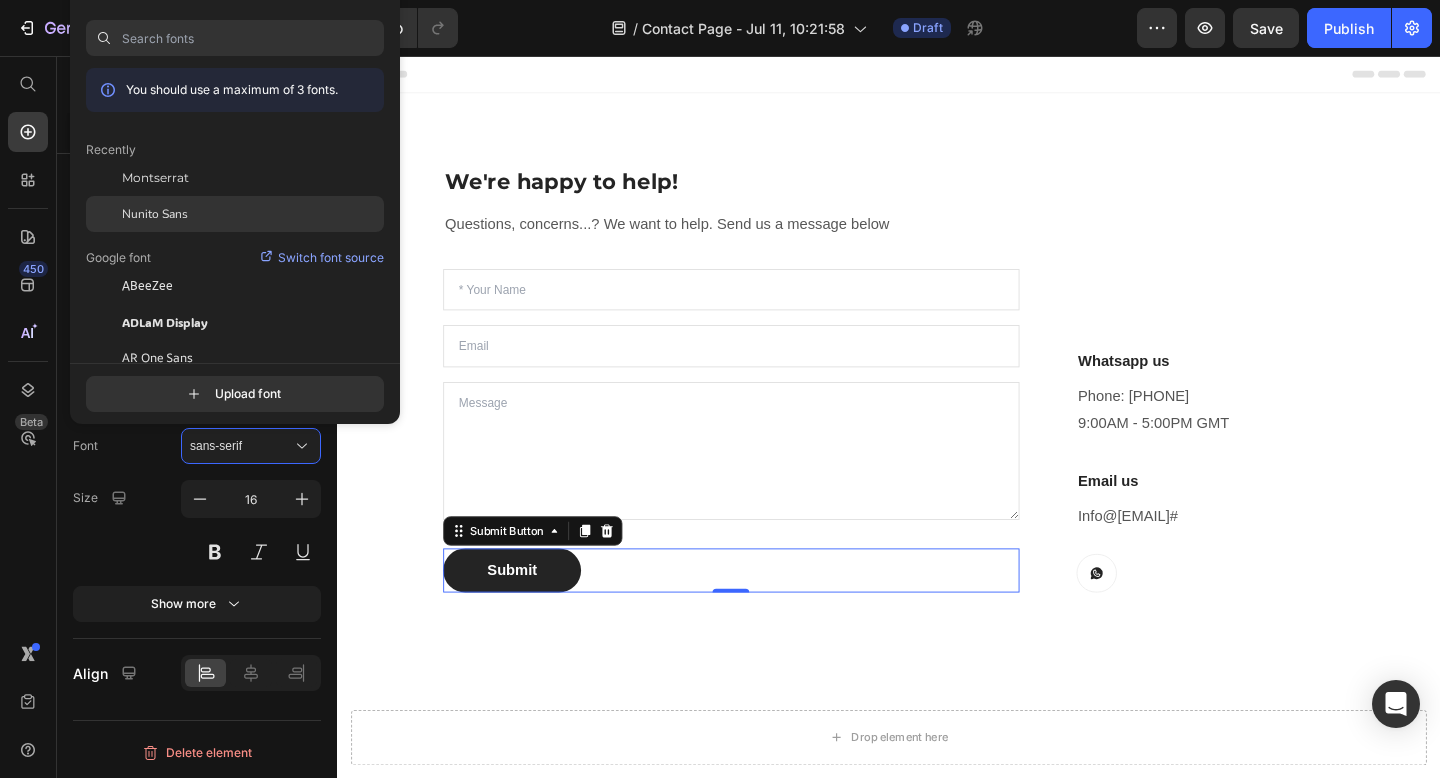 click on "Nunito Sans" 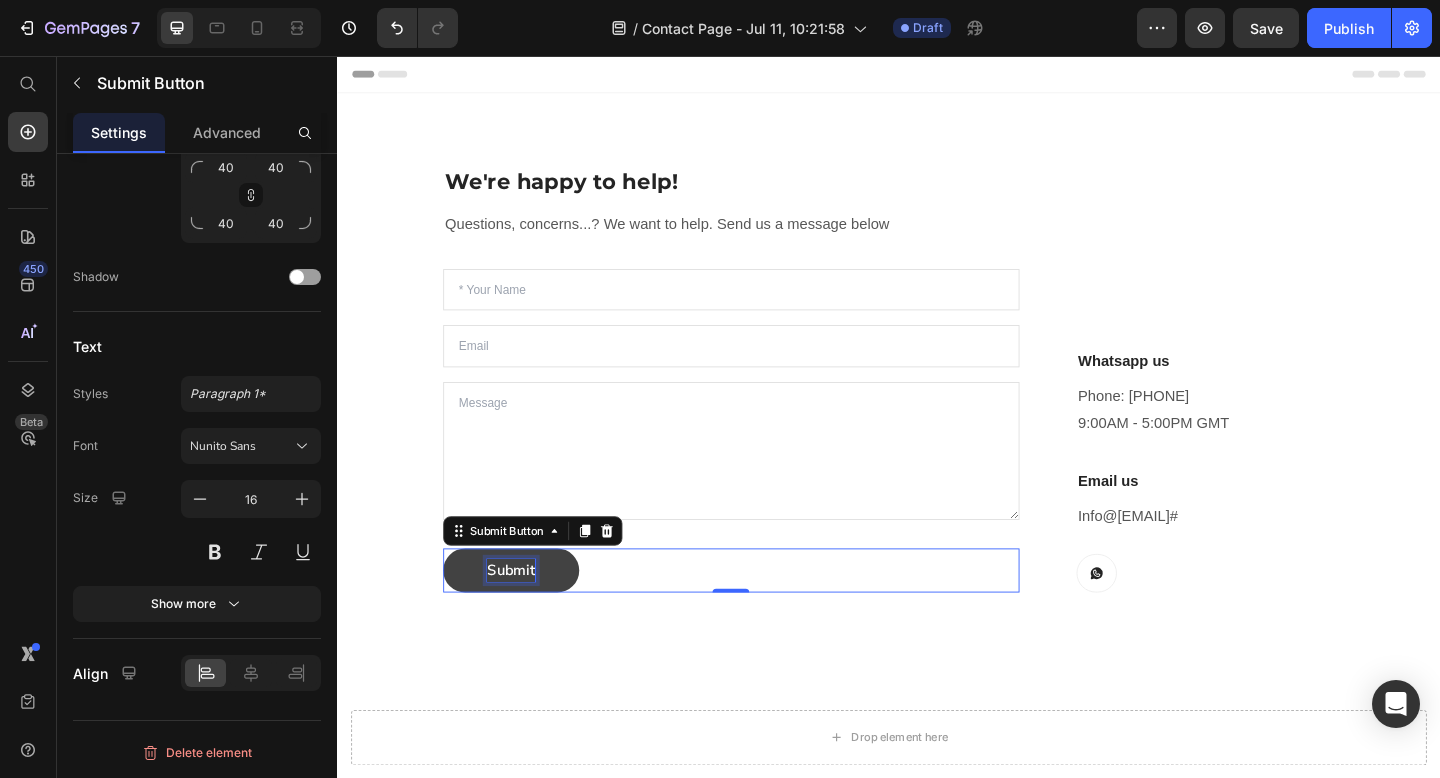 click on "Submit" at bounding box center [526, 616] 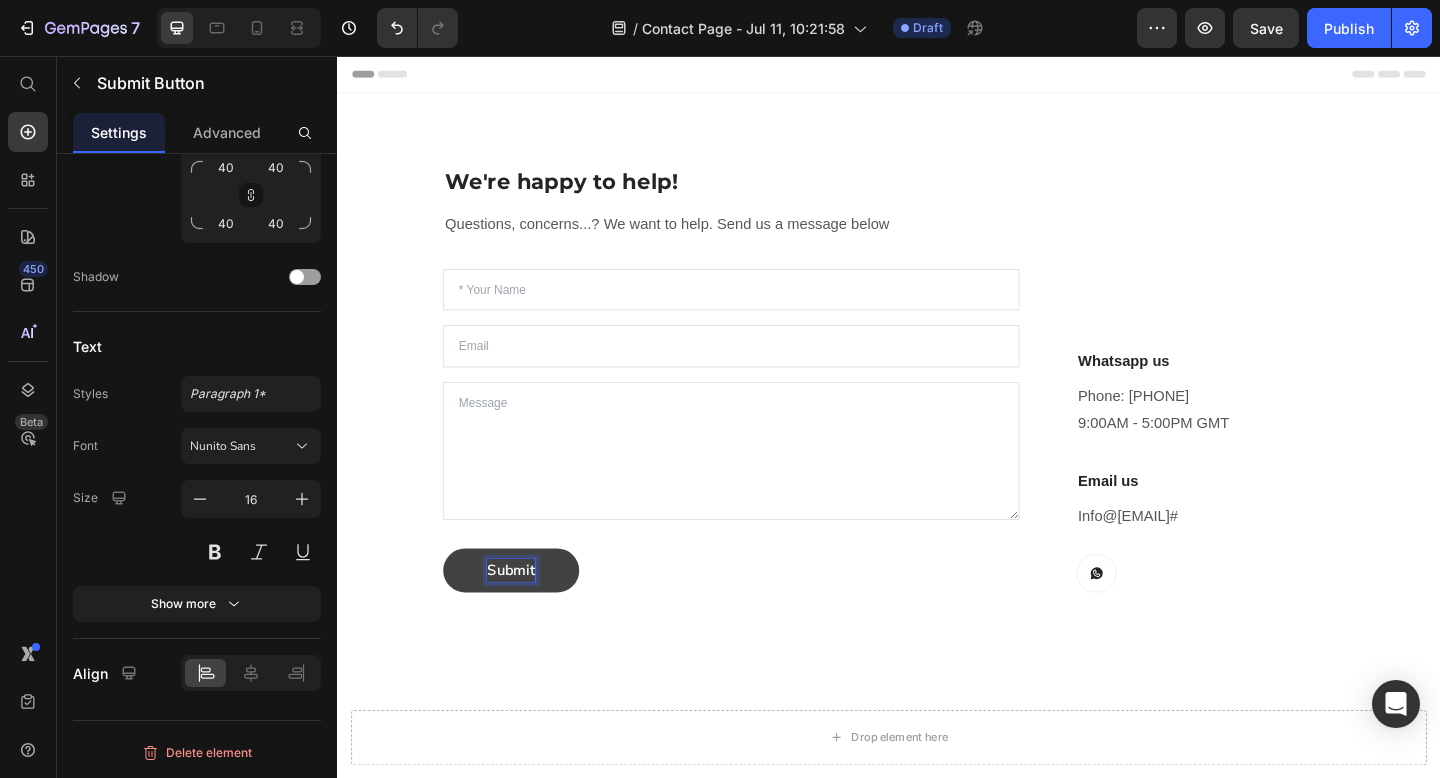click on "Submit" at bounding box center (526, 616) 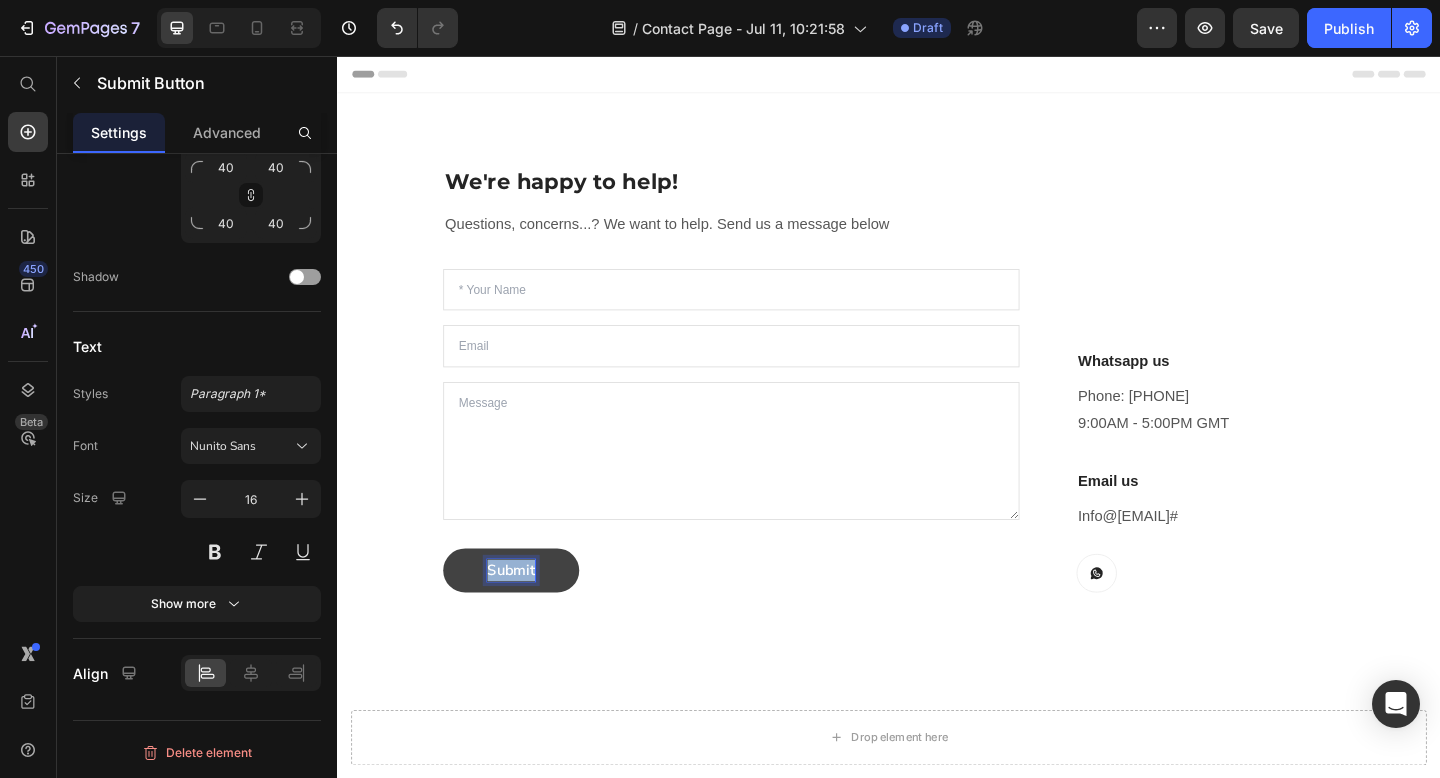click on "Submit" at bounding box center (526, 616) 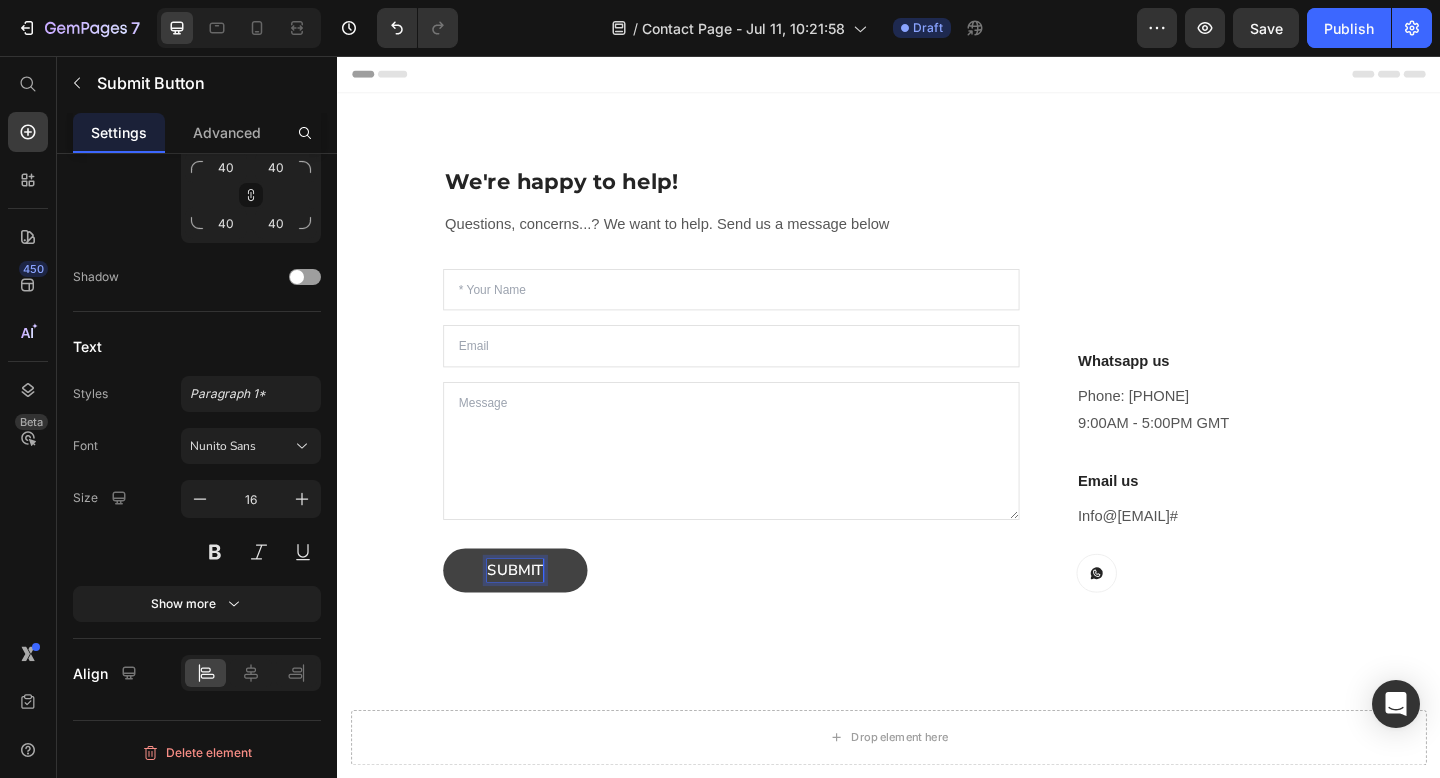 click on "We're happy to help! Heading Questions, concerns...? We want to help. Send us a message below Text block Text Field Email Field Text Area SUBMIT Submit Button   0 Contact Form Whatsapp us Heading Phone: [PHONE] [TIME] [TIMEZONE] Text block Email us  Heading Info@[DOMAIN] # Text block
Button Row Row Row" at bounding box center (937, 408) 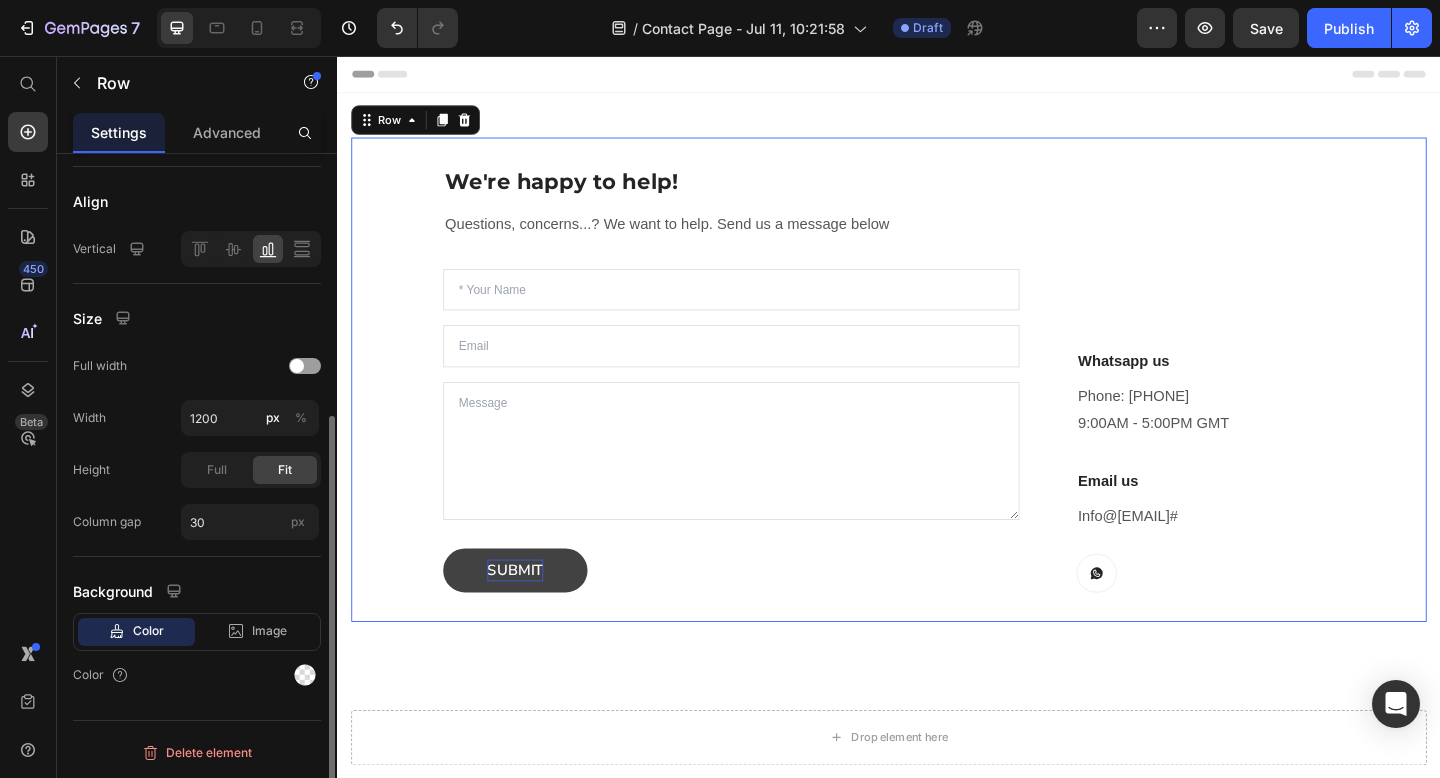 scroll, scrollTop: 0, scrollLeft: 0, axis: both 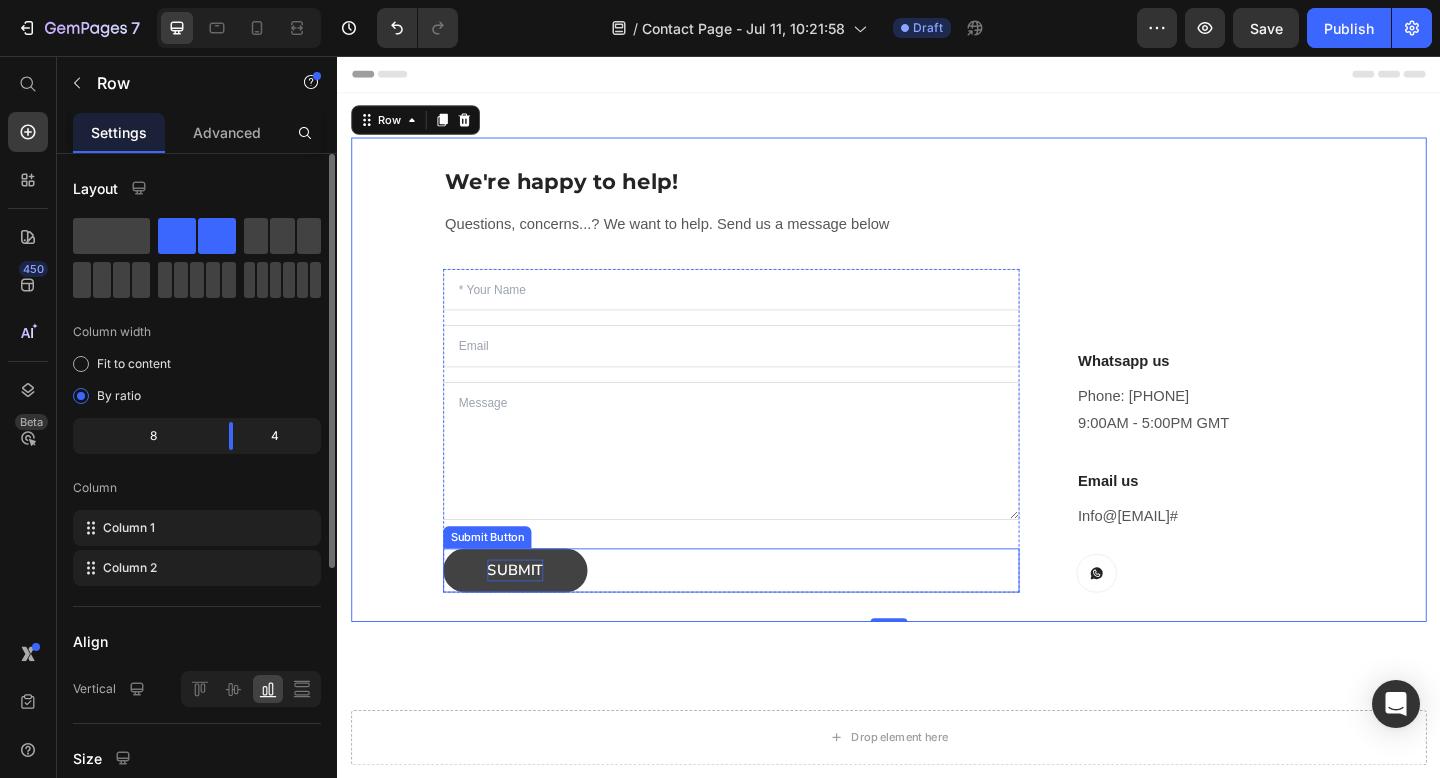 click on "SUBMIT" at bounding box center (530, 616) 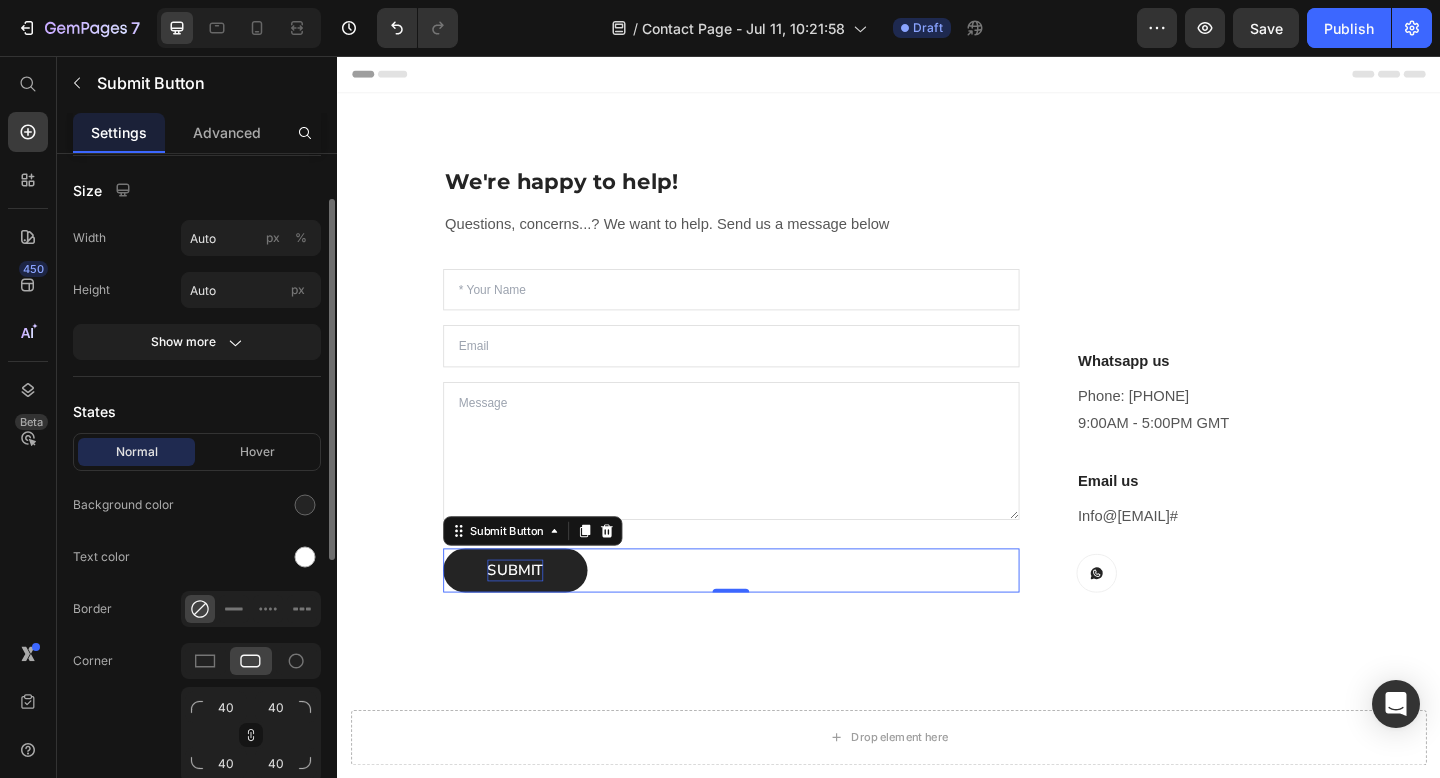 scroll, scrollTop: 72, scrollLeft: 0, axis: vertical 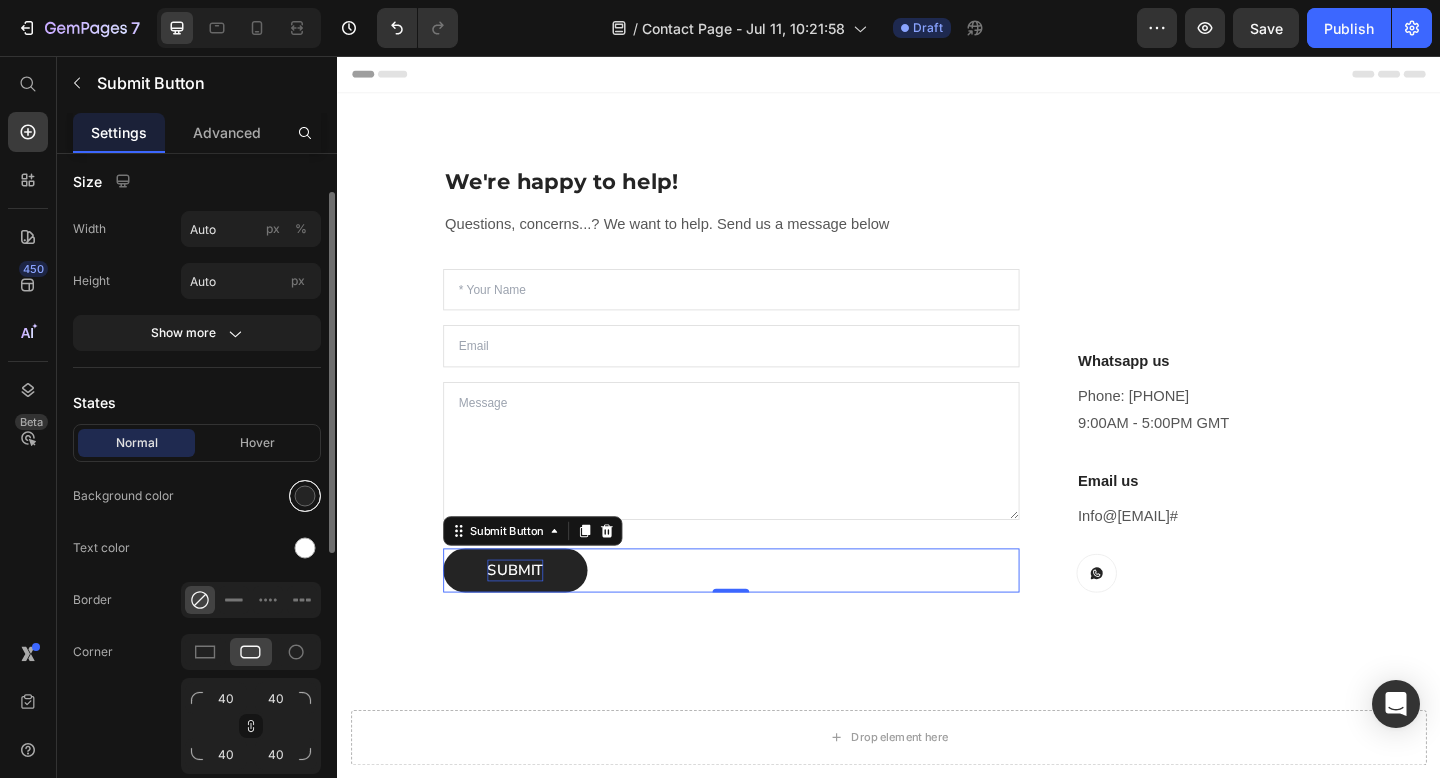 click at bounding box center [305, 496] 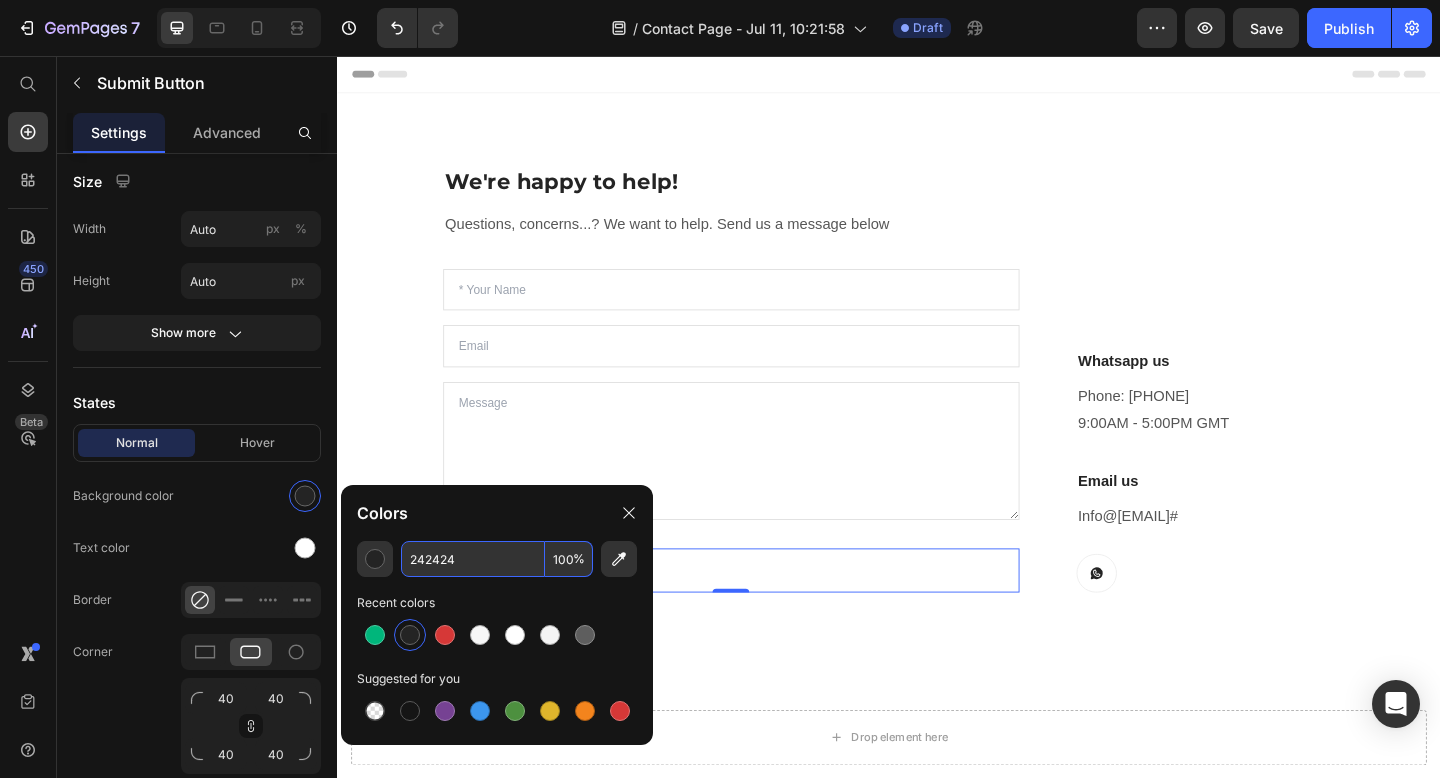 click on "242424" at bounding box center (473, 559) 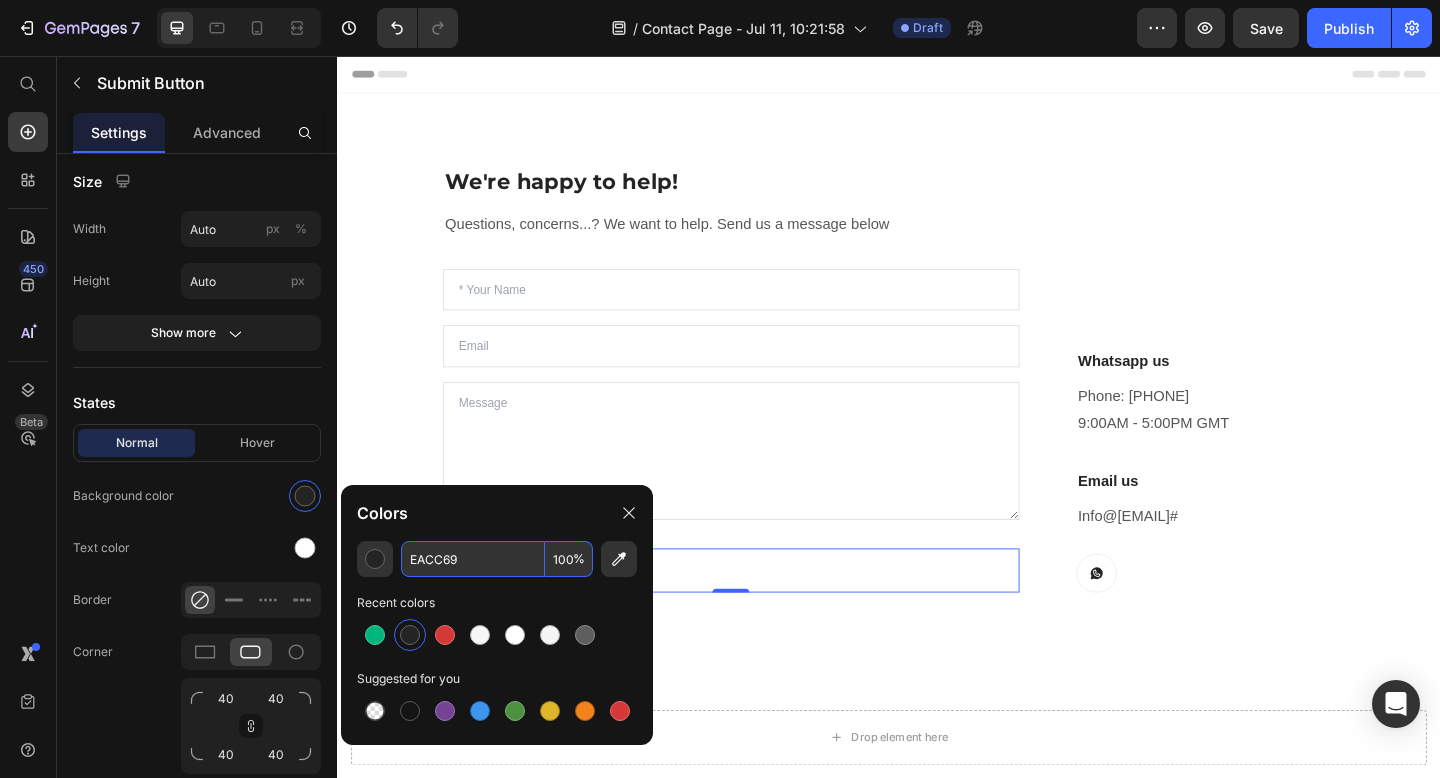 type on "EACC69" 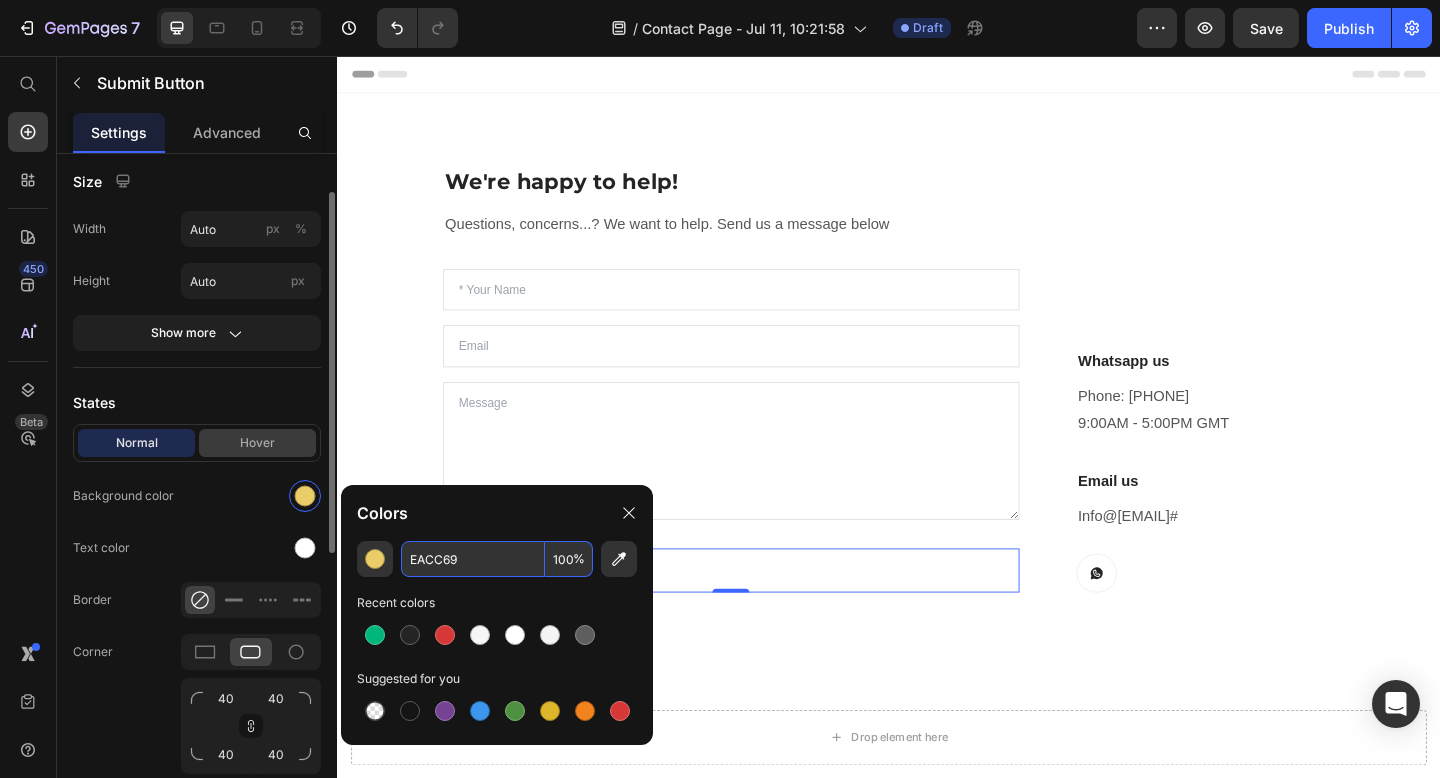 click on "Hover" at bounding box center (257, 443) 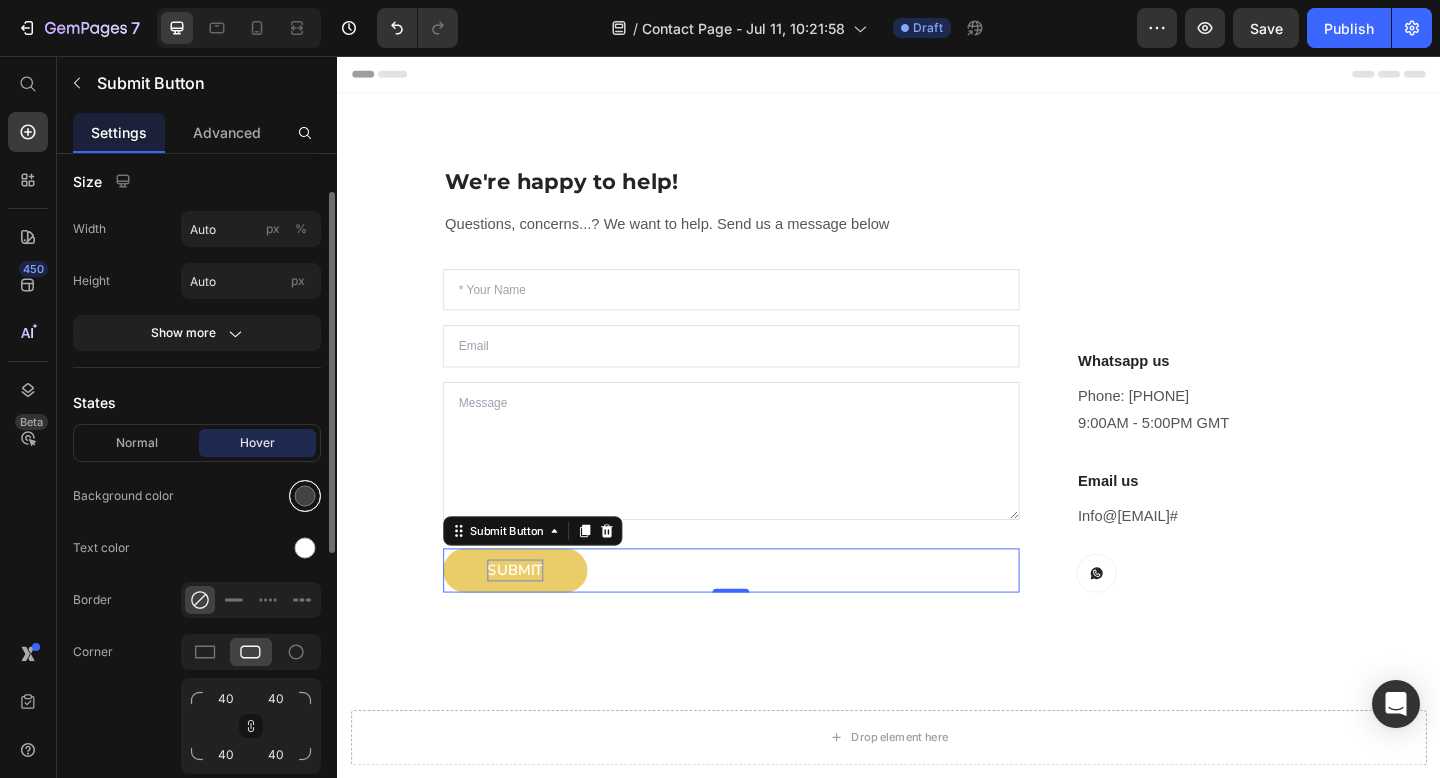 click at bounding box center (305, 496) 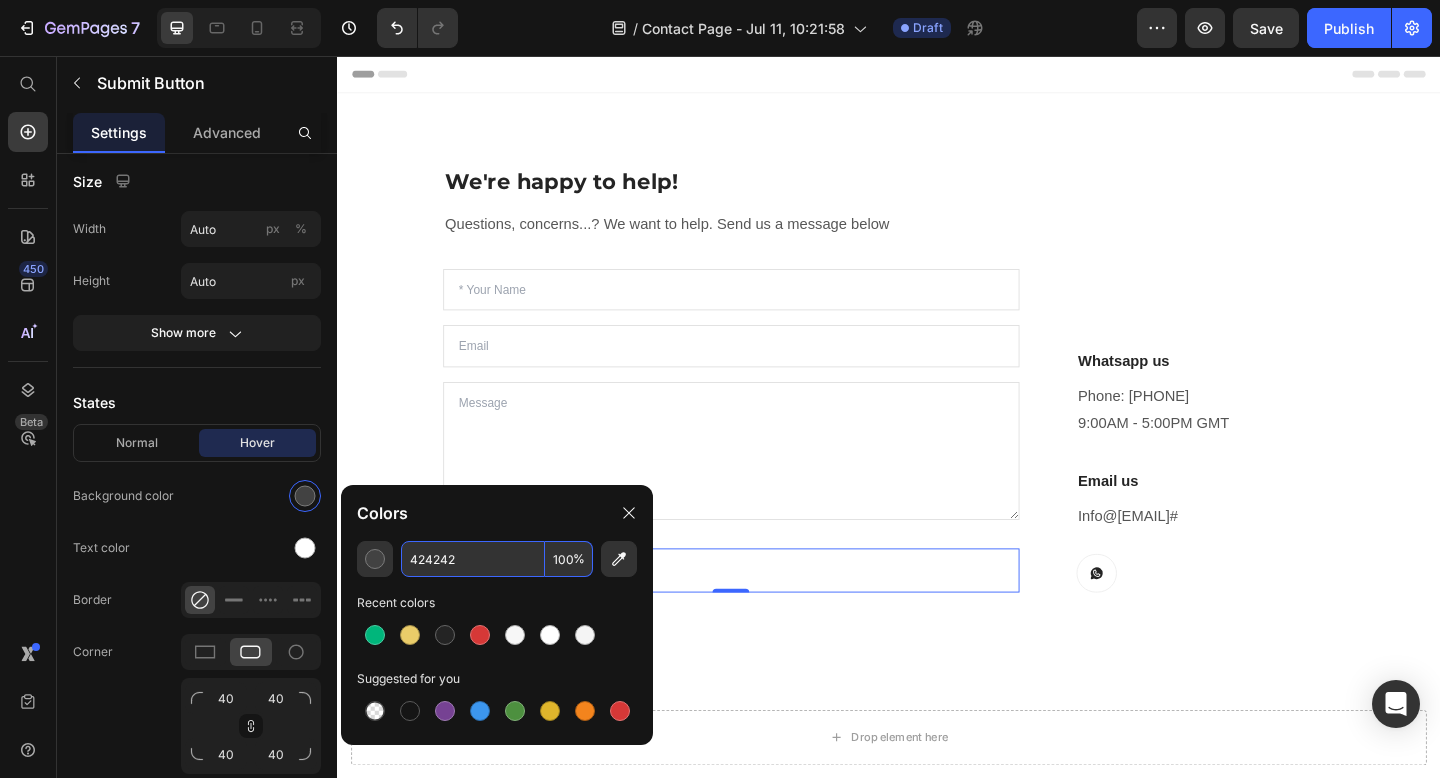 click on "424242" at bounding box center (473, 559) 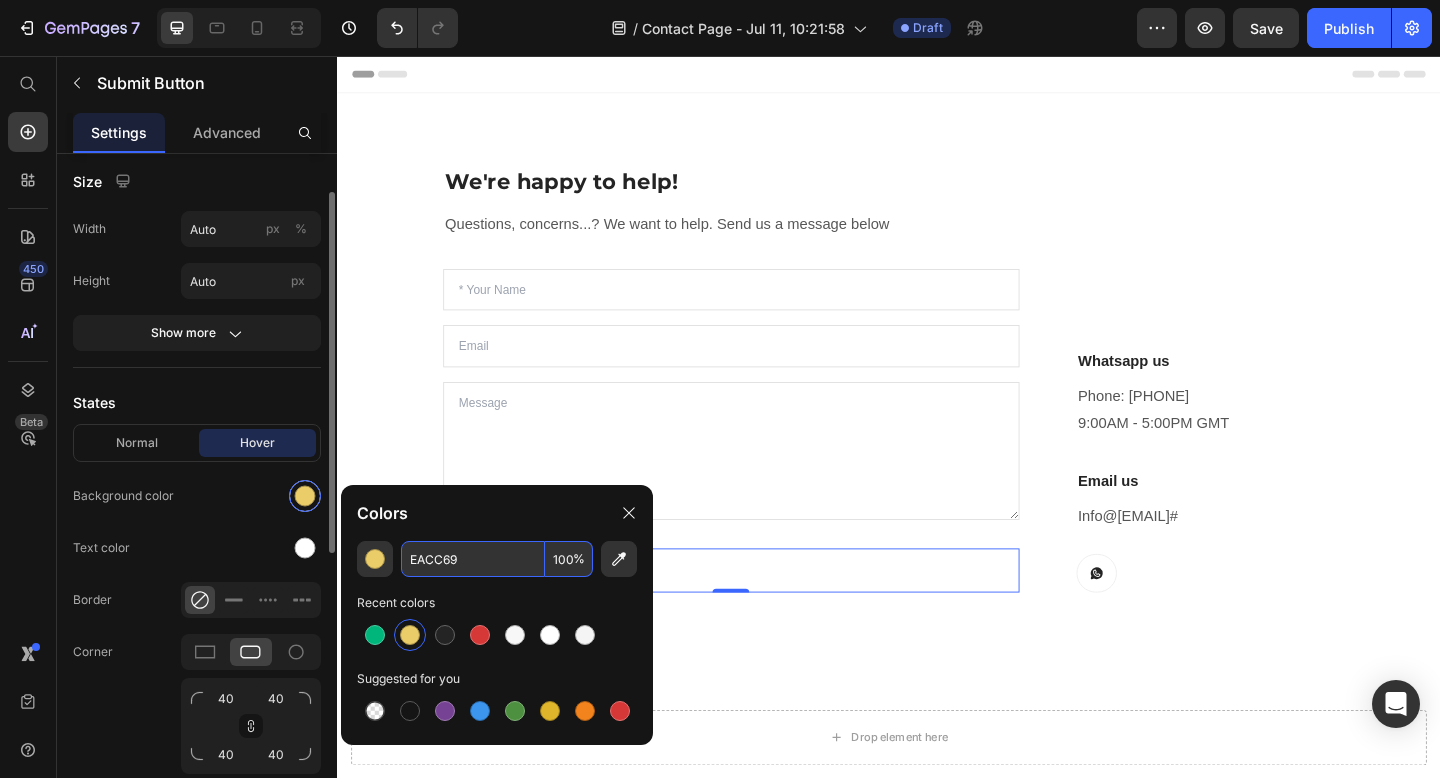 type on "EACC69" 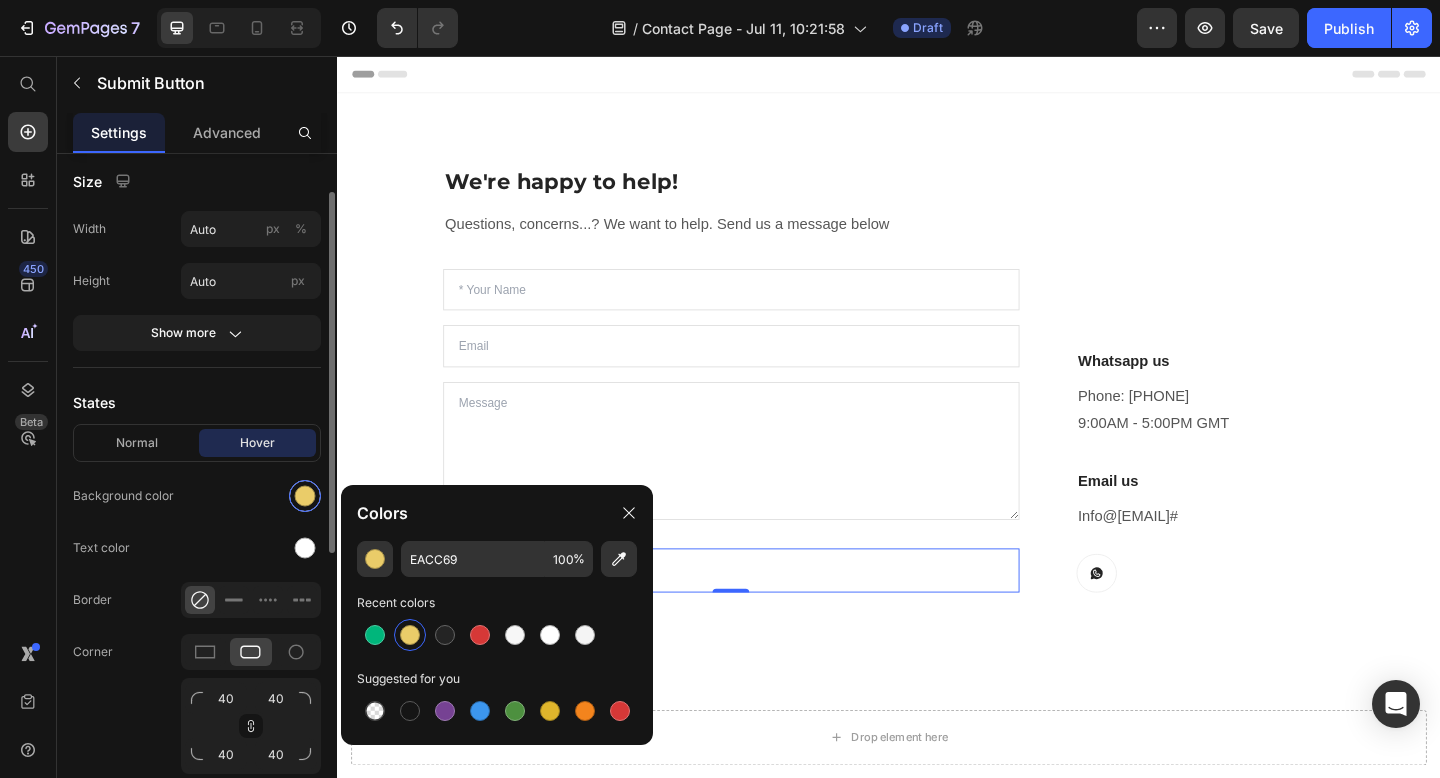 click at bounding box center (305, 496) 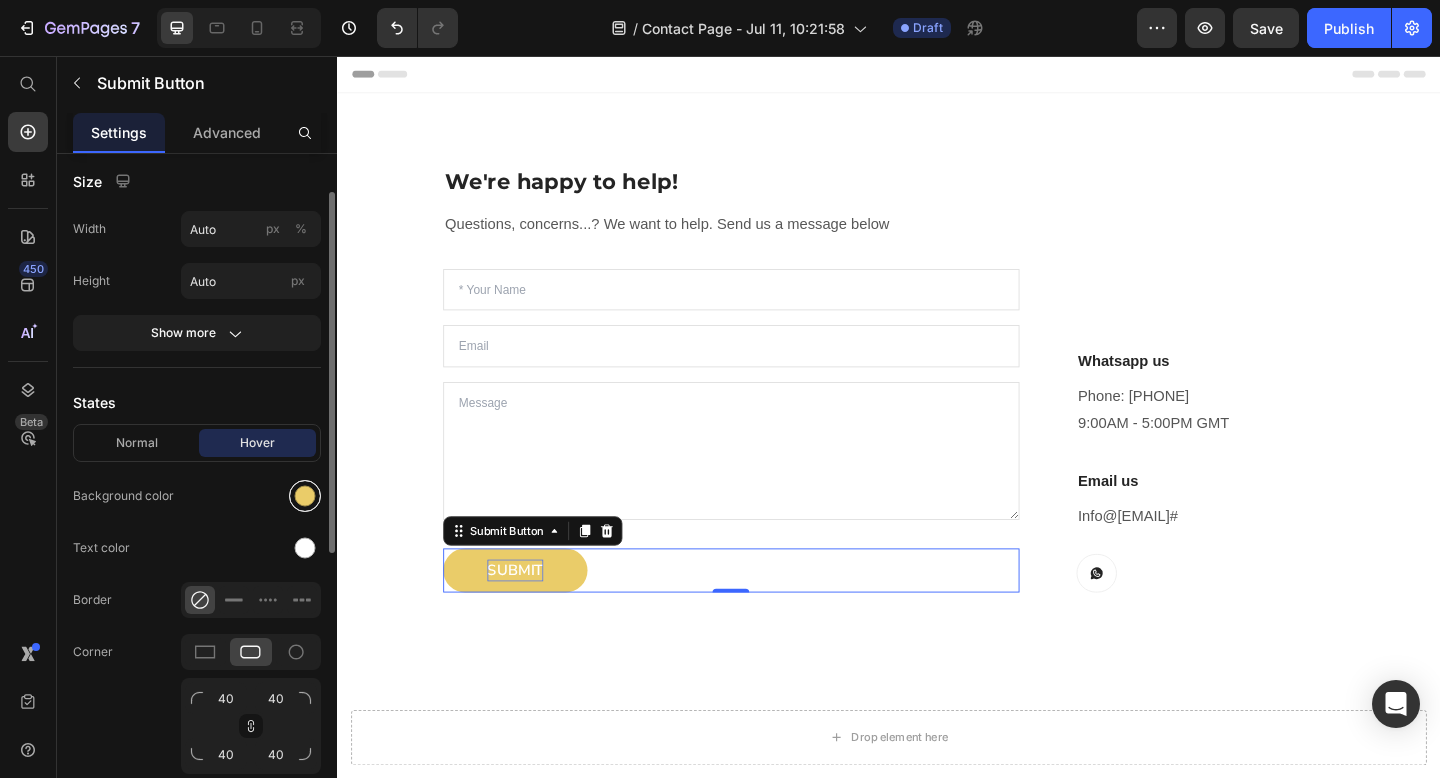 click at bounding box center [305, 496] 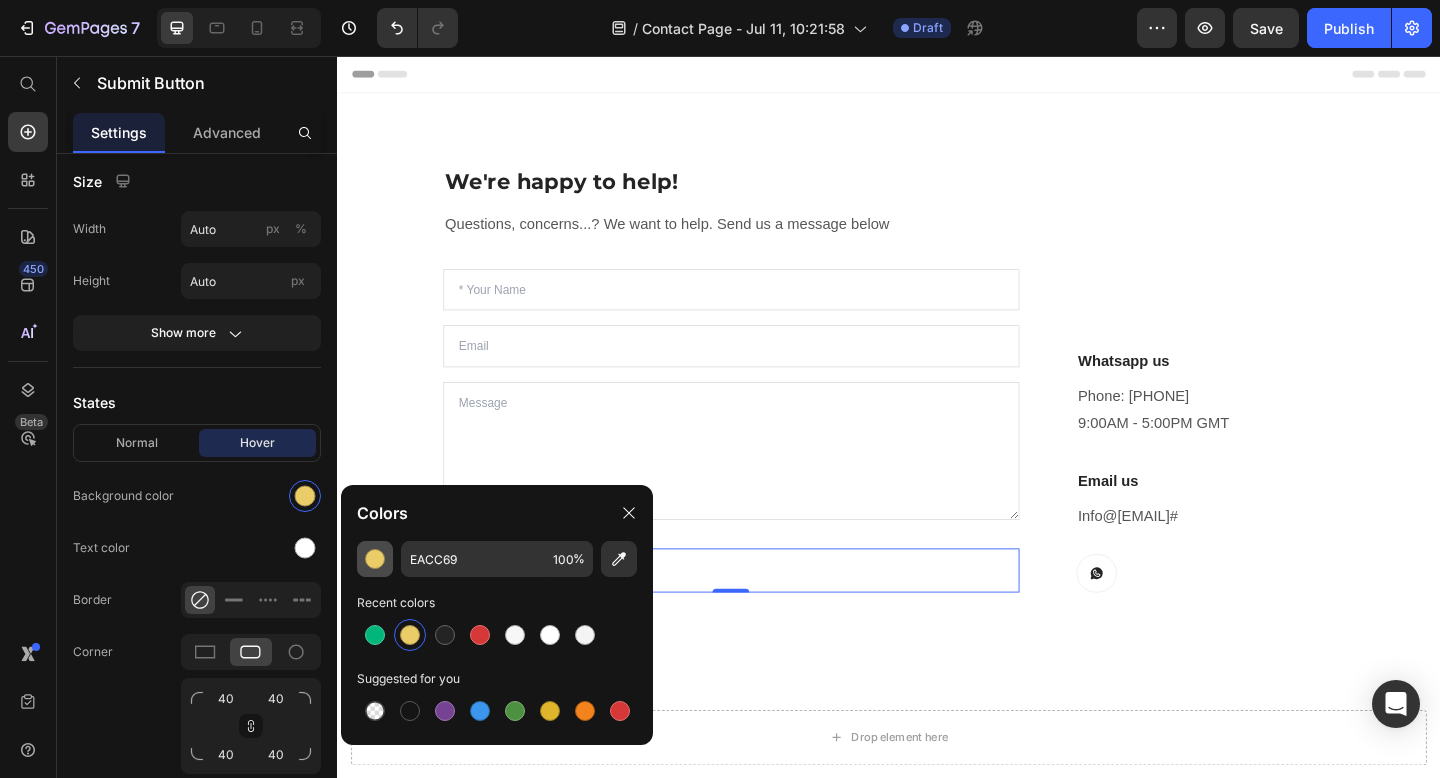 click at bounding box center [375, 559] 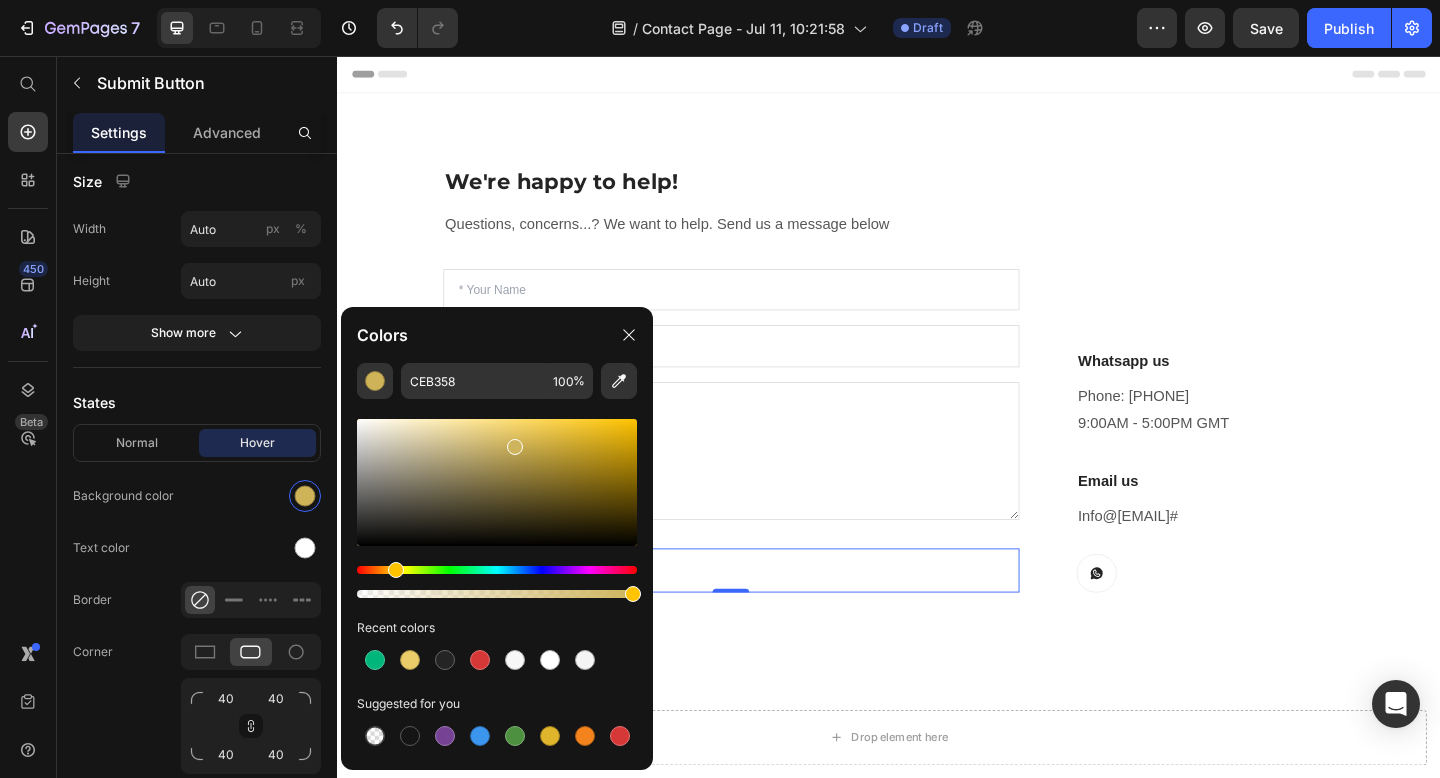 click at bounding box center (497, 482) 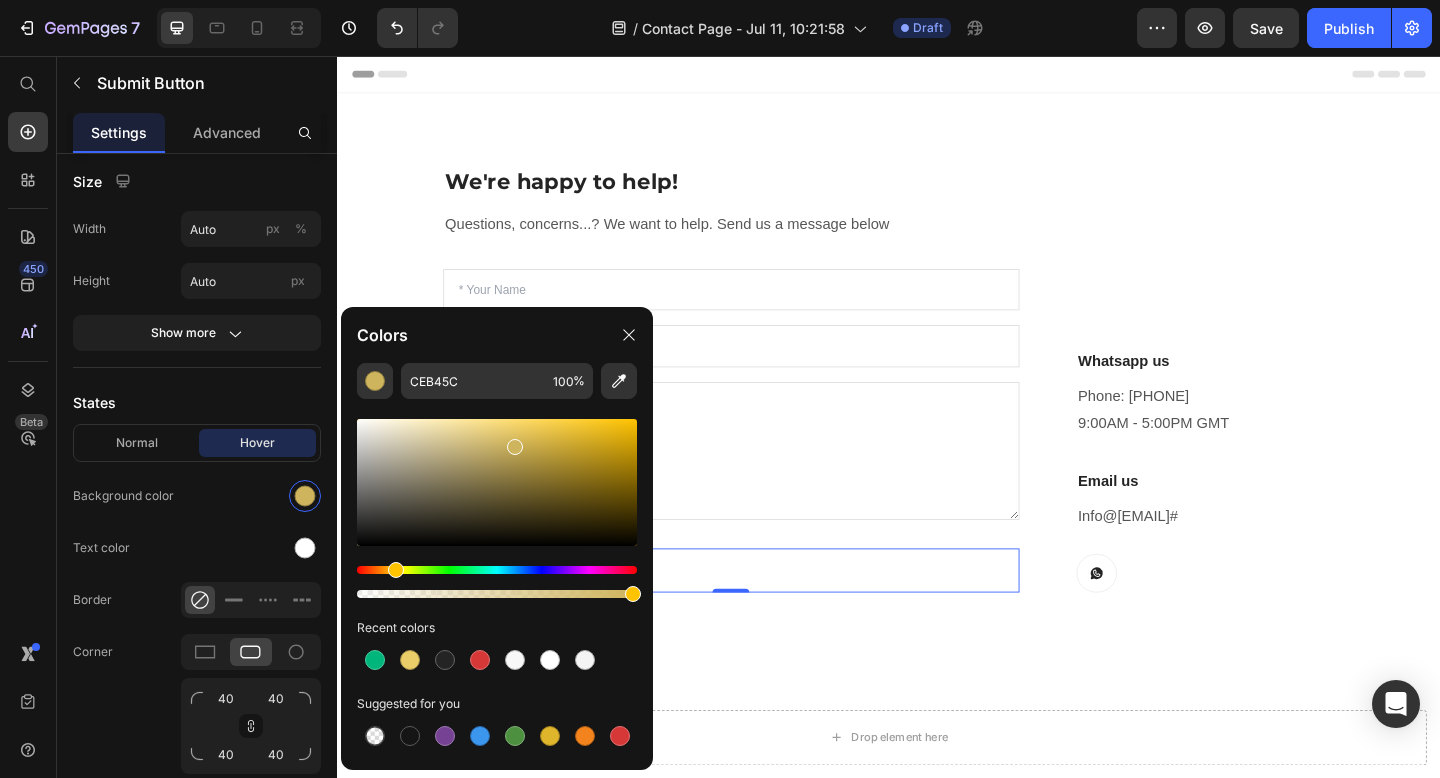 click on "Colors" 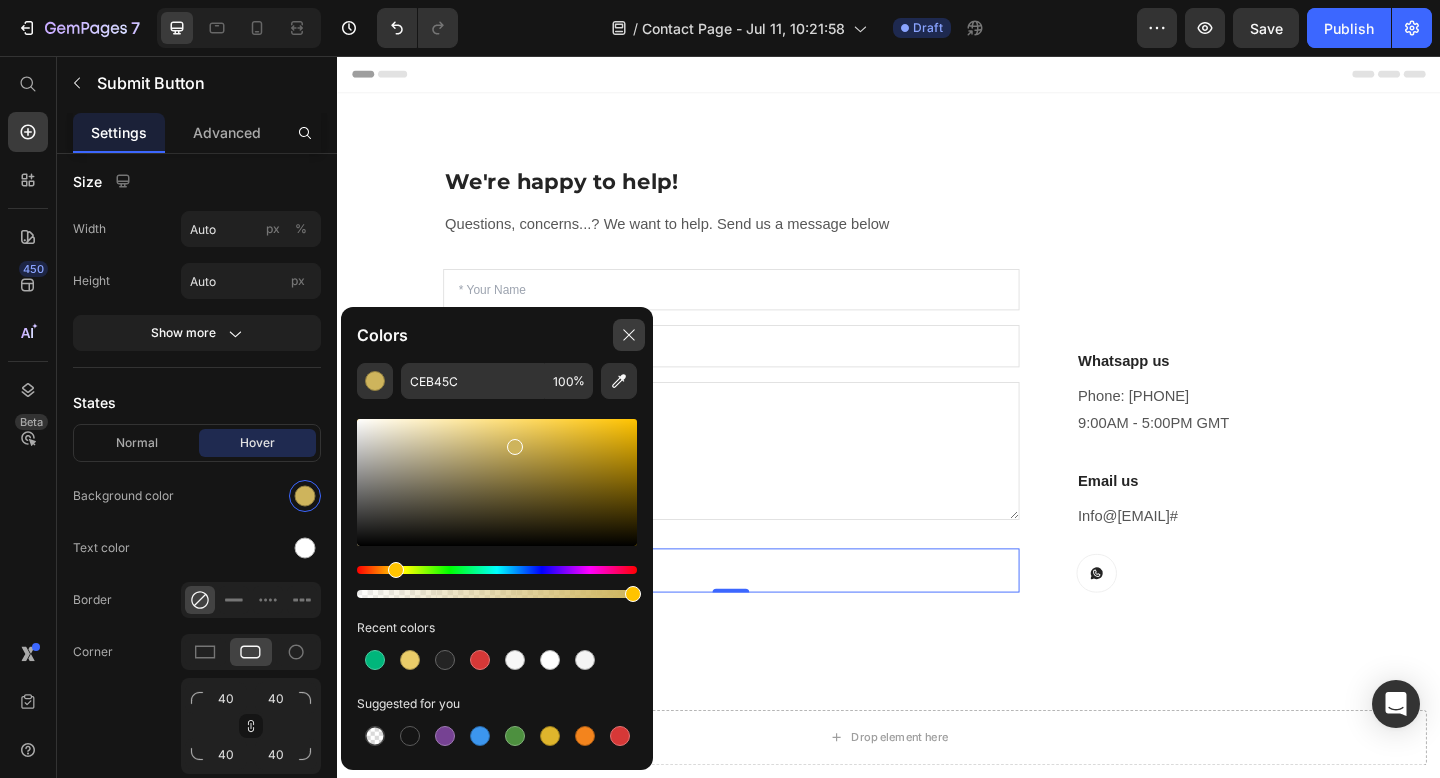 click 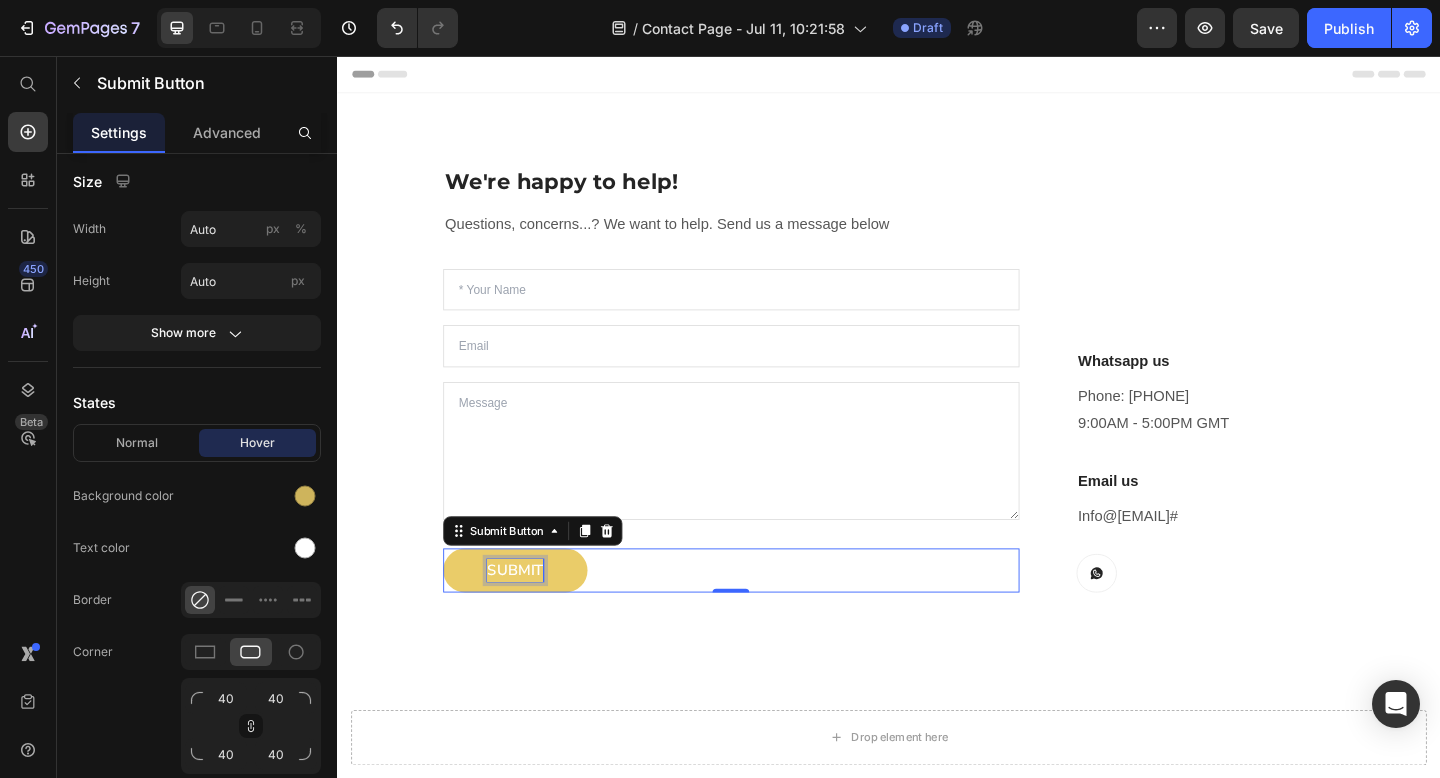 click on "SUBMIT" at bounding box center (530, 616) 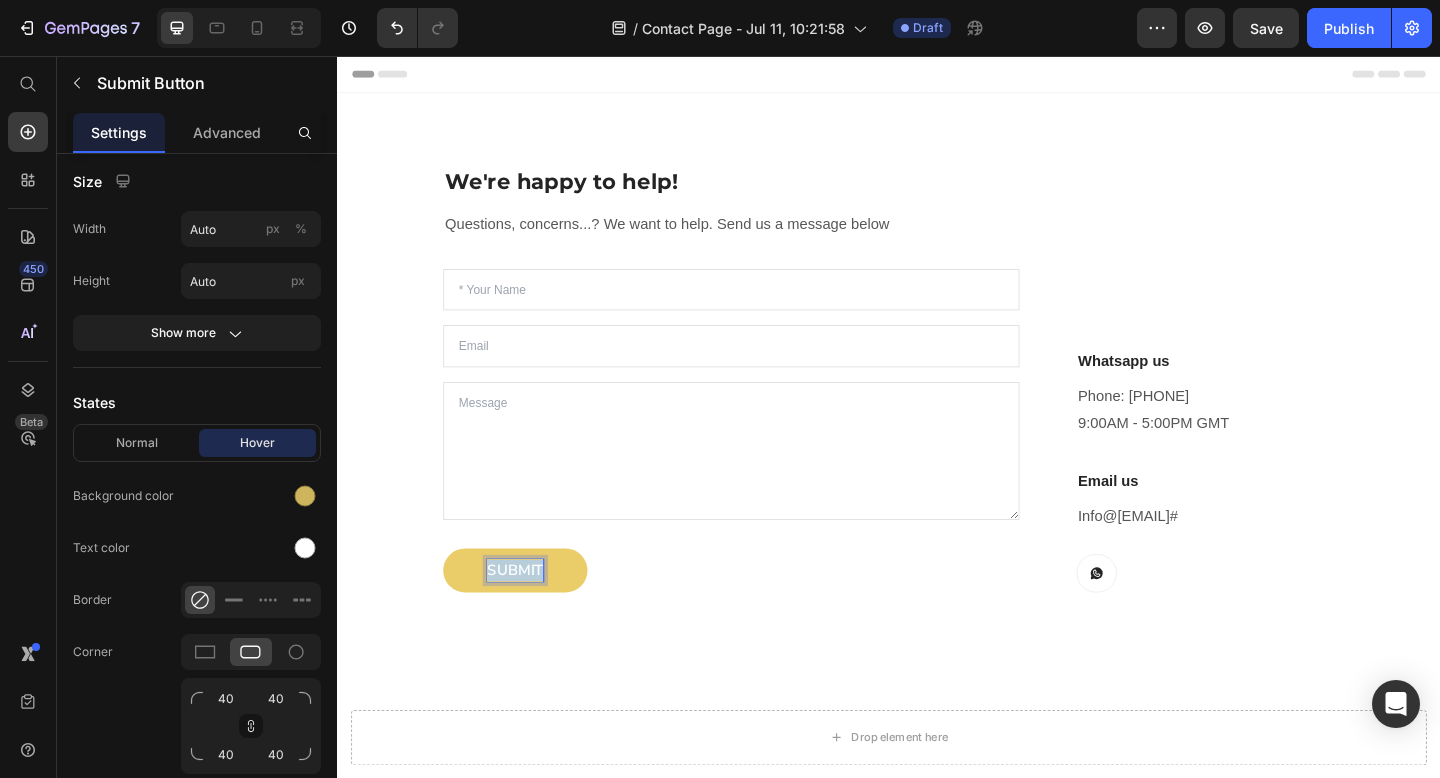 click on "SUBMIT" at bounding box center [530, 616] 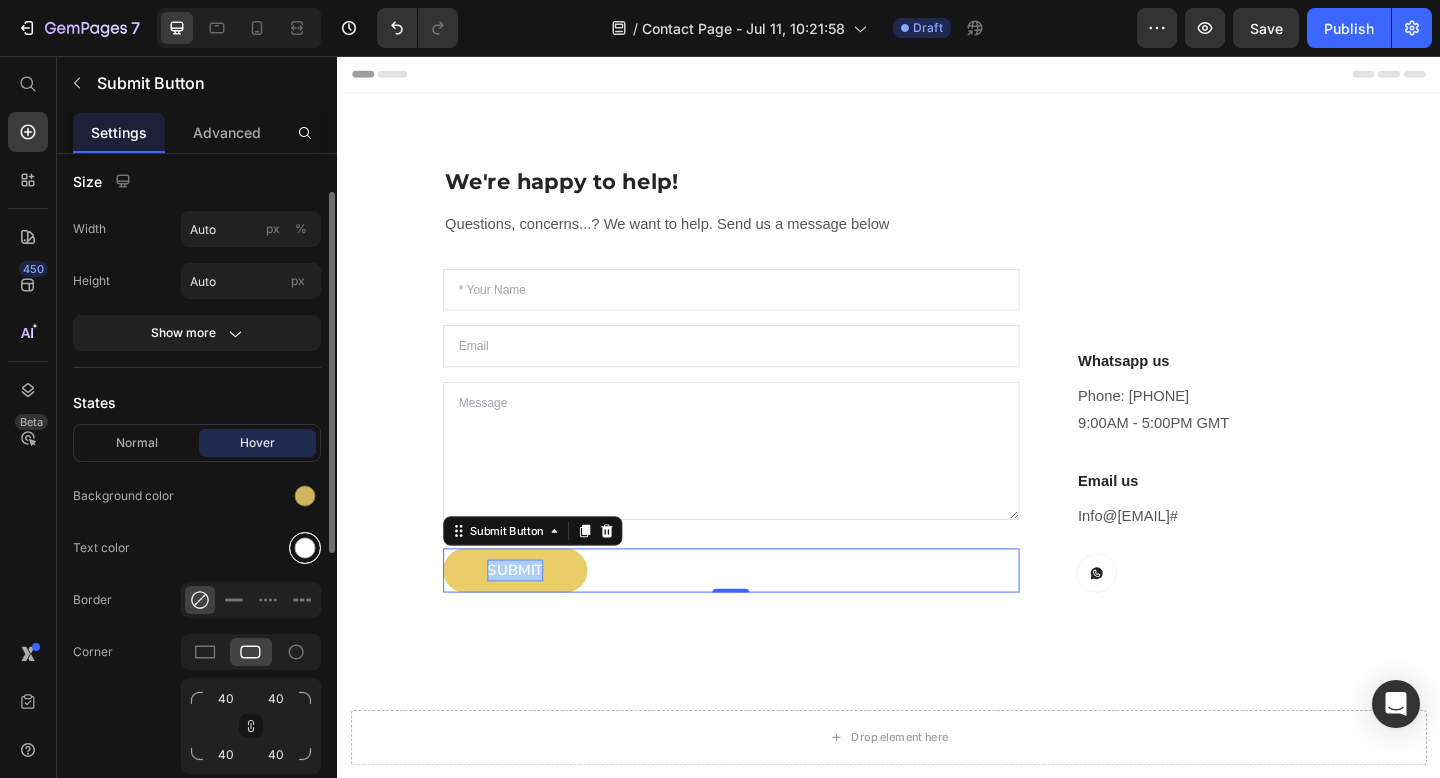 click at bounding box center [305, 548] 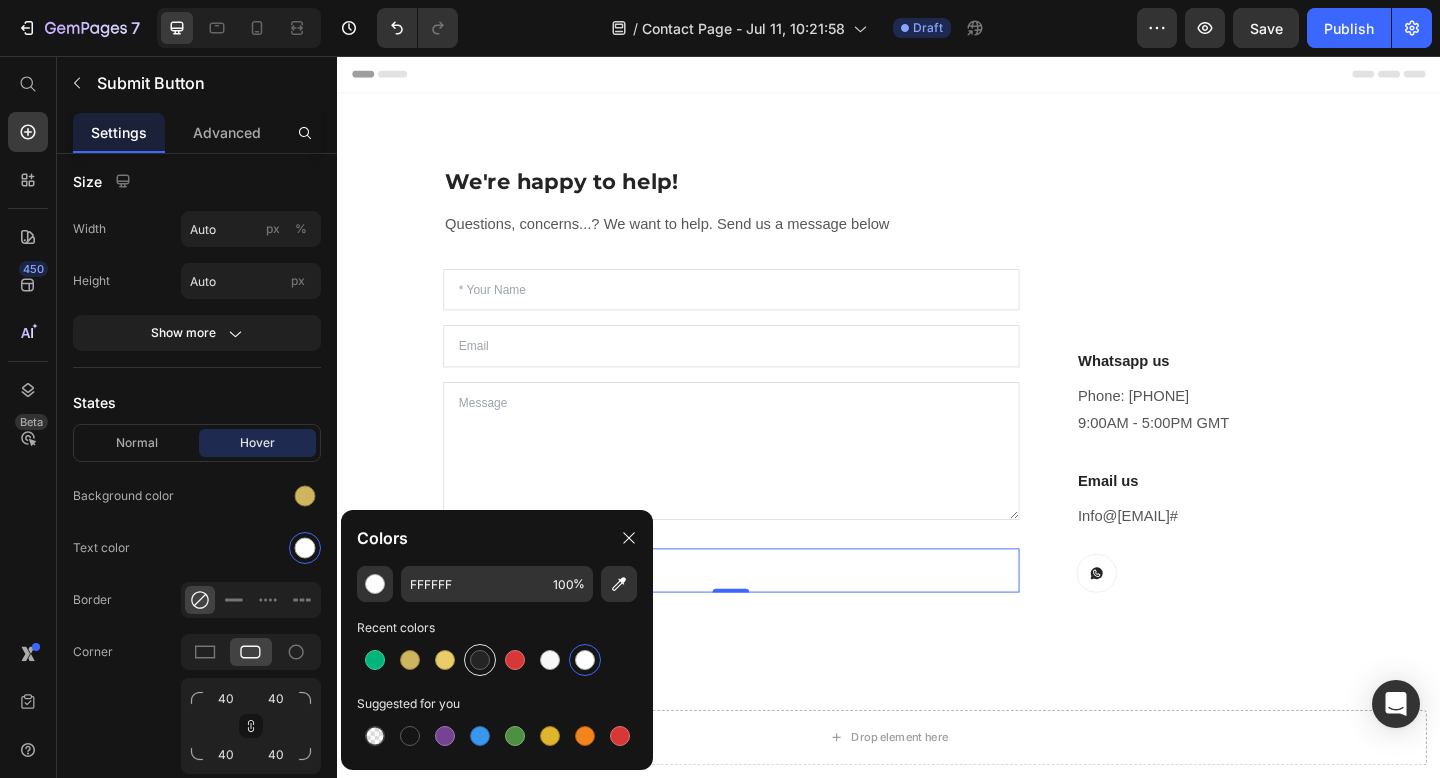 click at bounding box center [480, 660] 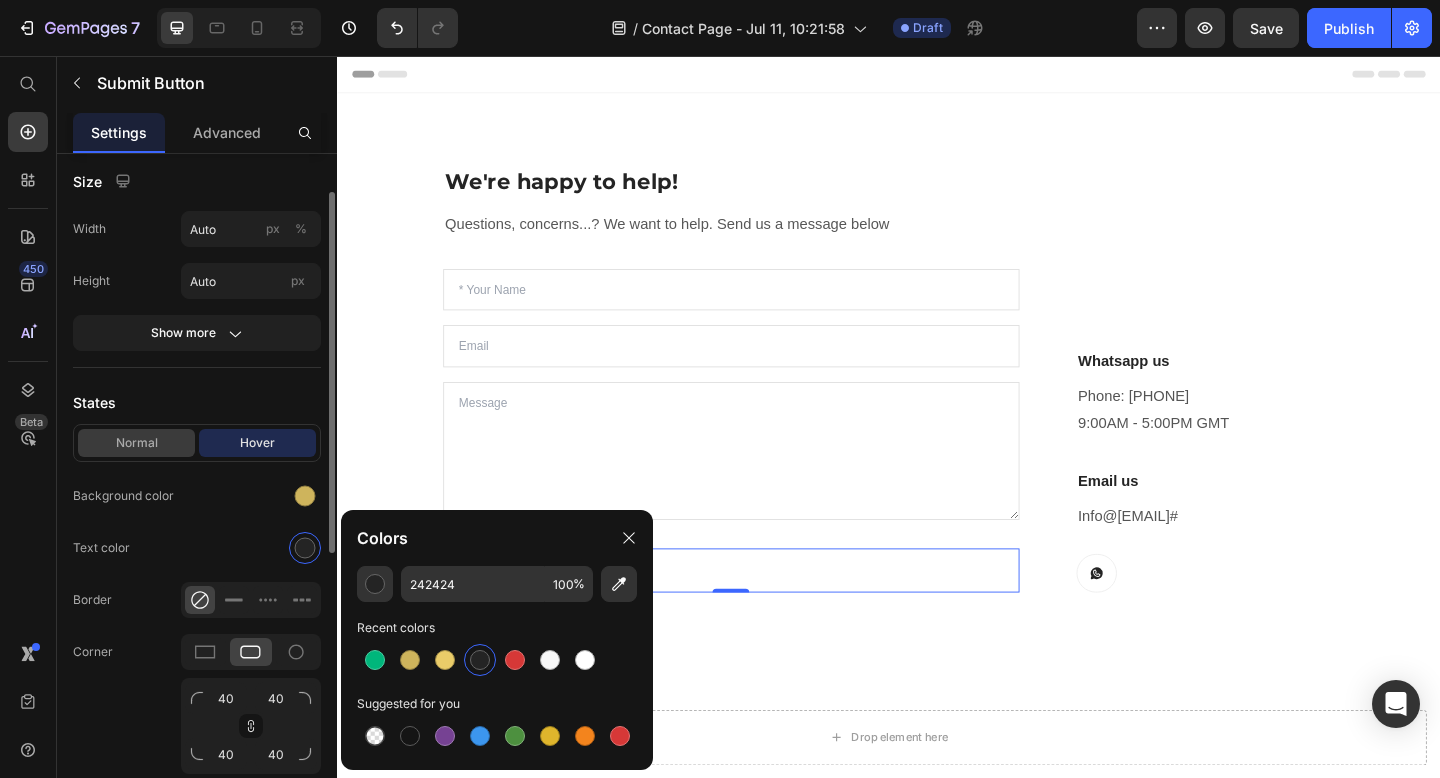 click on "Normal" at bounding box center (136, 443) 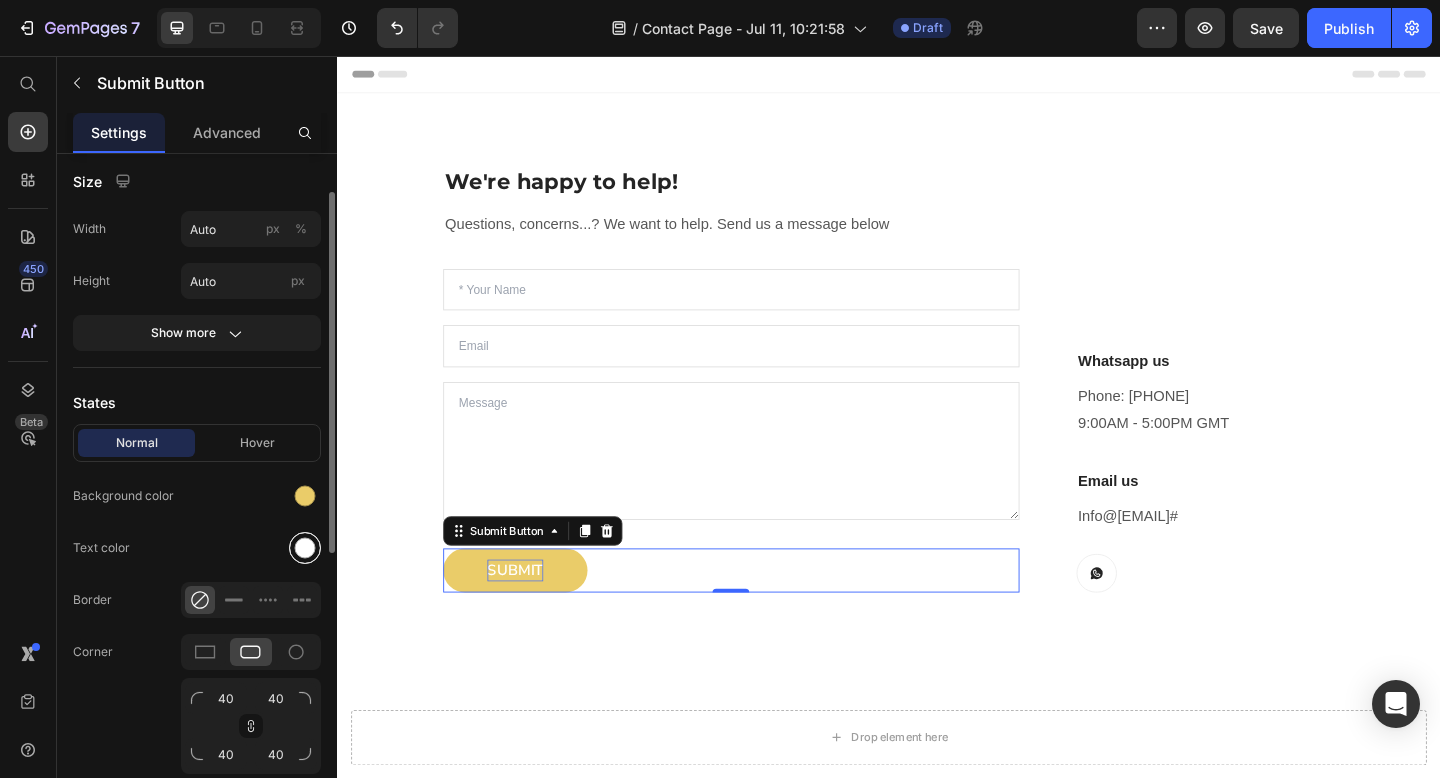 click at bounding box center [305, 548] 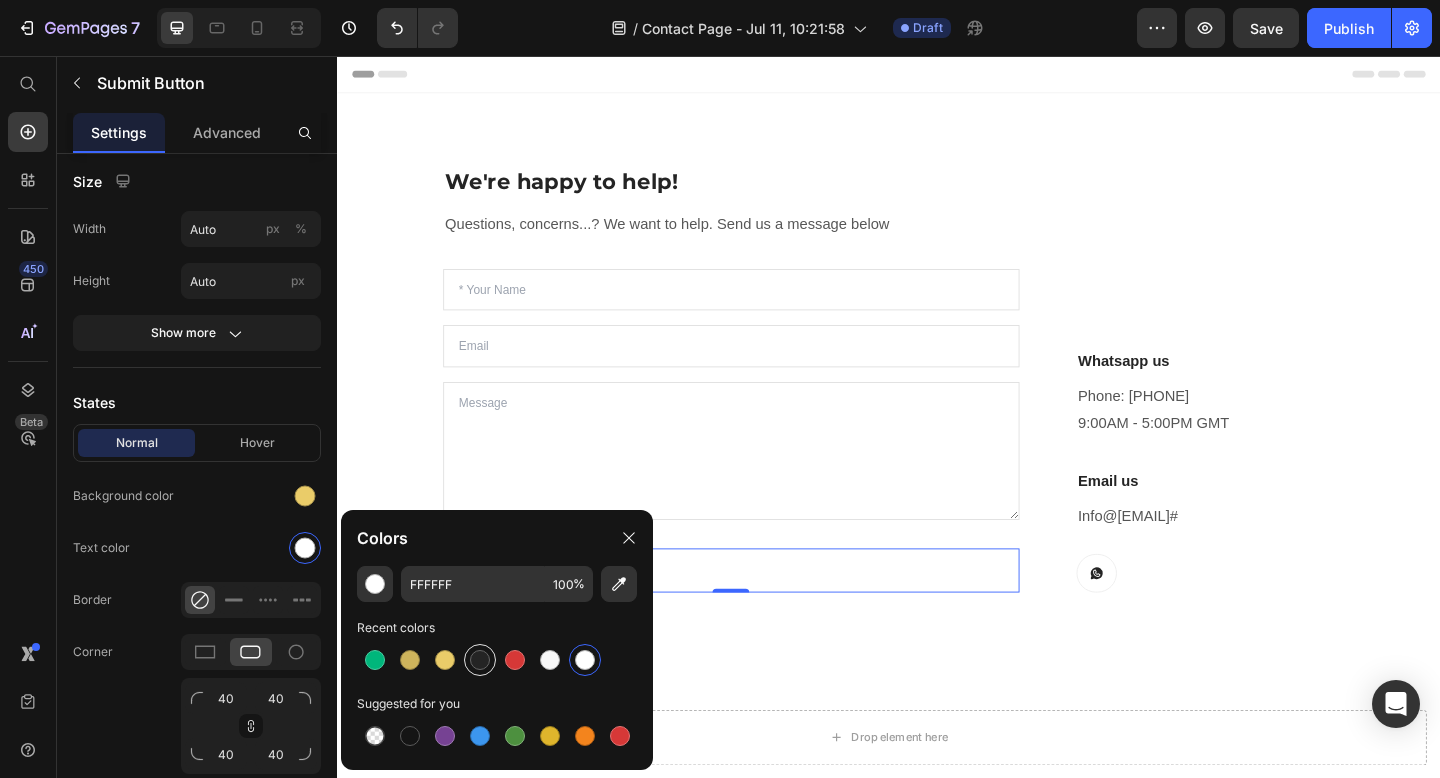 click at bounding box center [480, 660] 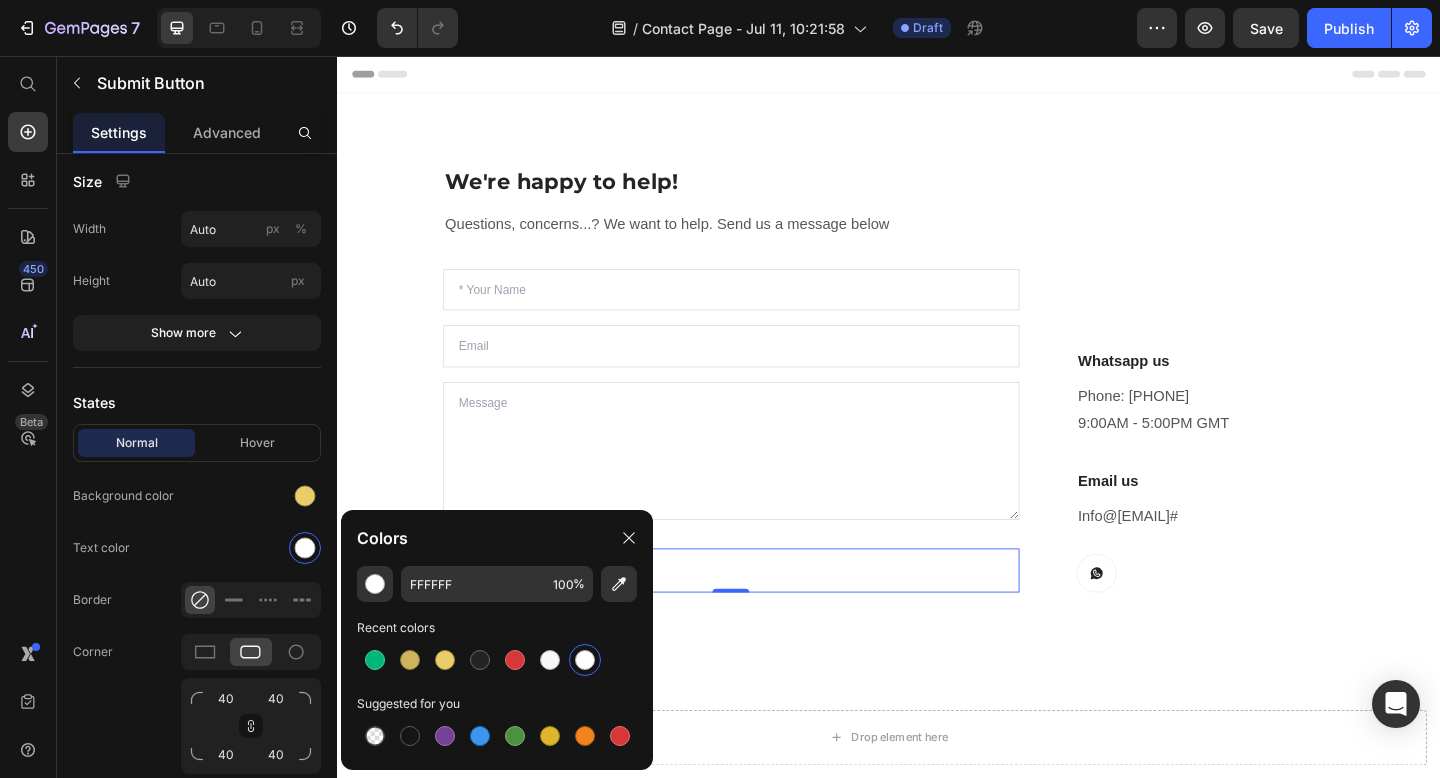 type on "242424" 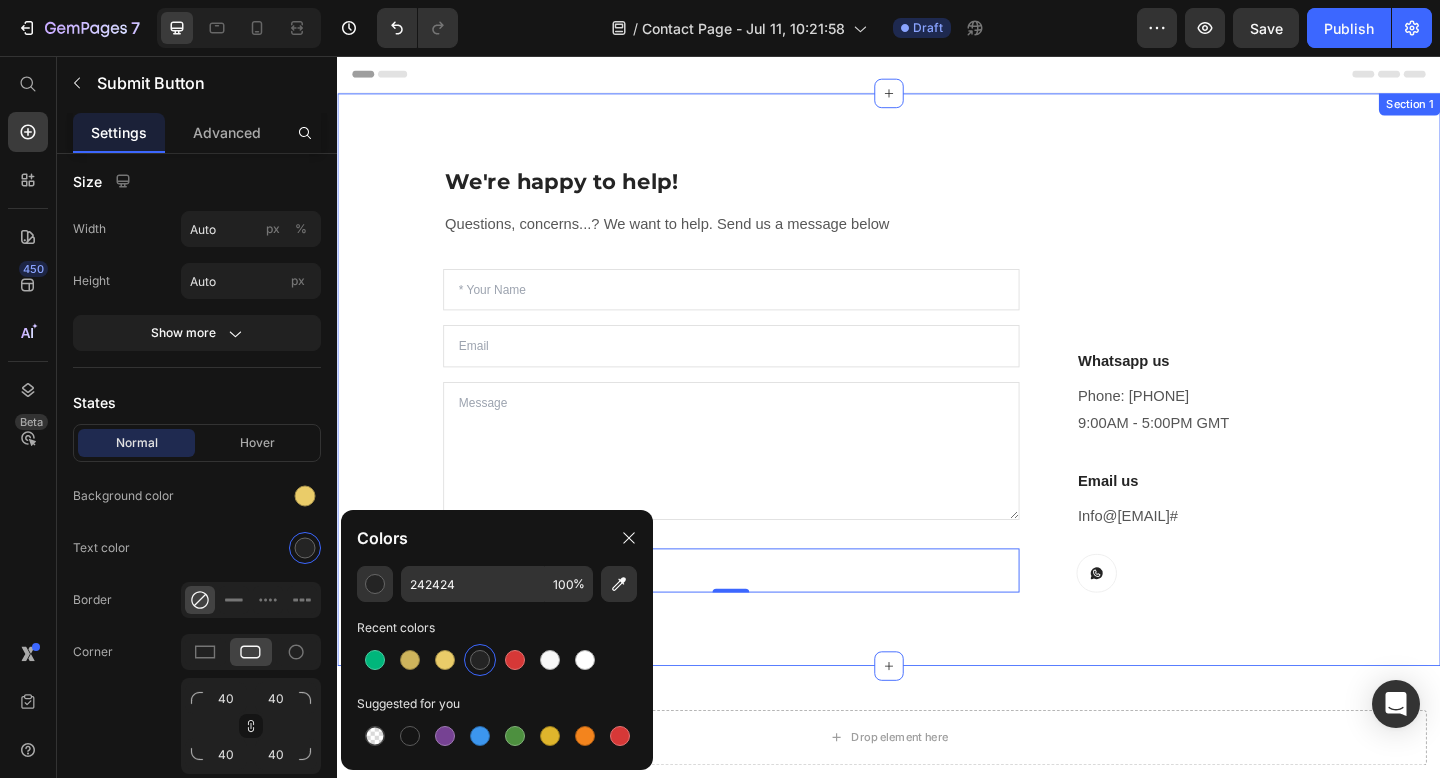 click on "We're happy to help! Heading Questions, concerns...? We want to help. Send us a message below Text block Text Field Email Field Text Area SUBMIT Submit Button   0 Contact Form Whatsapp us Heading Phone: [PHONE] 9:00AM - 5:00PM GMT Text block Email us  Heading Info@[EMAIL] # Text block
Button Row Row Row Section 1" at bounding box center (937, 408) 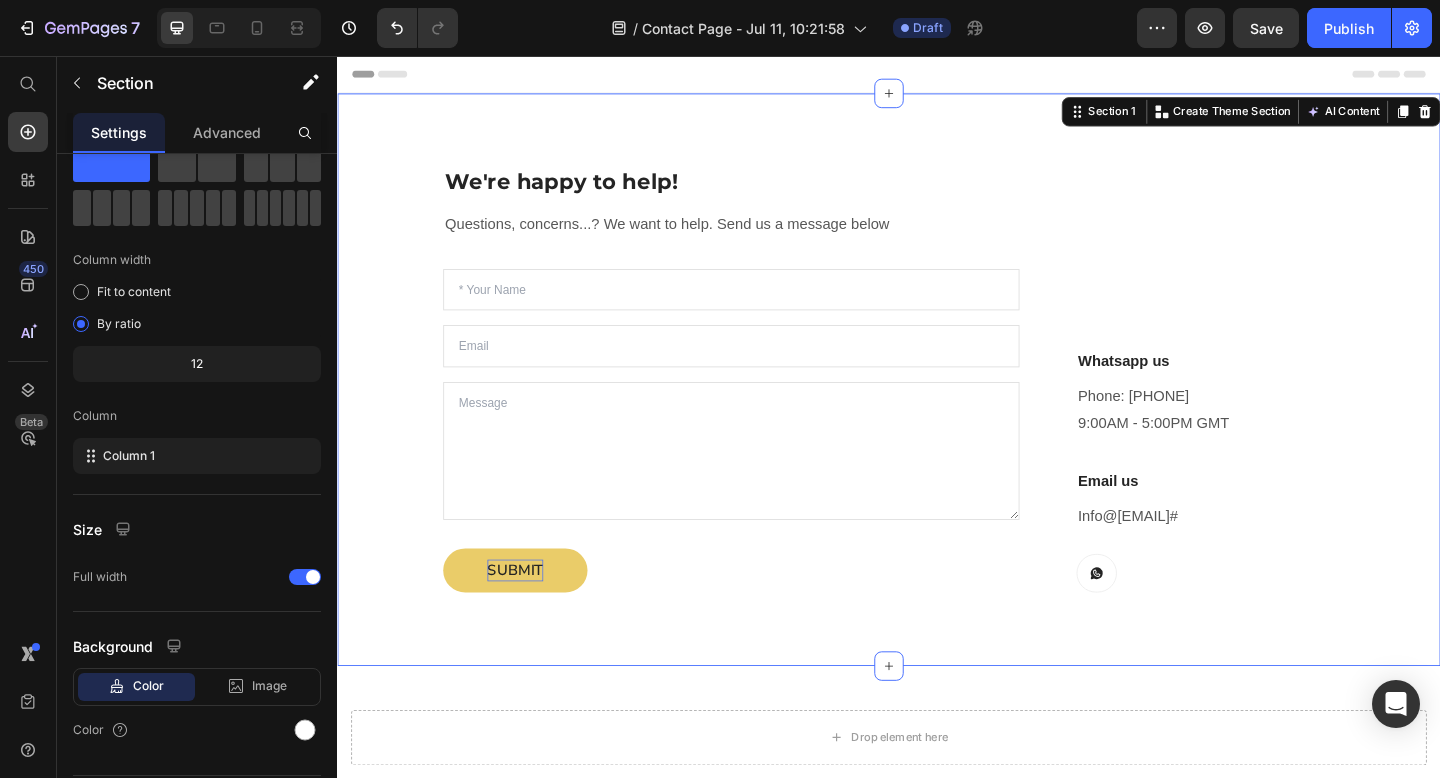 scroll, scrollTop: 0, scrollLeft: 0, axis: both 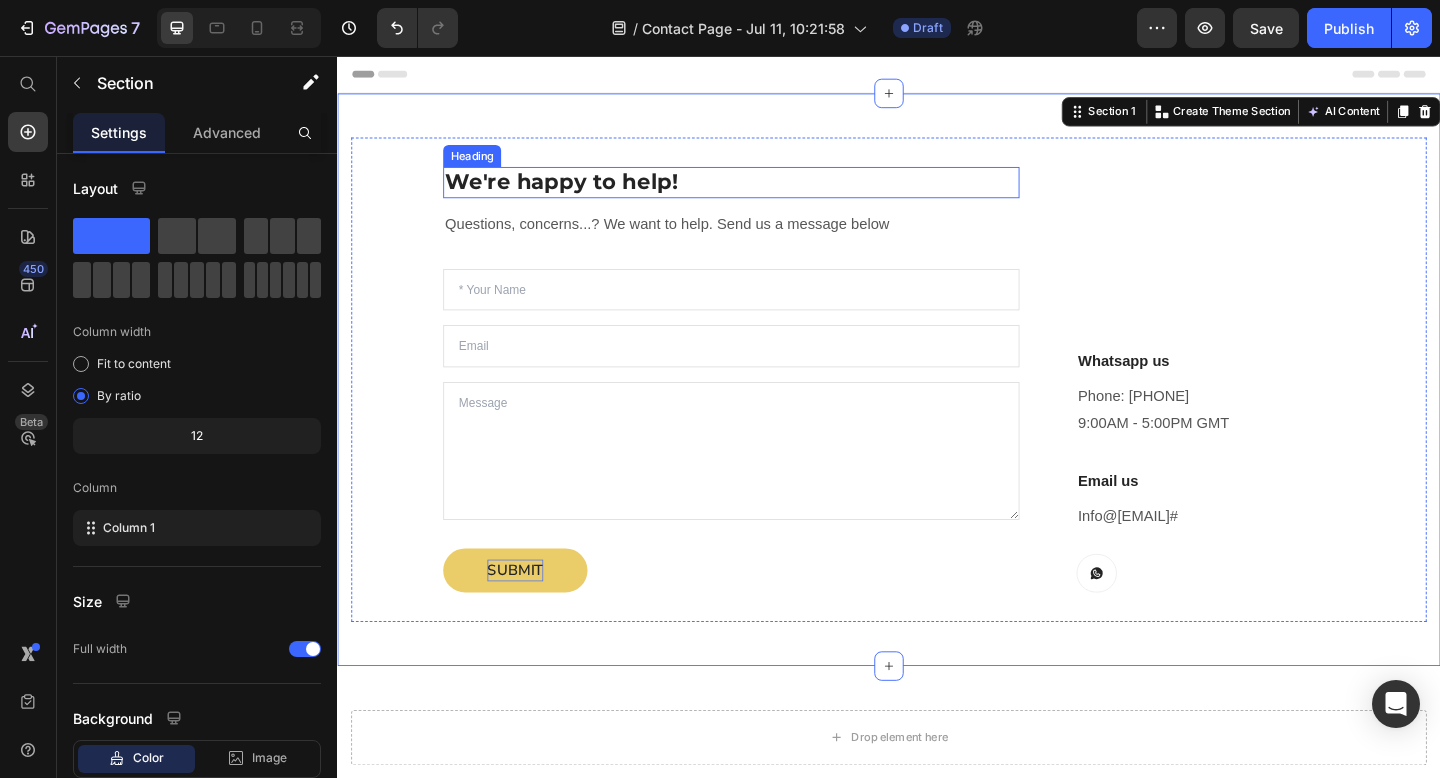 click on "We're happy to help!" at bounding box center [765, 194] 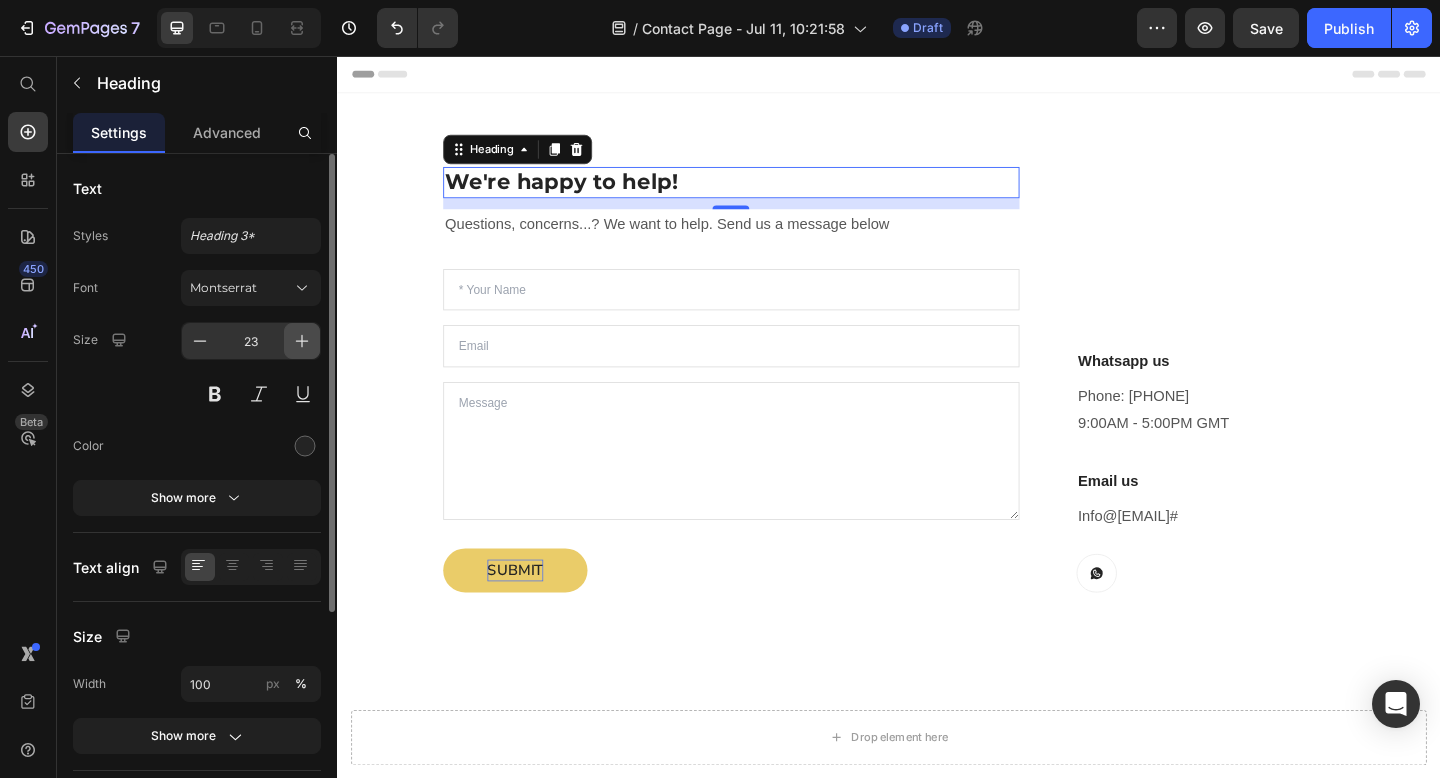 click 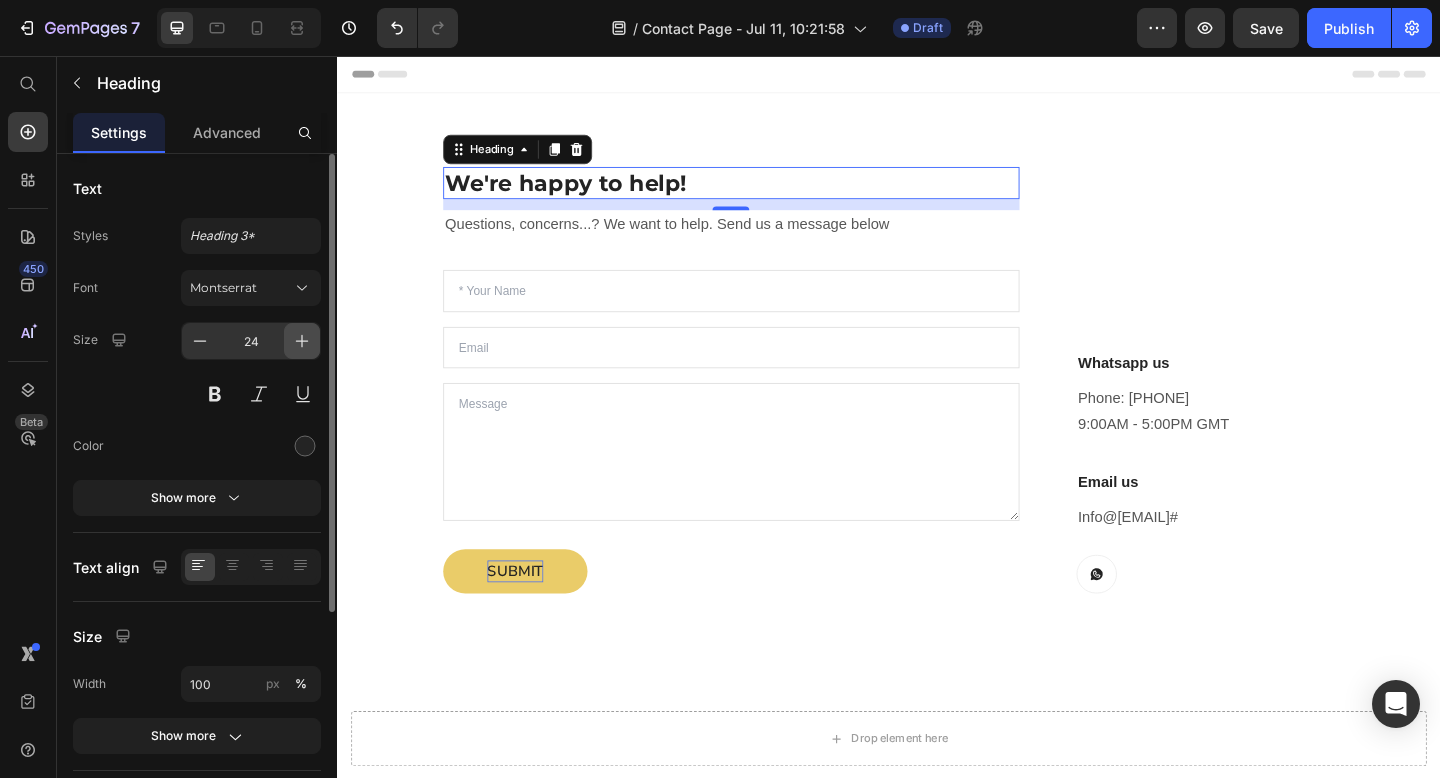 click 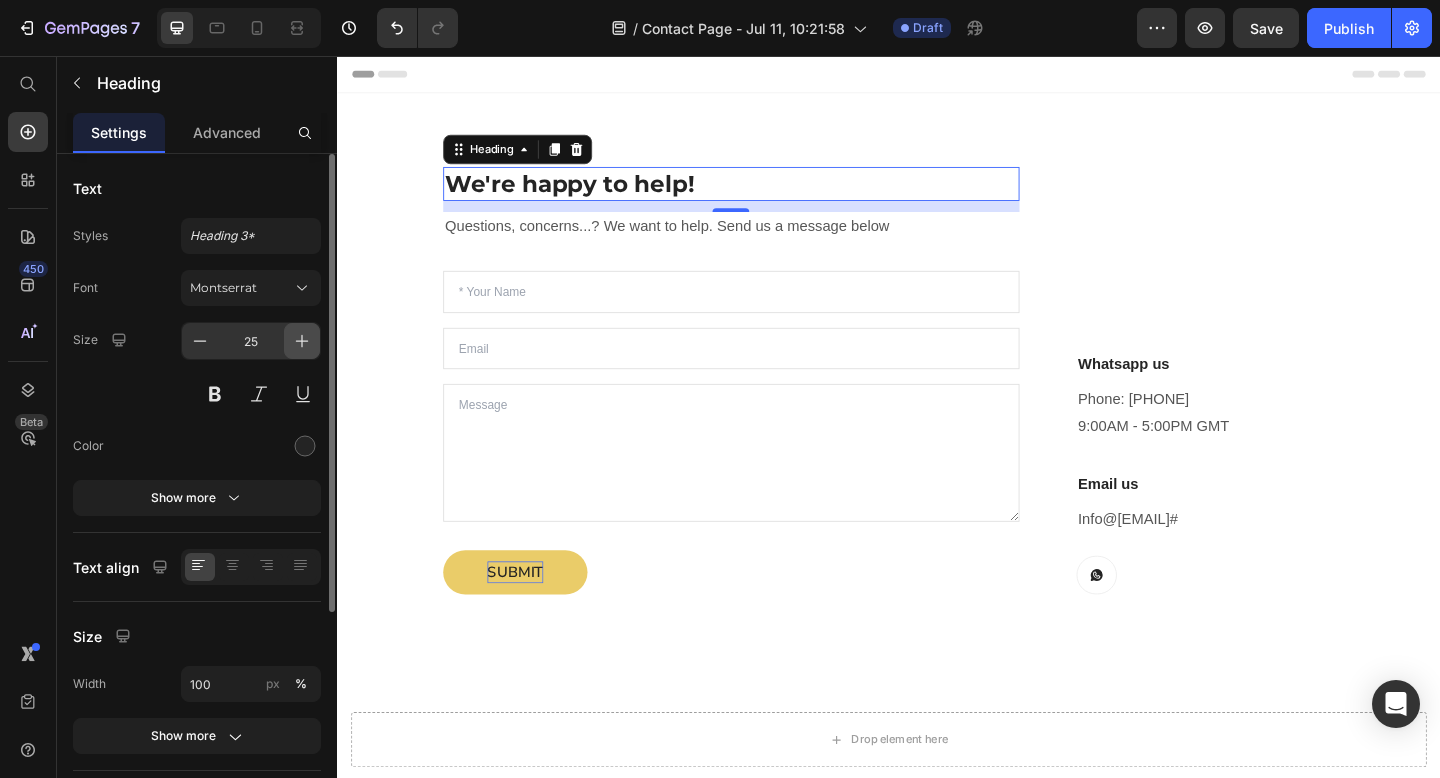 click 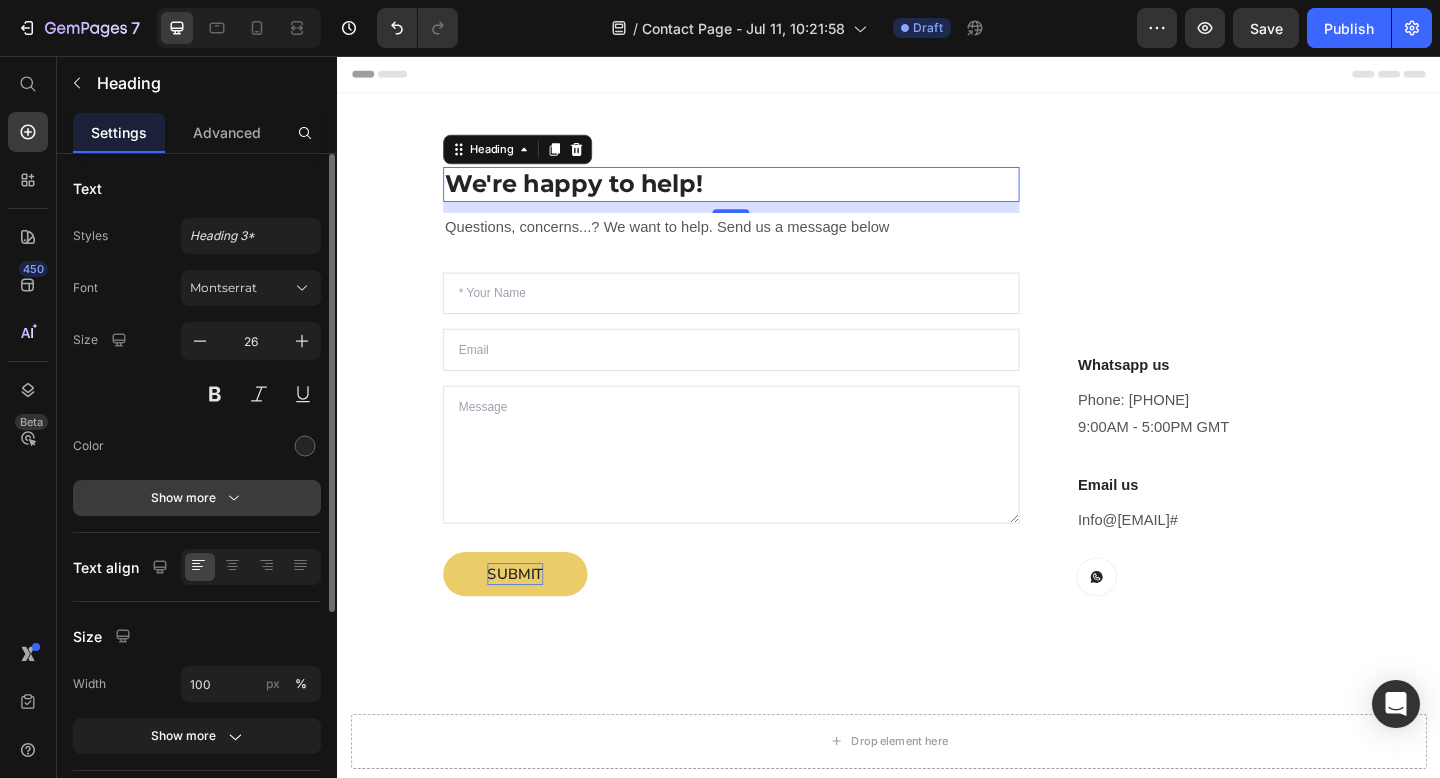 click on "Show more" at bounding box center (197, 498) 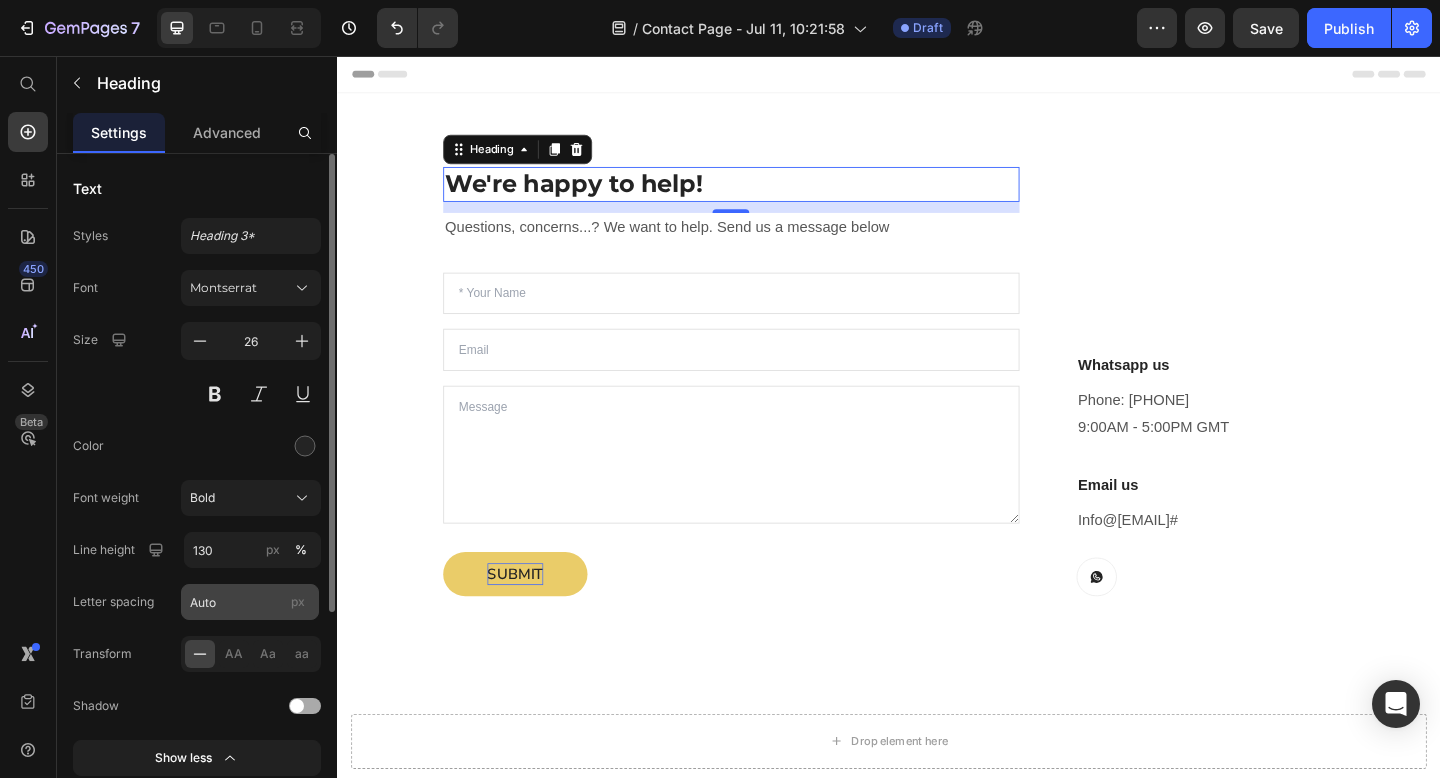 scroll, scrollTop: 13, scrollLeft: 0, axis: vertical 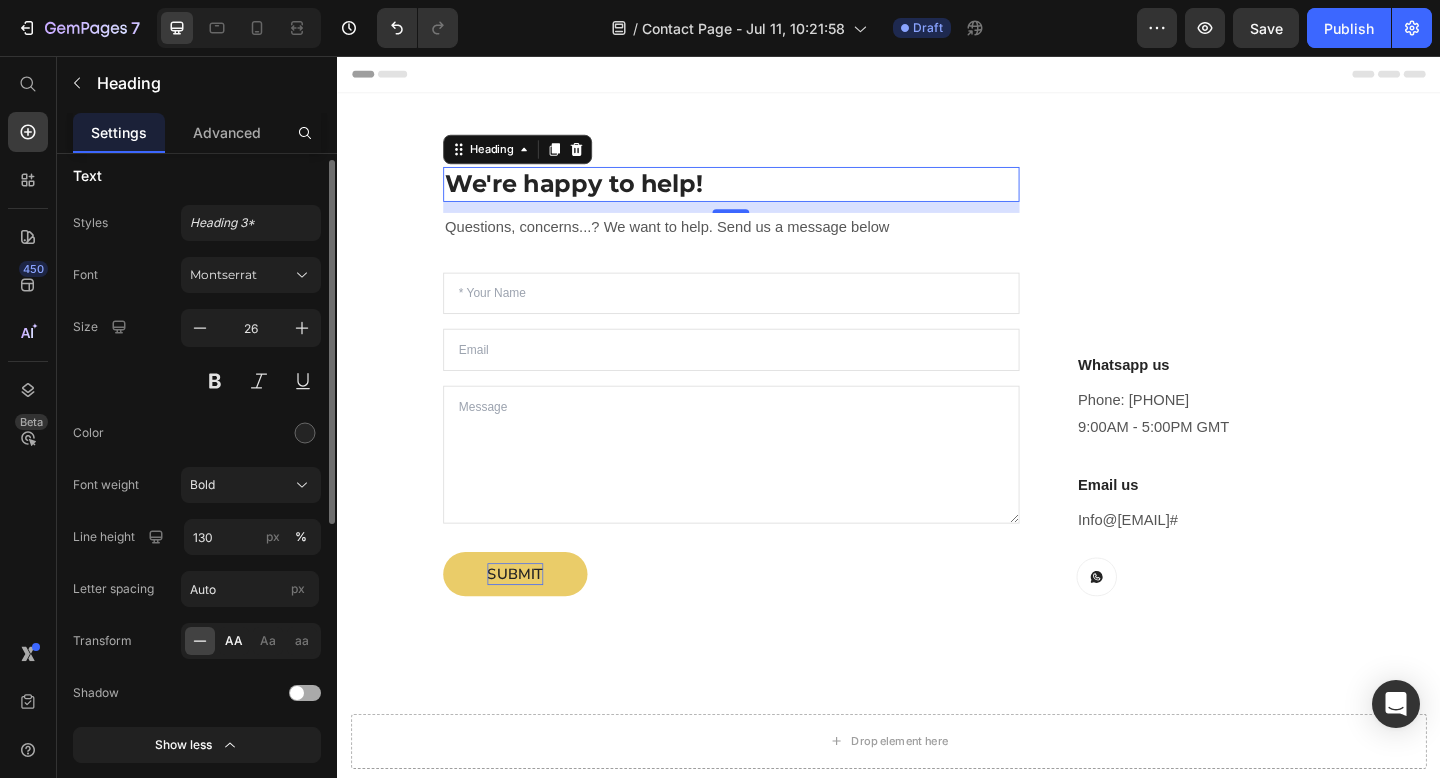 click on "AA" 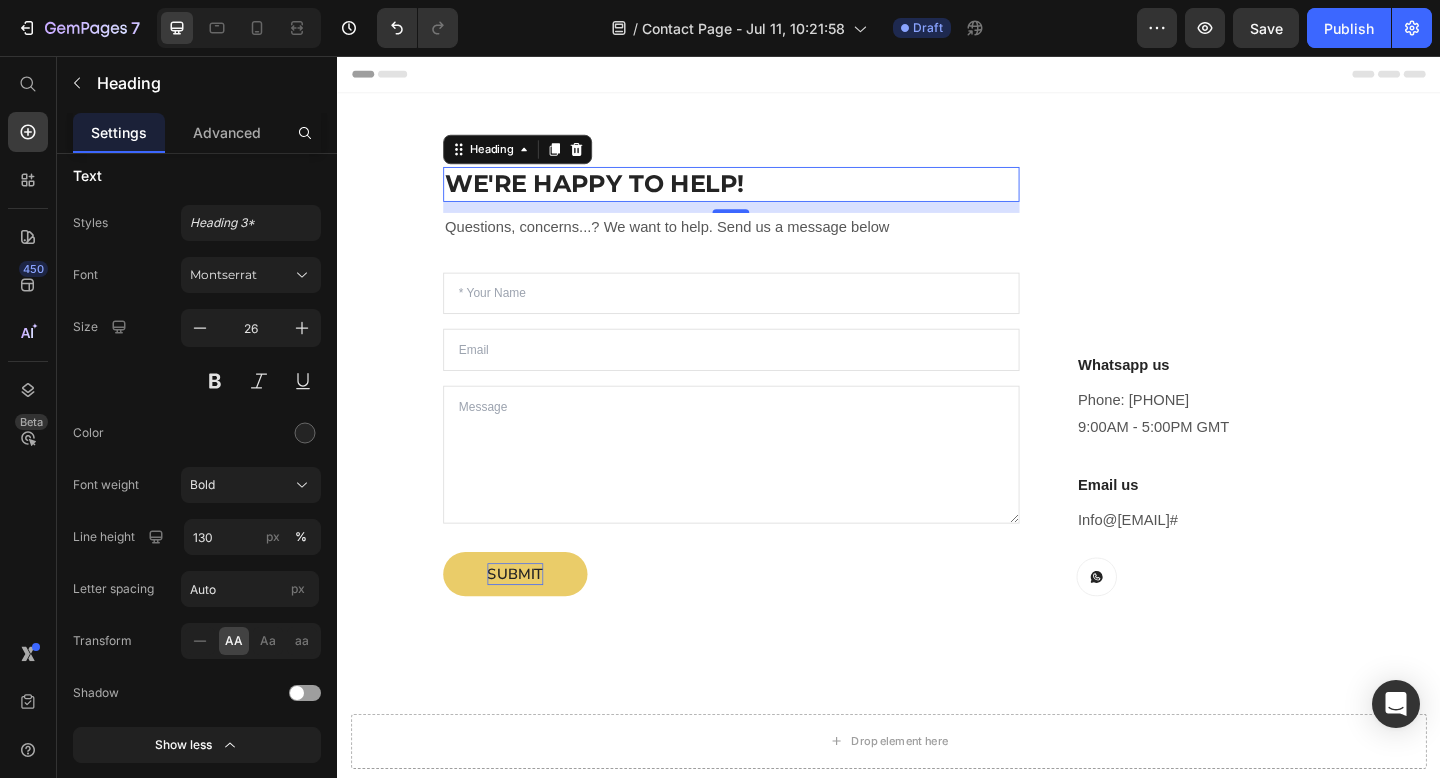 click on "We're happy to help!" at bounding box center [765, 196] 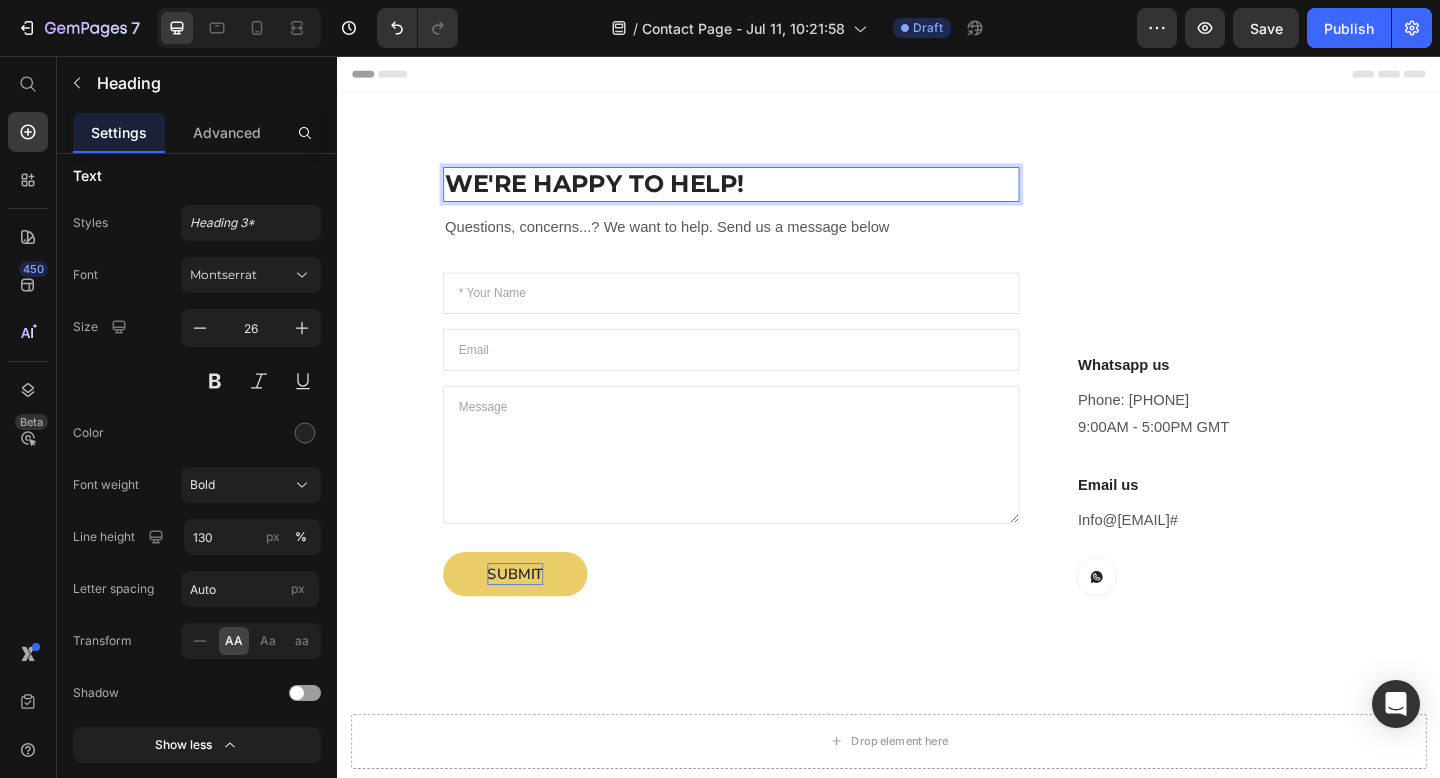 click on "We're happy to help!" at bounding box center (765, 196) 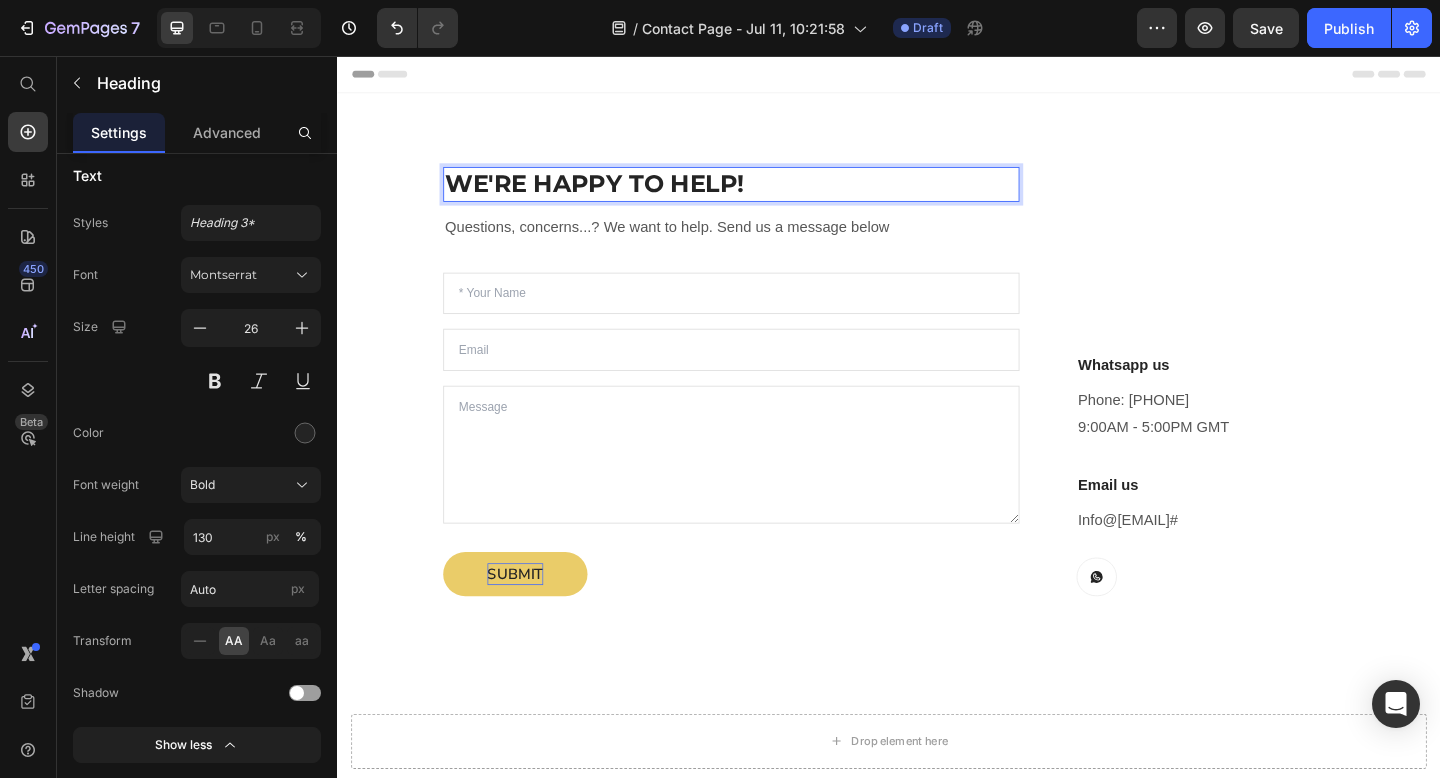 click on "We're happy to help!" at bounding box center (765, 196) 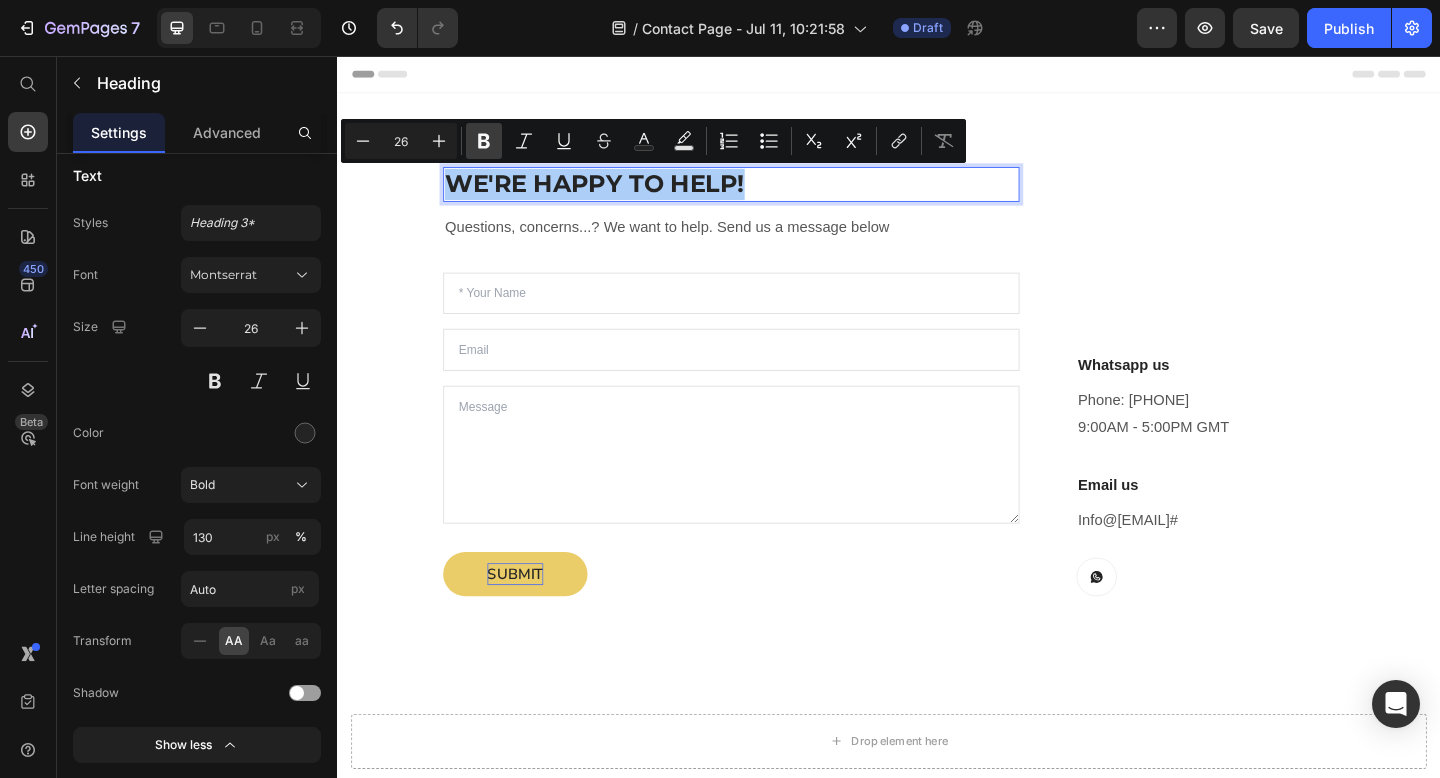 click 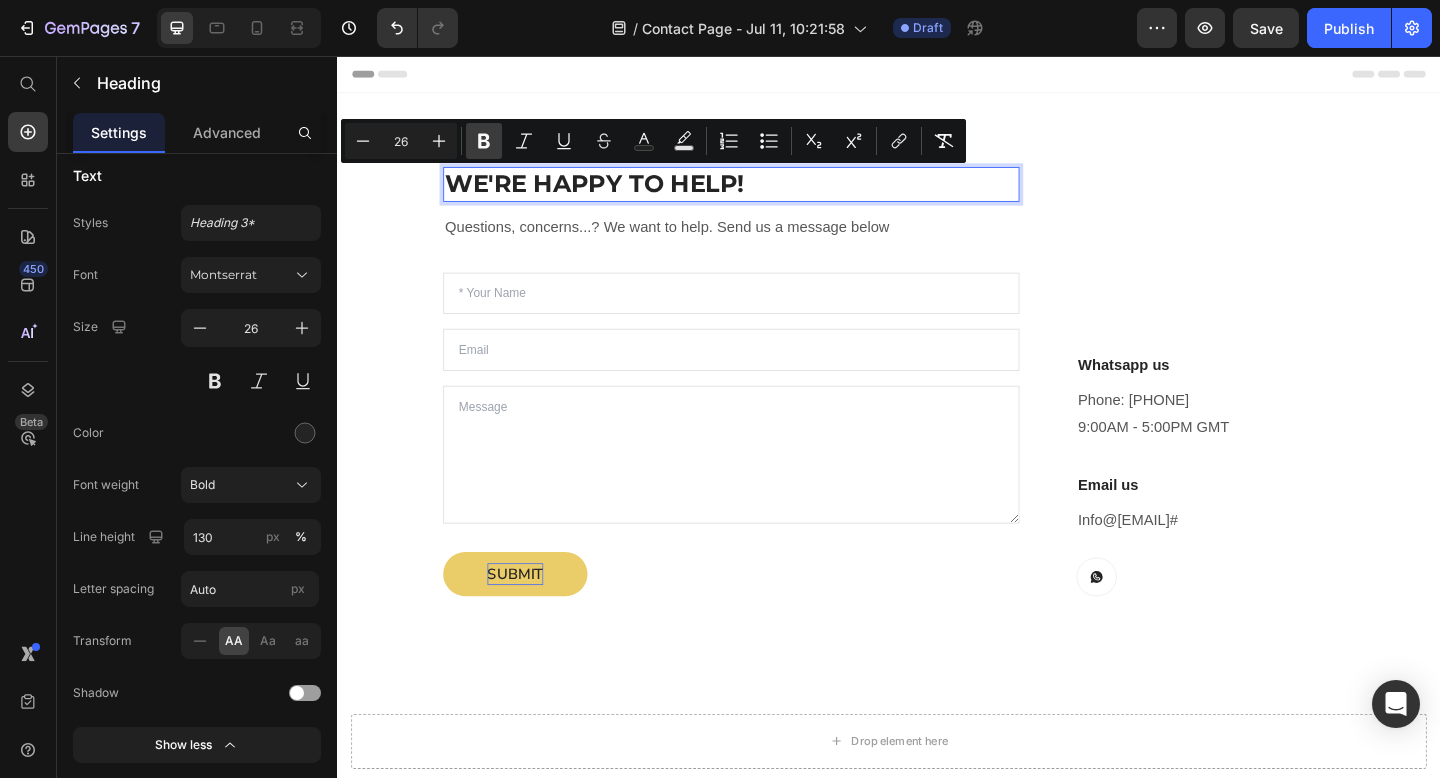 click 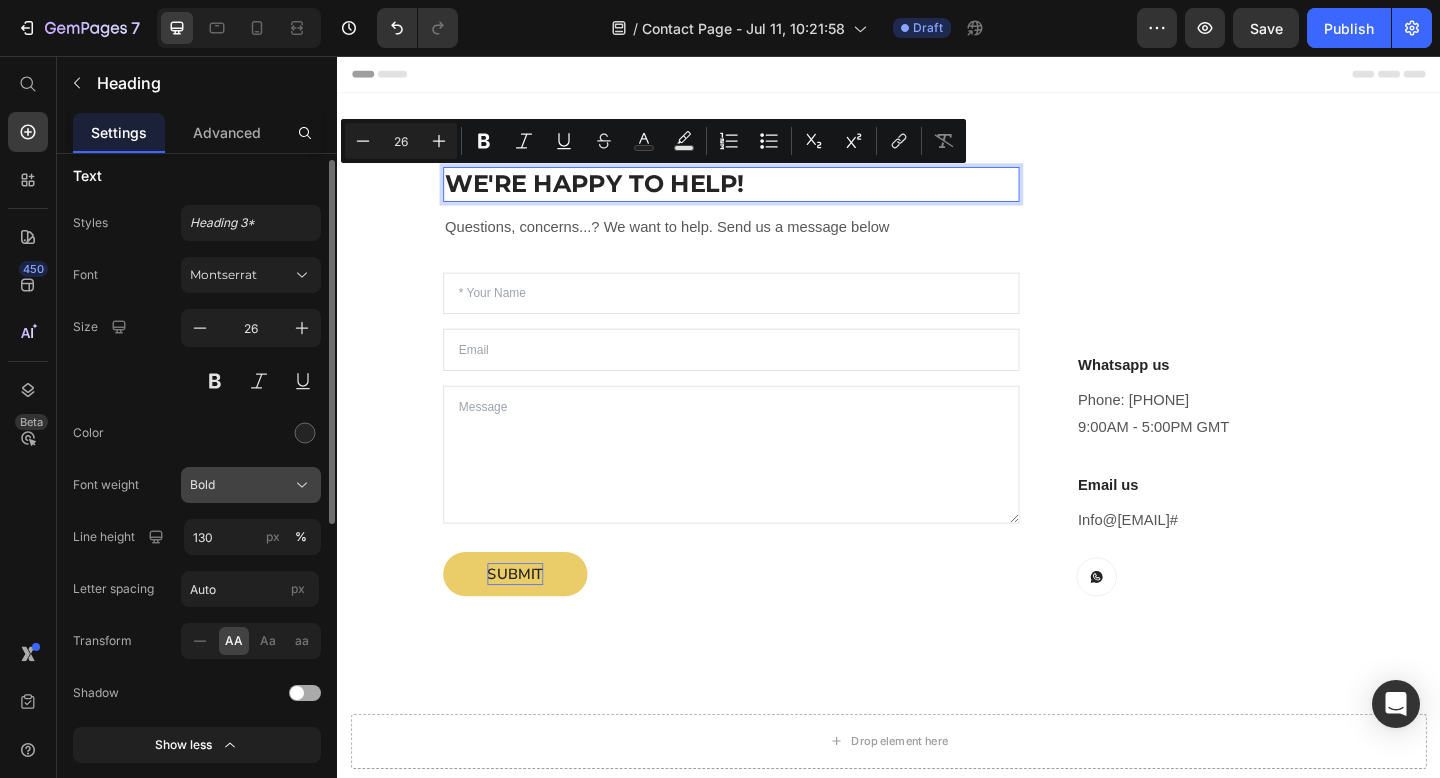 click on "Bold" at bounding box center [251, 485] 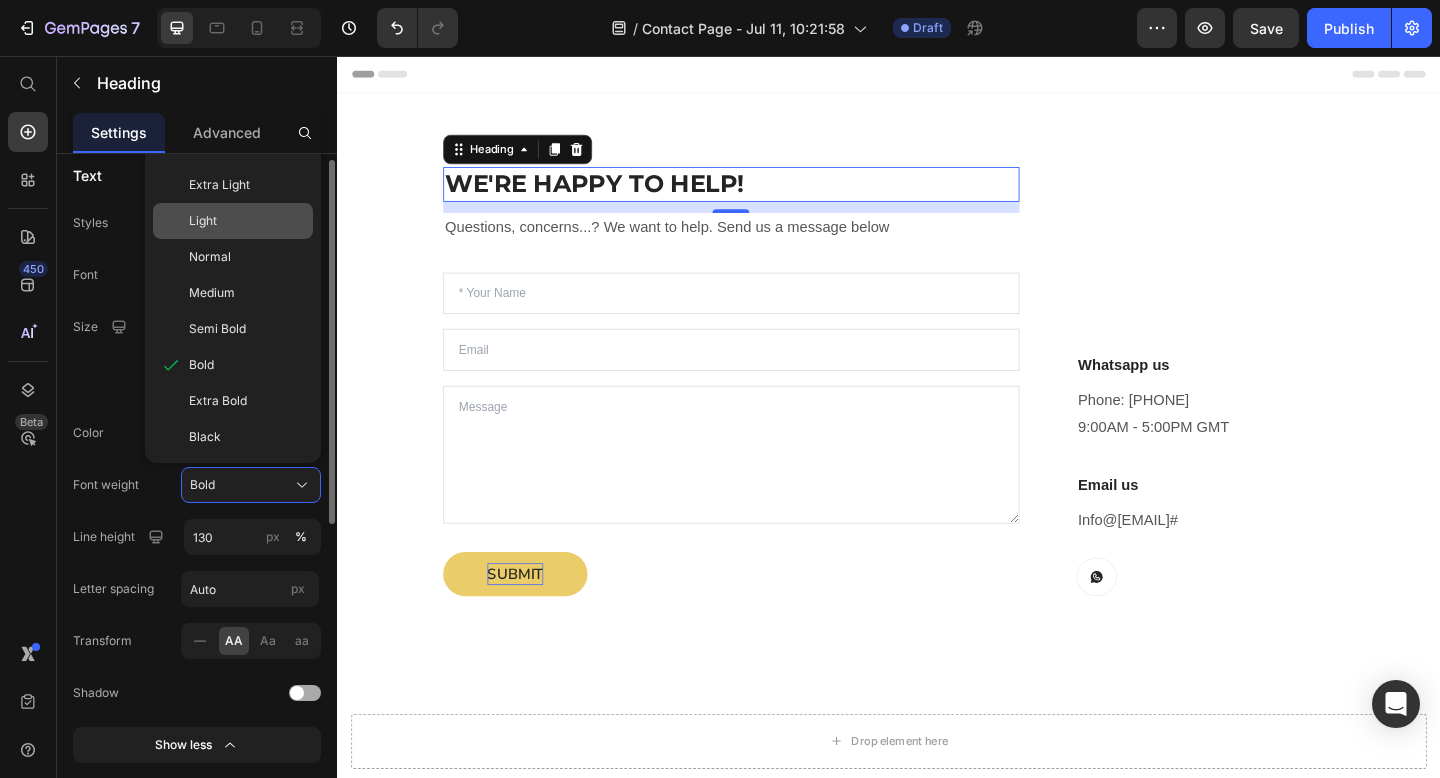 click on "Light" at bounding box center [247, 221] 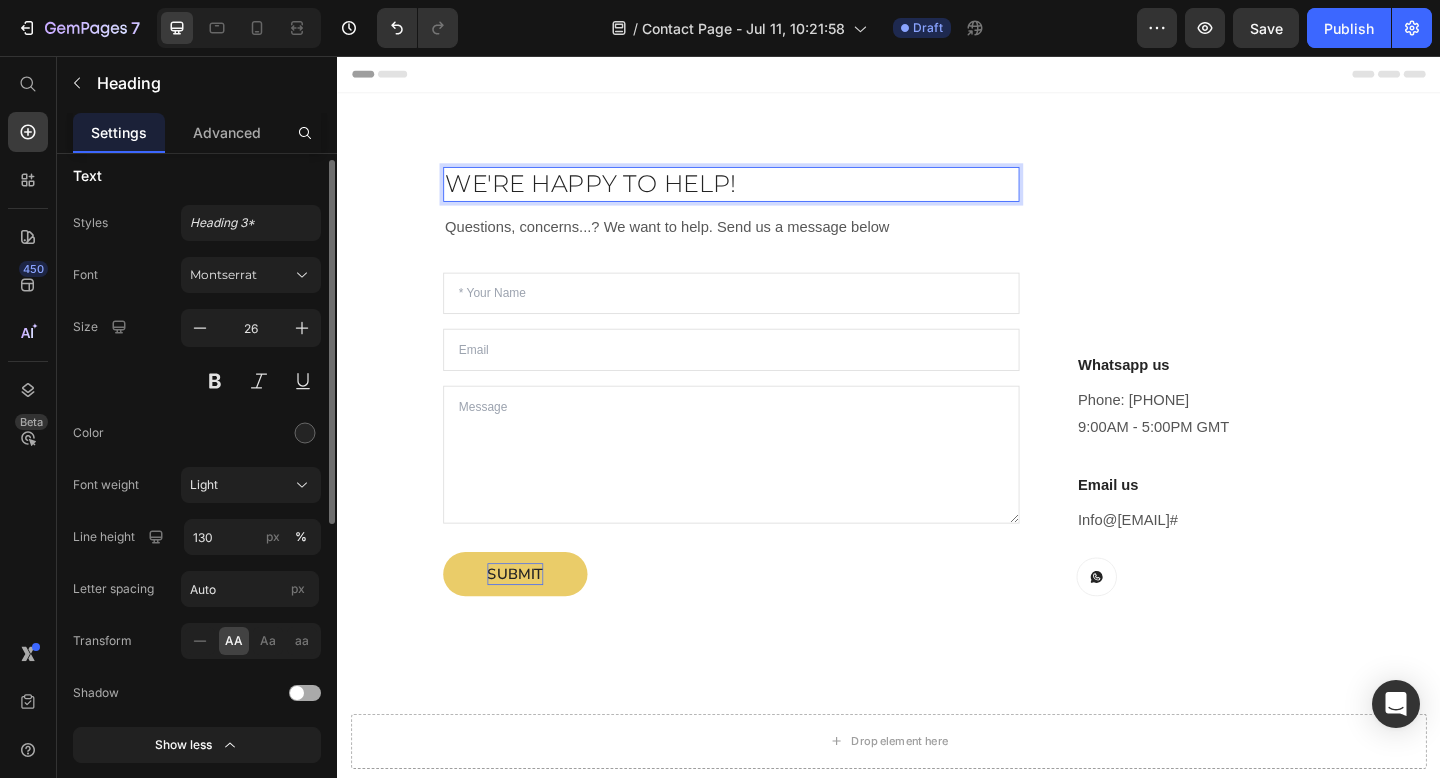 click on "We're happy to help!" at bounding box center (765, 196) 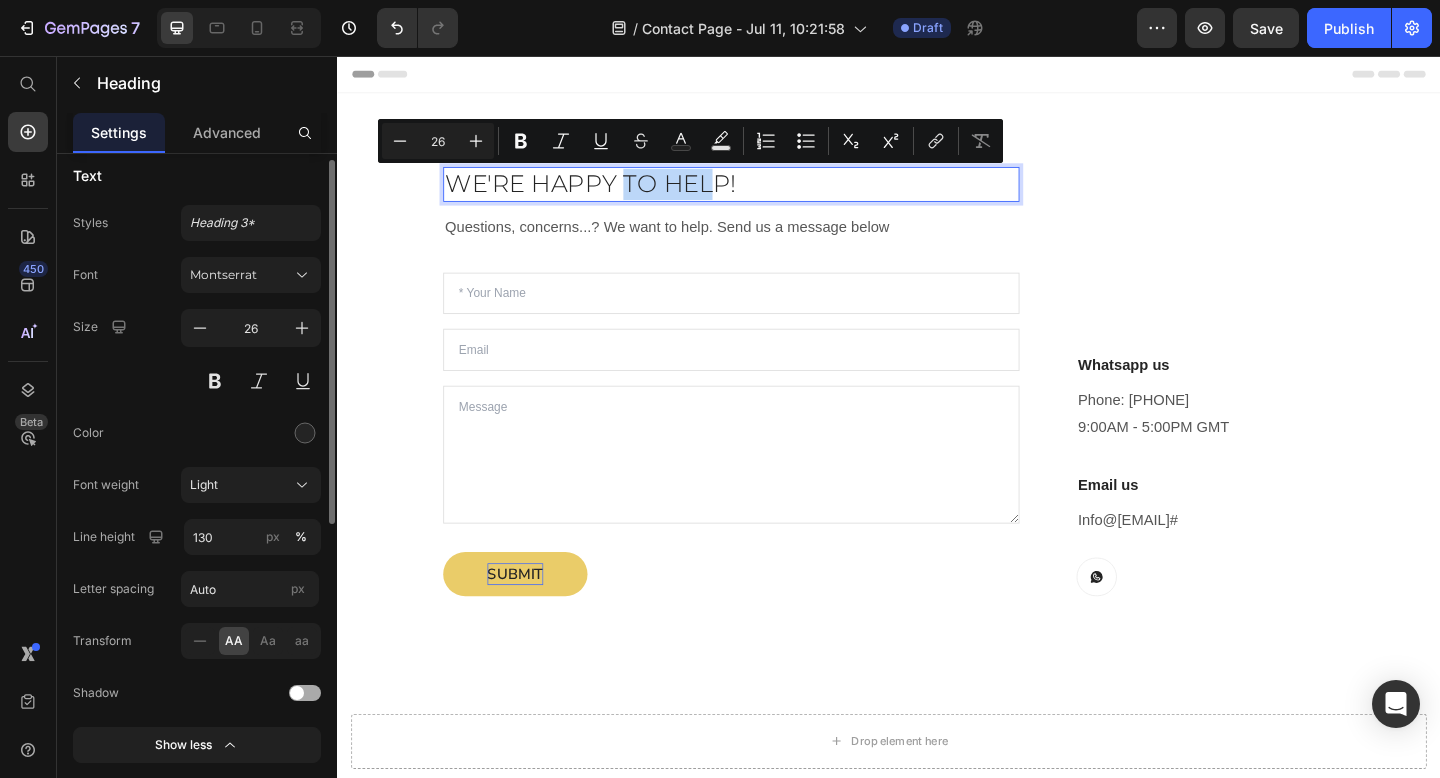 drag, startPoint x: 646, startPoint y: 189, endPoint x: 744, endPoint y: 184, distance: 98.12747 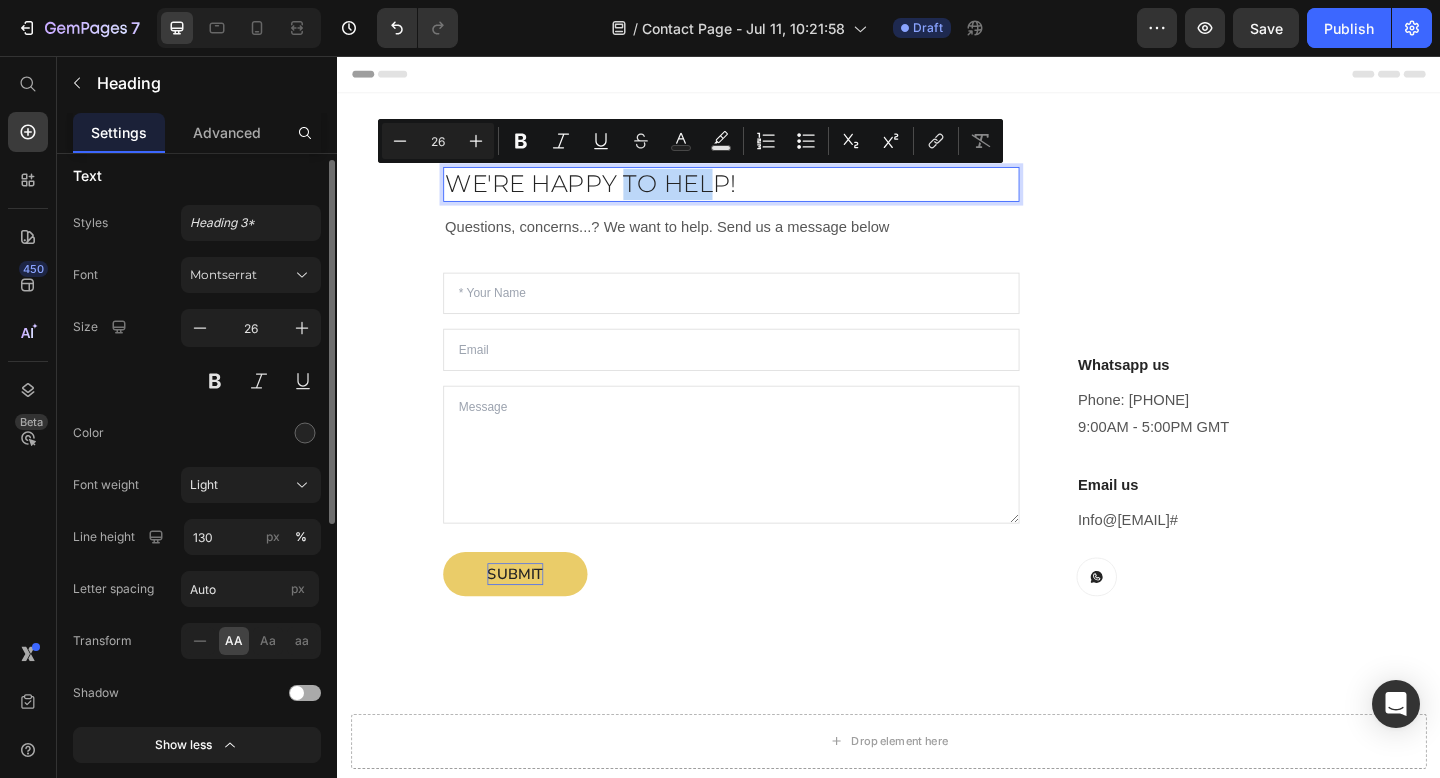 click on "We're happy to help!" at bounding box center (765, 196) 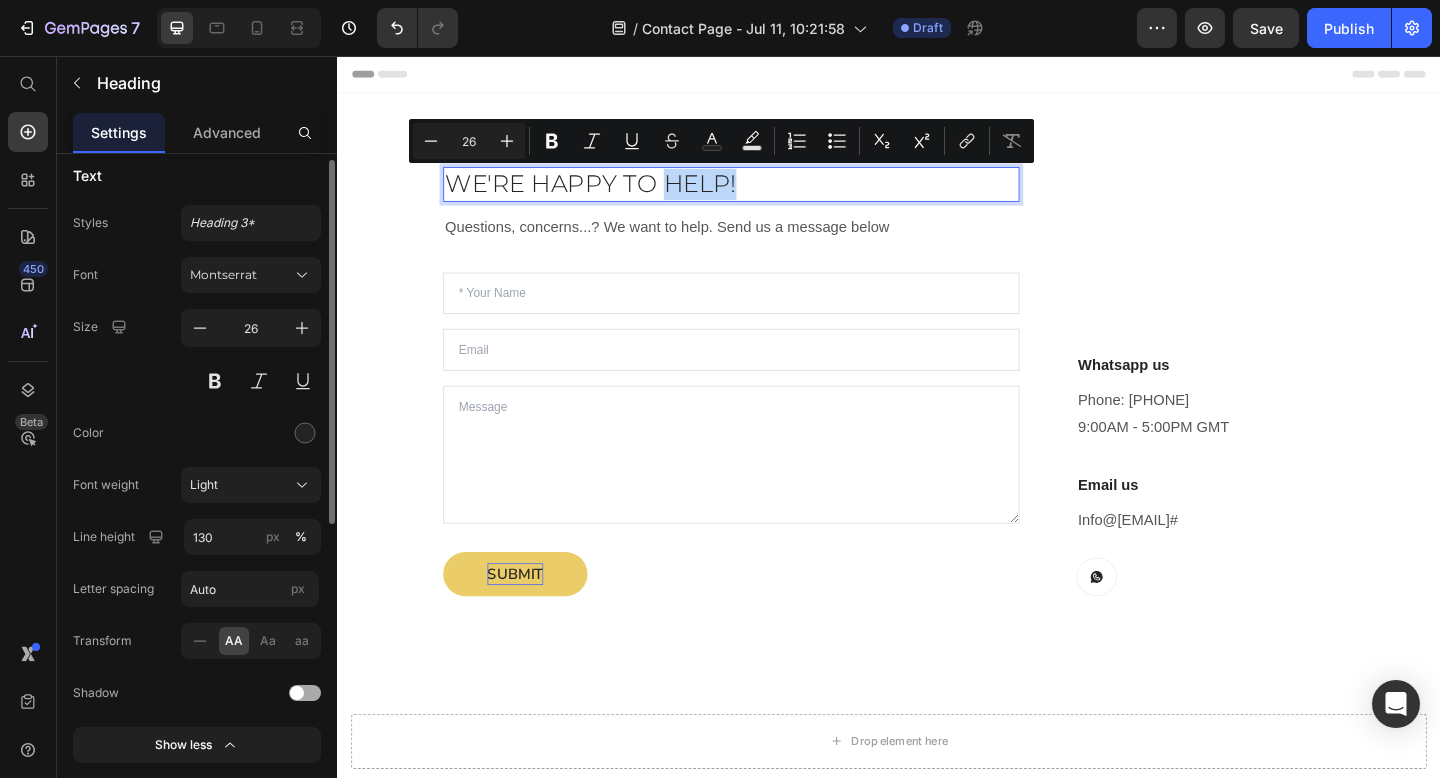 drag, startPoint x: 691, startPoint y: 200, endPoint x: 770, endPoint y: 200, distance: 79 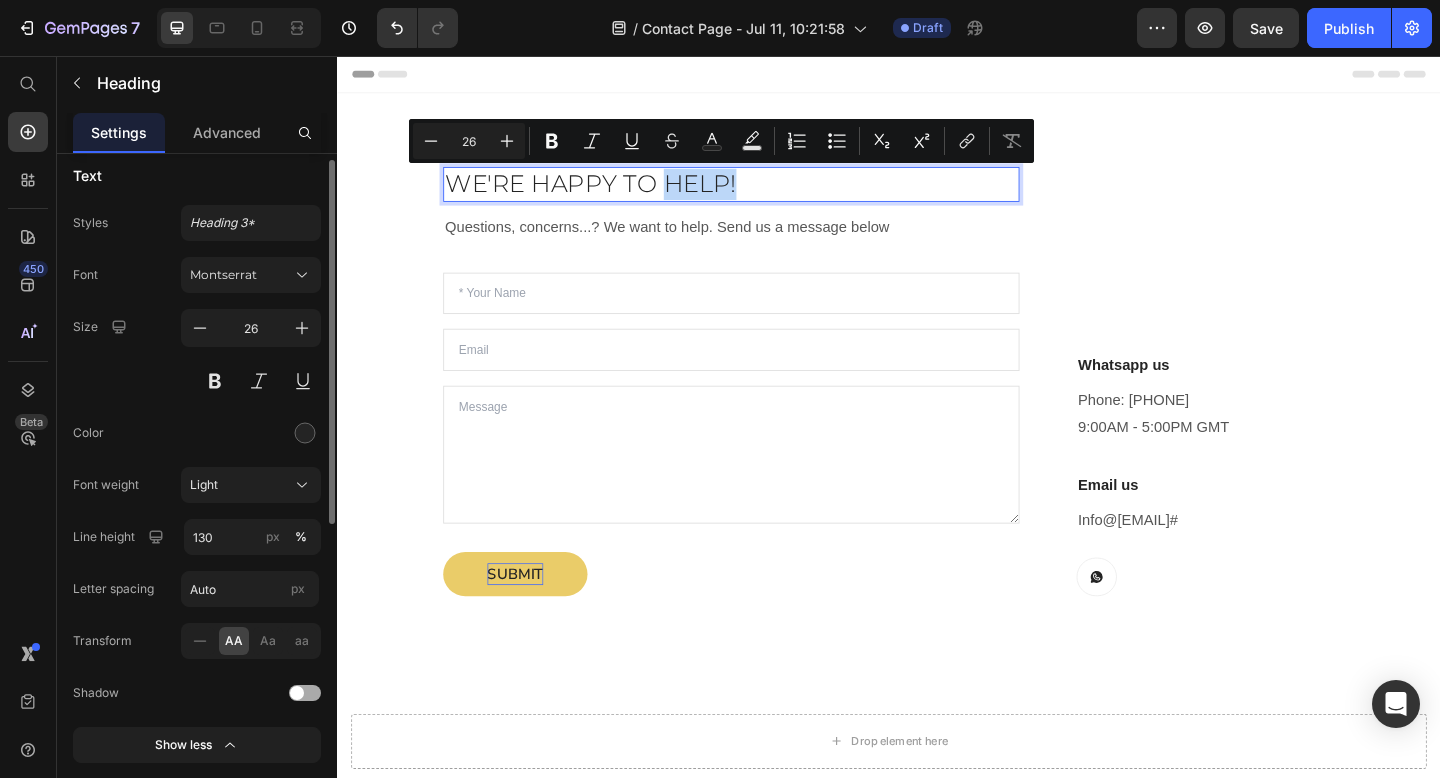 click on "We're happy to help!" at bounding box center (765, 196) 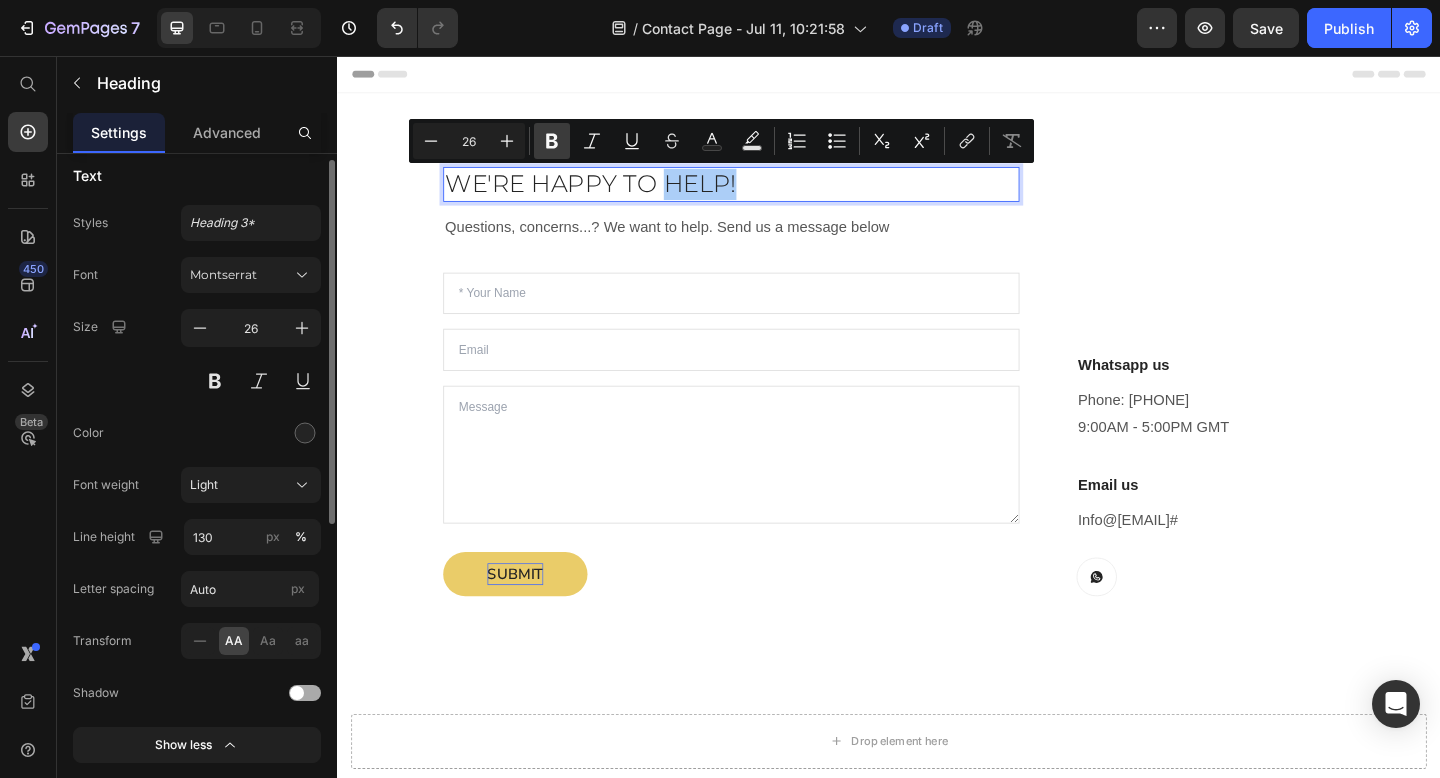 click 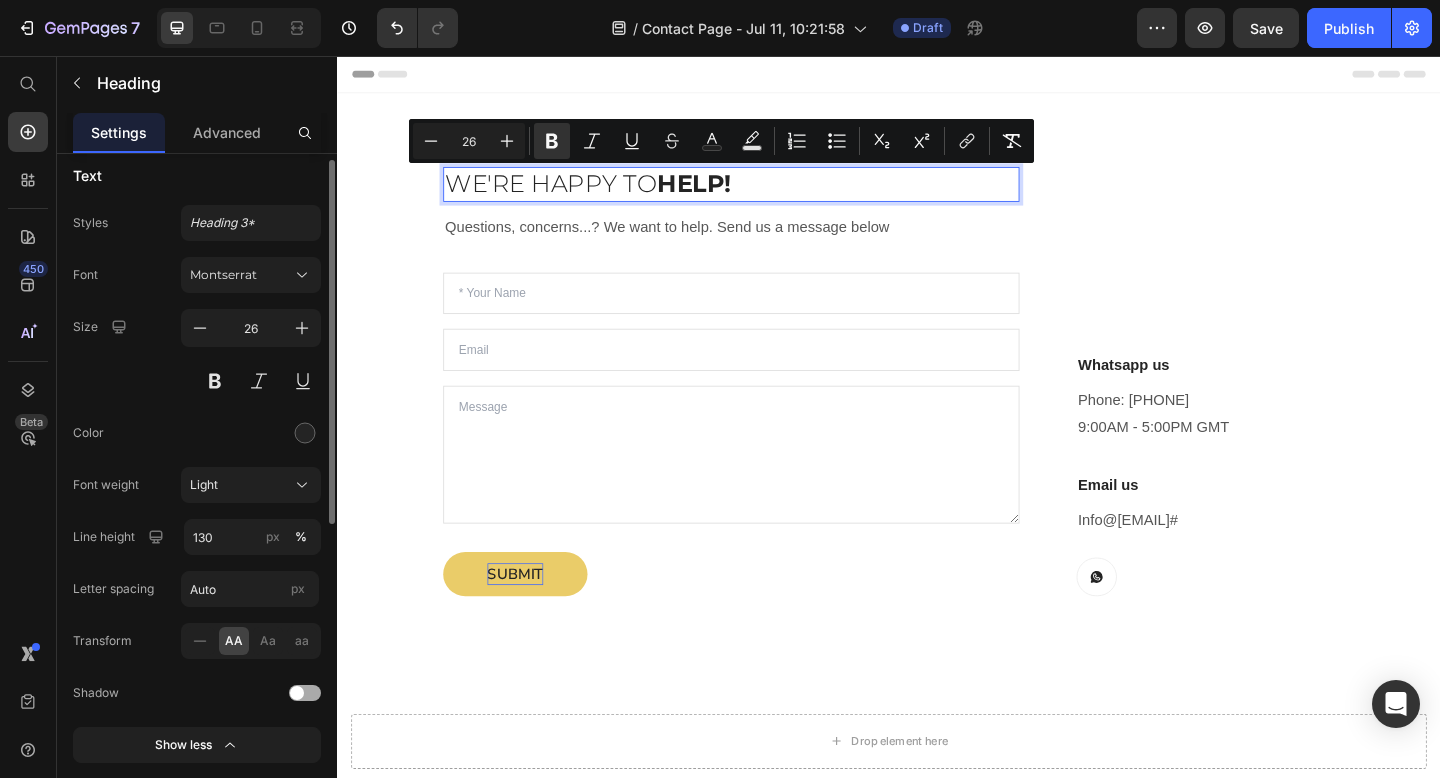 click on "We're happy to  help! Heading   12 Questions, concerns...? We want to help. Send us a message below Text block Text Field Email Field Text Area SUBMIT Submit Button Contact Form Whatsapp us Heading Phone: [PHONE] 9:00AM - 5:00PM GMT Text block Email us  Heading Info@[EMAIL] # Text block
Button Row Row Row" at bounding box center (937, 410) 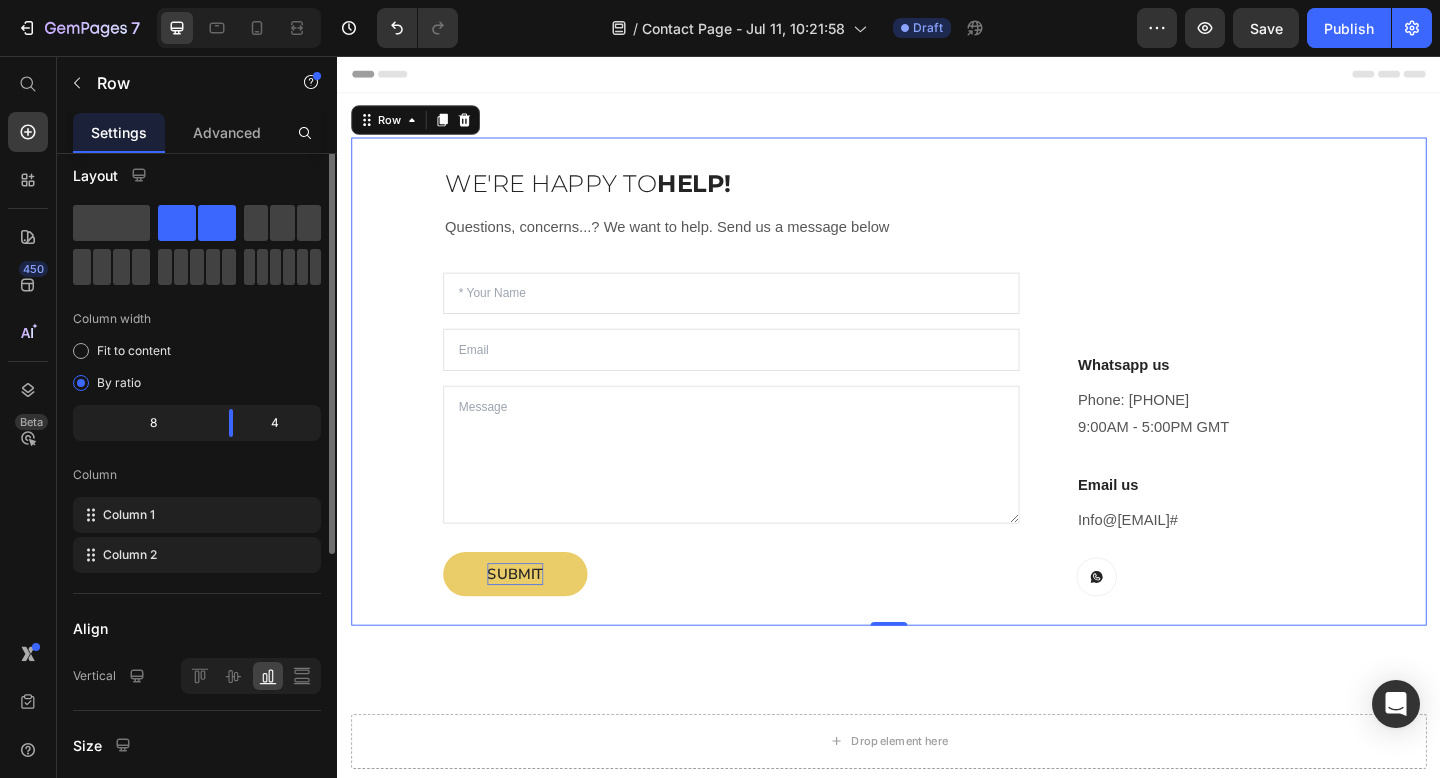 scroll, scrollTop: 0, scrollLeft: 0, axis: both 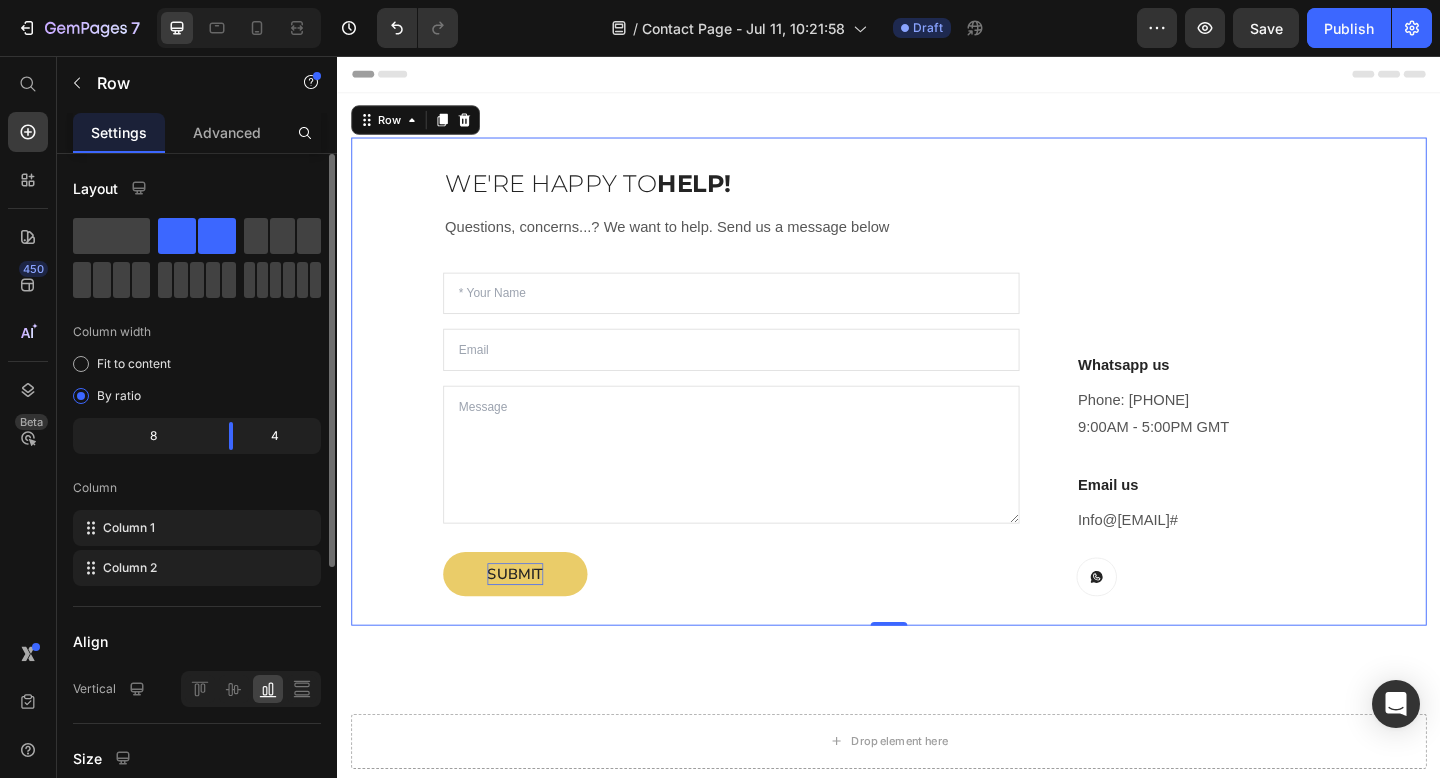 click on "We're happy to  help! Heading Questions, concerns...? We want to help. Send us a message below Text block Text Field Email Field Text Area SUBMIT Submit Button Contact Form" at bounding box center [765, 410] 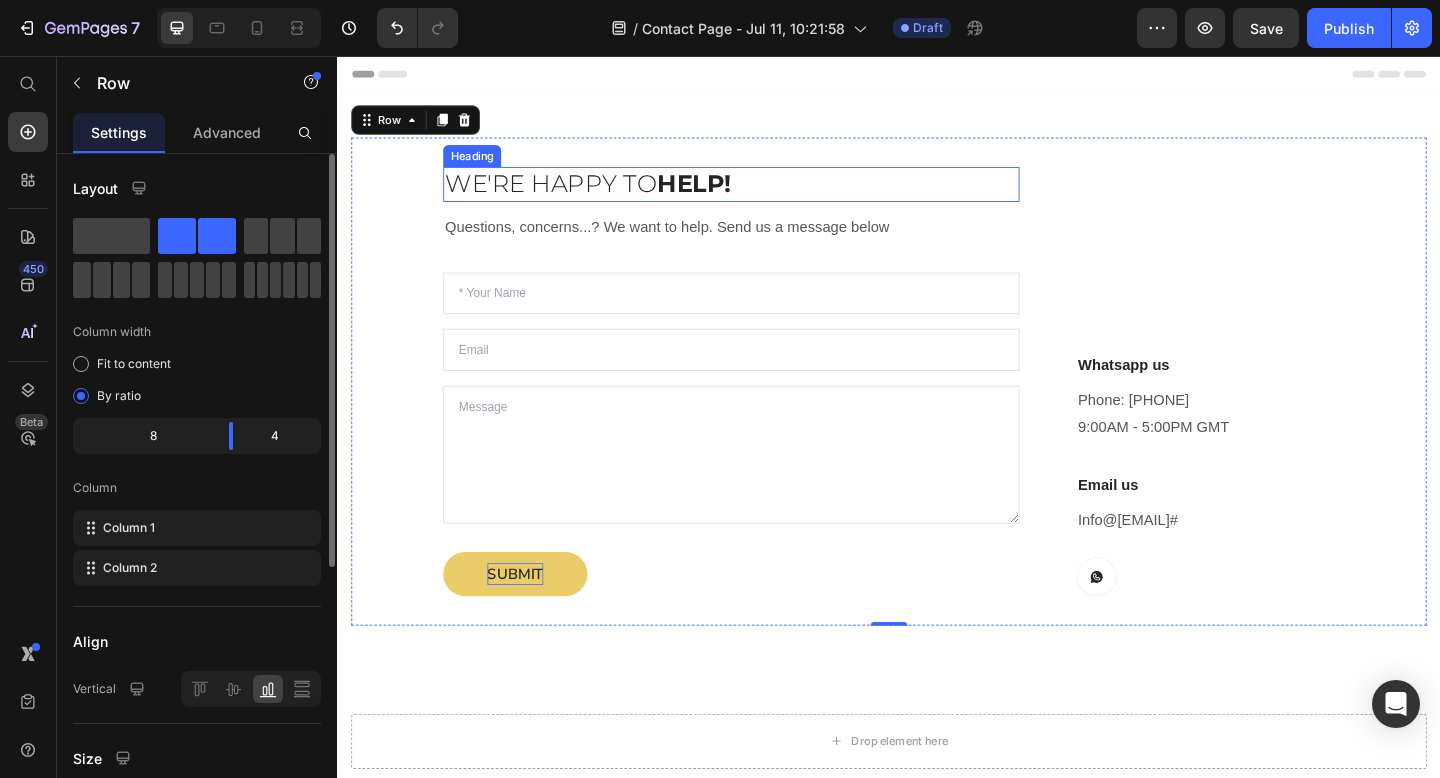 click on "We're happy to  help!" at bounding box center [765, 196] 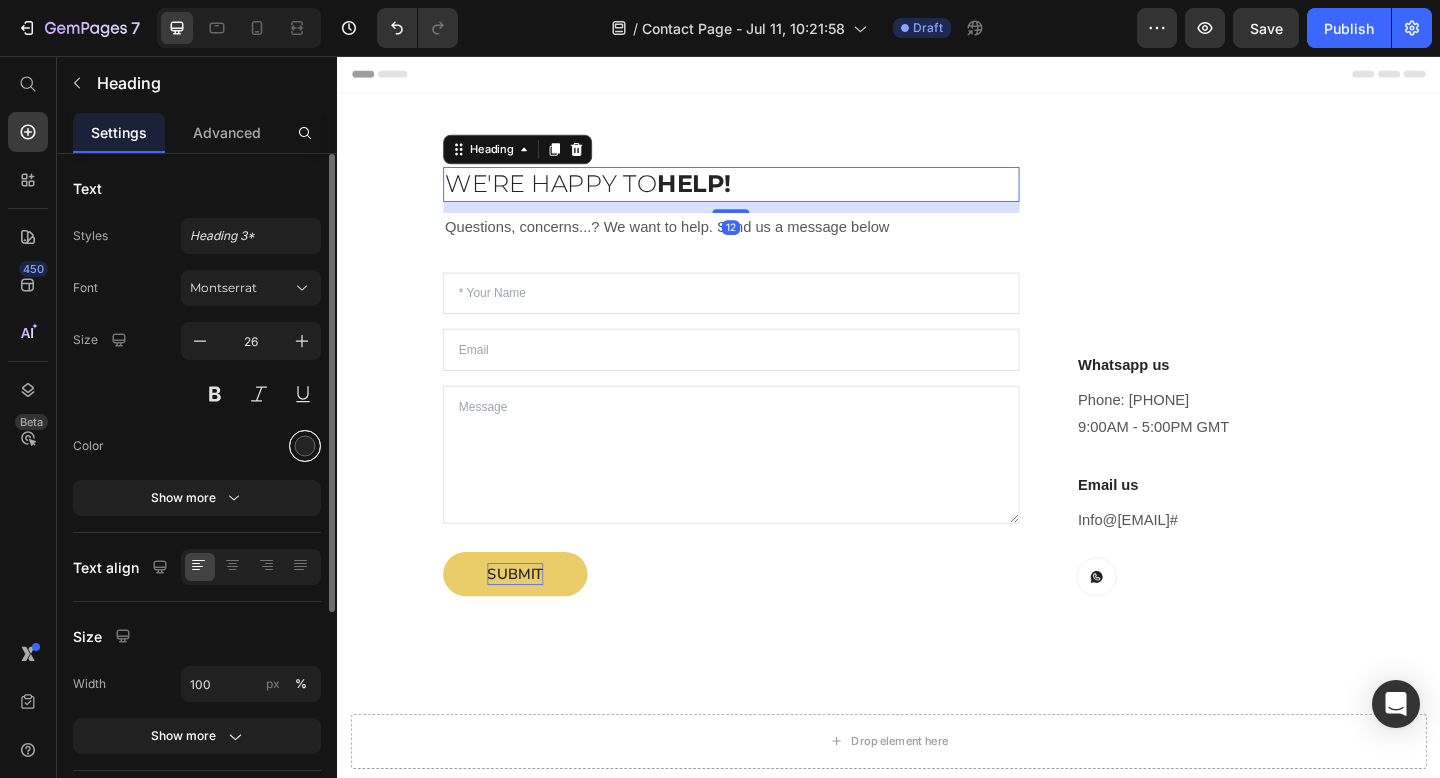 click at bounding box center (305, 446) 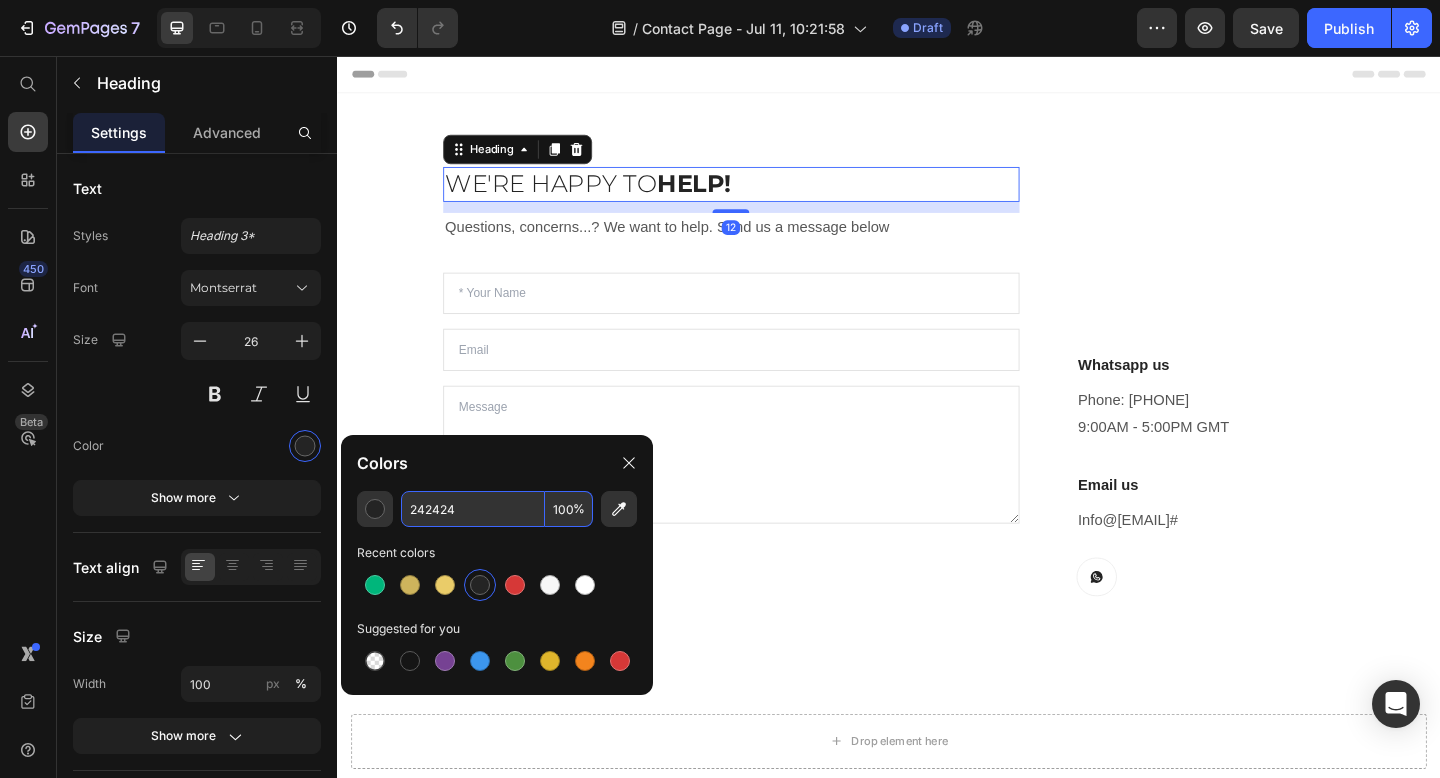 click on "242424" at bounding box center (473, 509) 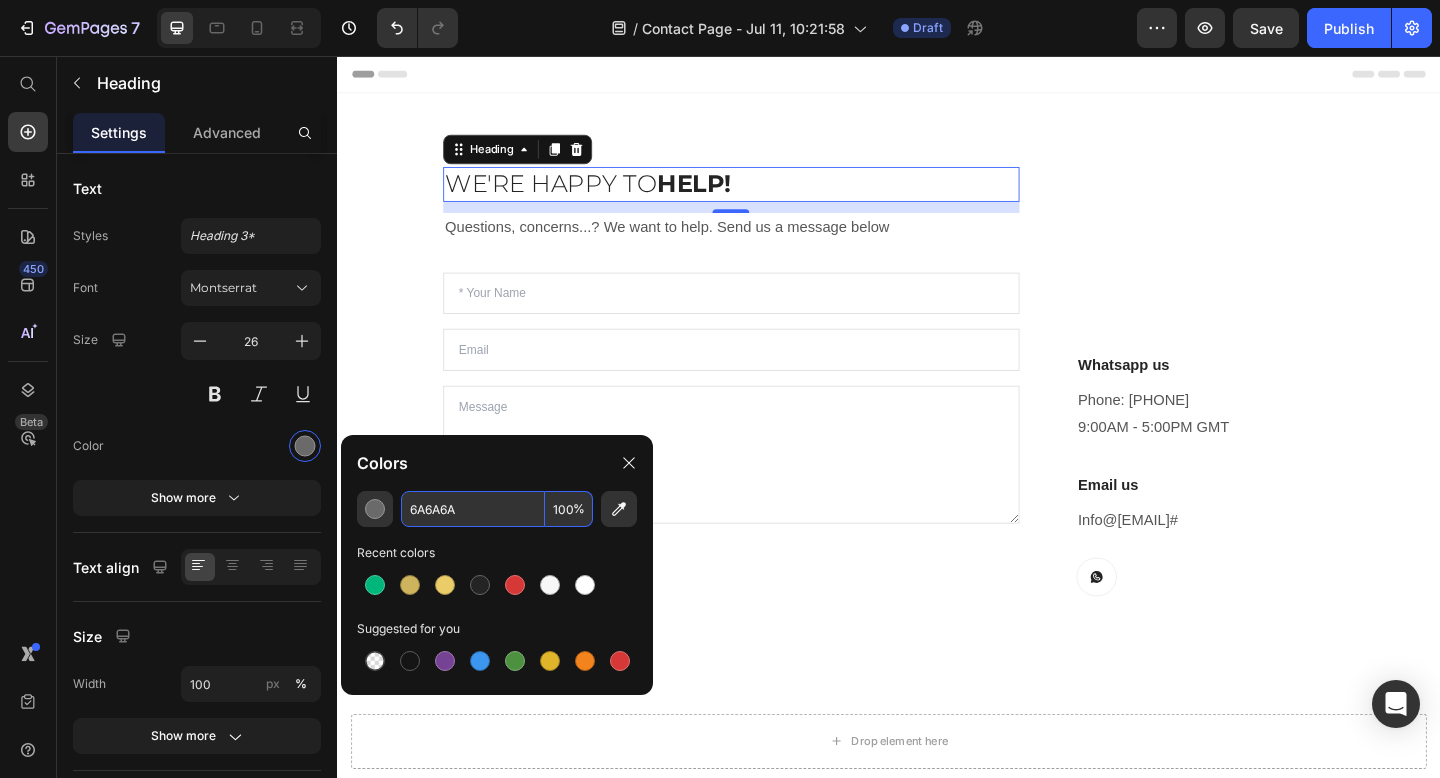 type on "6A6A6A" 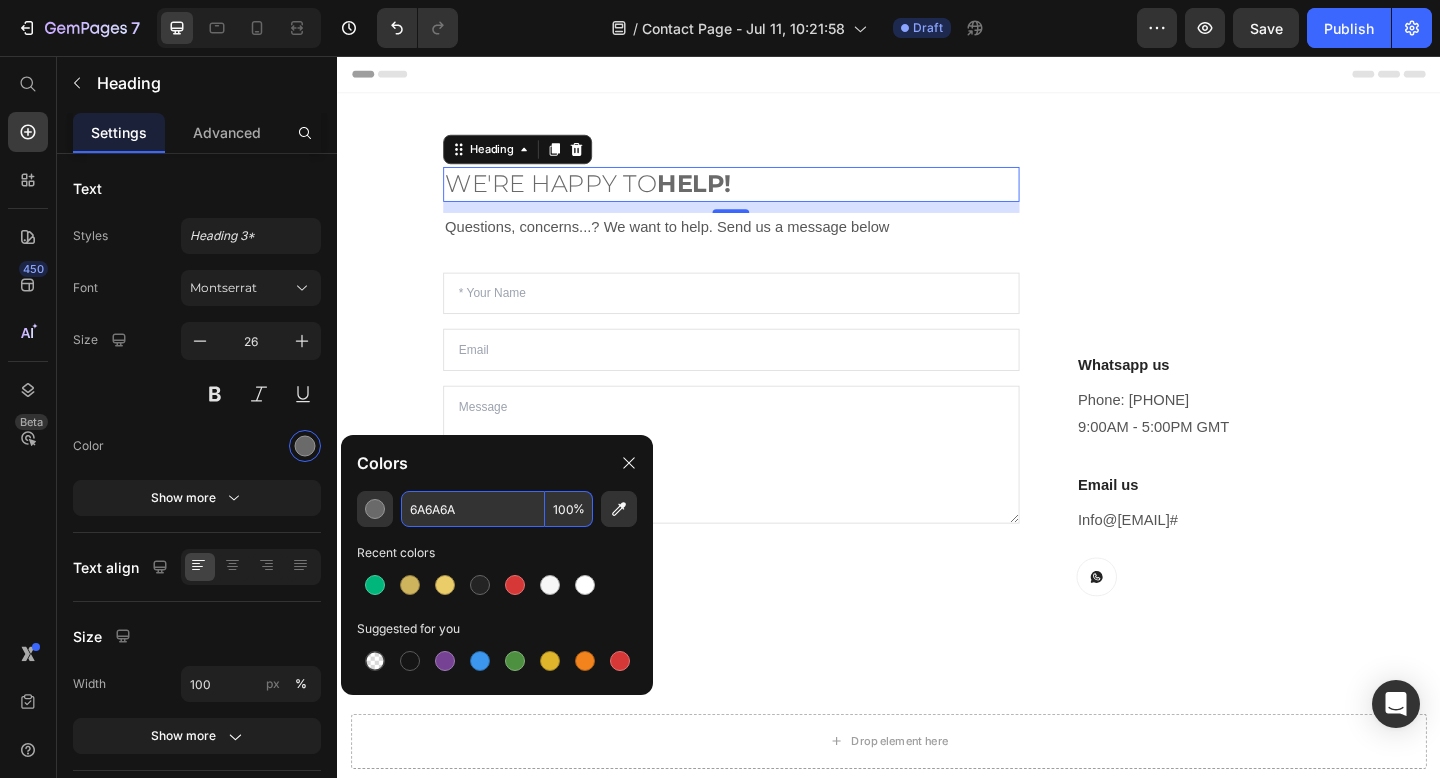 click on "6A6A6A" at bounding box center [473, 509] 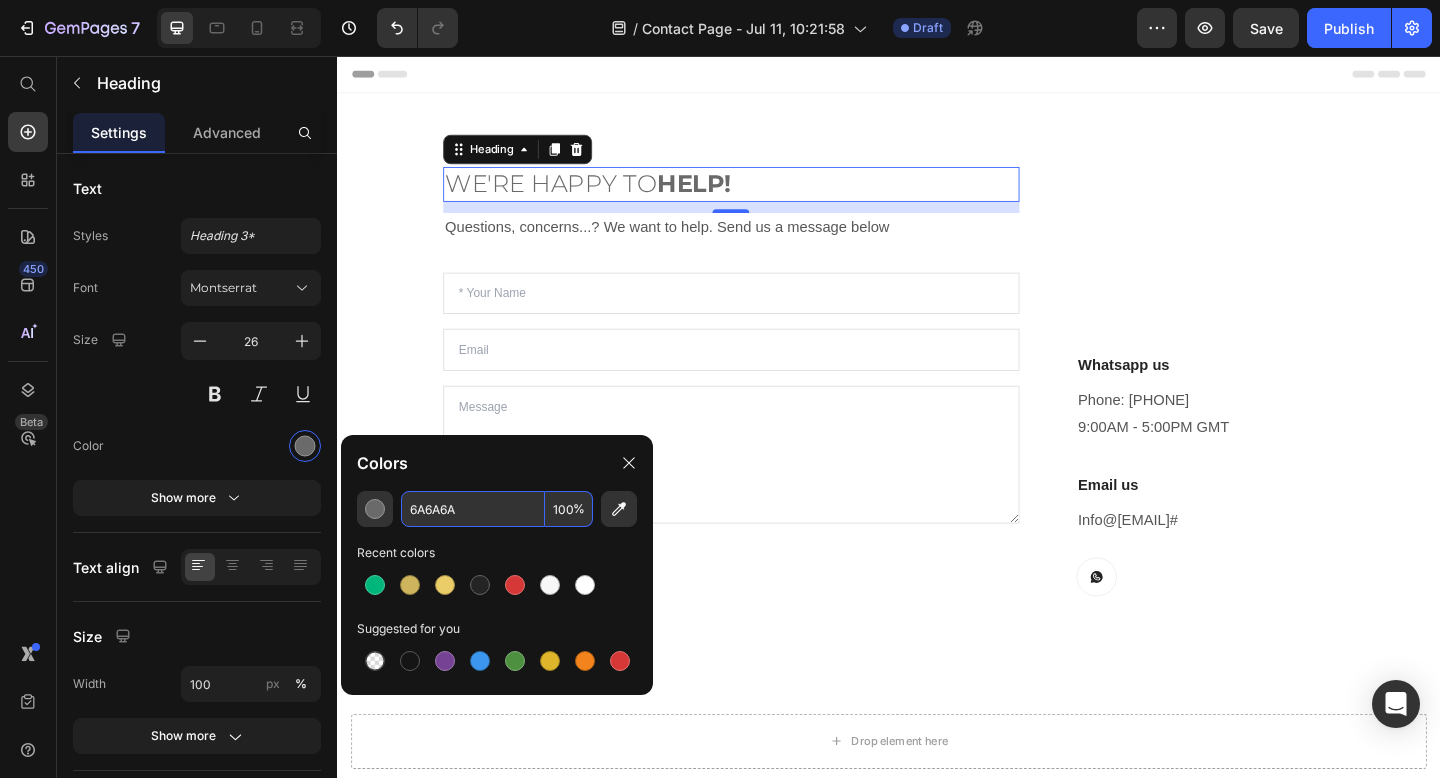 click on "6A6A6A" at bounding box center (473, 509) 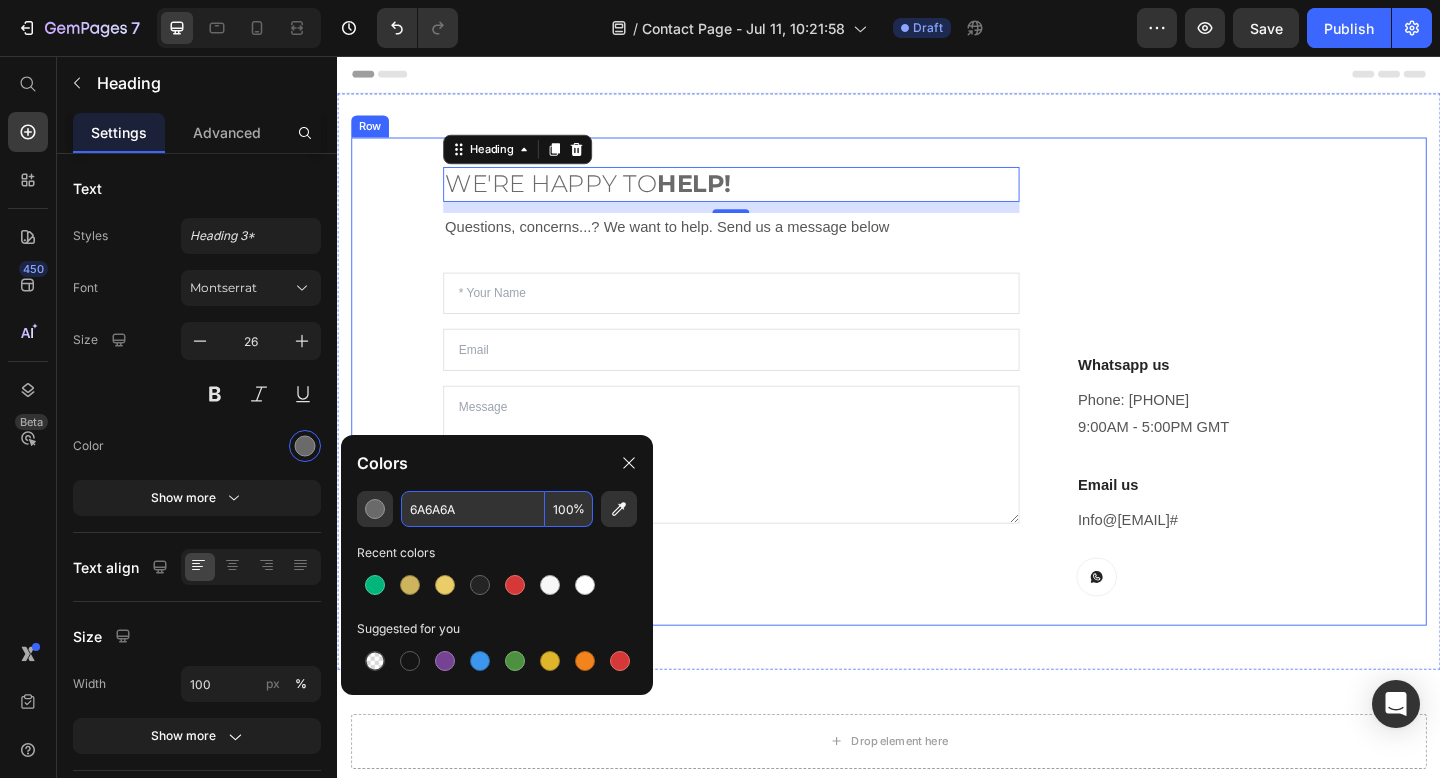 click on "Questions, concerns...? We want to help. Send us a message below" at bounding box center [765, 243] 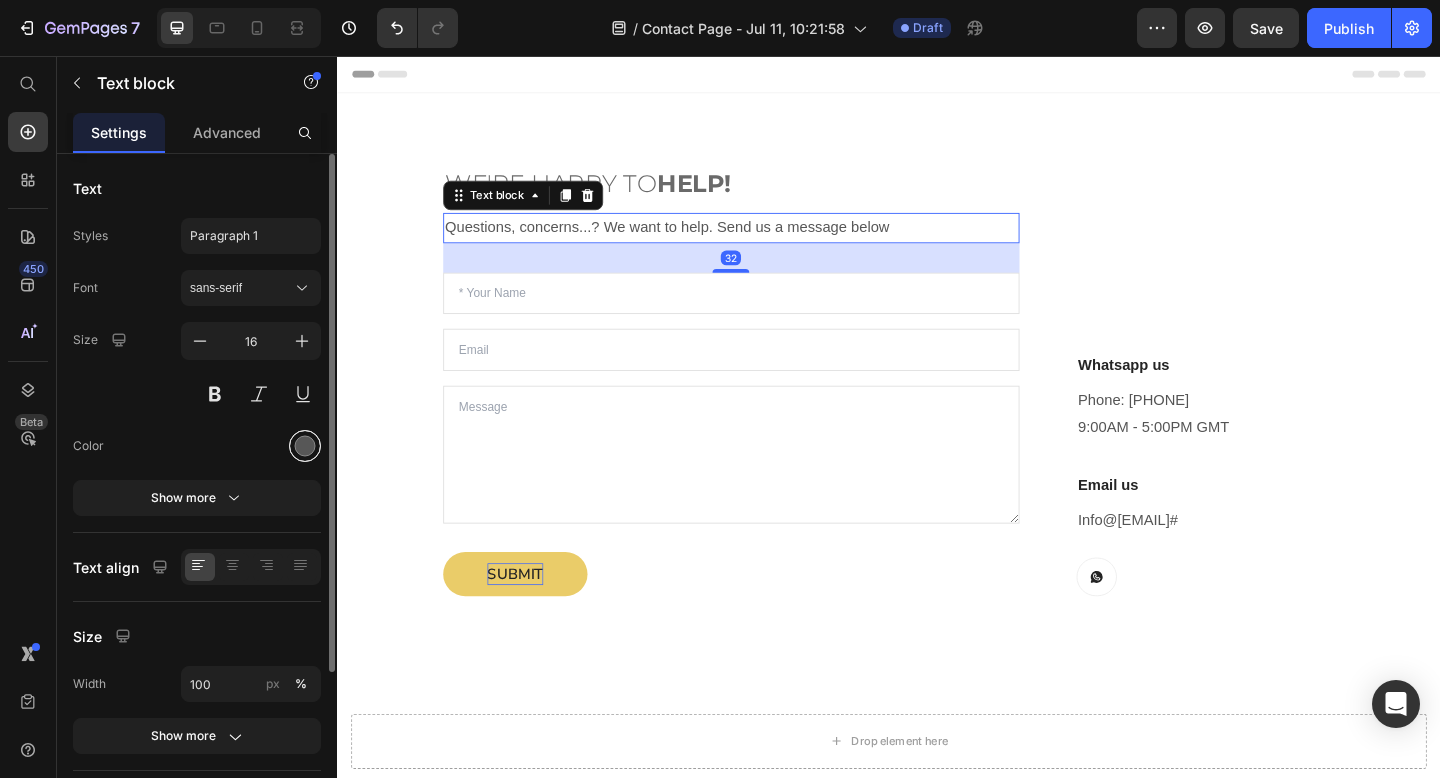 click at bounding box center [305, 446] 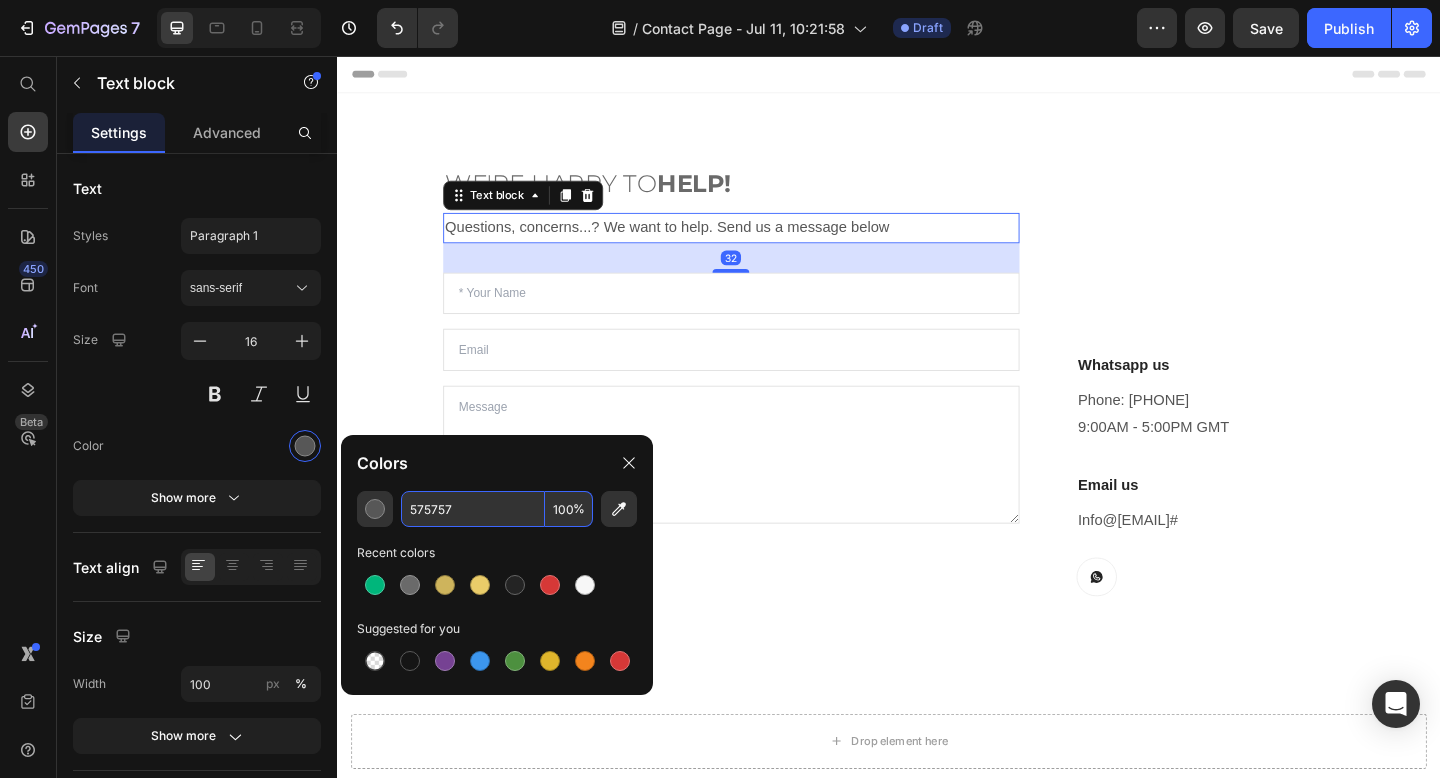 click on "575757" at bounding box center (473, 509) 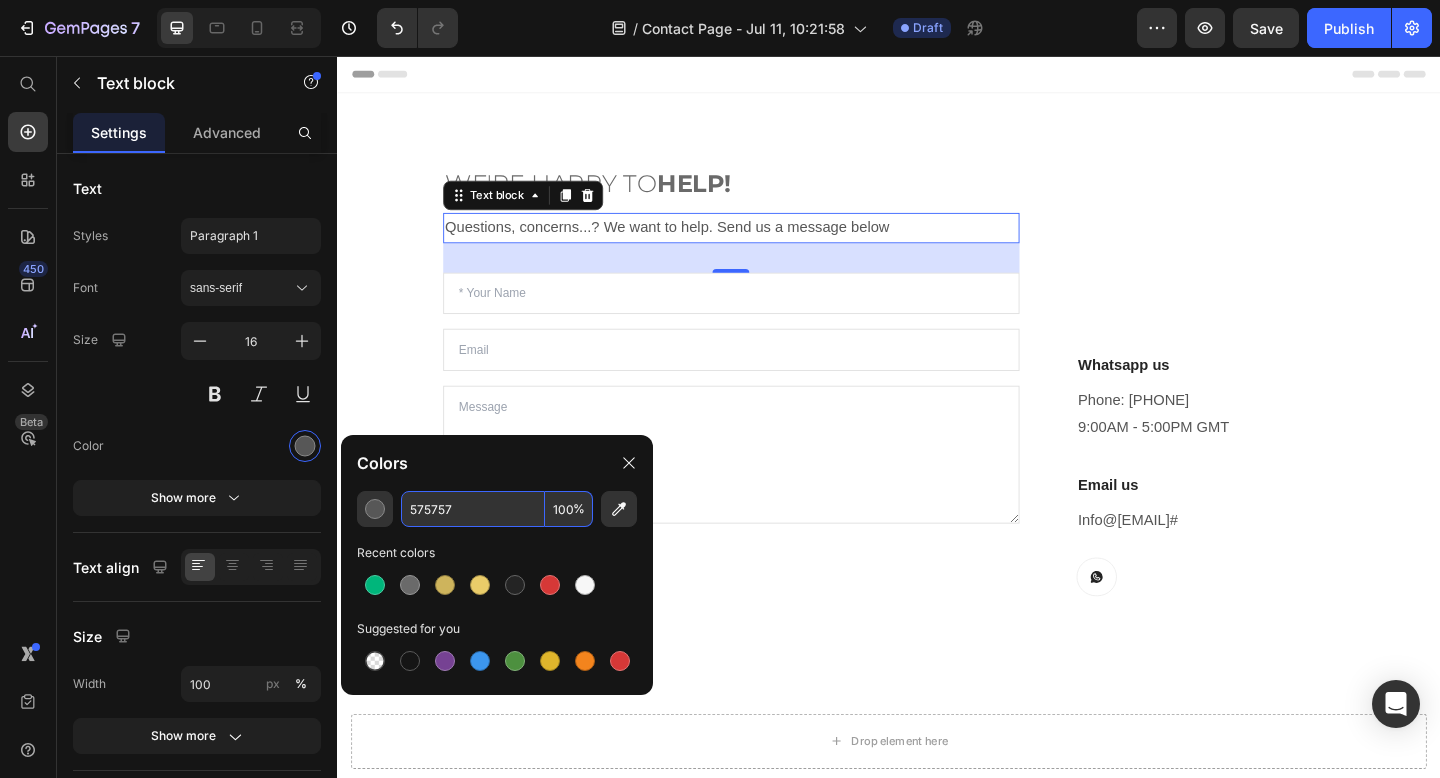 paste on "6A6A6A" 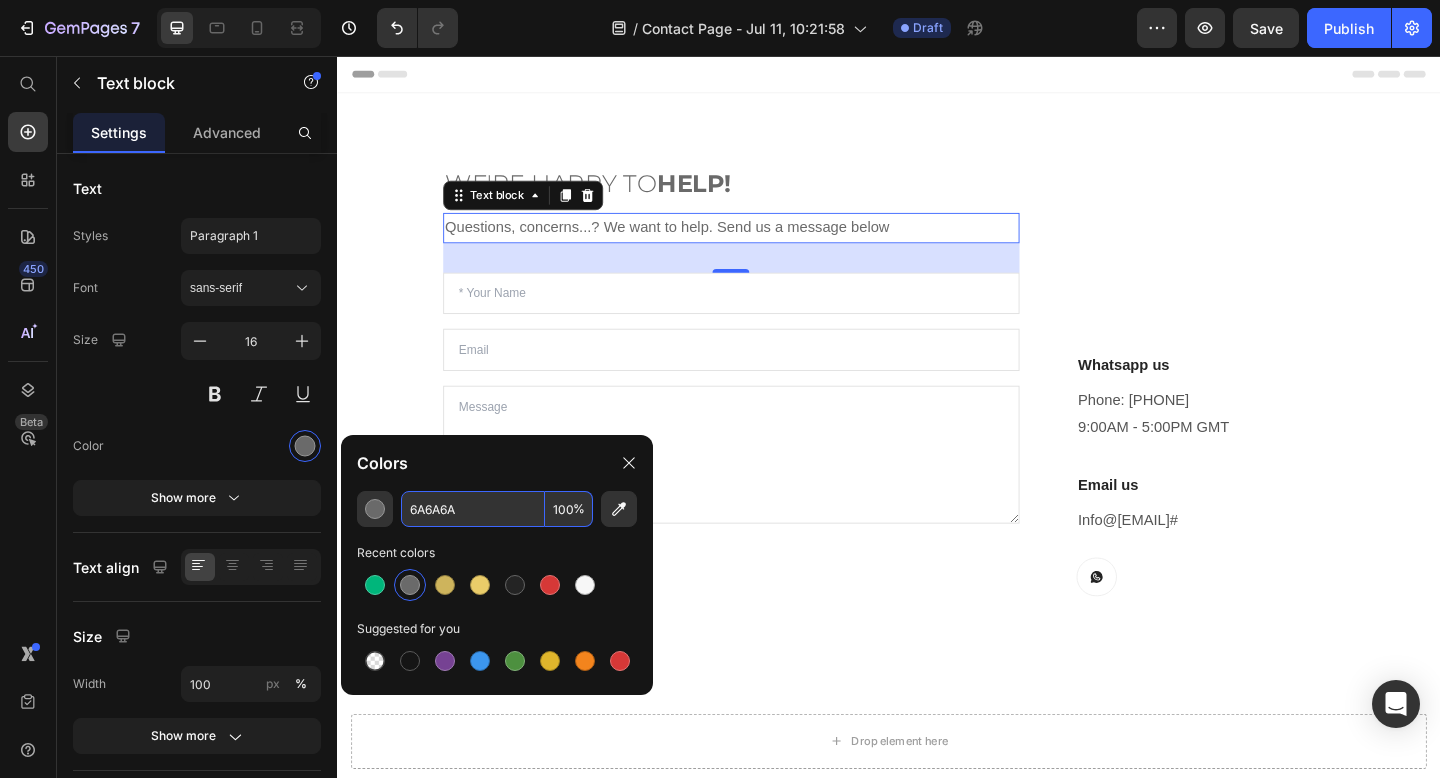 type on "6A6A6A" 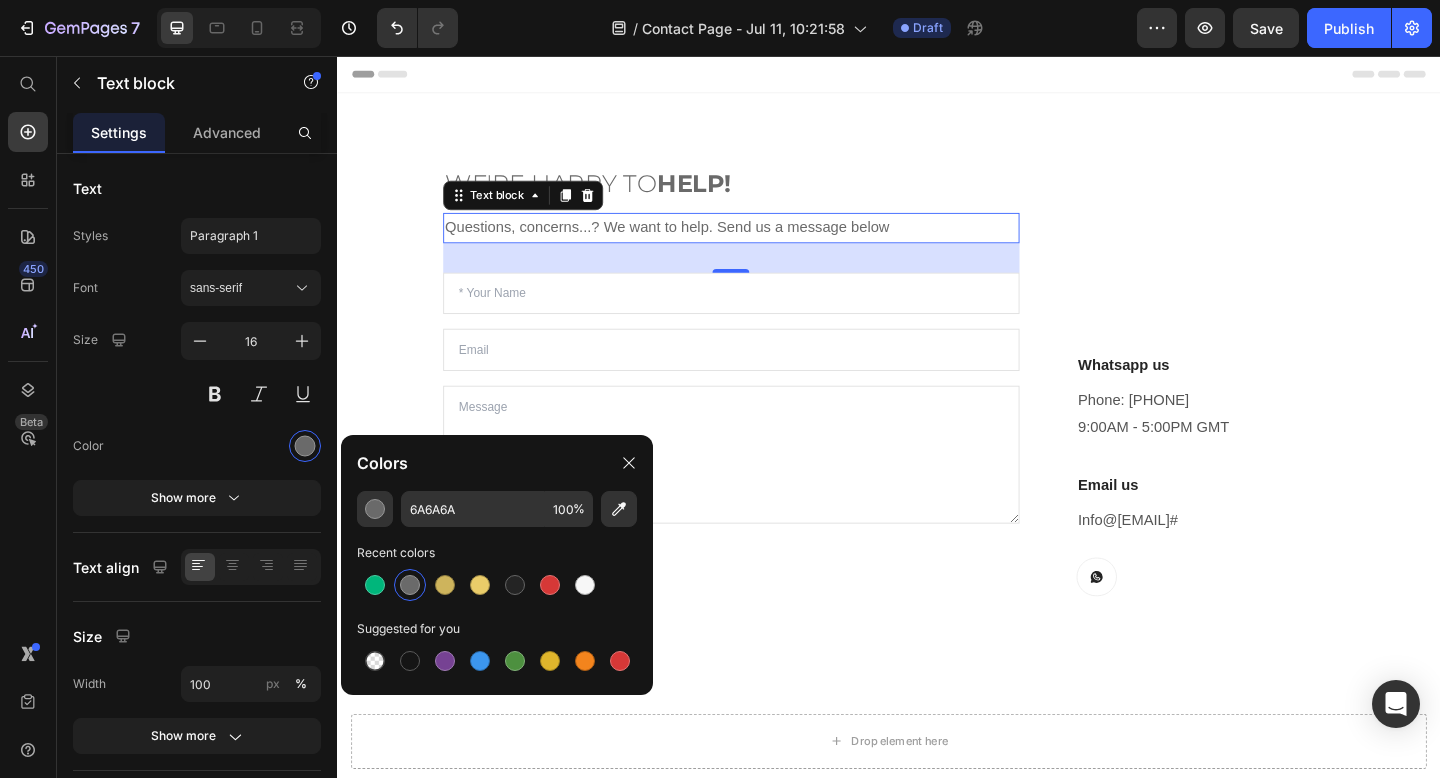 click on "Questions, concerns...? We want to help. Send us a message below" at bounding box center (765, 243) 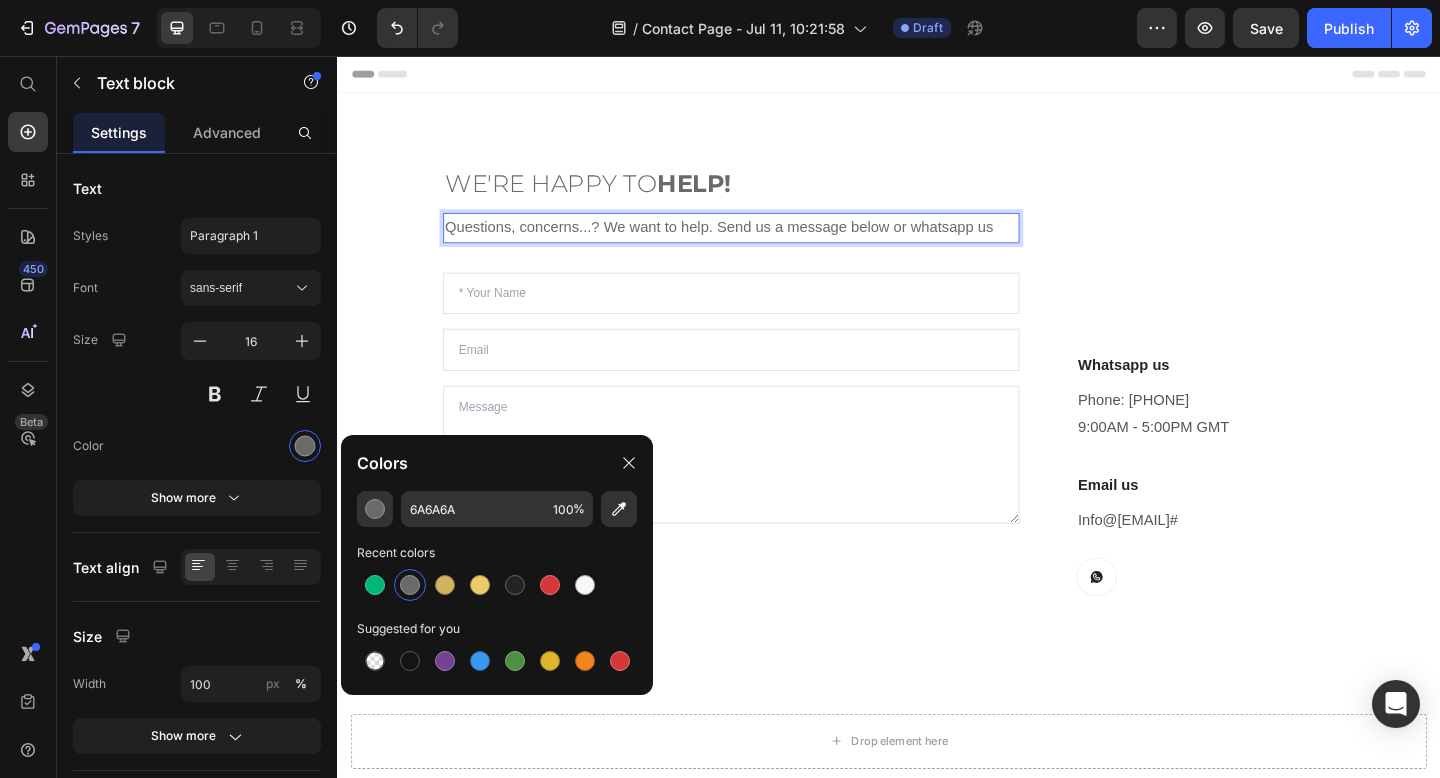 click on "Questions, concerns...? We want to help. Send us a message below or whatsapp us" at bounding box center (765, 243) 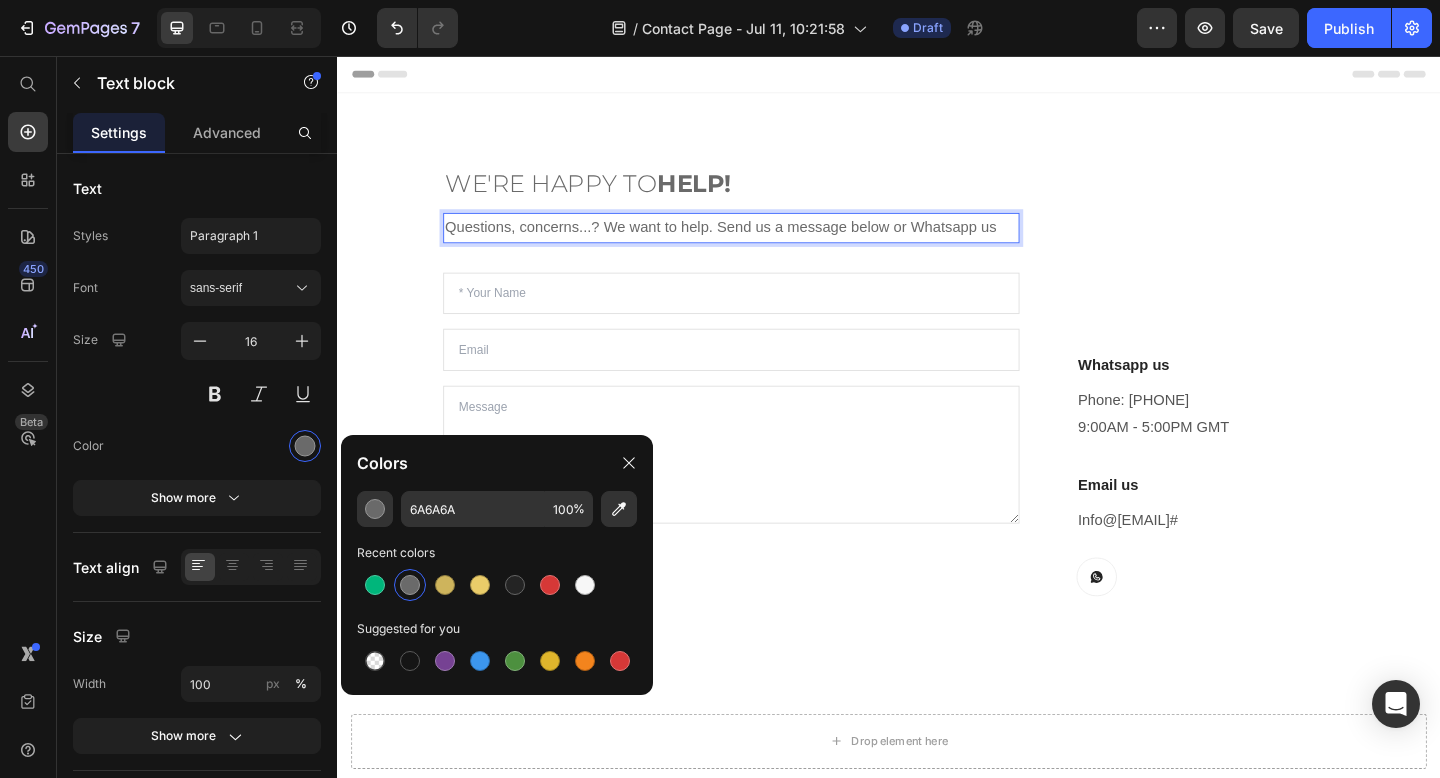 click on "Questions, concerns...? We want to help. Send us a message below or Whatsapp us" at bounding box center (765, 243) 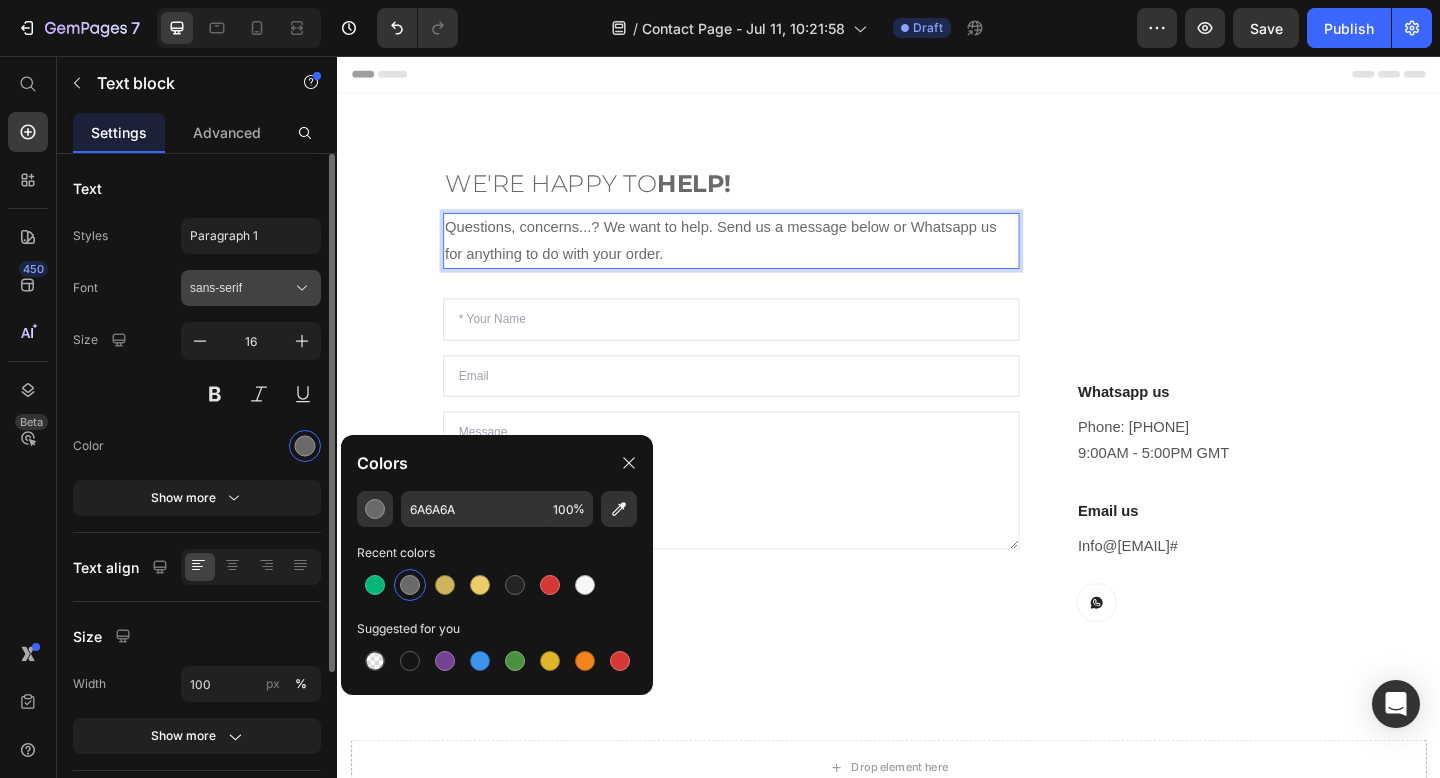 click on "sans-serif" at bounding box center (241, 288) 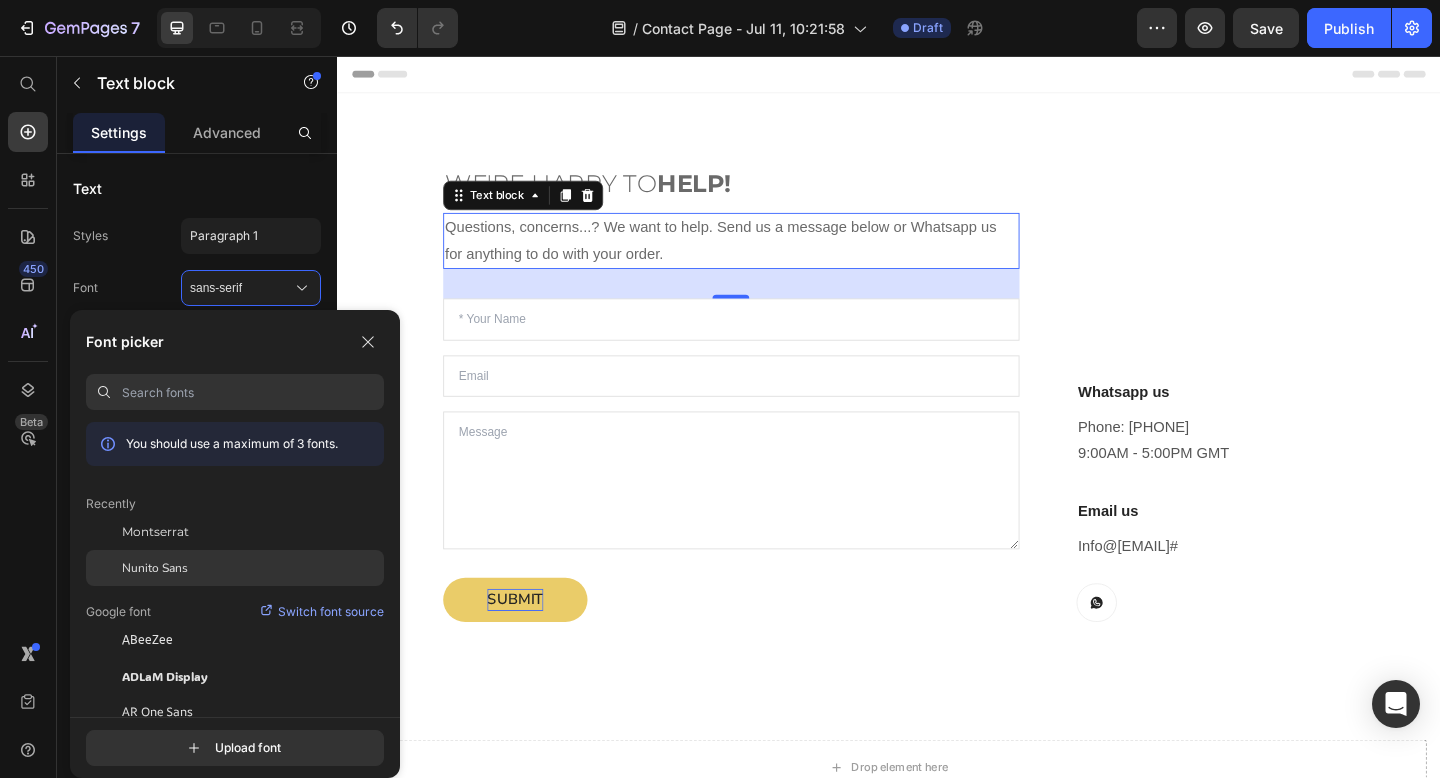click on "Nunito Sans" 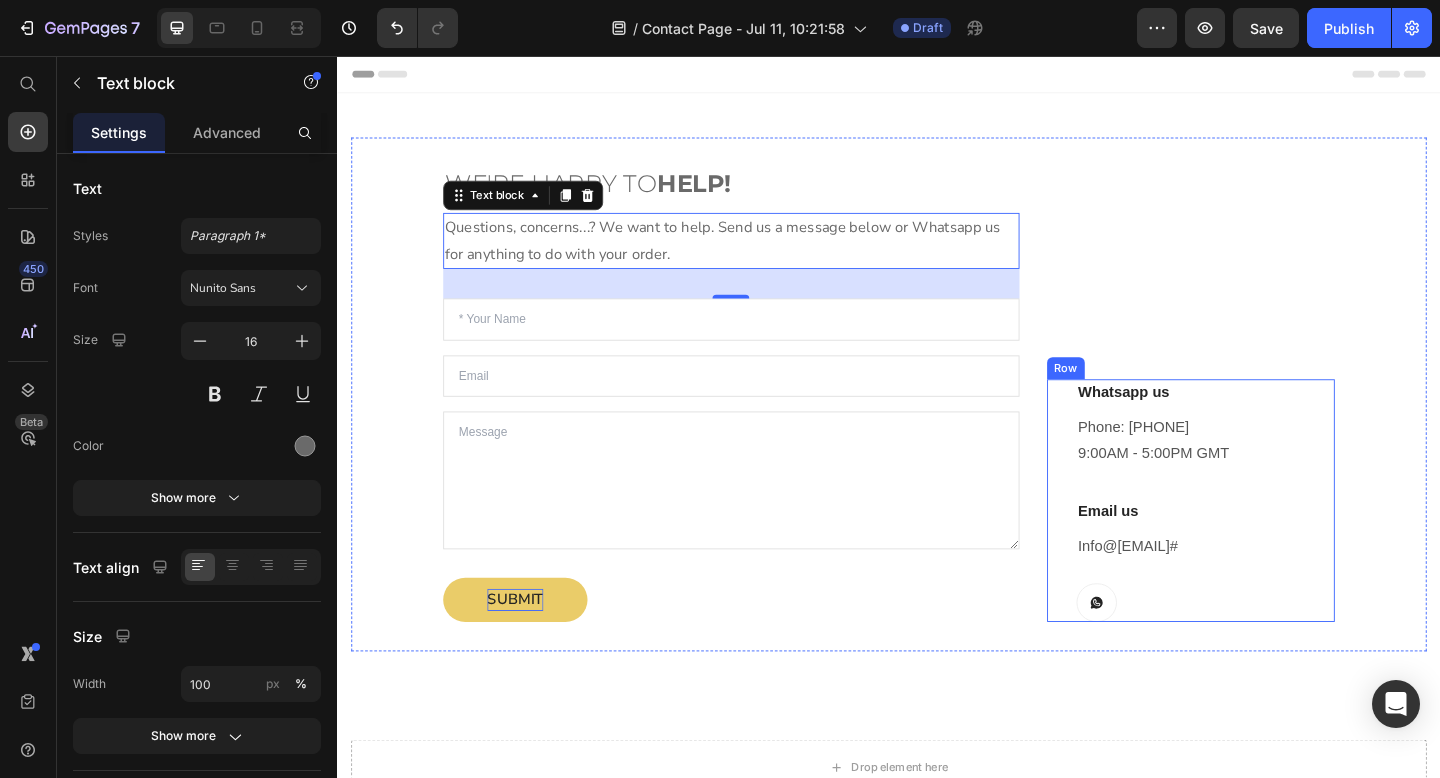 click on "Phone: [PHONE] [TIME] [TIMEZONE]" at bounding box center [1281, 475] 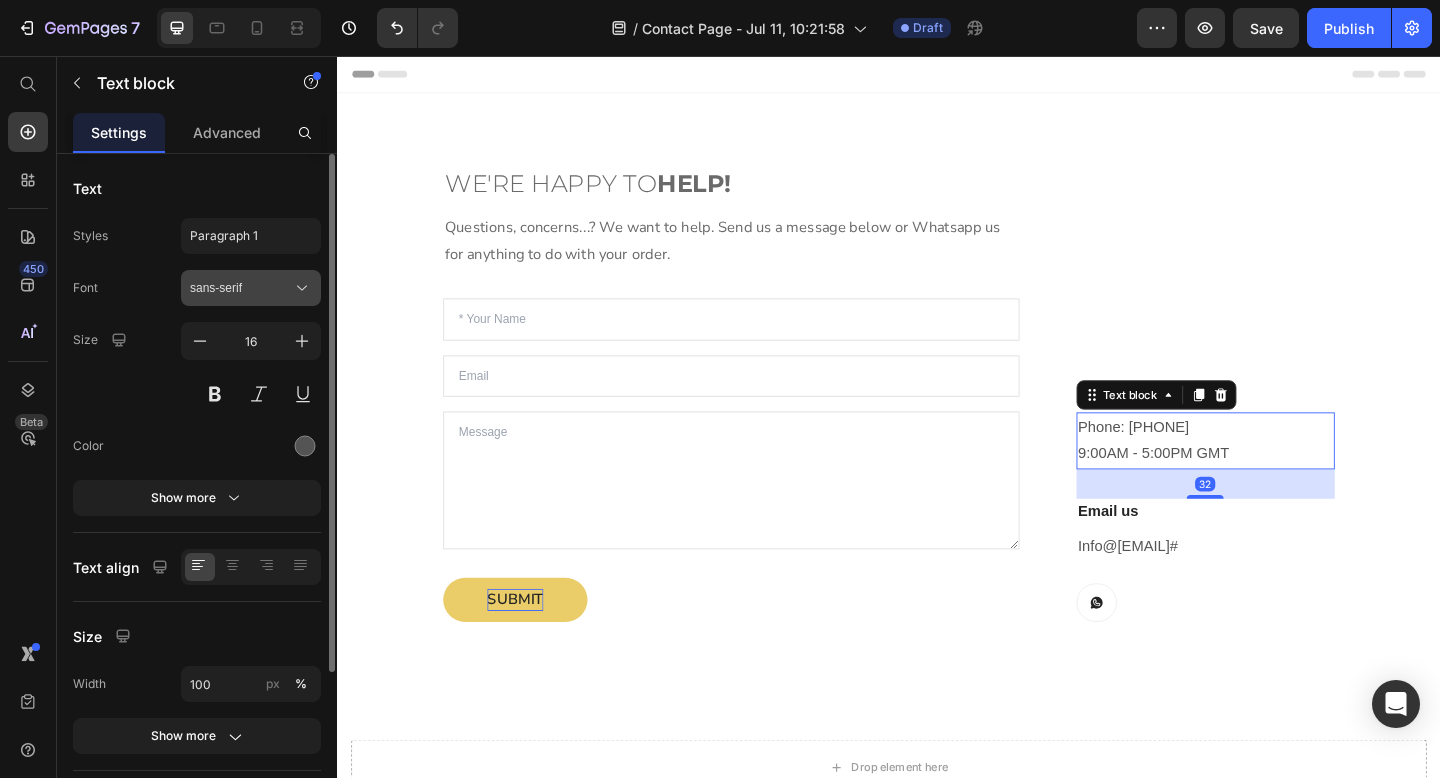 click on "sans-serif" at bounding box center (251, 288) 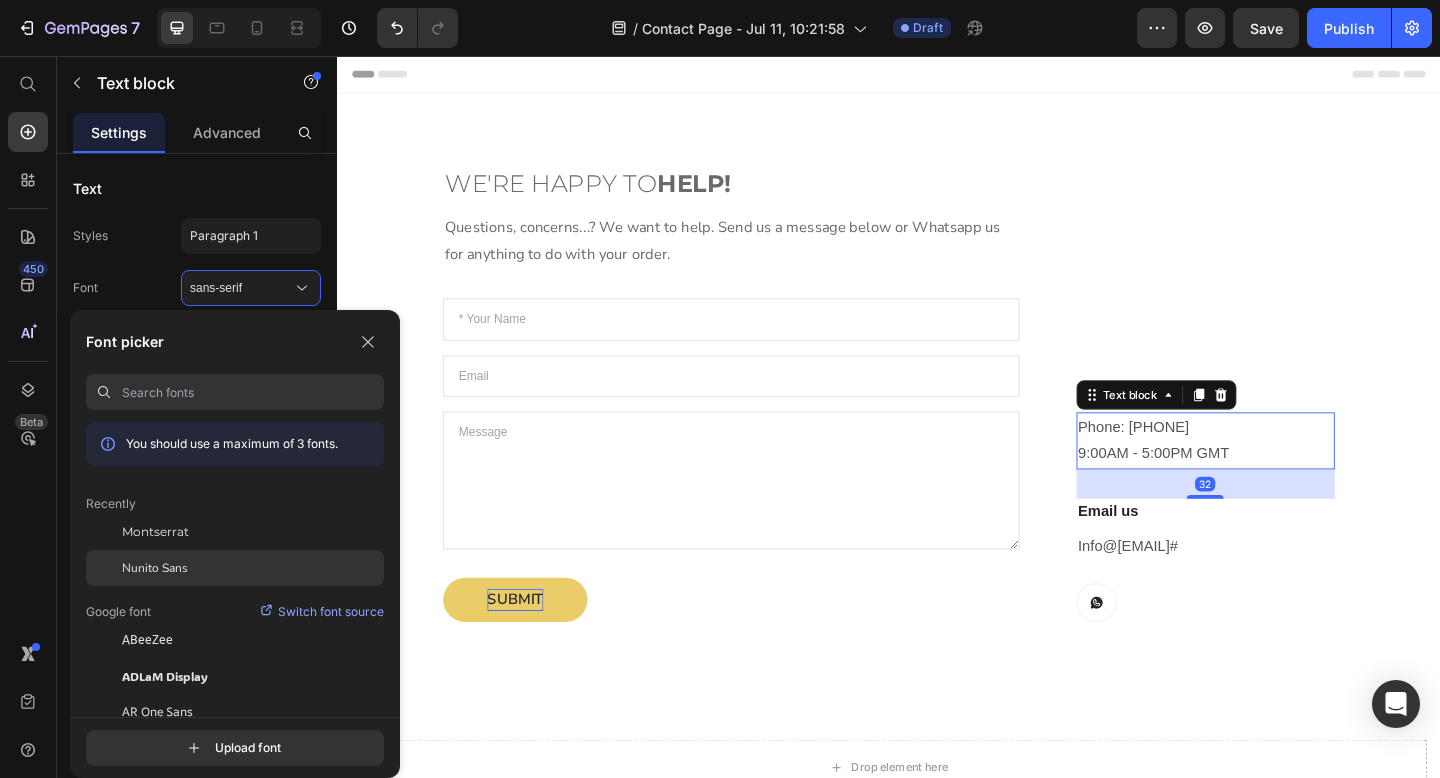 click on "Nunito Sans" 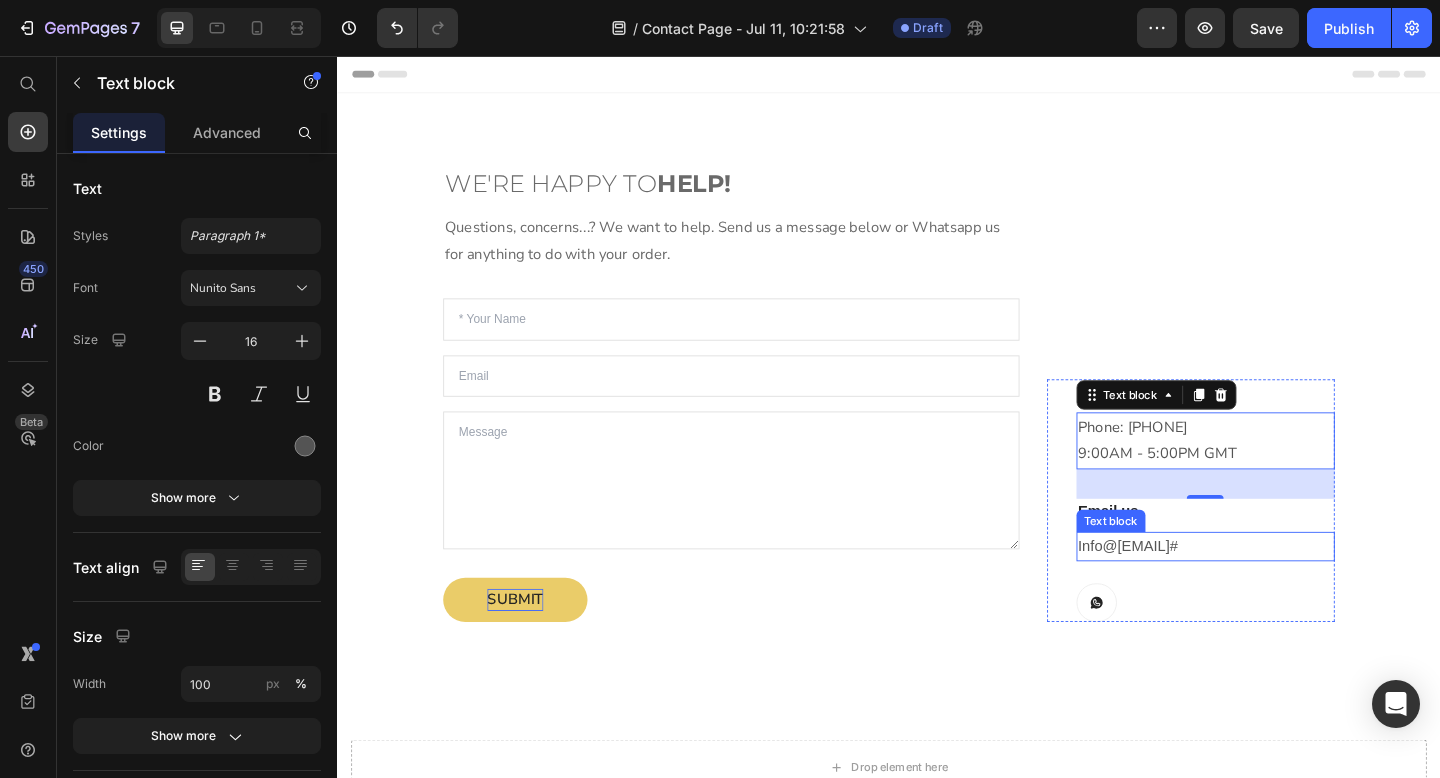 click on "Info@[EMAIL] #" at bounding box center (1281, 590) 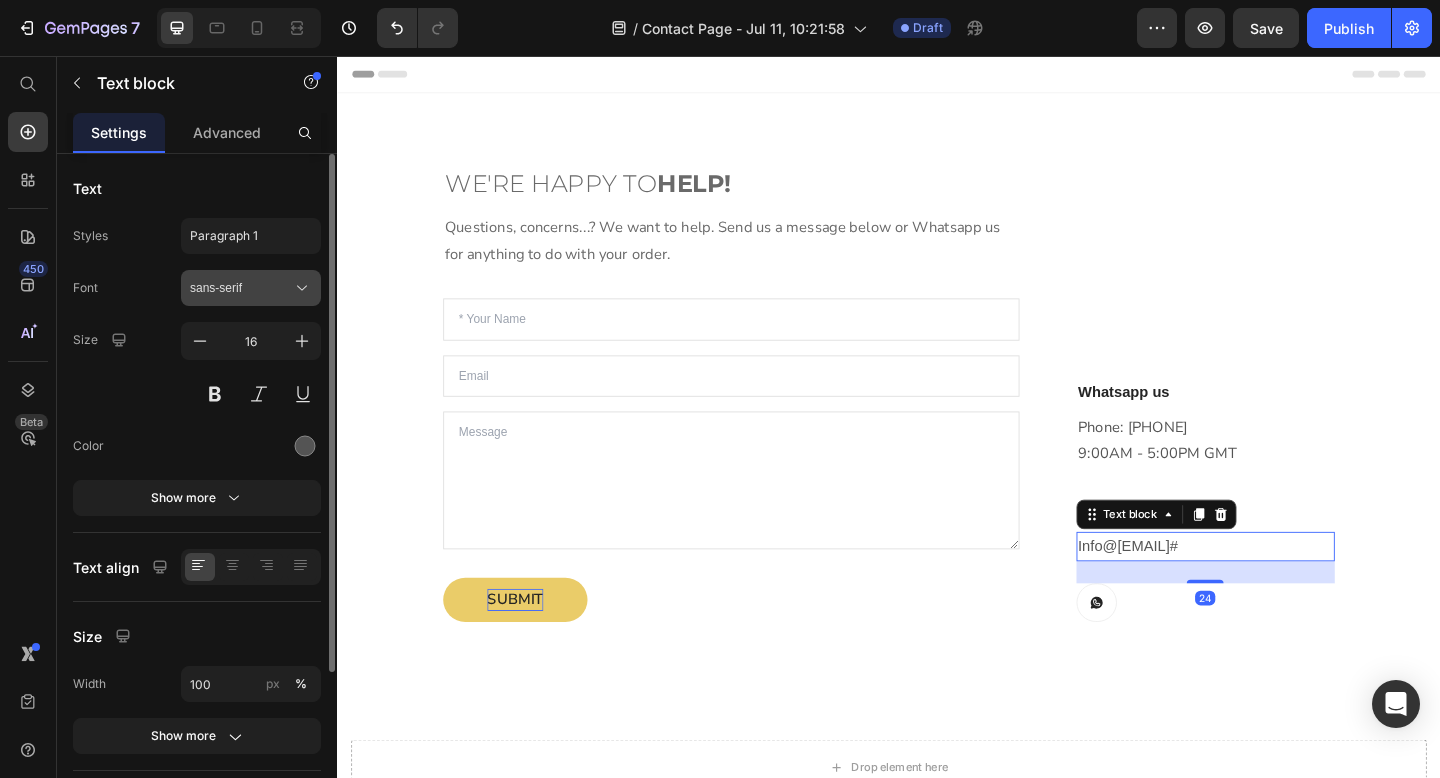 click on "sans-serif" at bounding box center [251, 288] 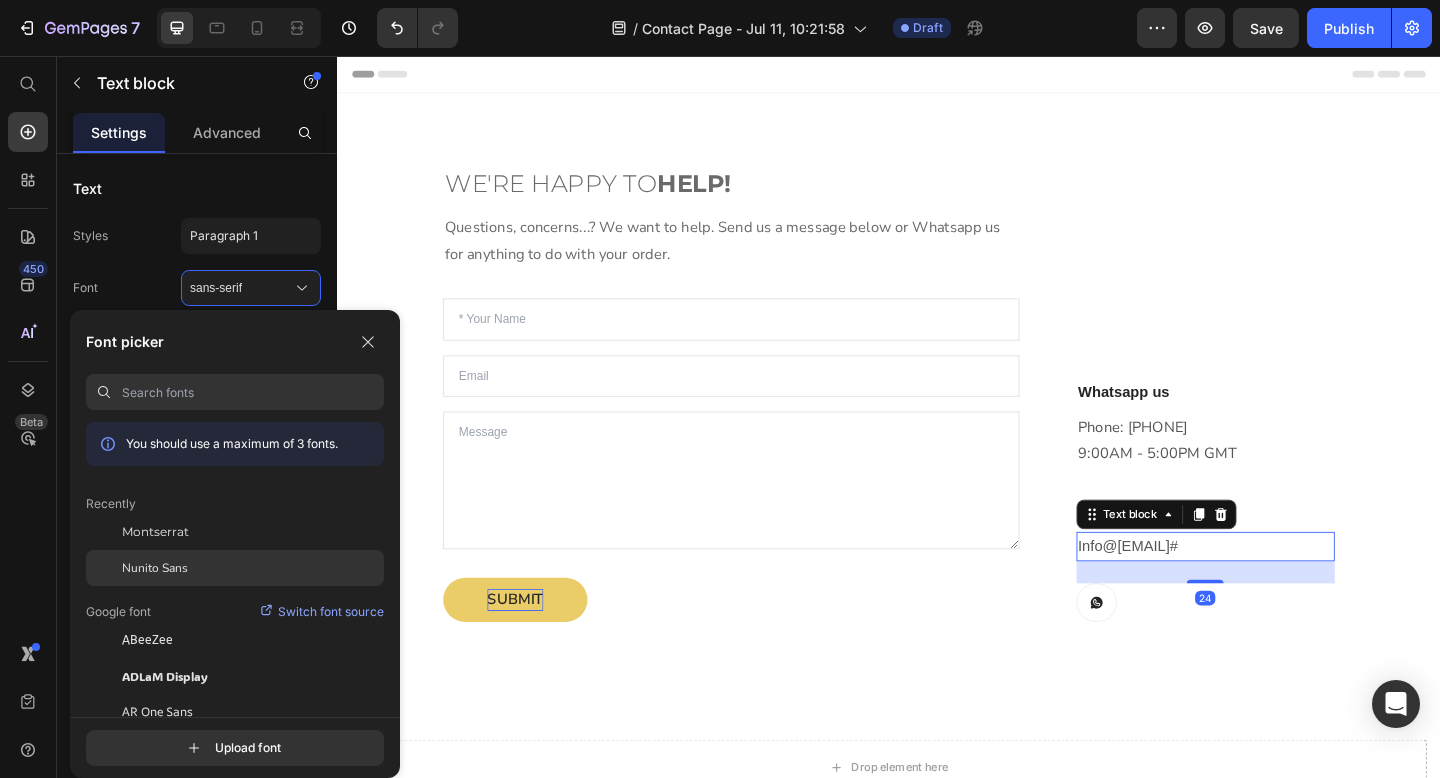 click on "Nunito Sans" 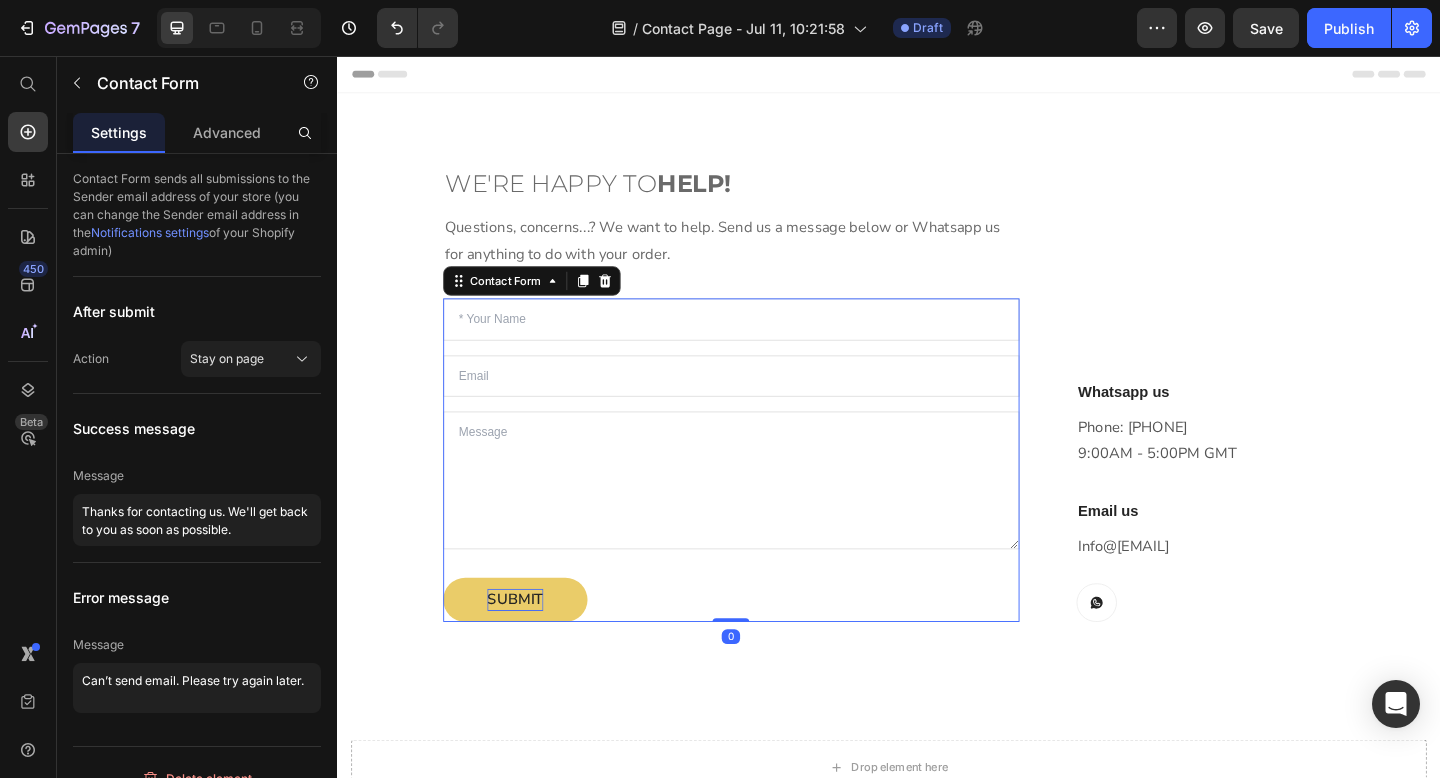 click on "Text Field Email Field Text Area SUBMIT Submit Button Contact Form   0" at bounding box center (765, 496) 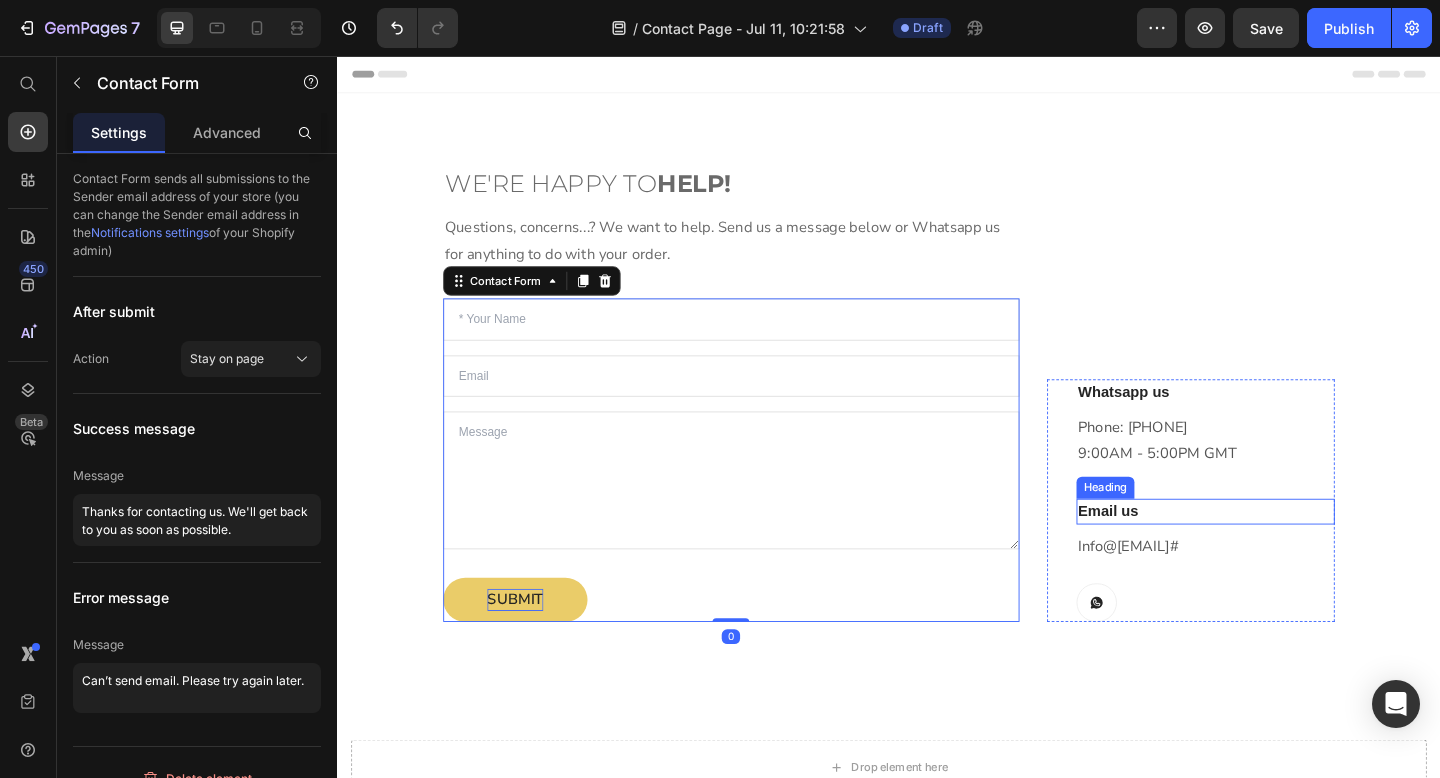 click on "Email us" at bounding box center (1281, 552) 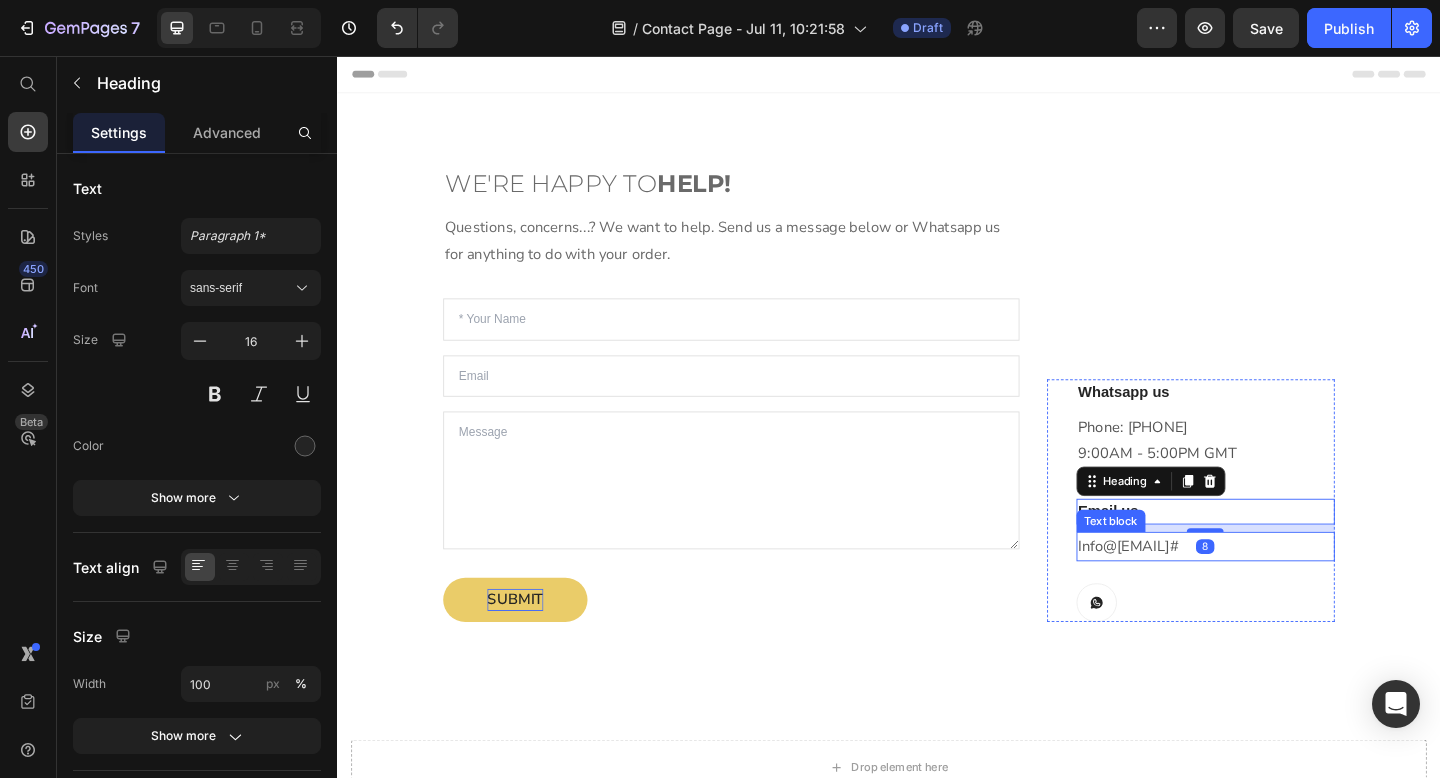 click on "Info@[EMAIL] #" at bounding box center (1281, 590) 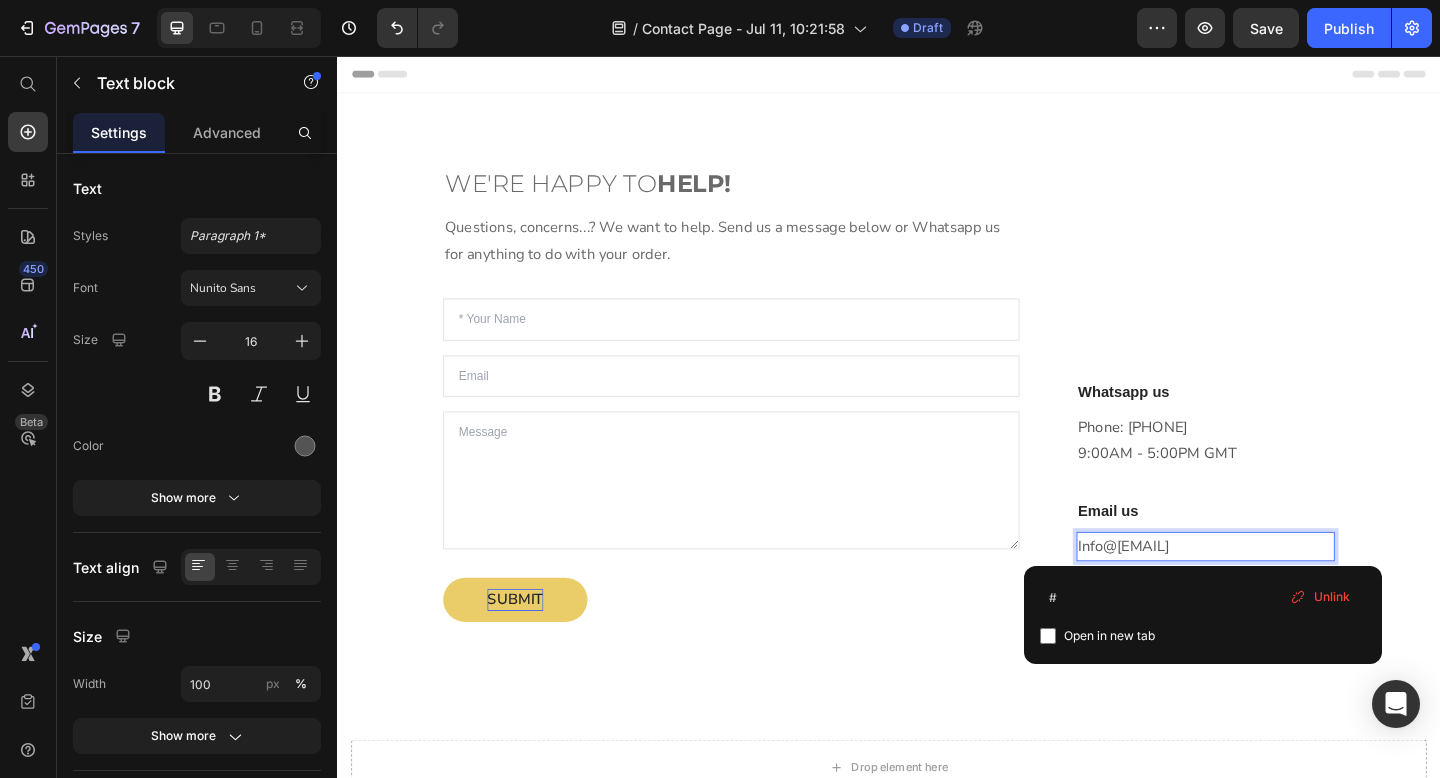 click on "Unlink" at bounding box center [1332, 597] 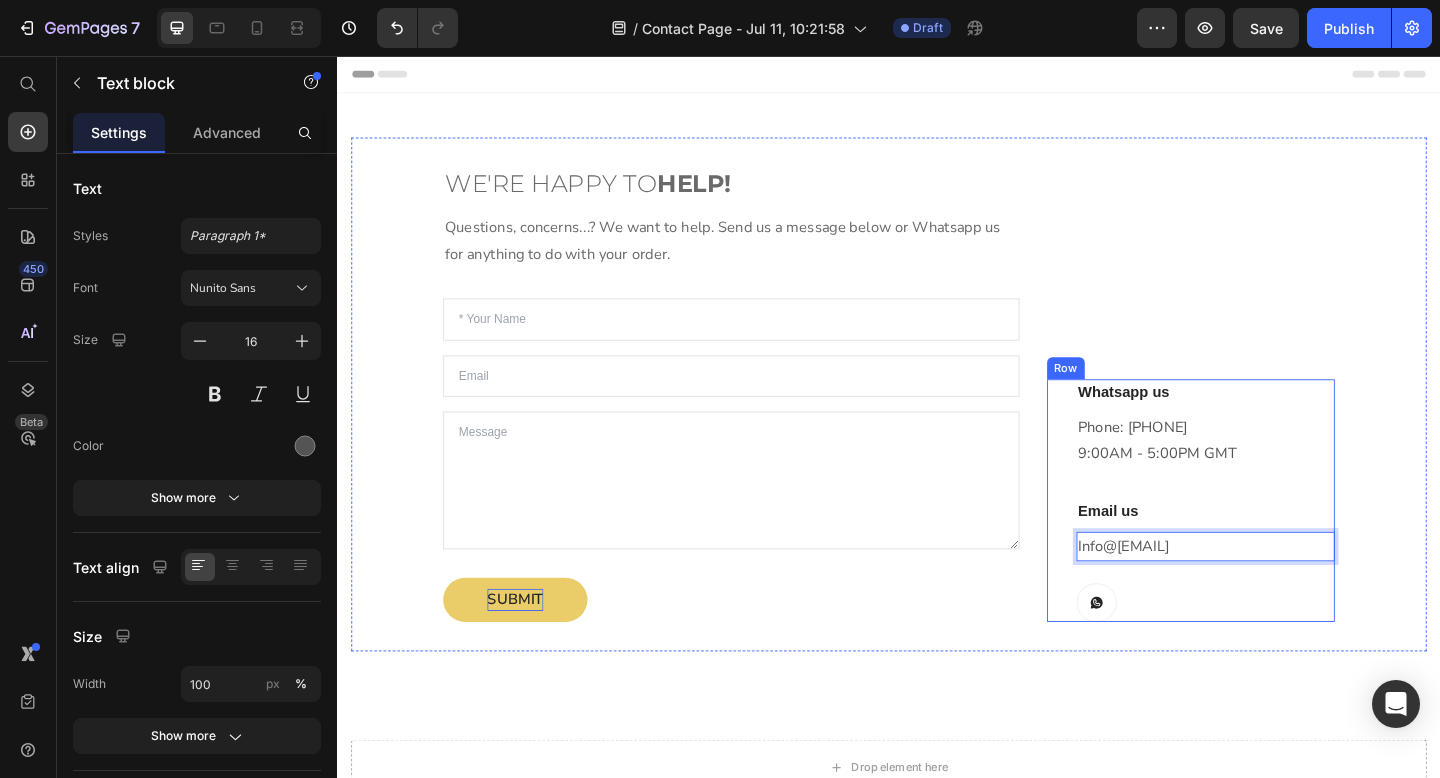 click on "SUBMIT Submit Button" at bounding box center [765, 648] 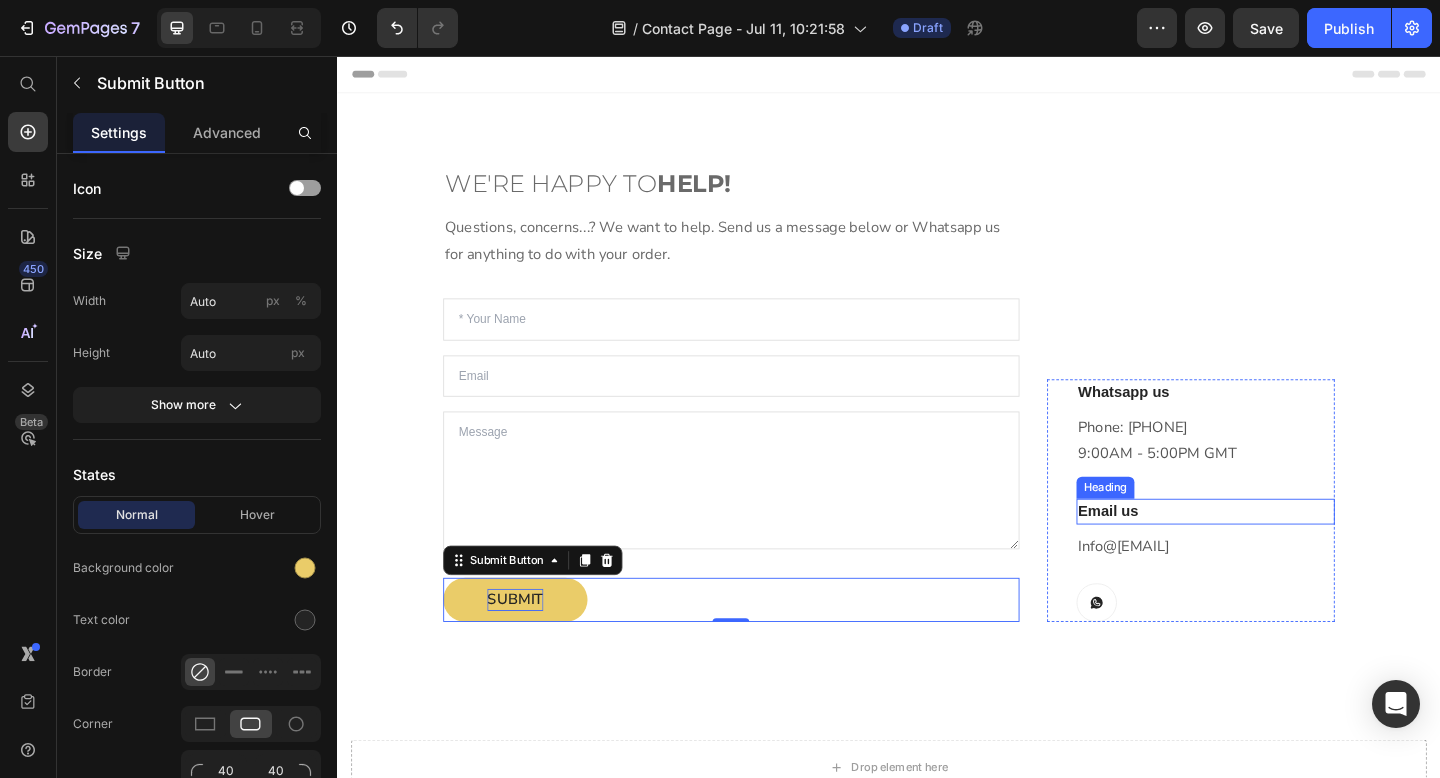 click on "Email us" at bounding box center [1281, 552] 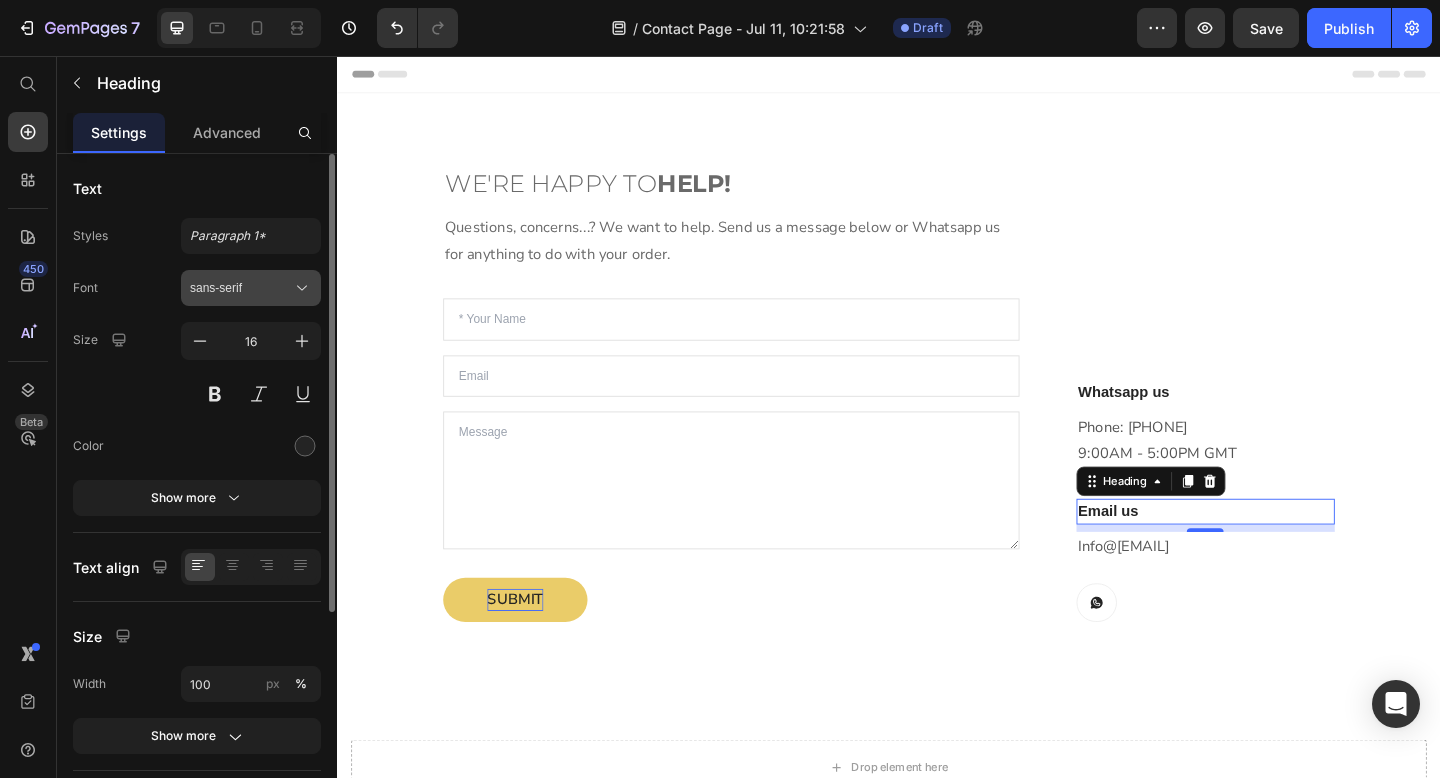 click on "sans-serif" at bounding box center [251, 288] 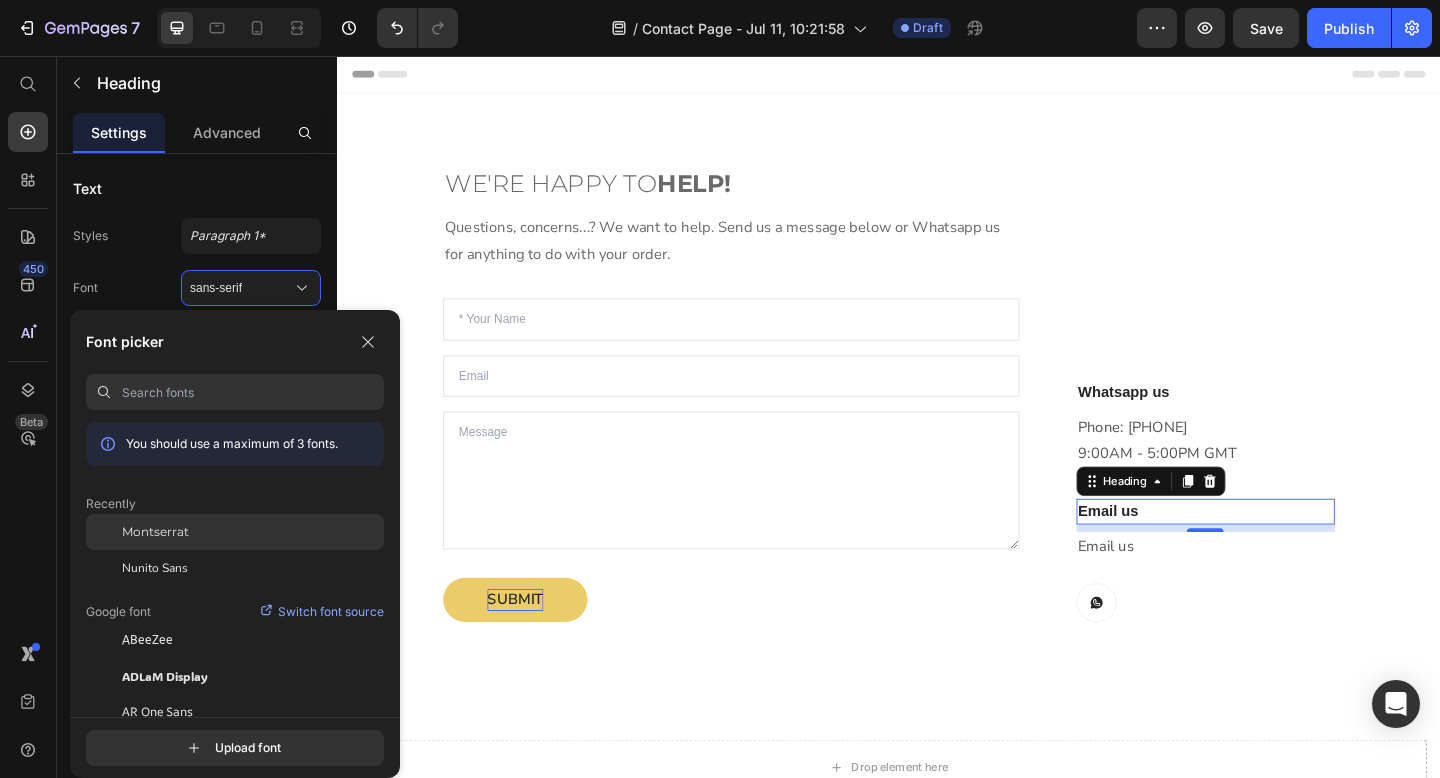 click on "Montserrat" 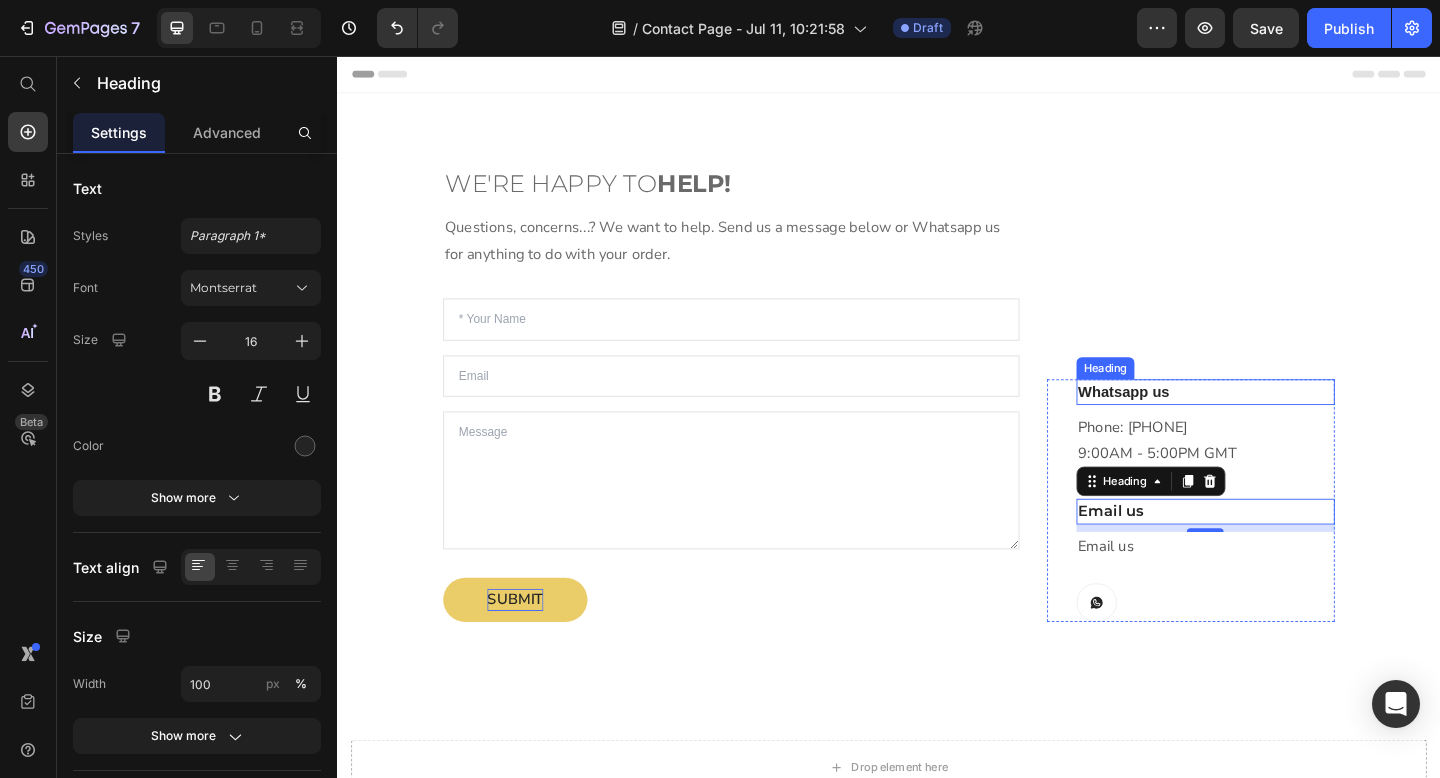 click on "Whatsapp us" at bounding box center (1281, 422) 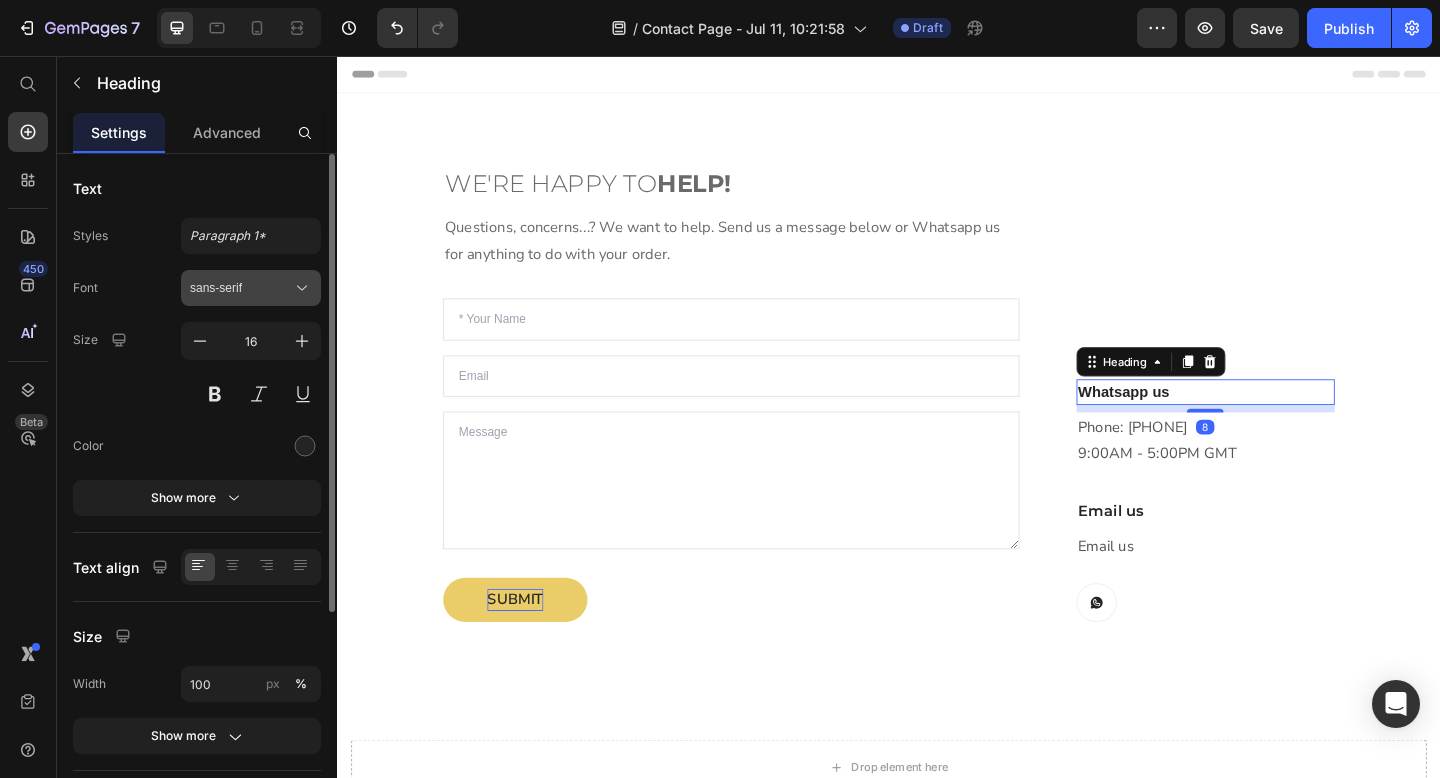 click on "sans-serif" at bounding box center (251, 288) 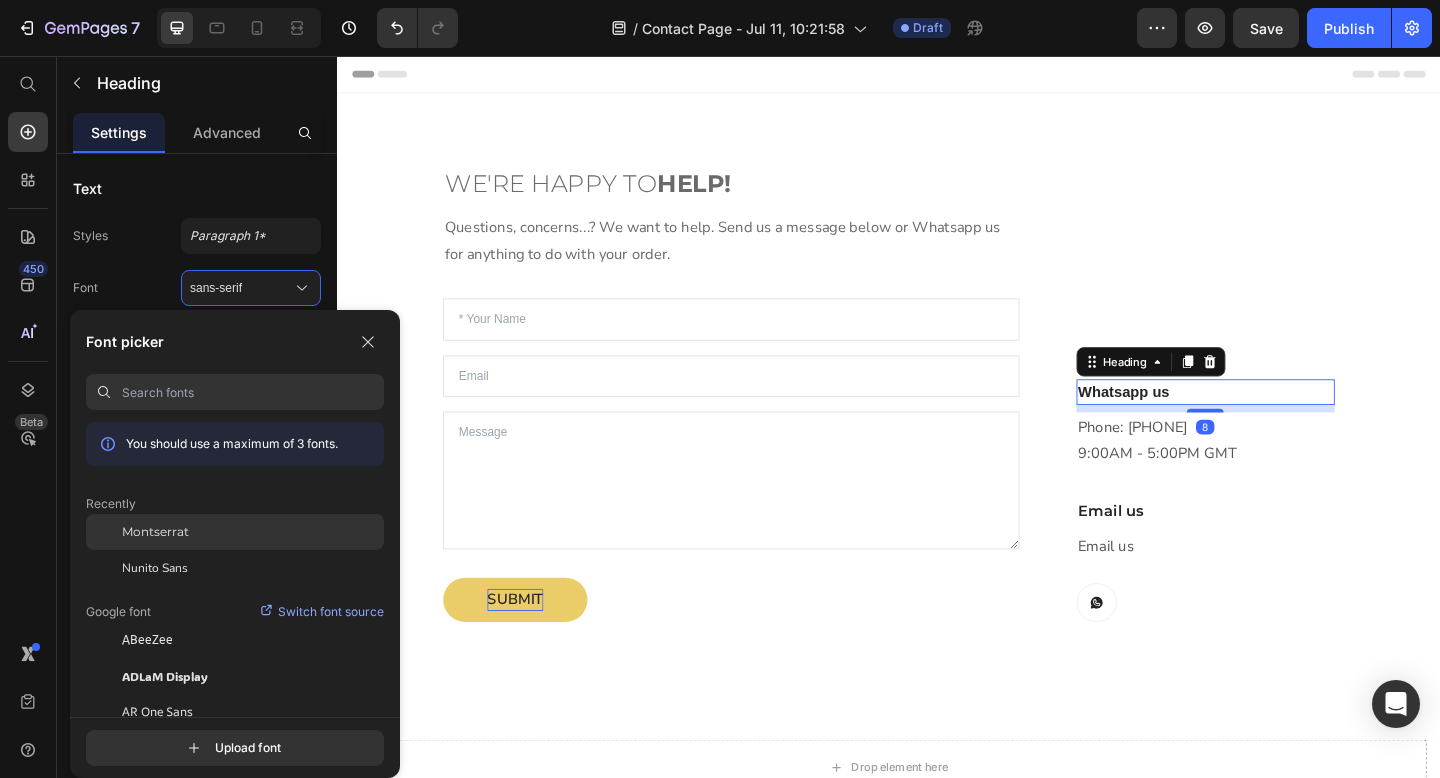click on "Montserrat" 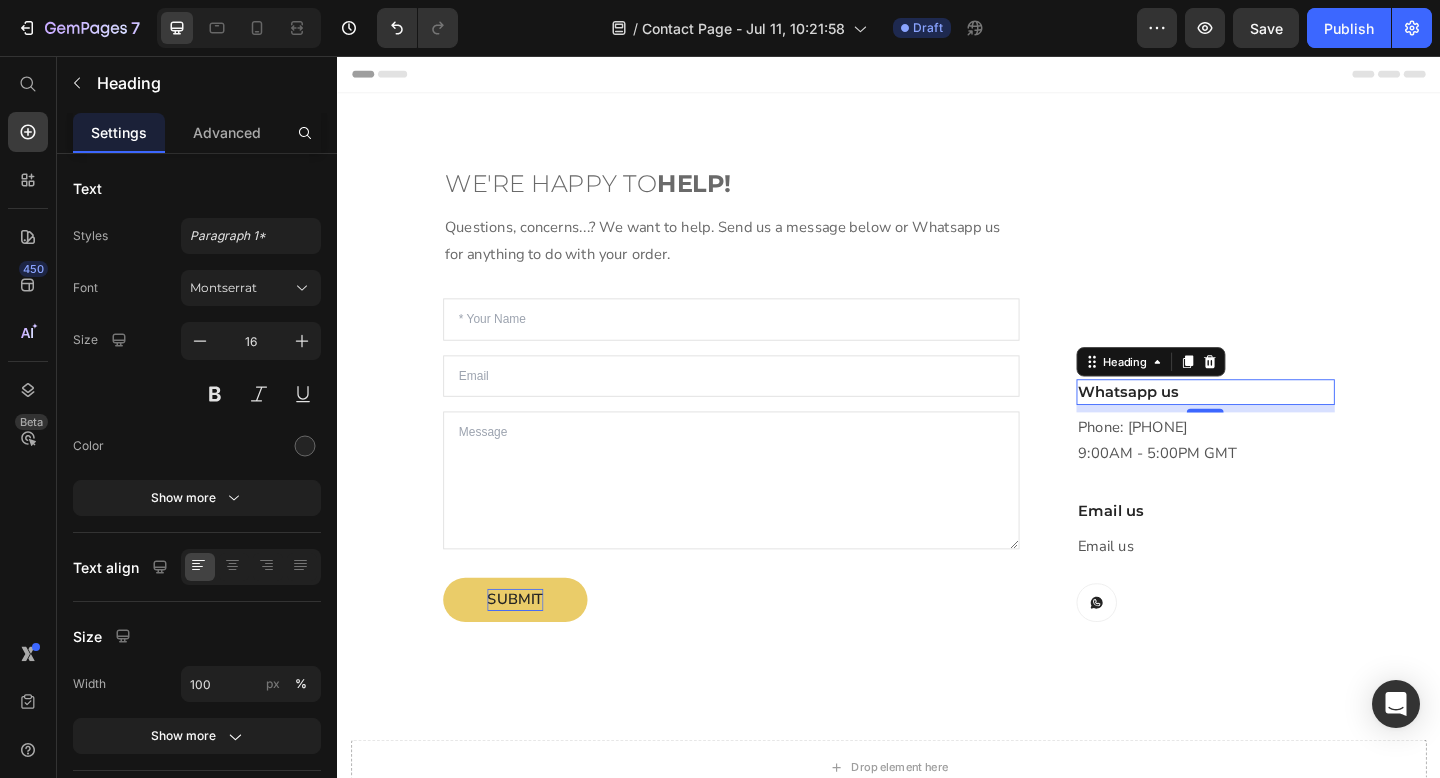 click on "Whatsapp us" at bounding box center [1281, 422] 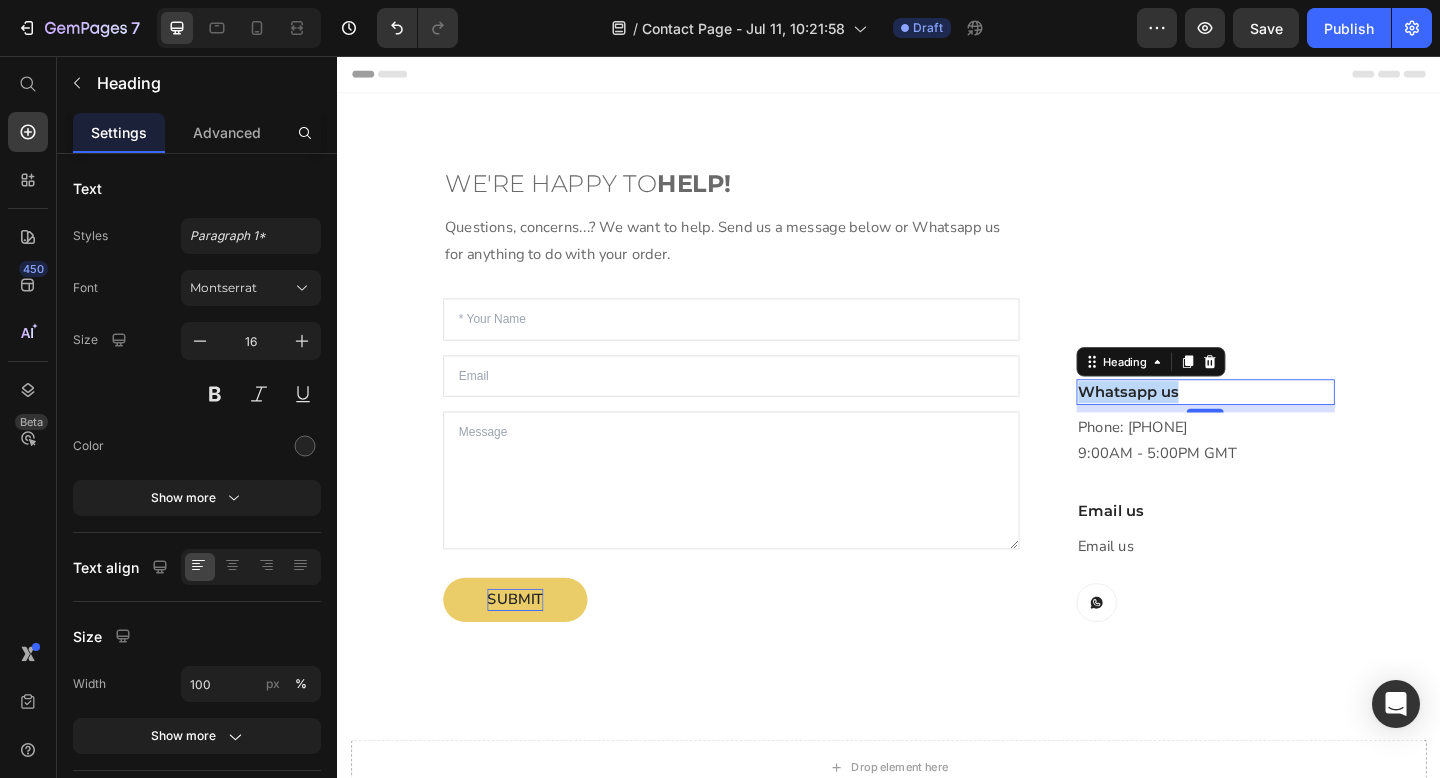 click on "Whatsapp us" at bounding box center (1281, 422) 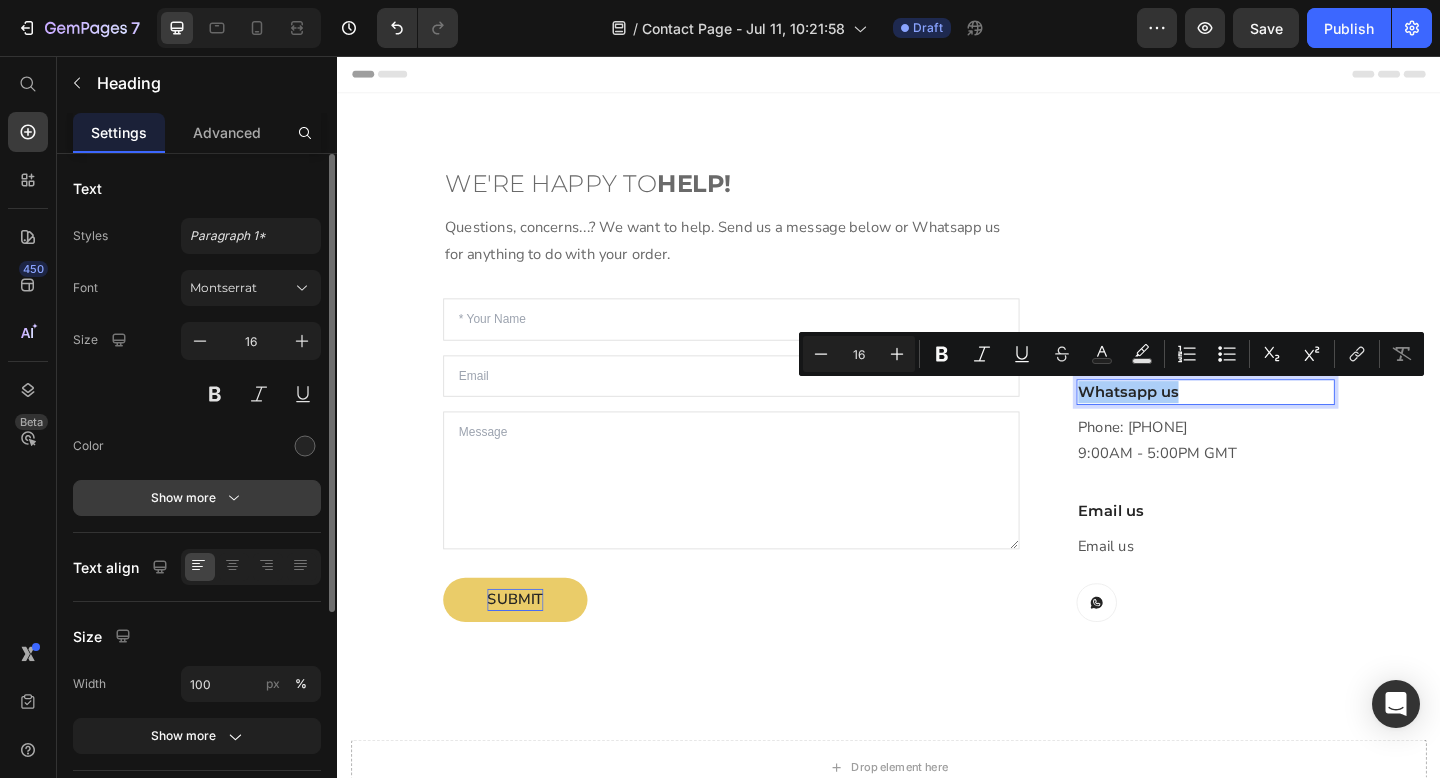 click on "Show more" at bounding box center [197, 498] 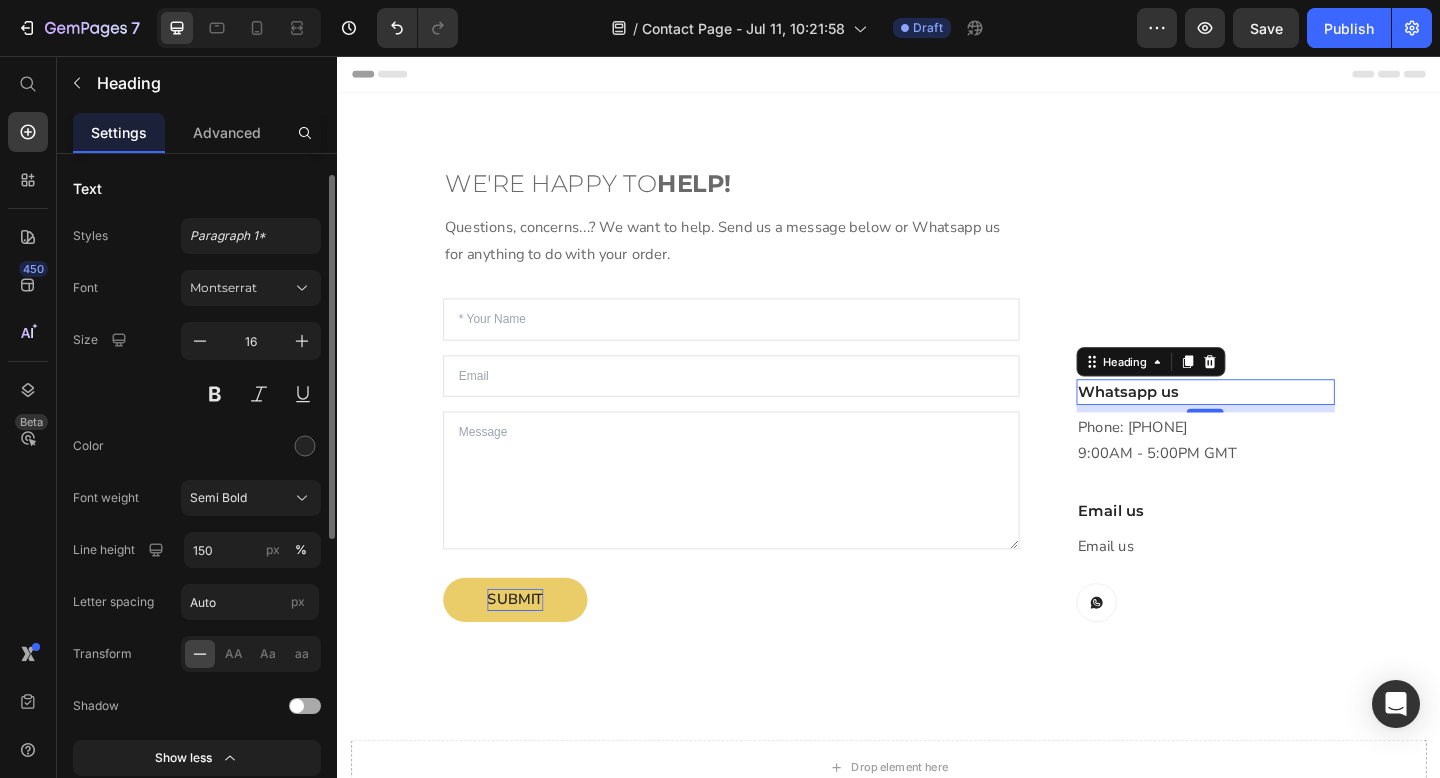 scroll, scrollTop: 17, scrollLeft: 0, axis: vertical 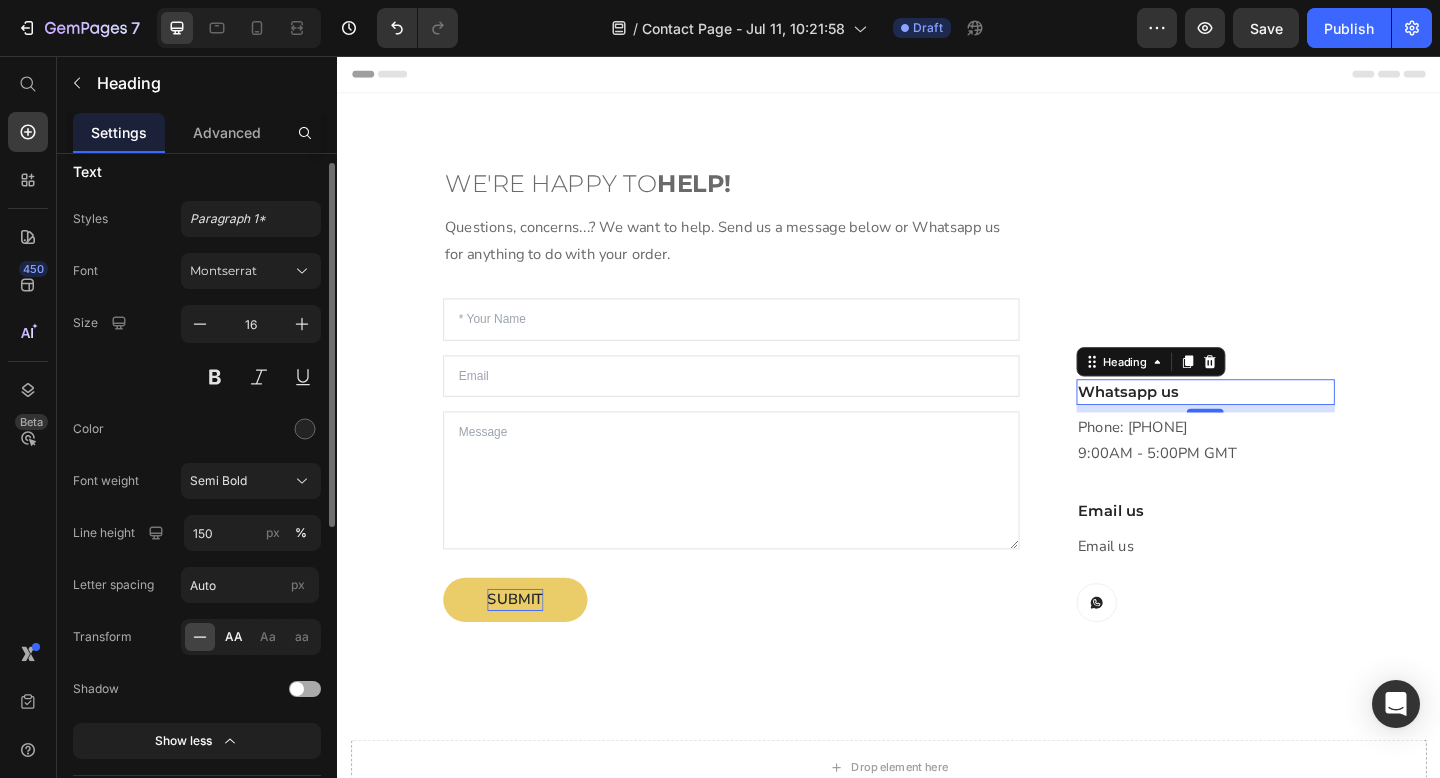 click on "AA" 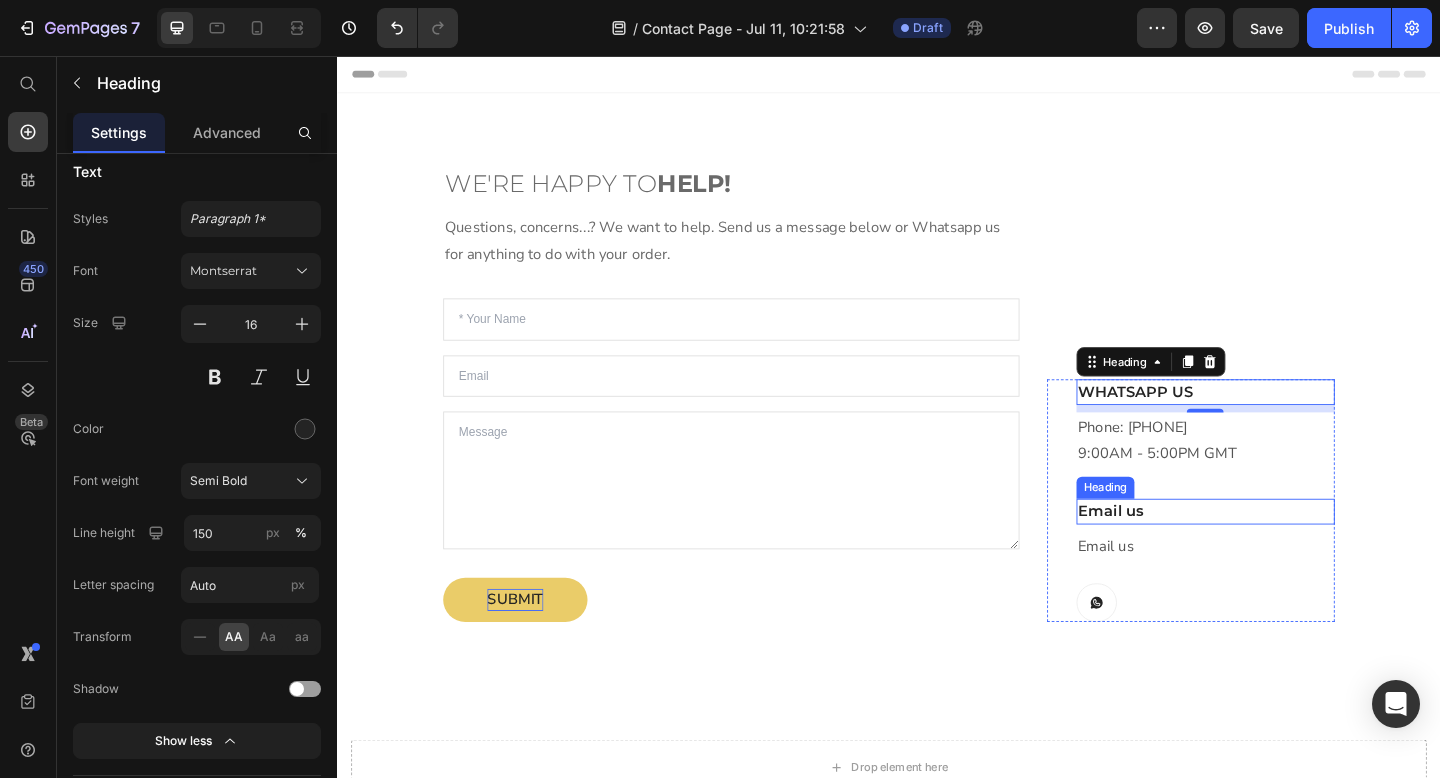 click on "Email us" at bounding box center [1281, 552] 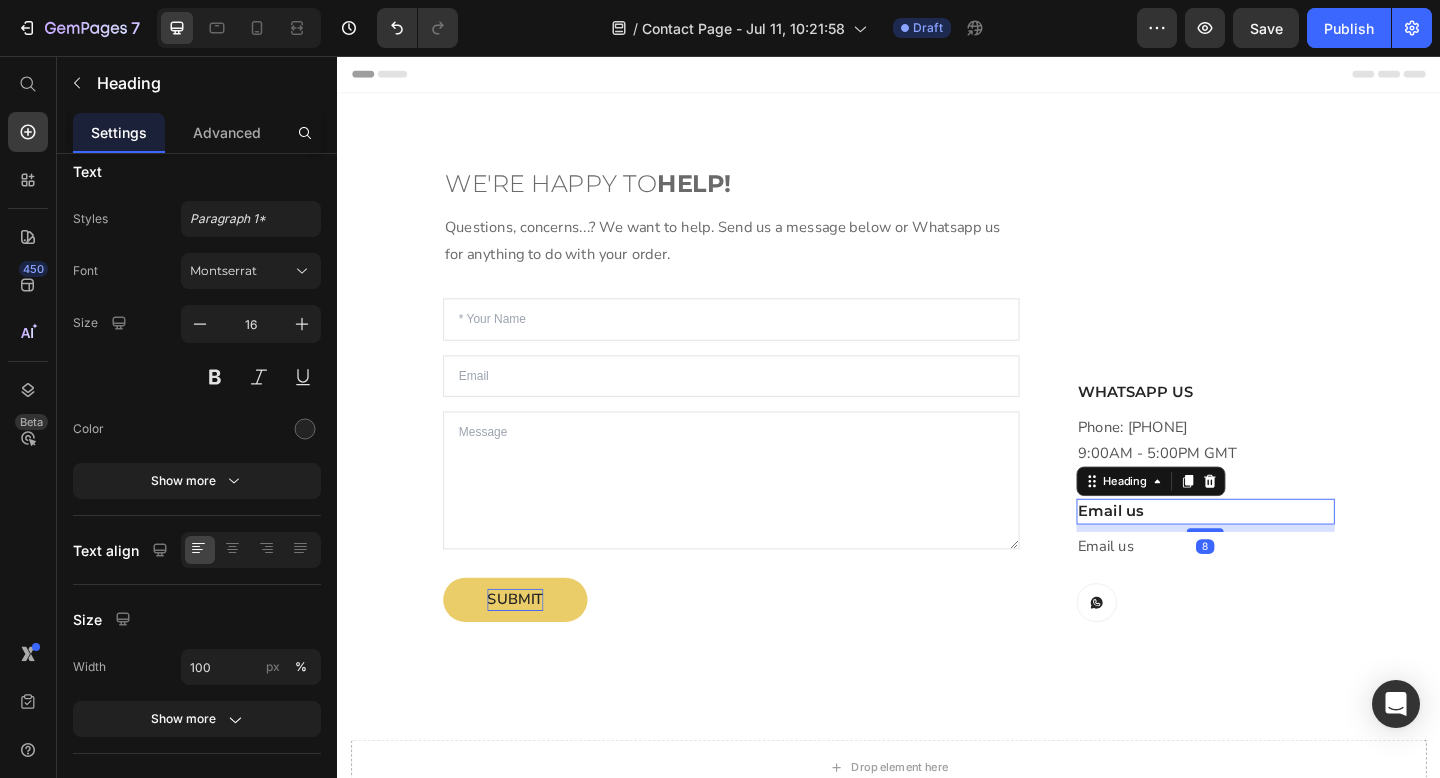 click on "Email us" at bounding box center (1281, 552) 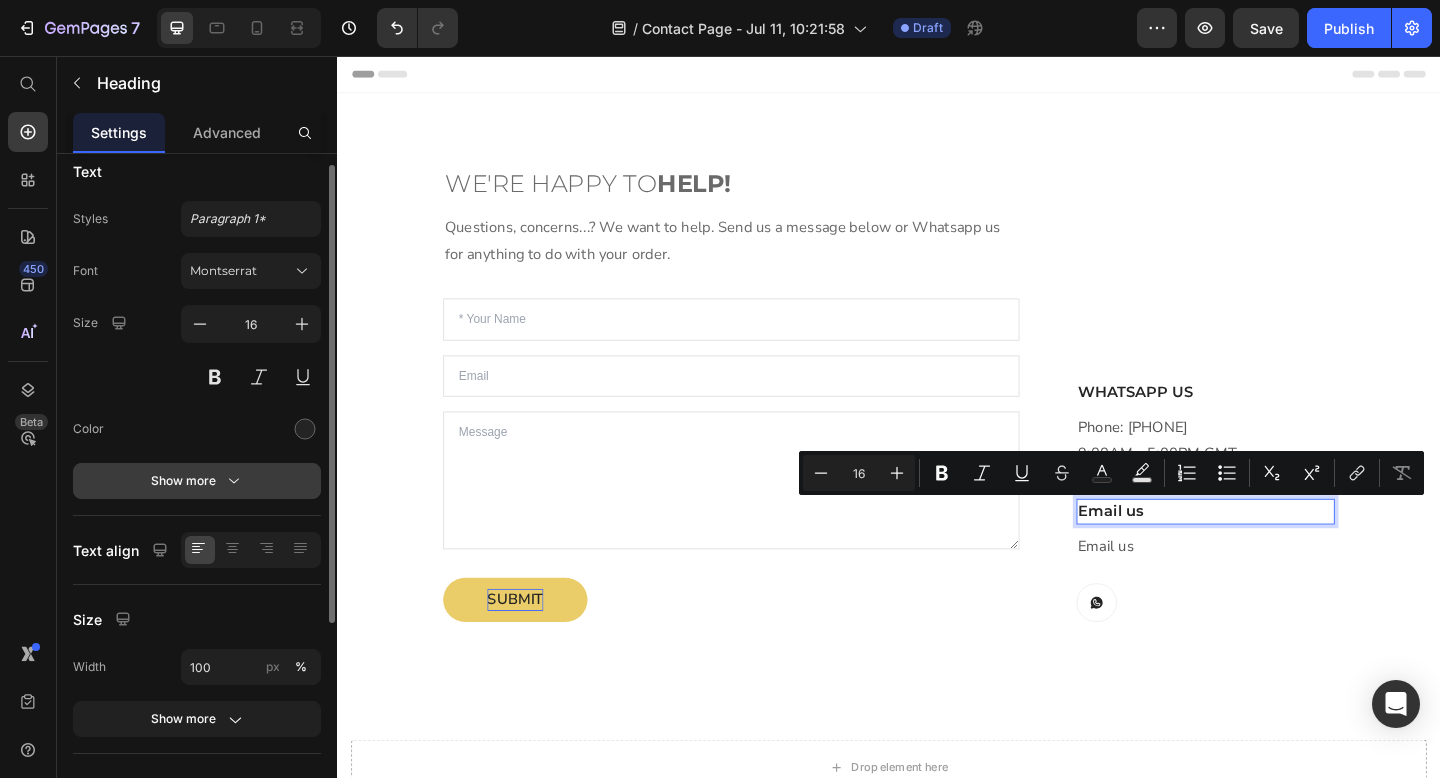 click on "Show more" at bounding box center (197, 481) 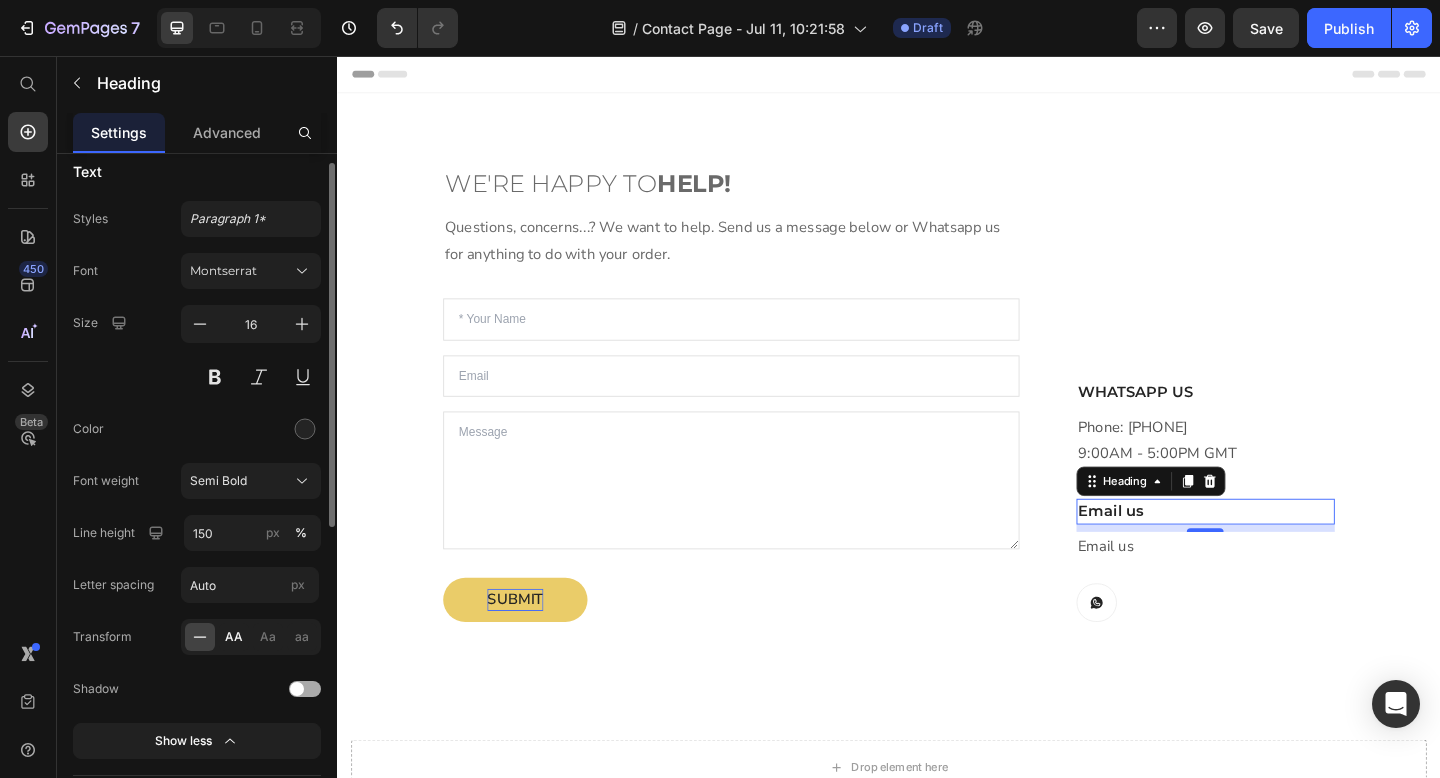 click on "AA" 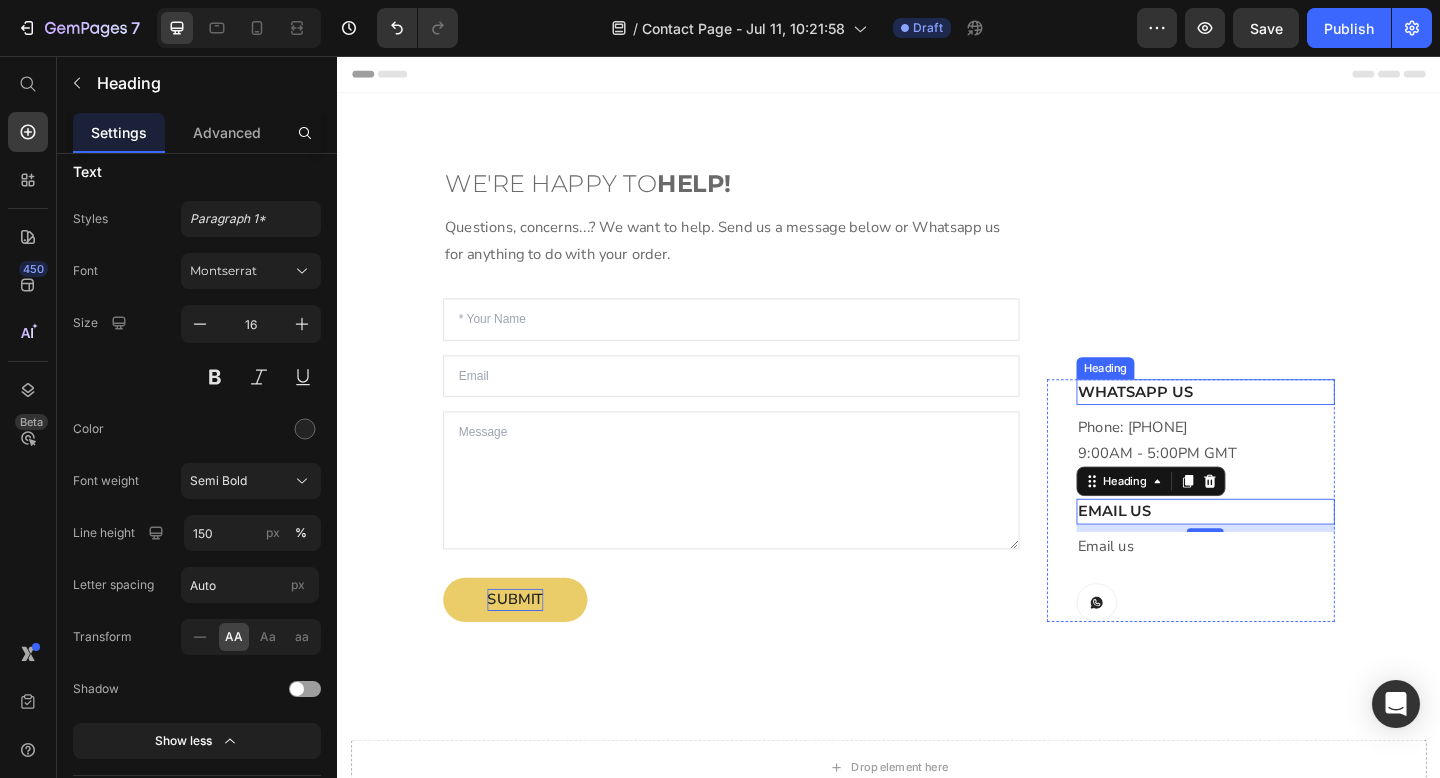click on "Whatsapp us" at bounding box center [1281, 422] 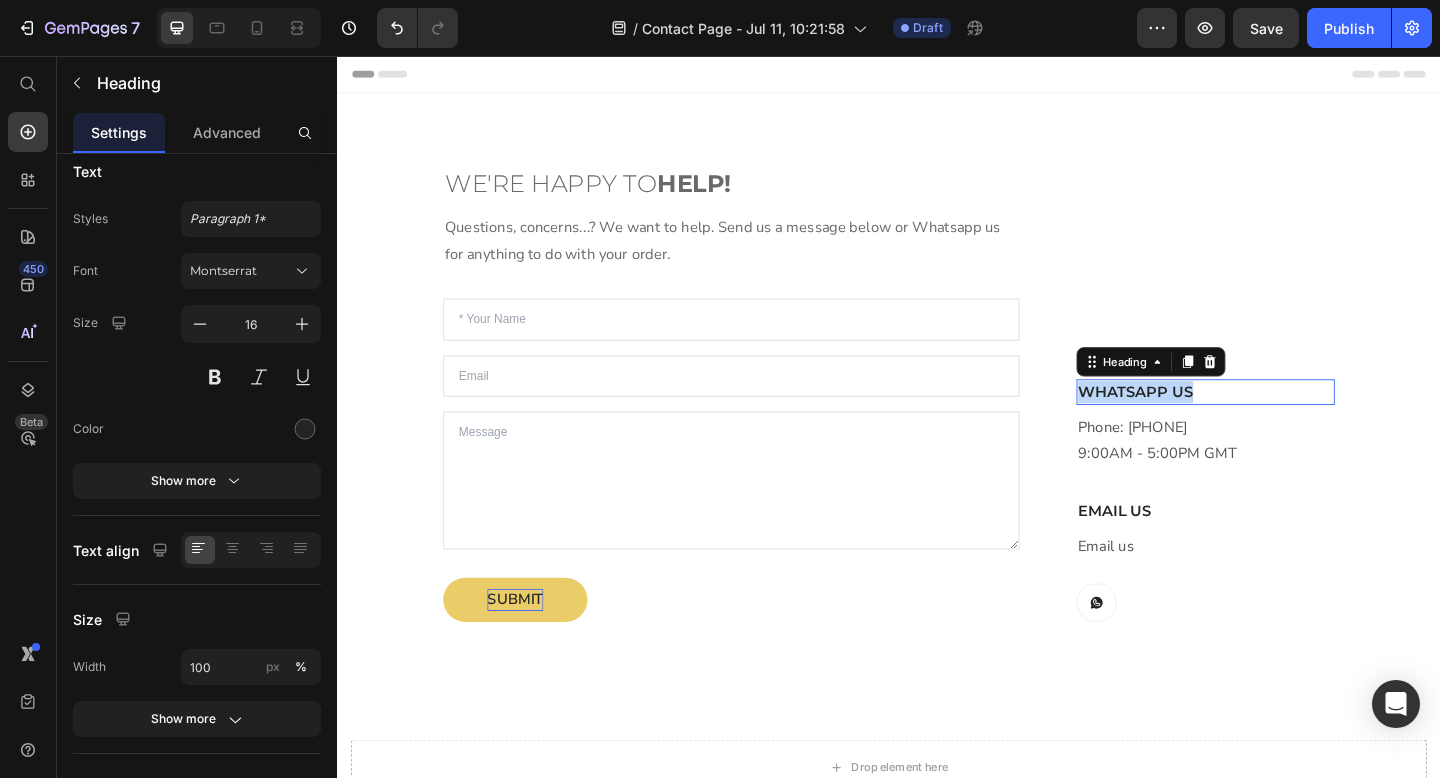 click on "Whatsapp us" at bounding box center [1281, 422] 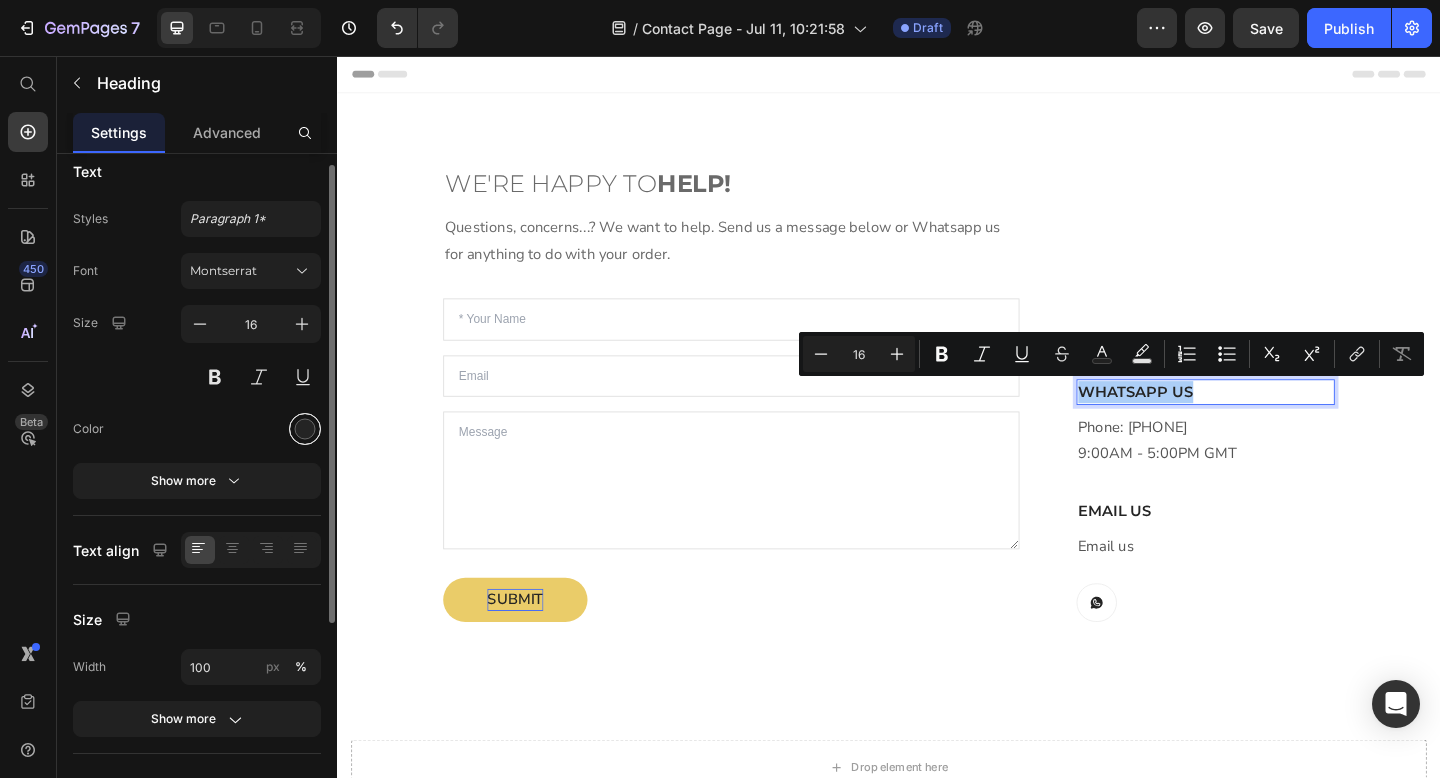 click at bounding box center (305, 429) 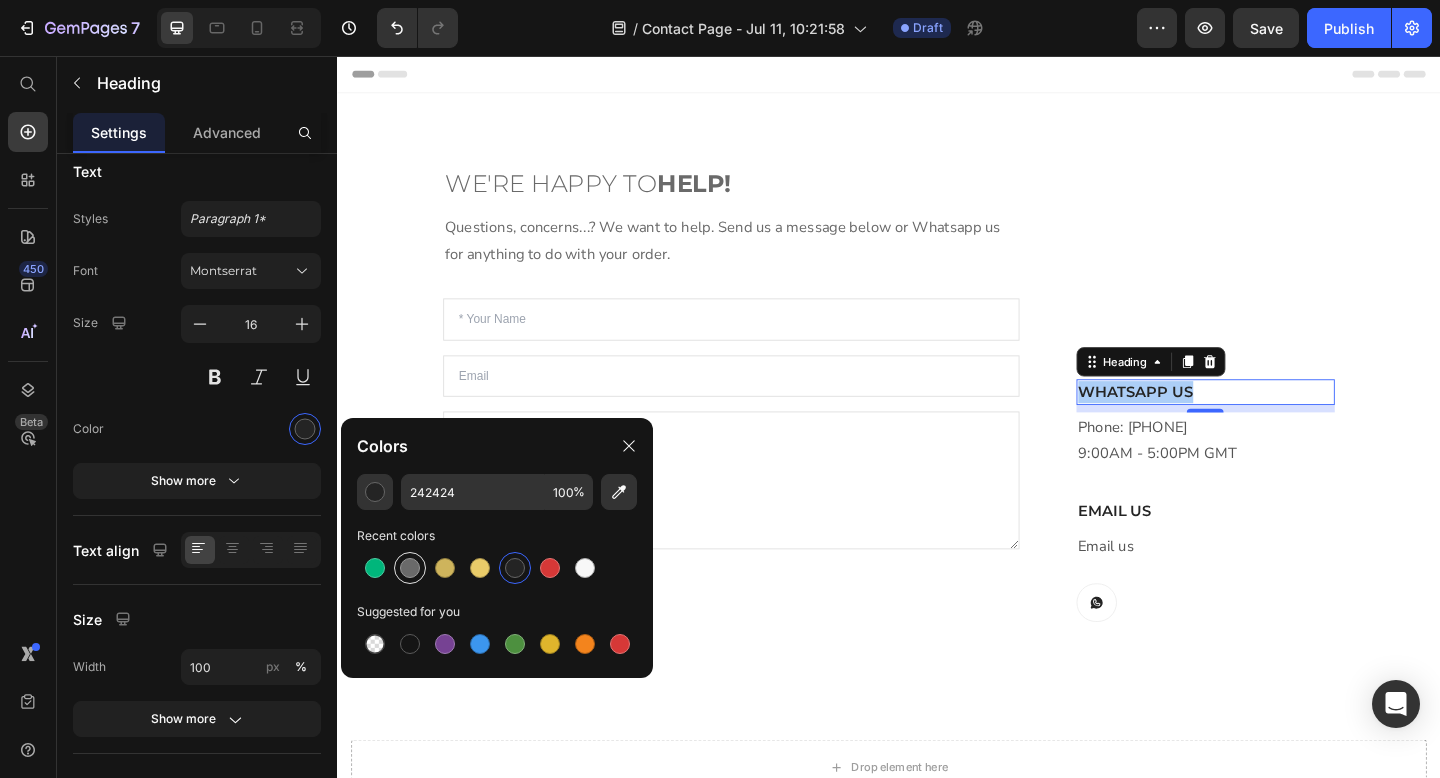 click at bounding box center (410, 568) 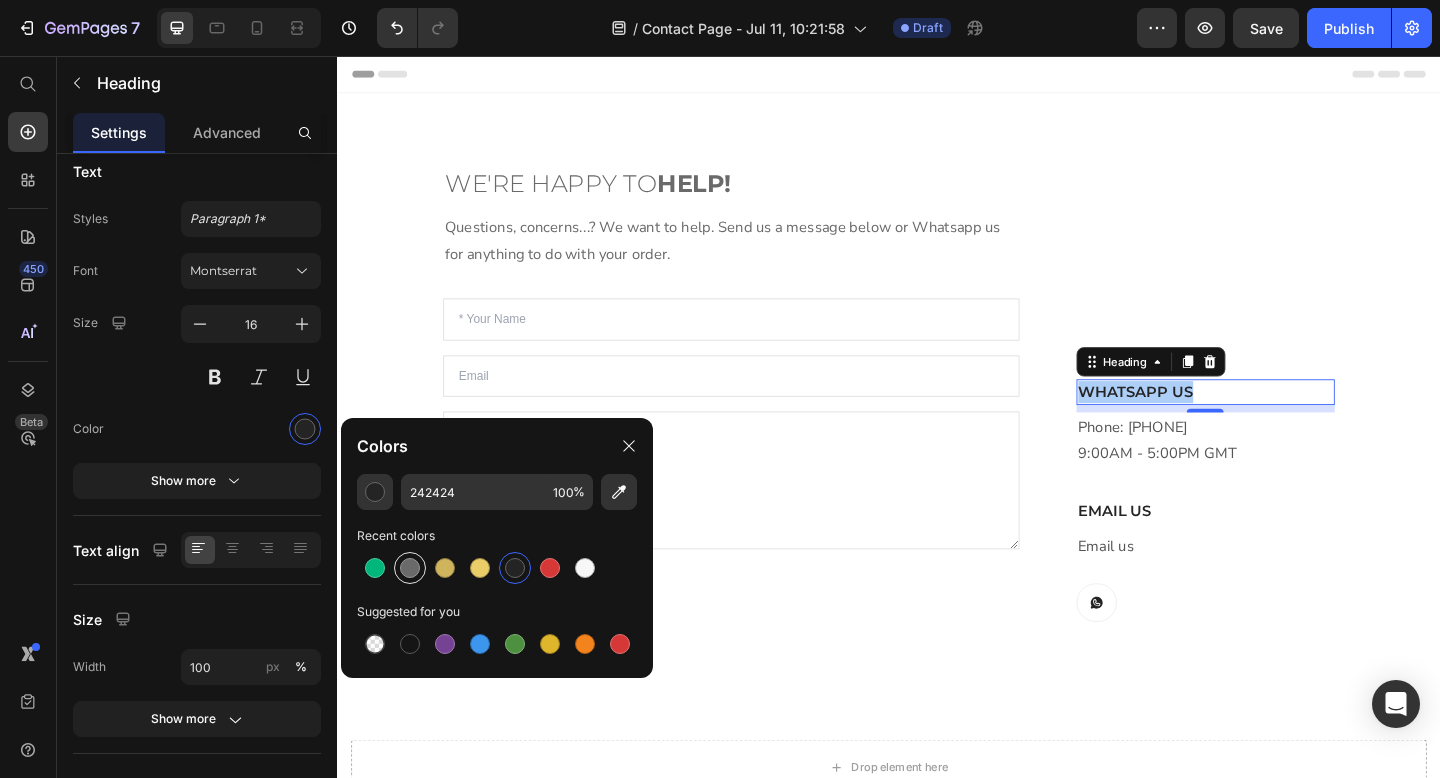 type on "6A6A6A" 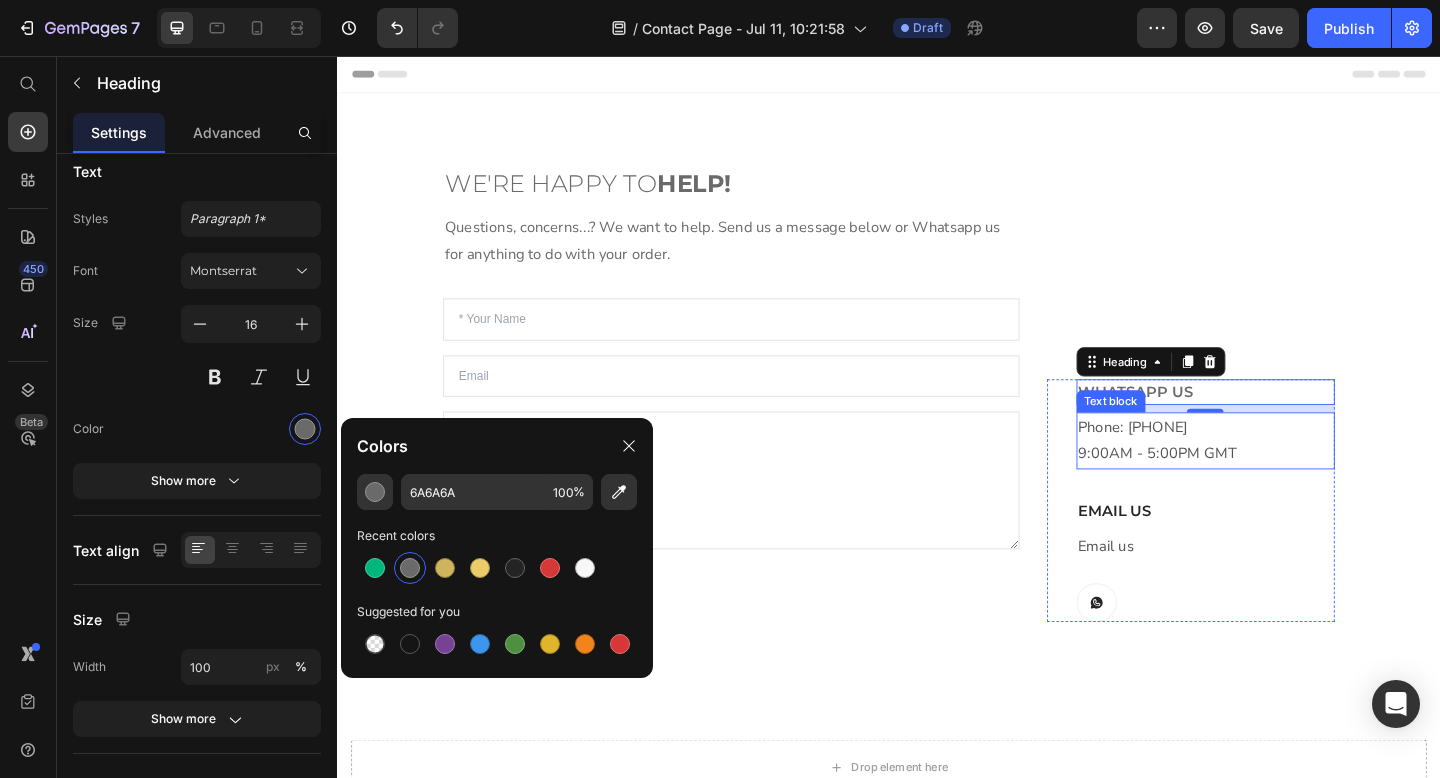 click on "Phone: [PHONE] [TIME] [TIMEZONE]" at bounding box center [1281, 475] 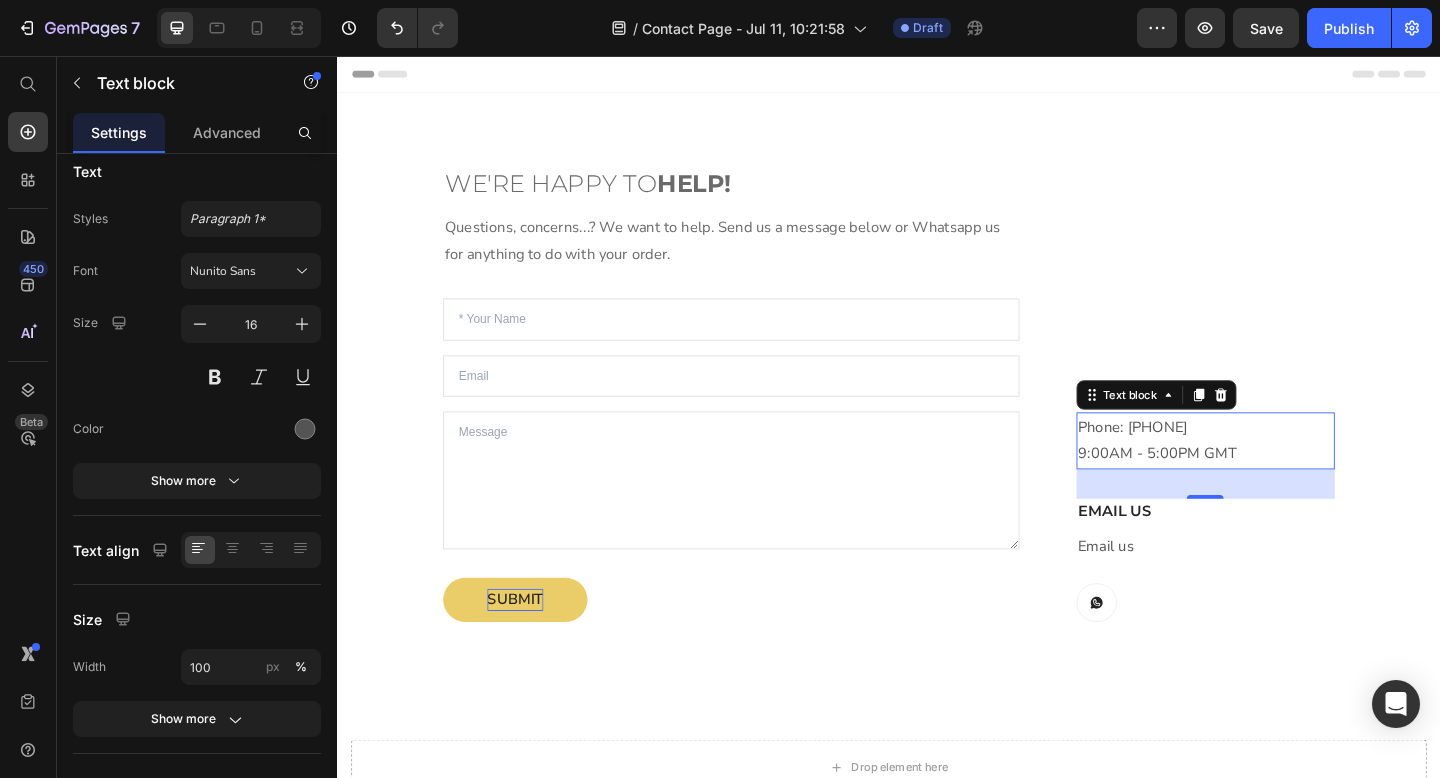 scroll, scrollTop: 0, scrollLeft: 0, axis: both 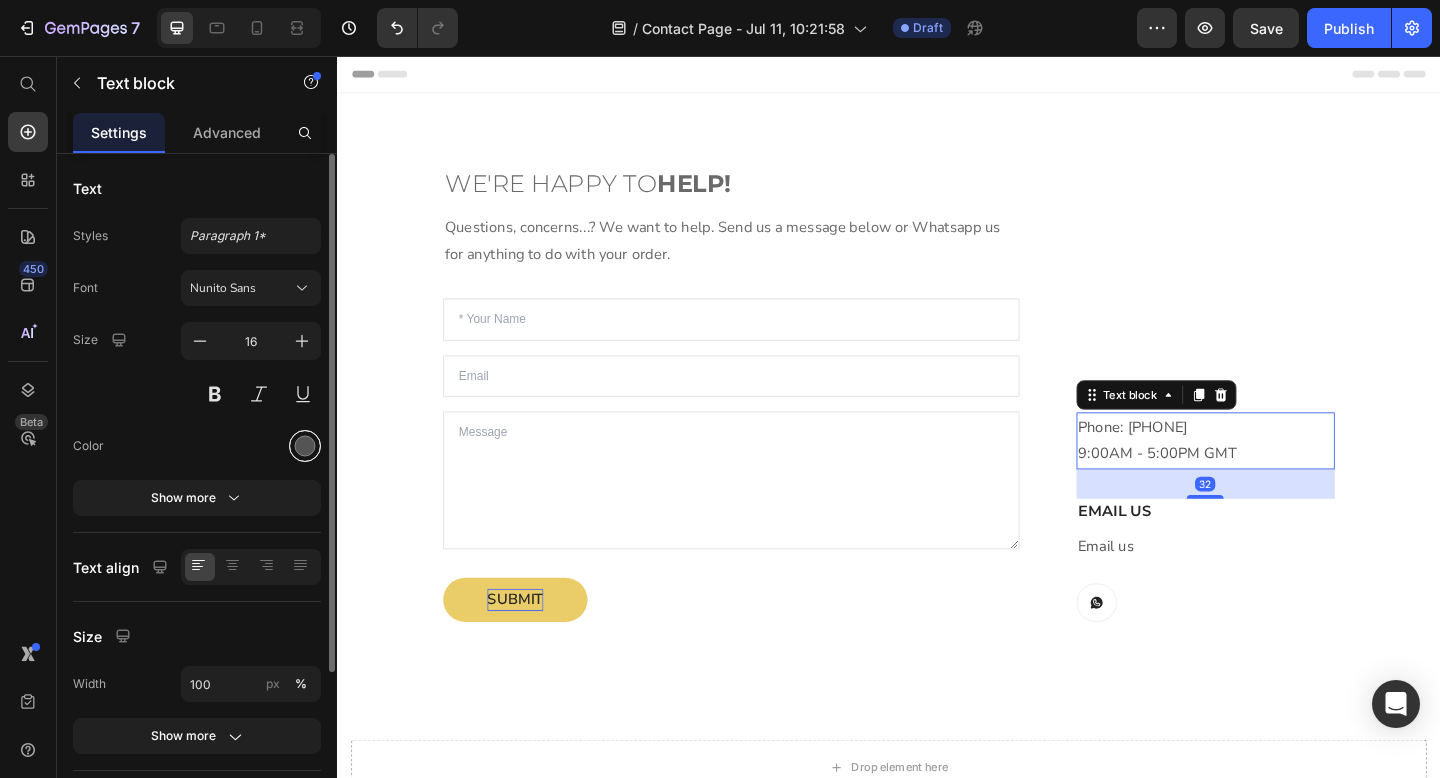 click at bounding box center (305, 446) 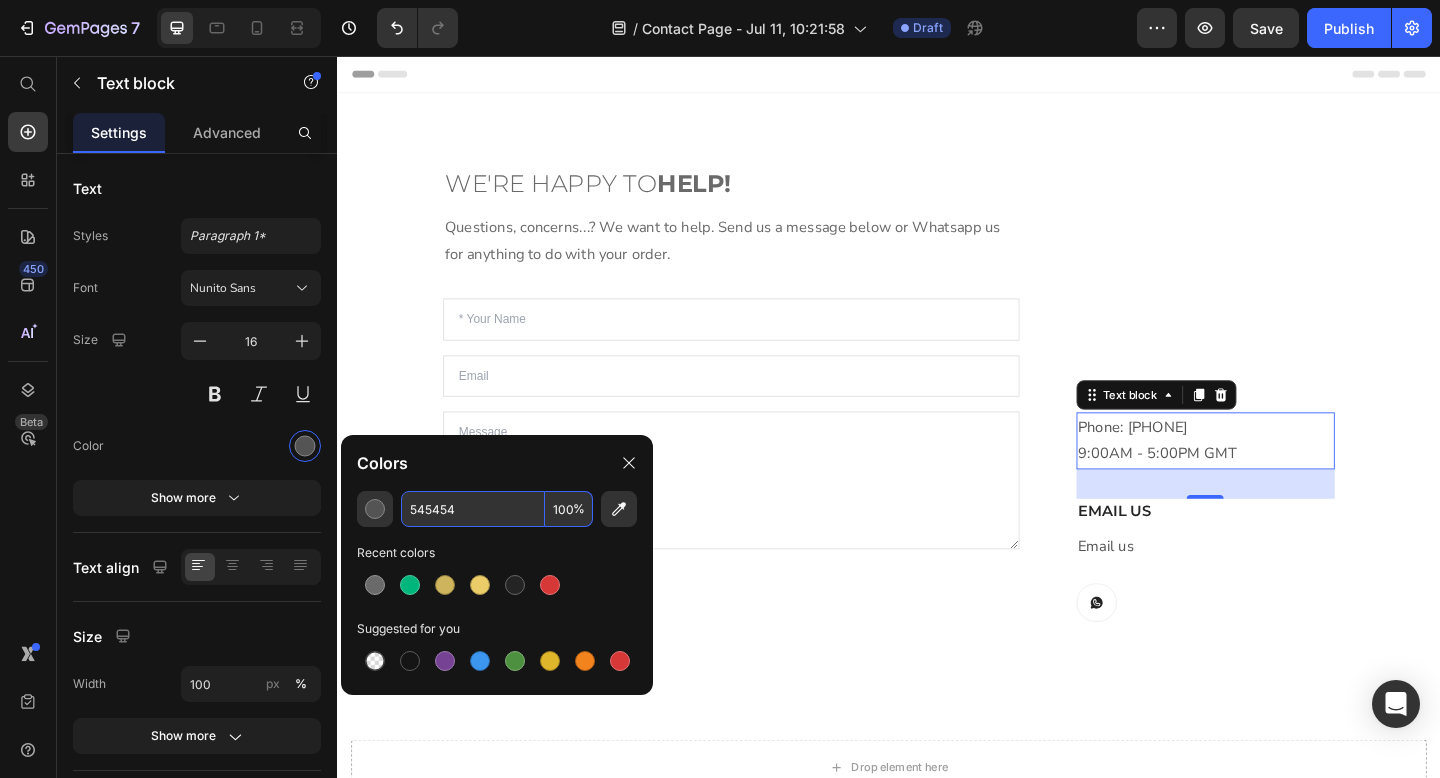 click on "545454" at bounding box center [473, 509] 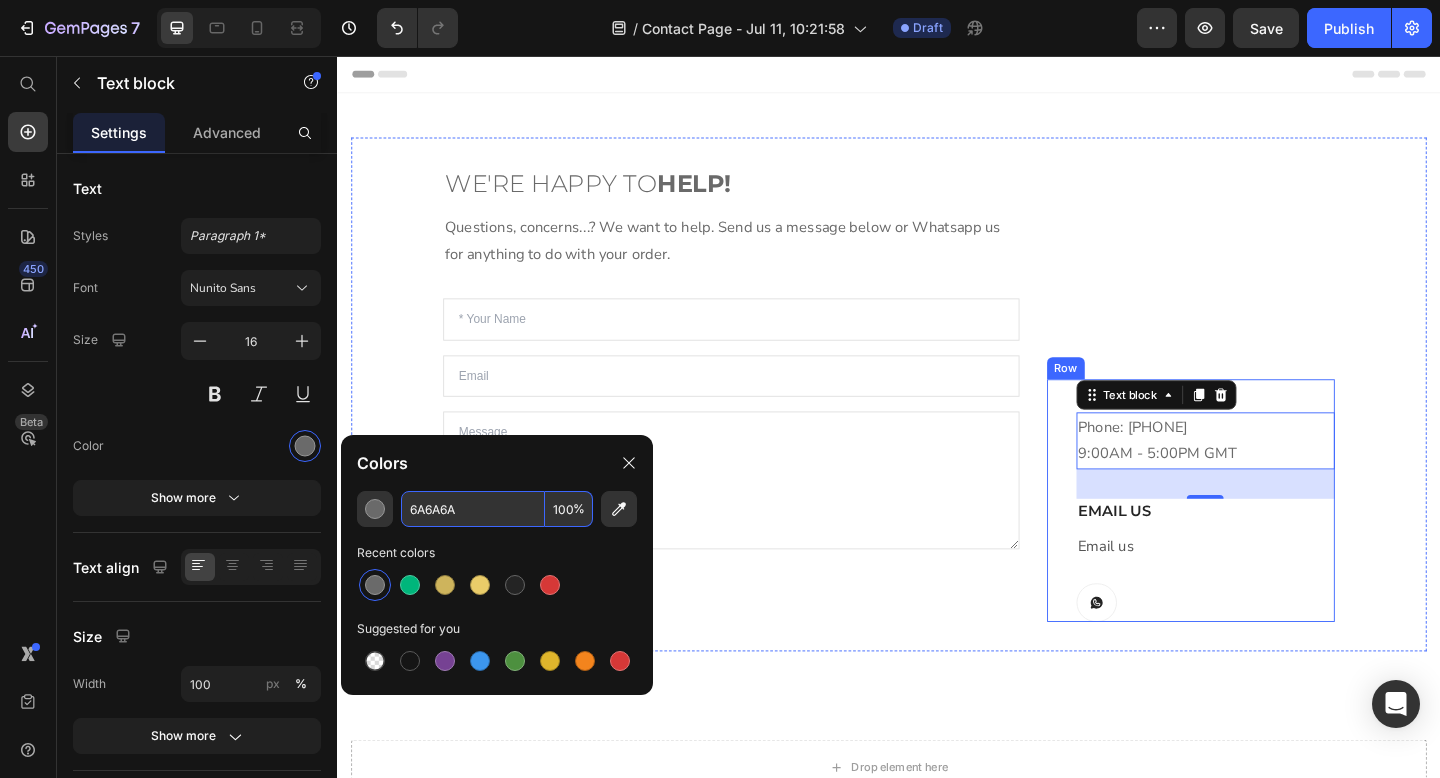 click on "Button Row" at bounding box center [1281, 651] 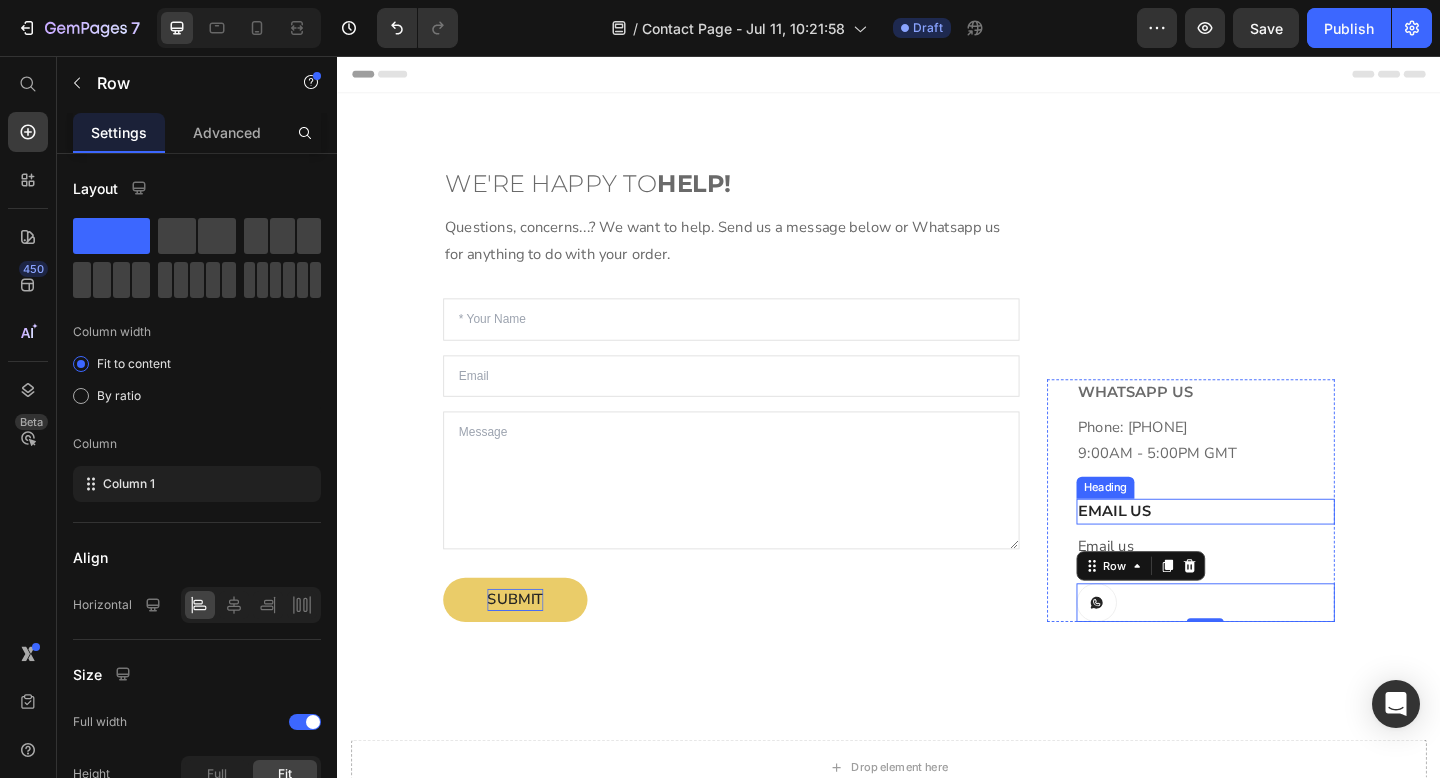 click on "Email us" at bounding box center [1281, 552] 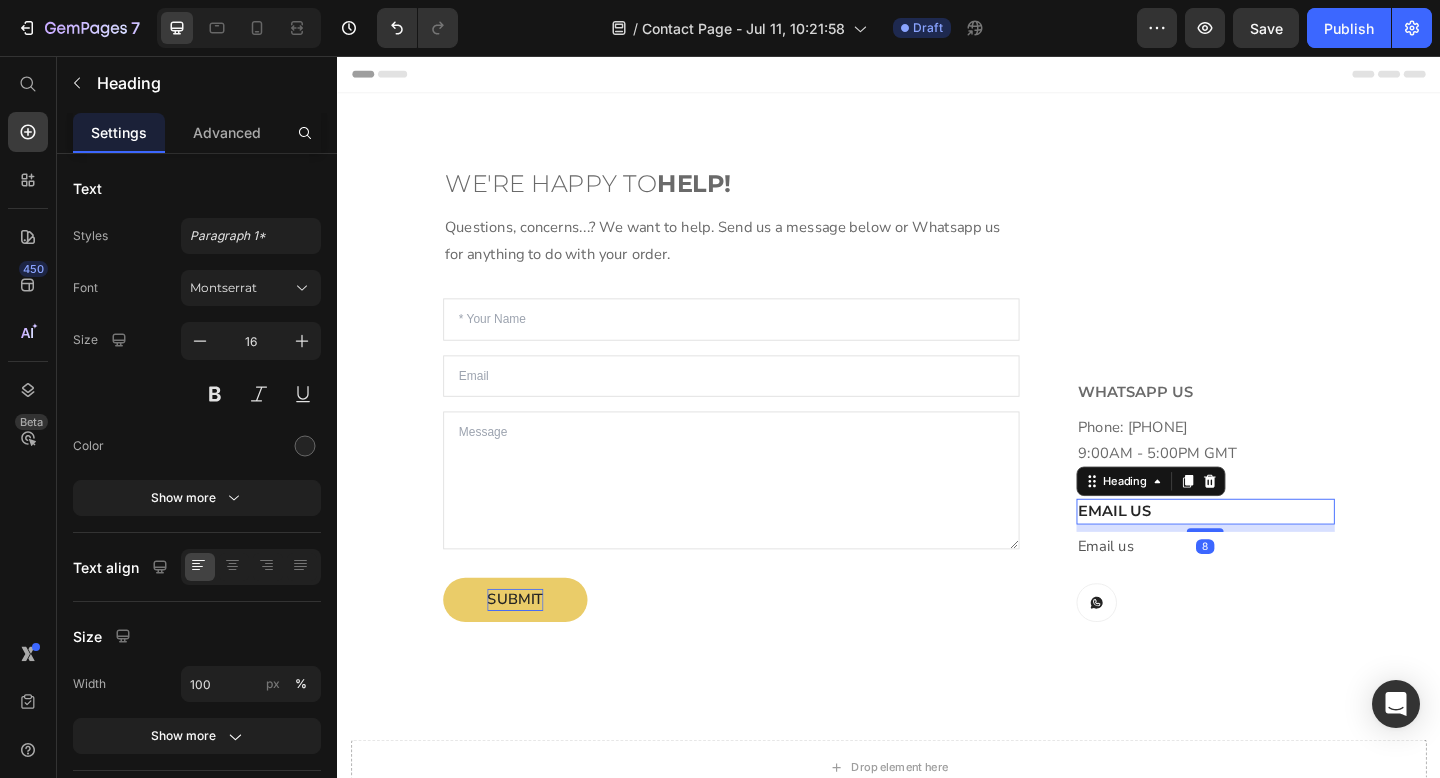 click on "Email us" at bounding box center [1281, 552] 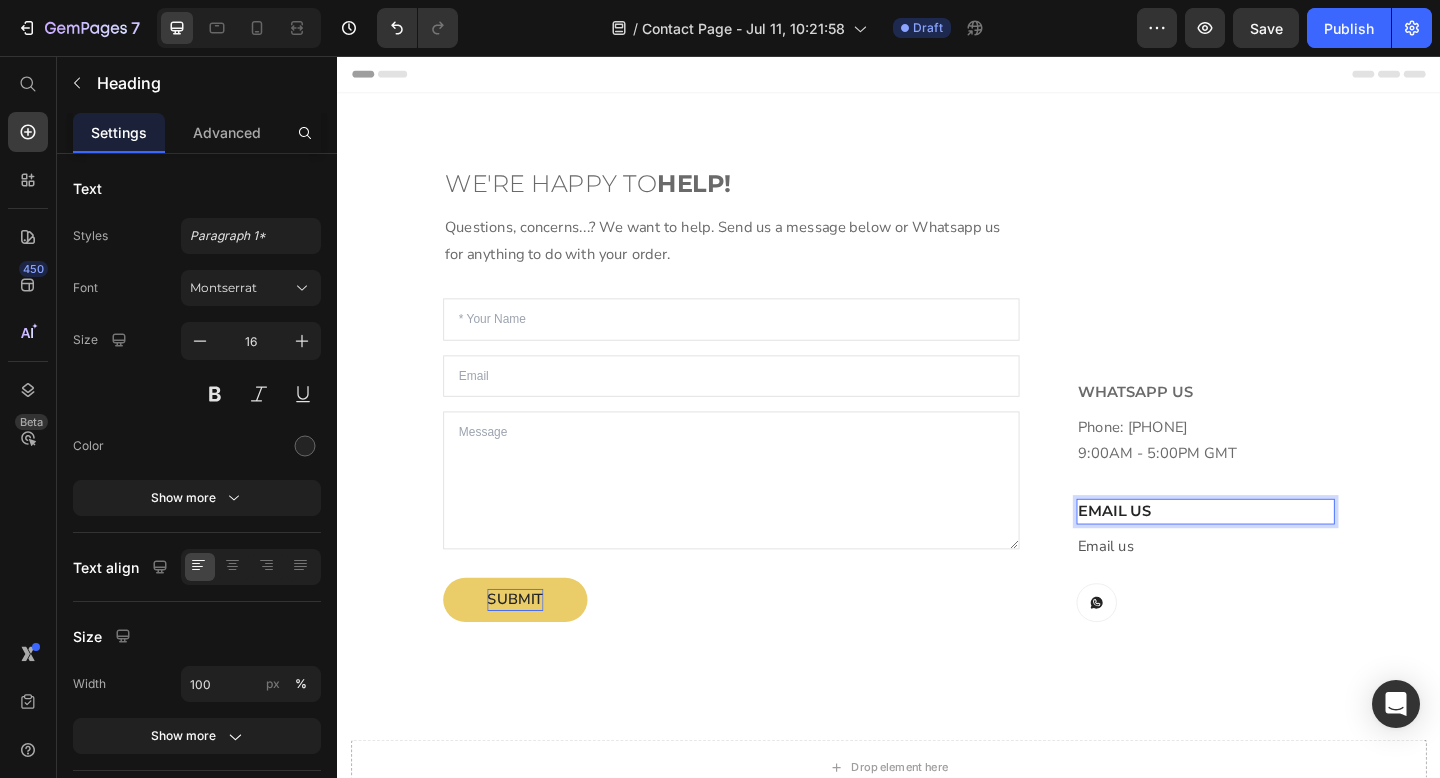 click on "Email us" at bounding box center (1281, 552) 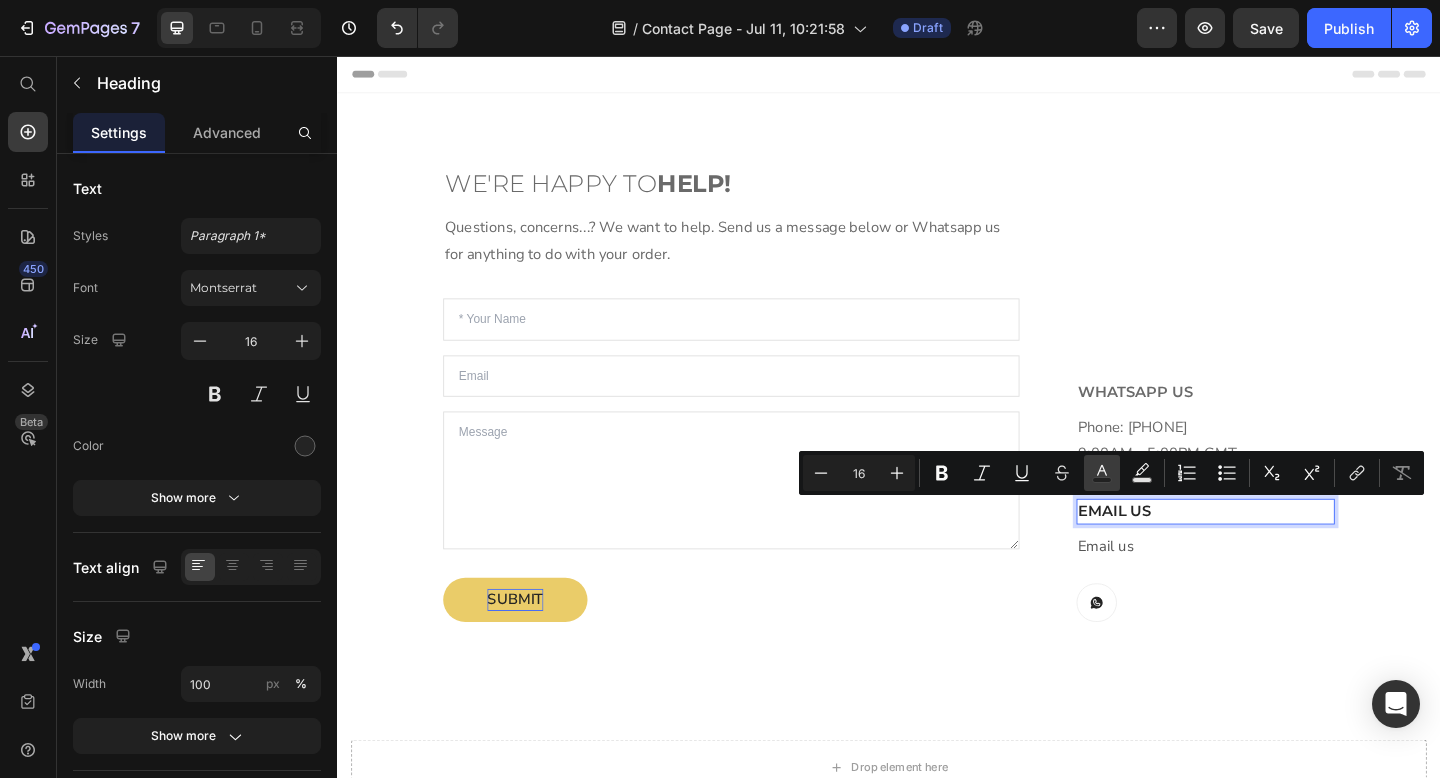 click 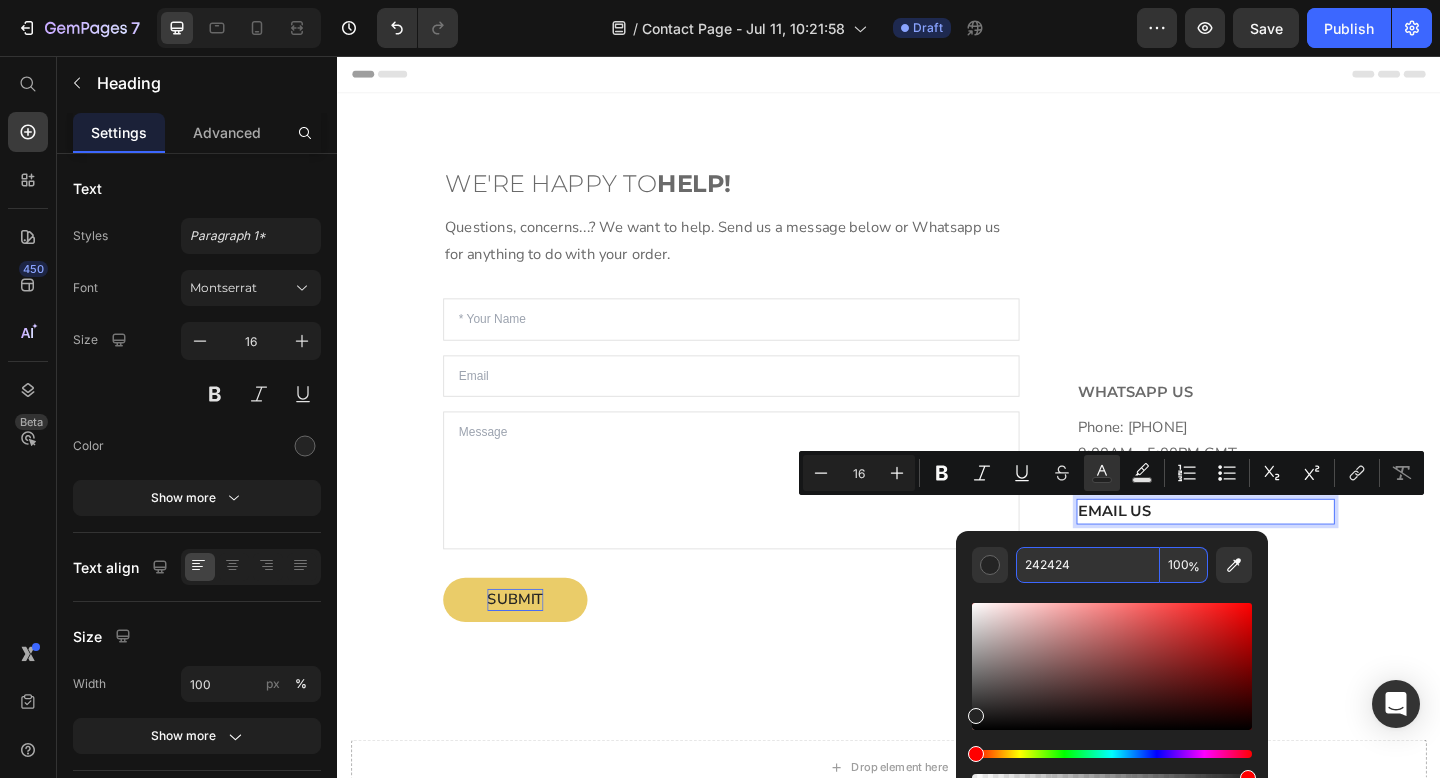 click on "242424" at bounding box center [1088, 565] 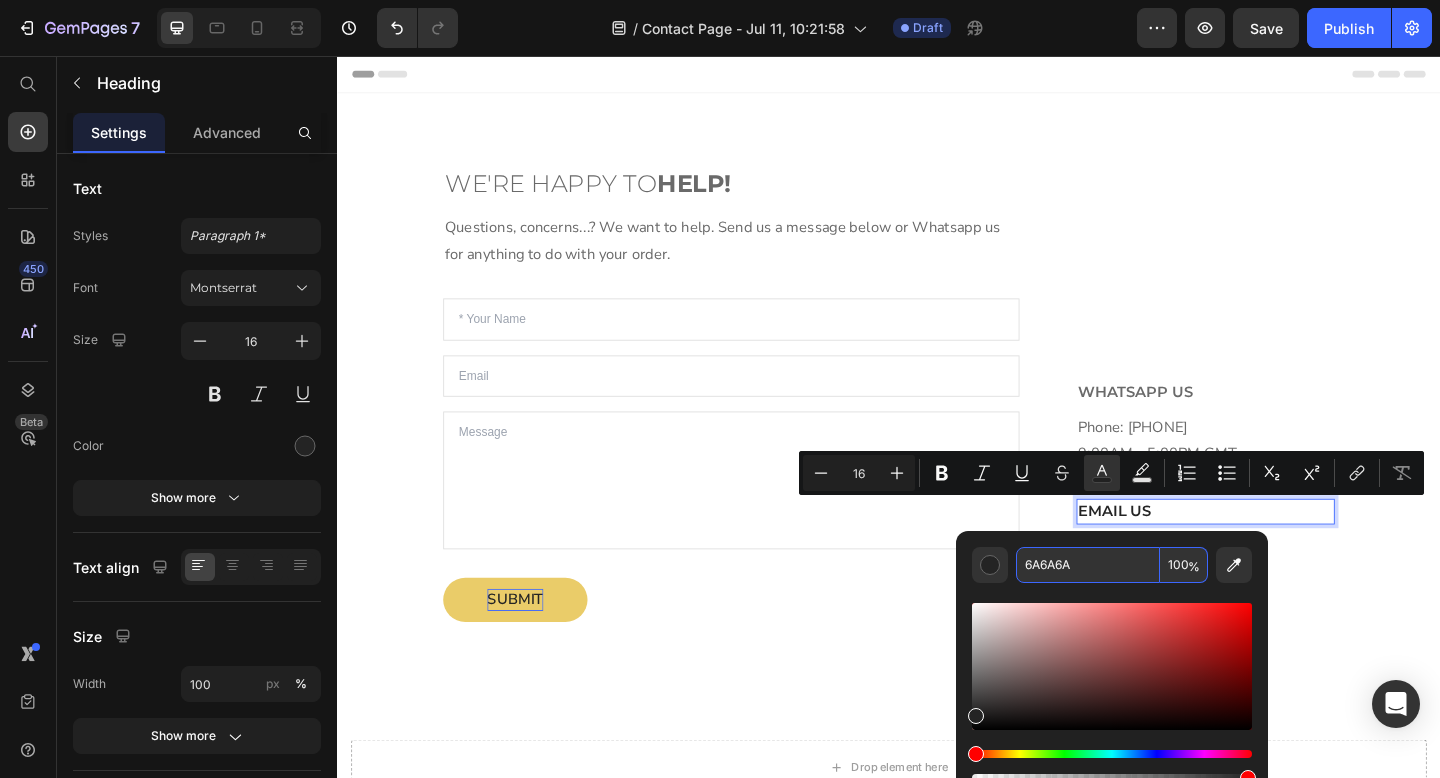 type on "6A6A6A" 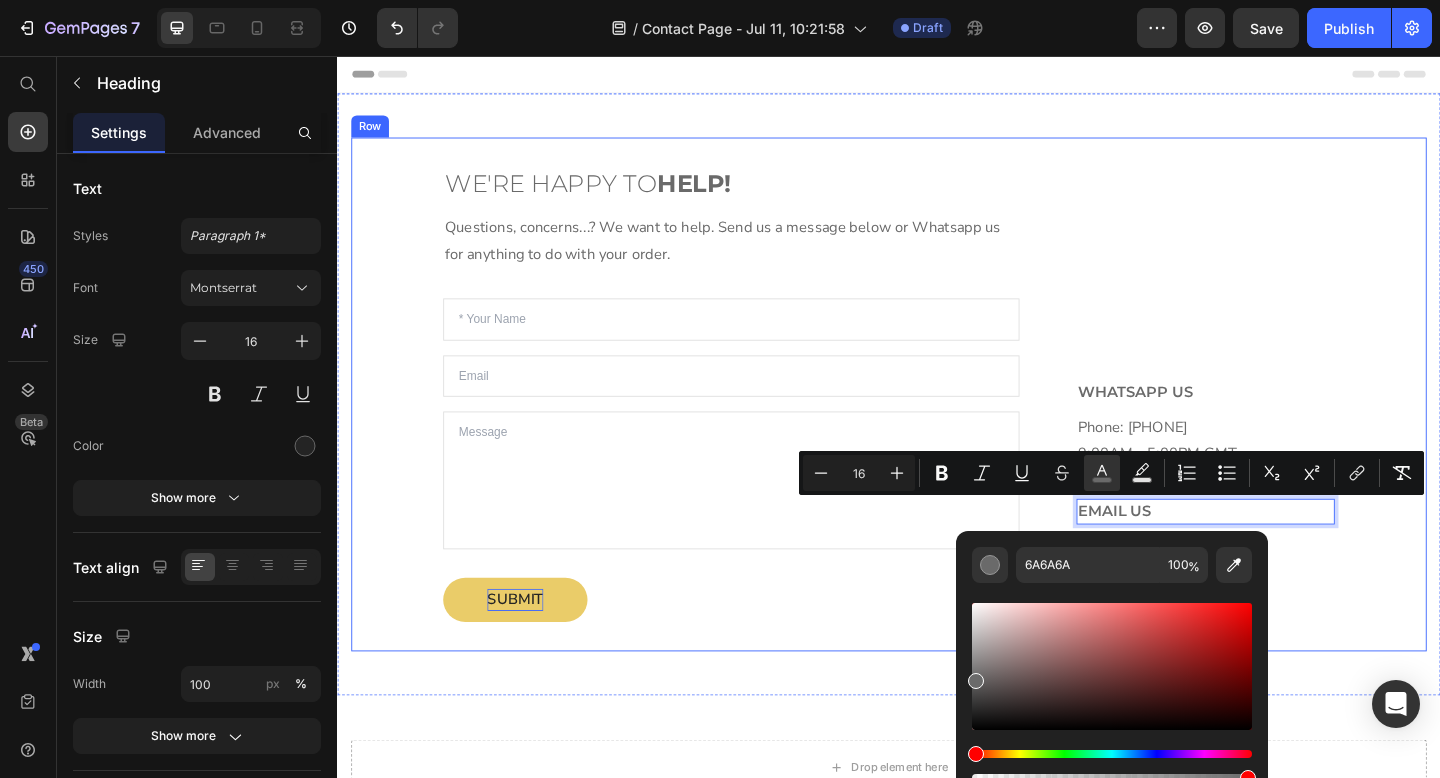 click on "Whatsapp us Heading Phone: [PHONE] [TIME] [TIMEZONE] Text block Email us  Heading   8 Email us  Text block
Button Row Row" at bounding box center [1265, 424] 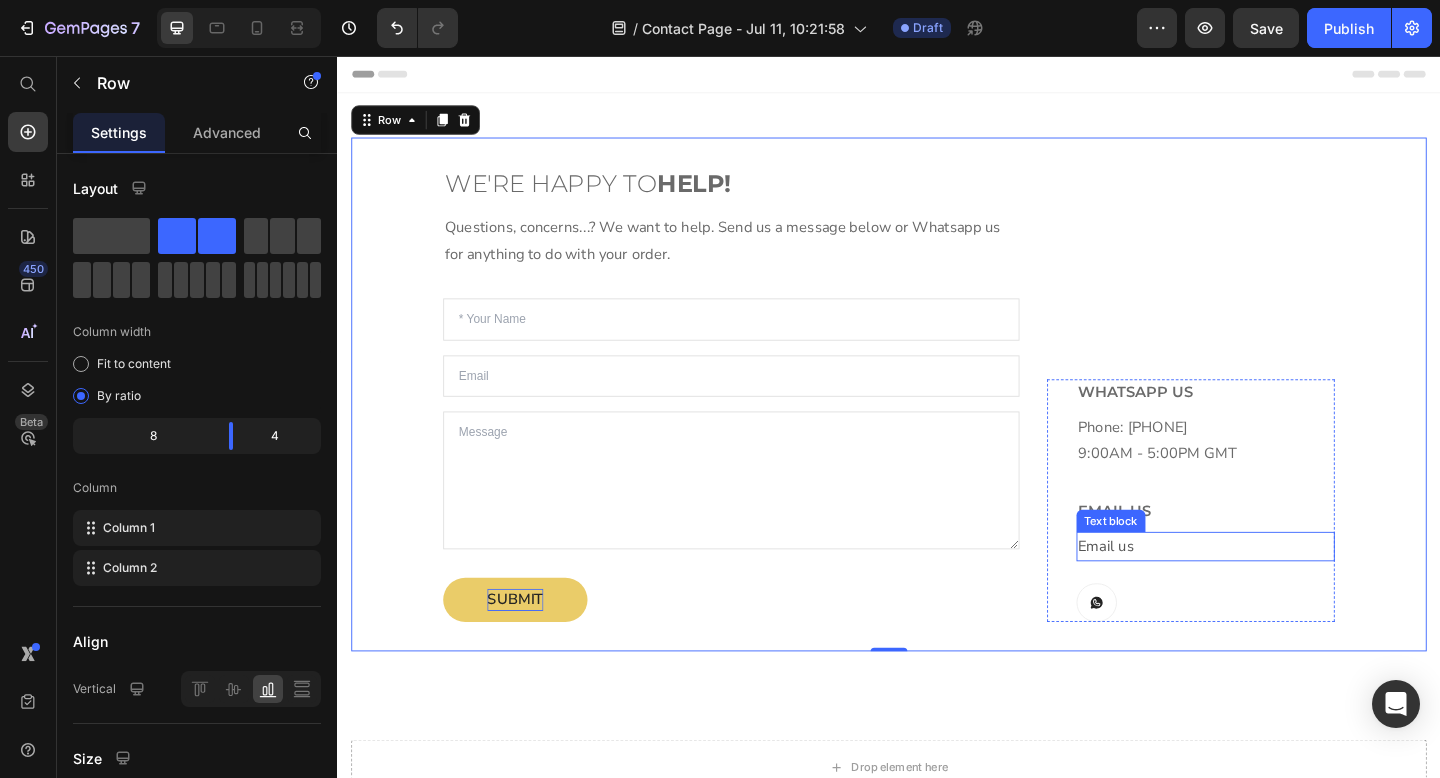 click on "Email us" at bounding box center (1281, 590) 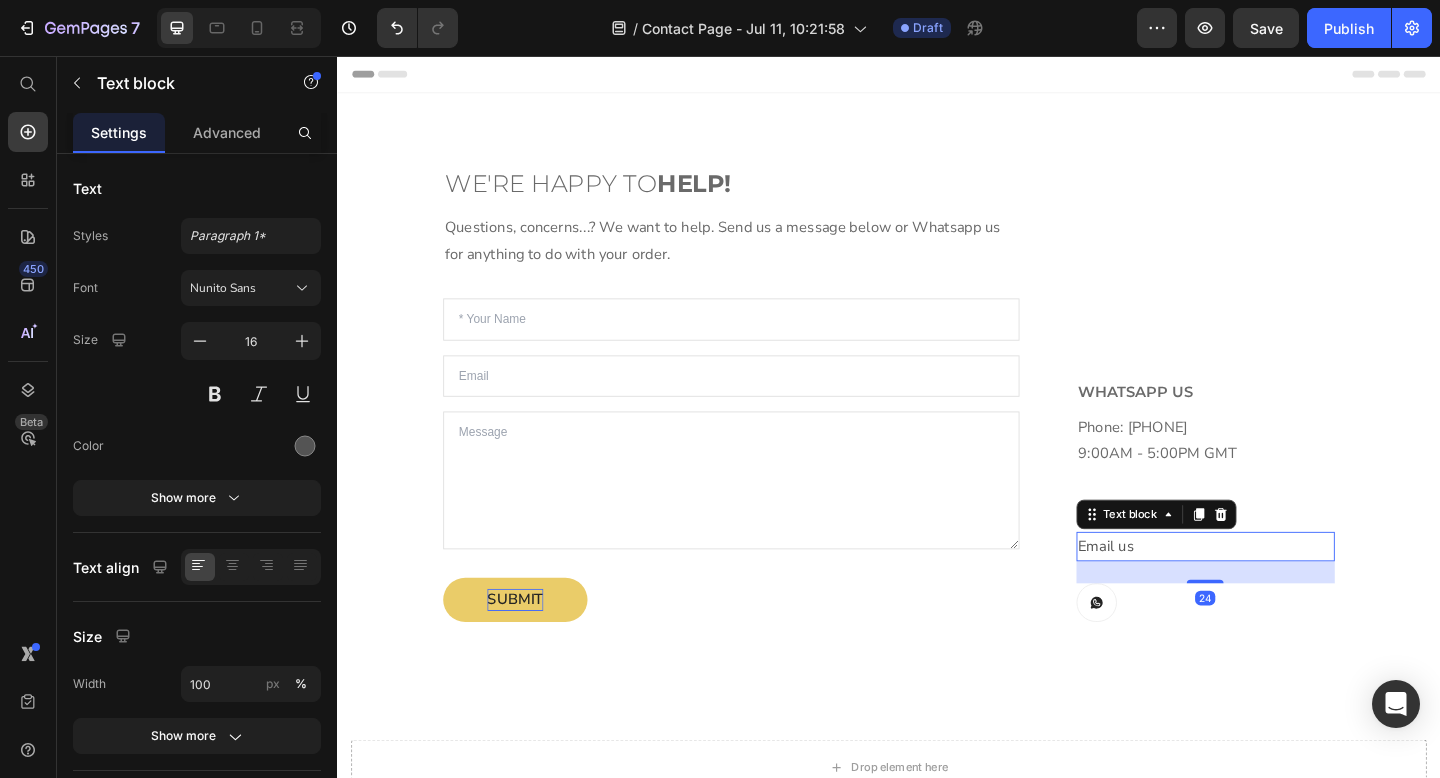 click on "Email us" at bounding box center [1281, 590] 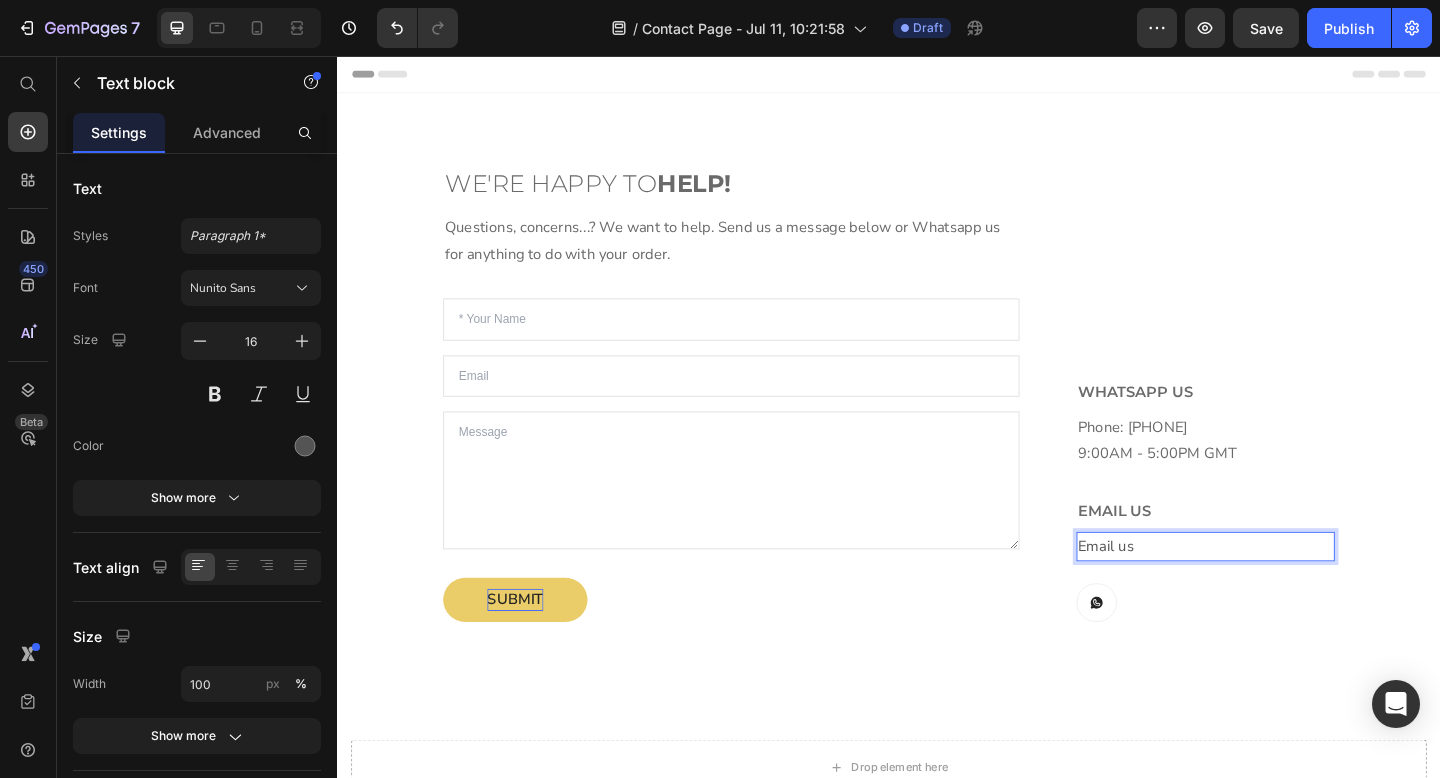 click on "Email us" at bounding box center [1281, 590] 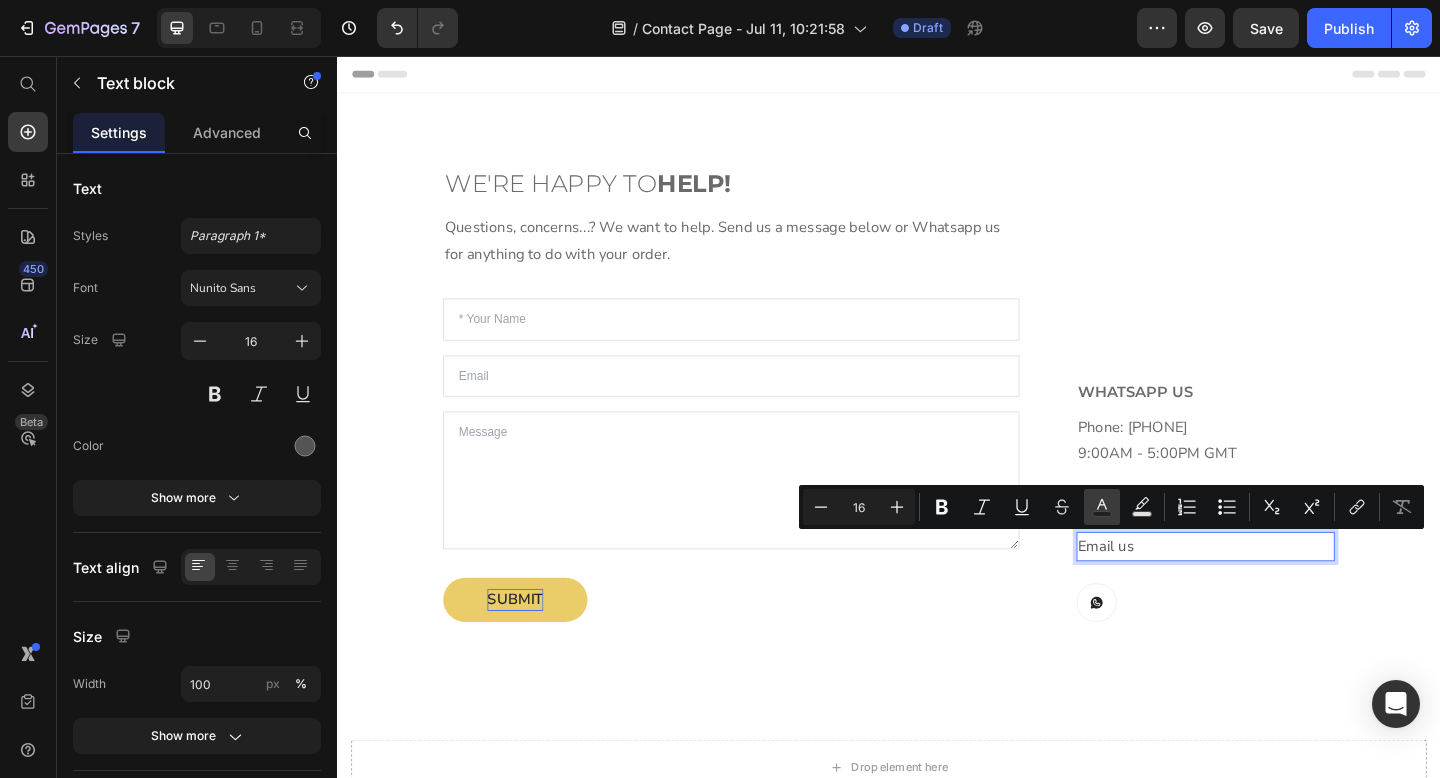click 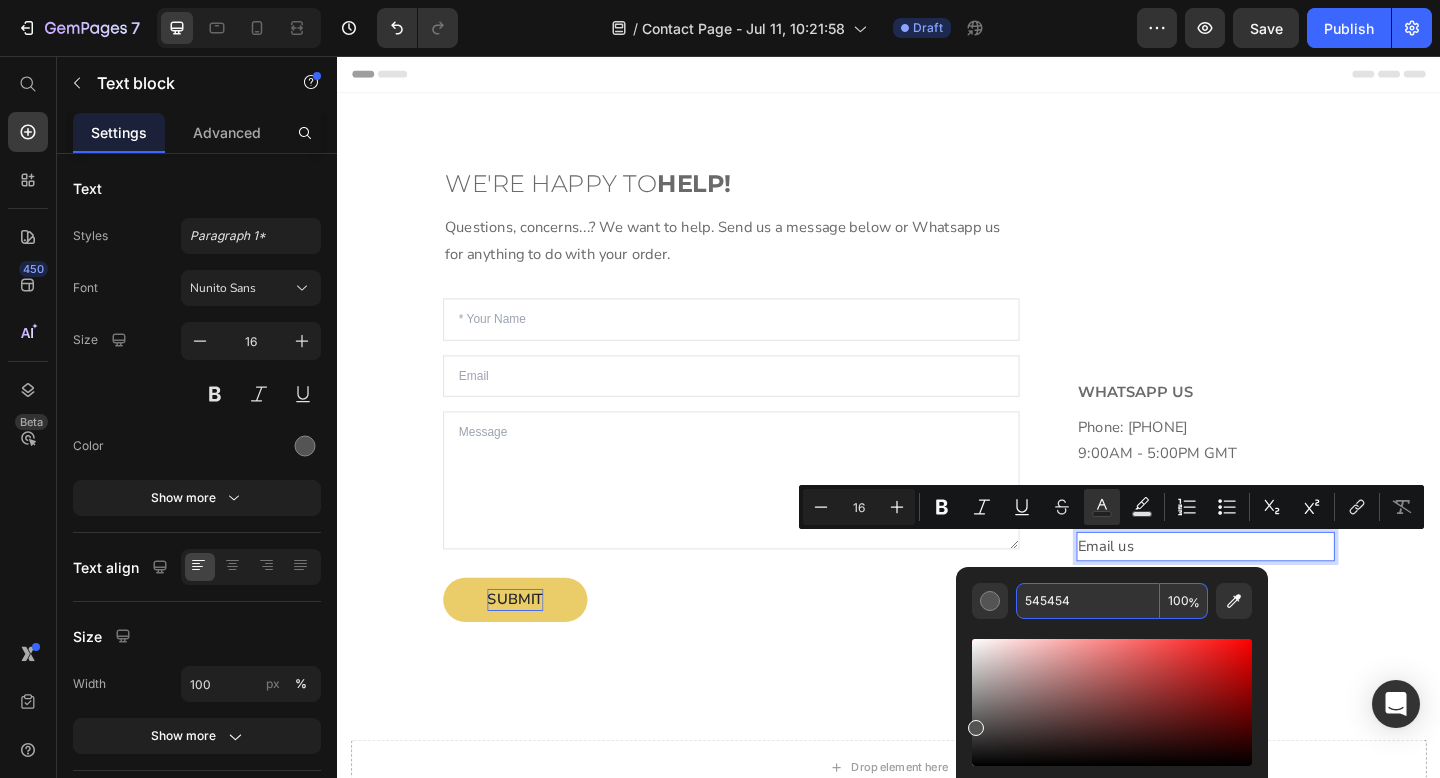 click on "545454" at bounding box center [1088, 601] 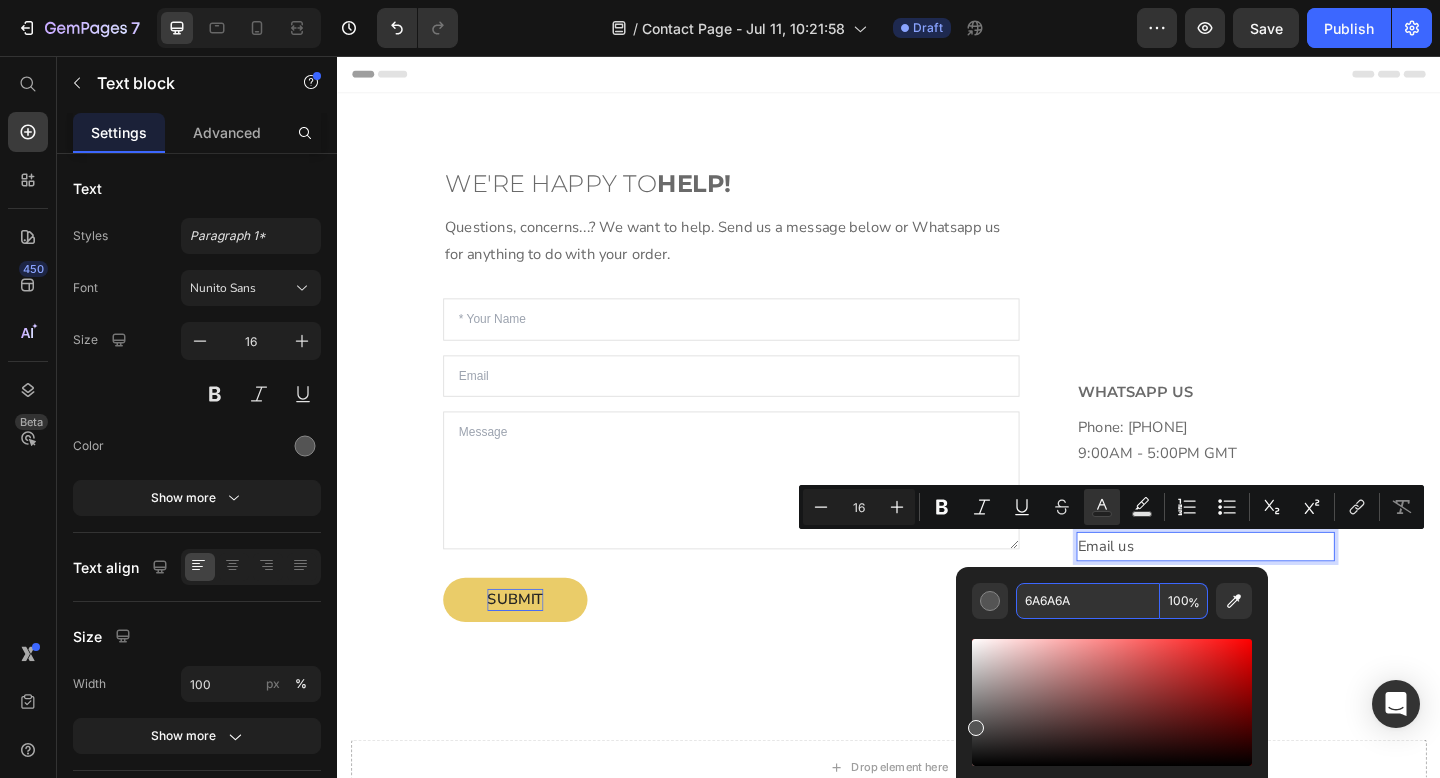 type on "6A6A6A" 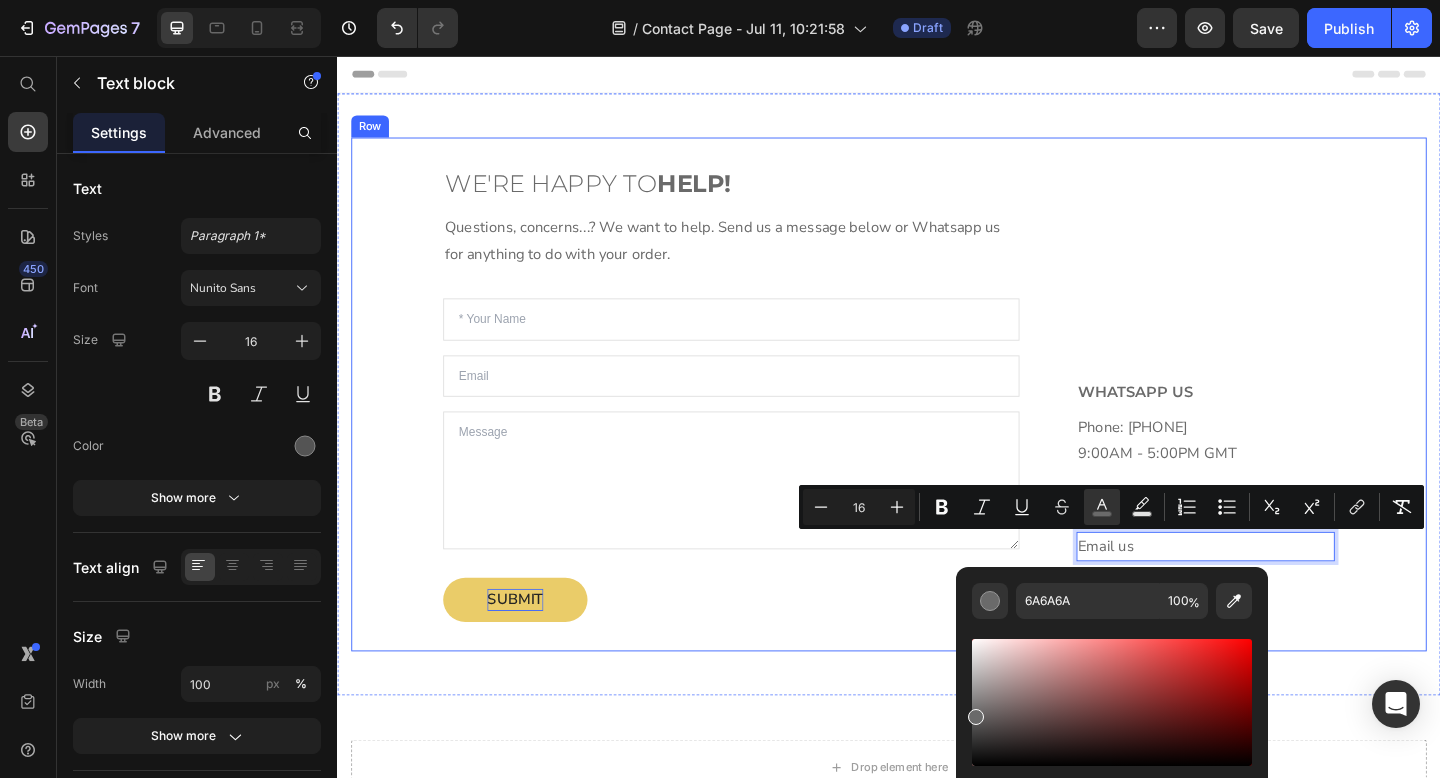 click on "Whatsapp us Heading Phone: [PHONE] 9:00AM - 5:00PM GMT Text block ⁠⁠⁠⁠⁠⁠⁠ Email us  Heading Email us  Text block   24
Button Row Row" at bounding box center (1265, 424) 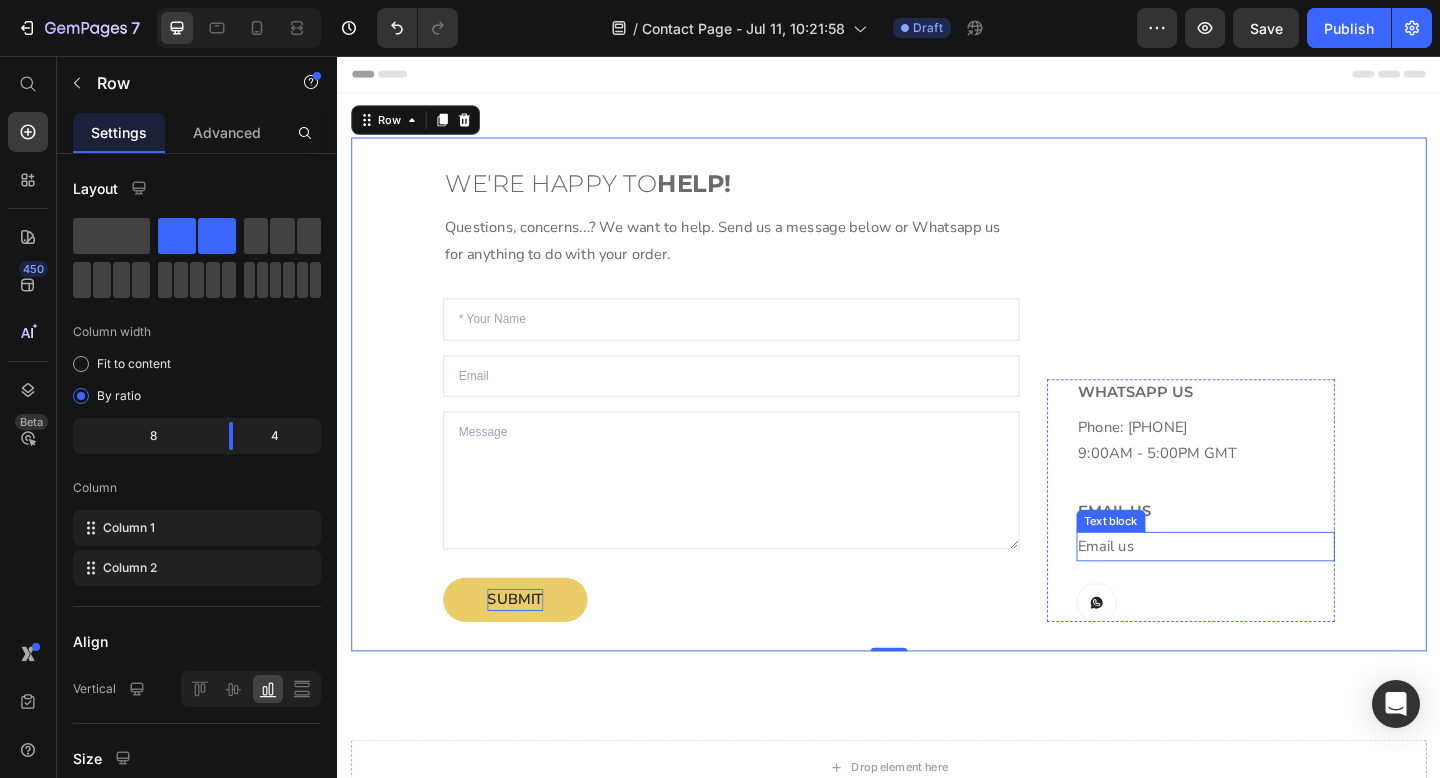 click on "Email us" at bounding box center (1281, 590) 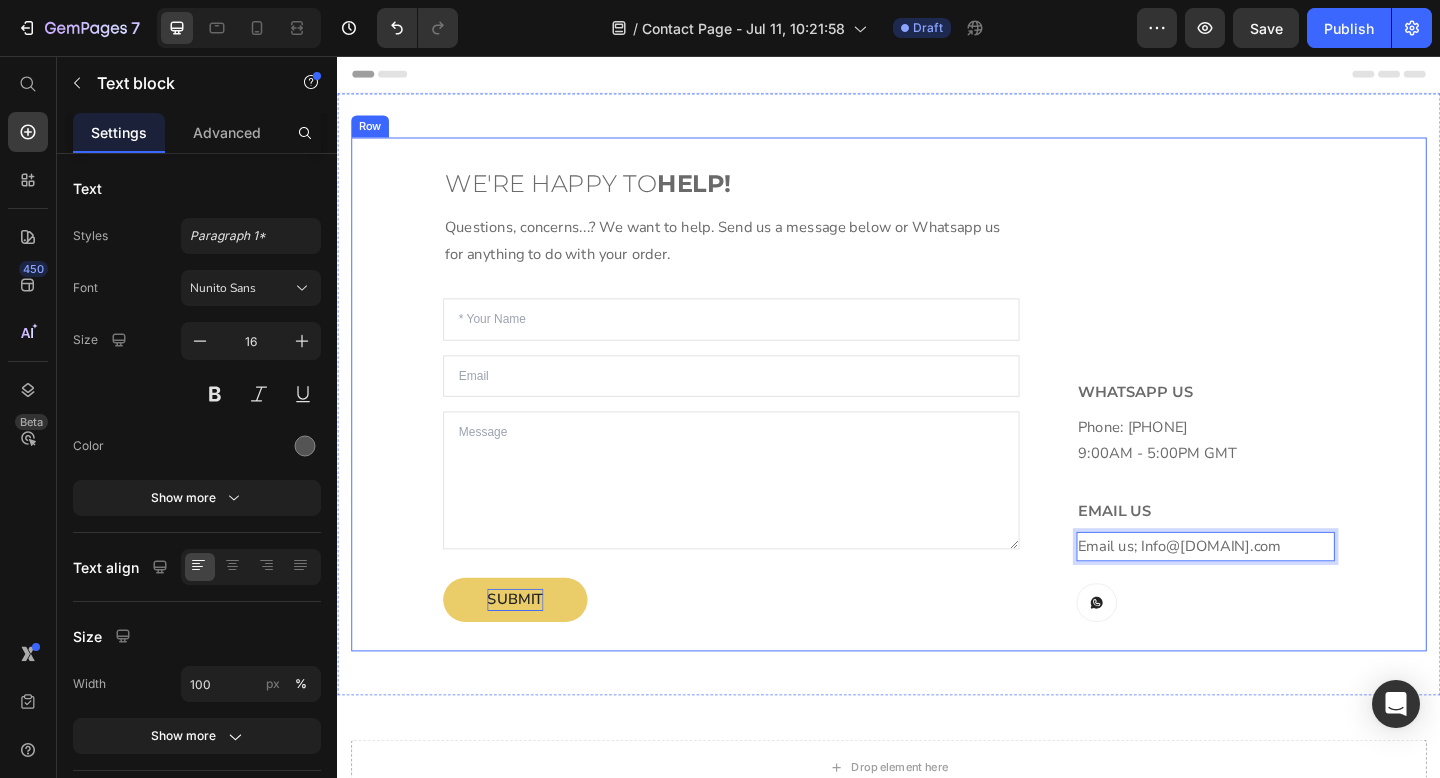 click on "We're happy to  help! Heading Questions, concerns...? We want to help. Send us a message below or Whatsapp us for anything to do with your order. Text block Text Field Email Field Text Area SUBMIT Submit Button Contact Form Whatsapp us Heading Phone: [PHONE] [TIME] [TIMEZONE] Text block ⁠⁠⁠⁠⁠⁠⁠ Email us  Heading Email us; Info@[DOMAIN].com Text block   24
Button Row Row Row" at bounding box center (937, 424) 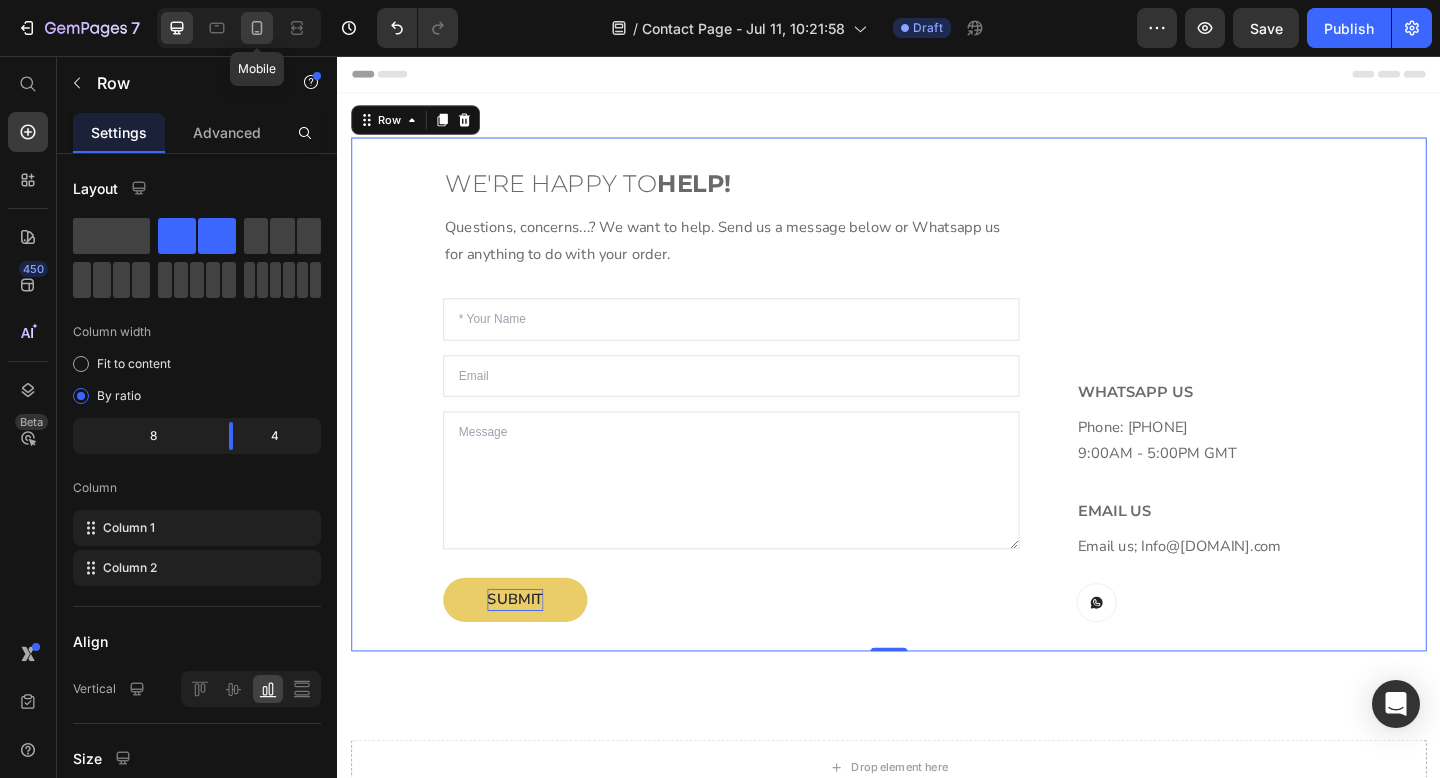 click 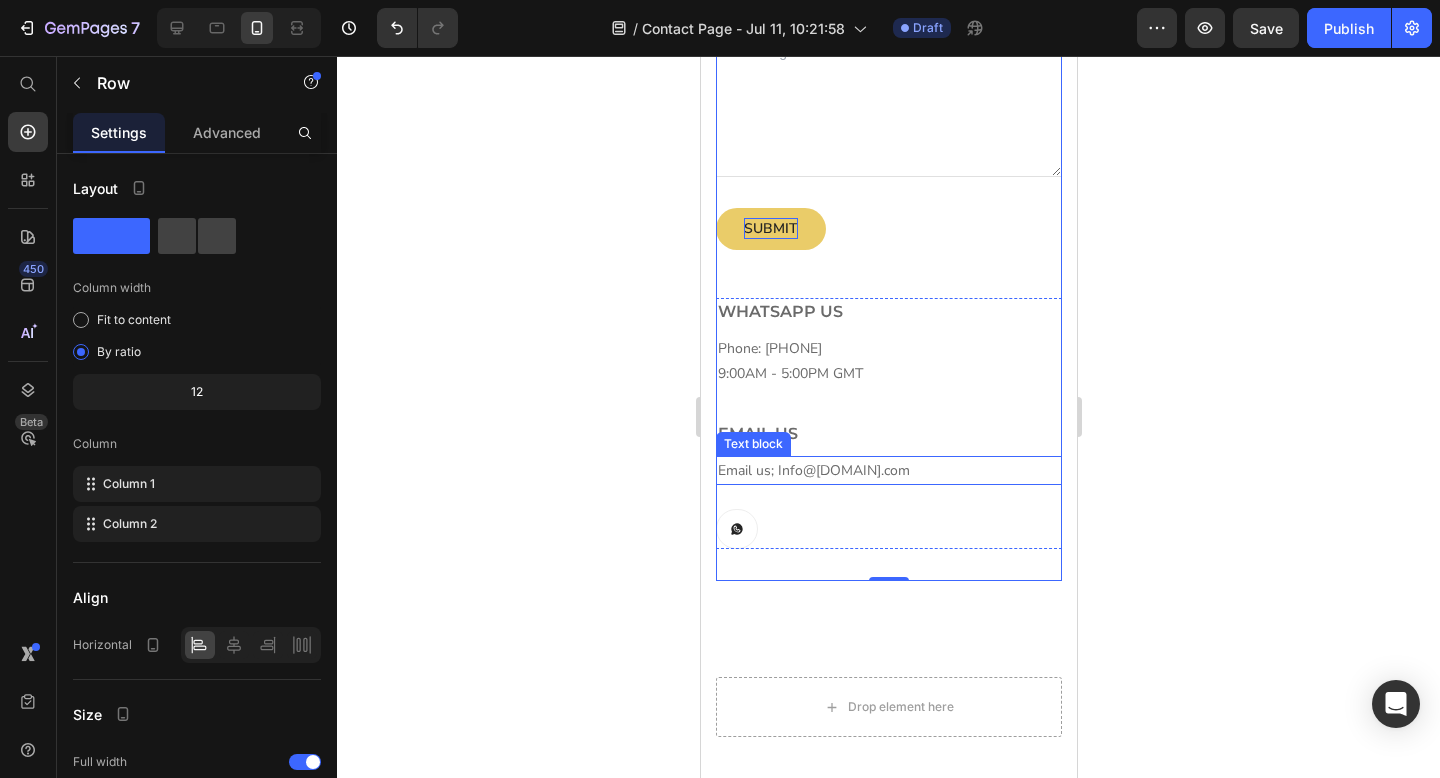 scroll, scrollTop: 470, scrollLeft: 0, axis: vertical 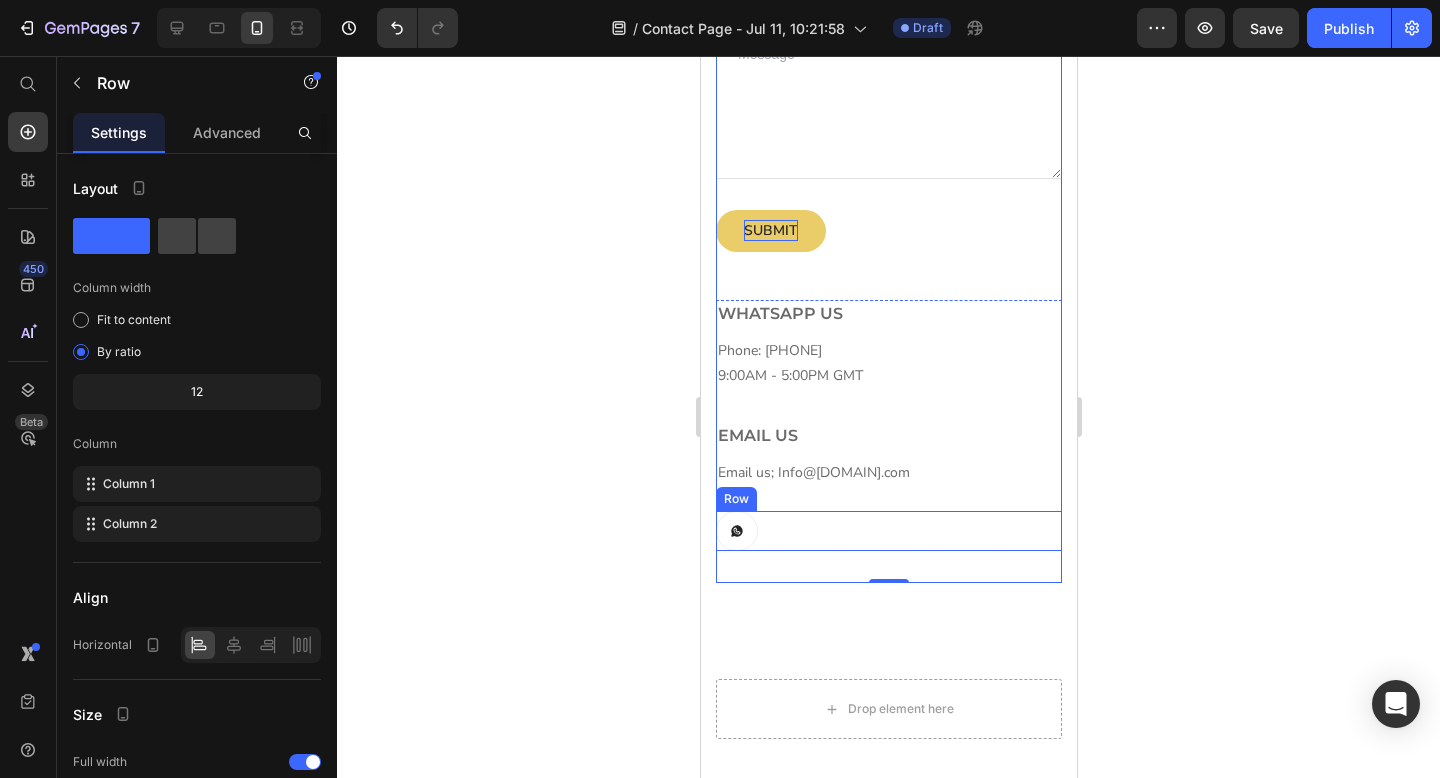 click on "Button Row" at bounding box center (888, 531) 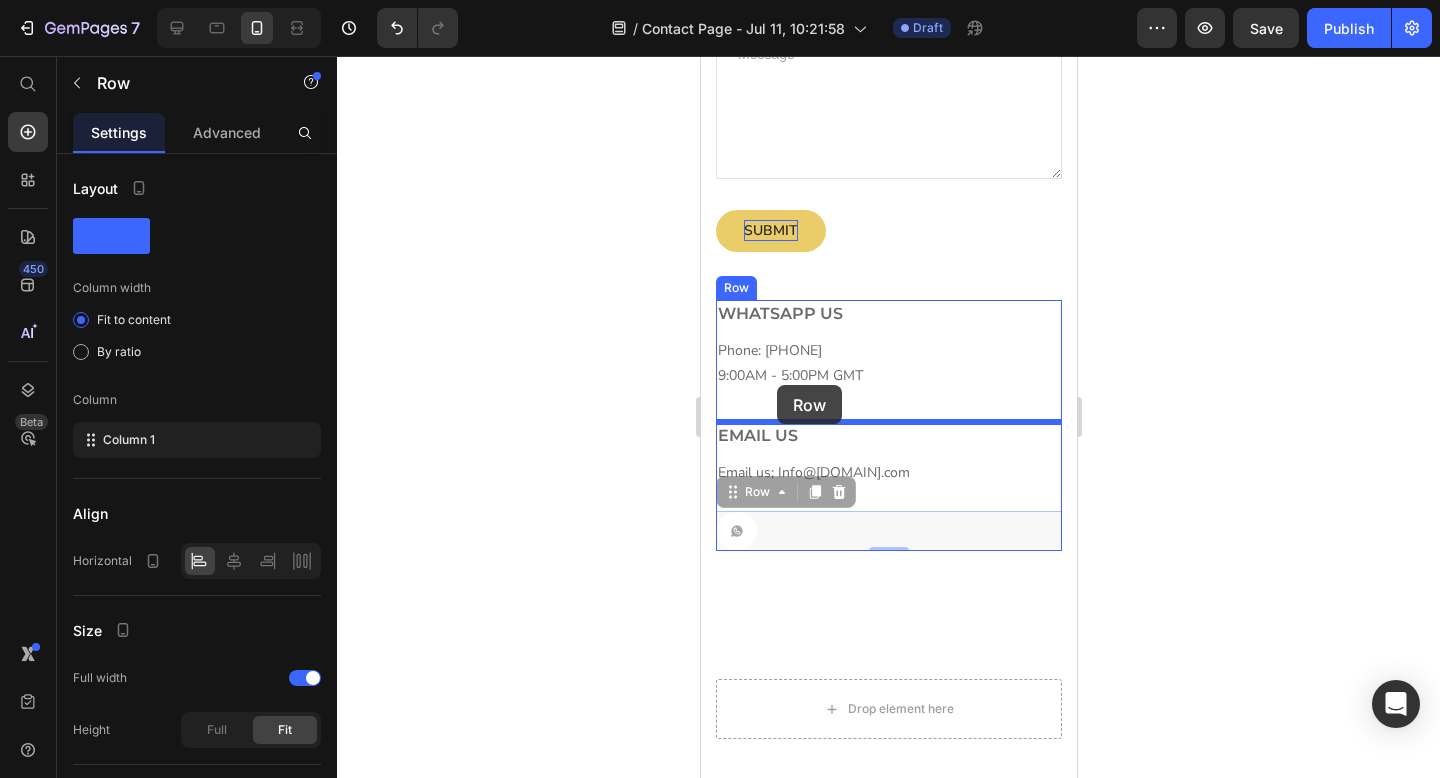 drag, startPoint x: 776, startPoint y: 528, endPoint x: 776, endPoint y: 384, distance: 144 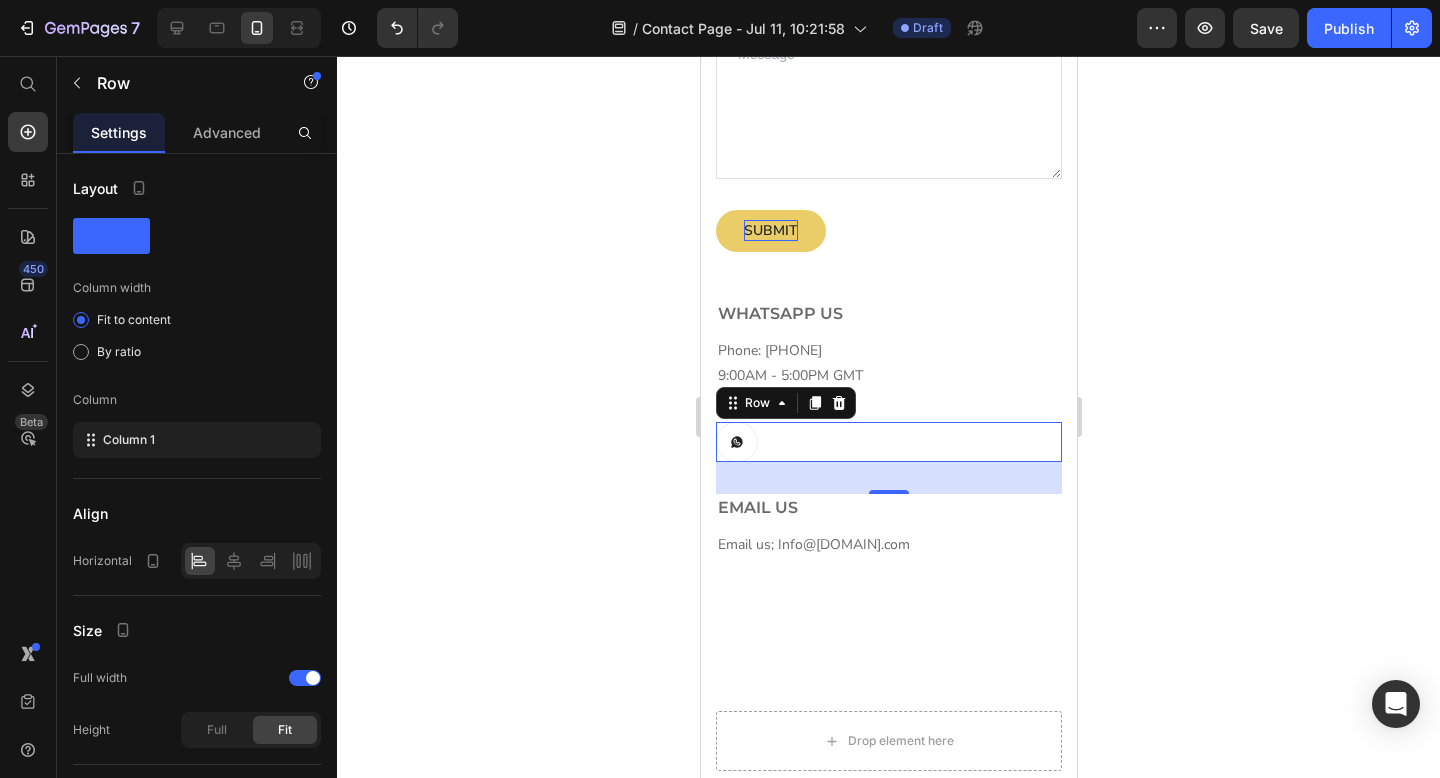 click 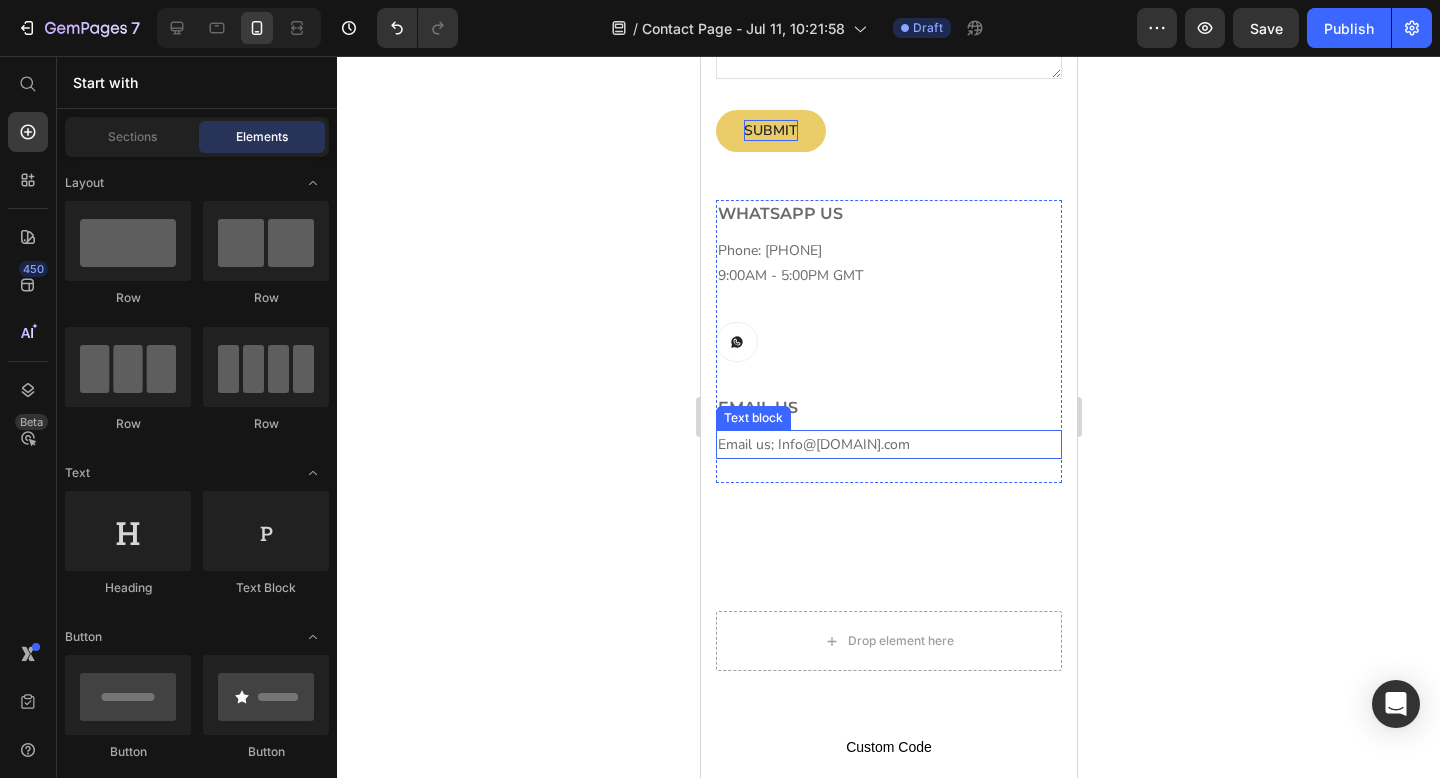 scroll, scrollTop: 575, scrollLeft: 0, axis: vertical 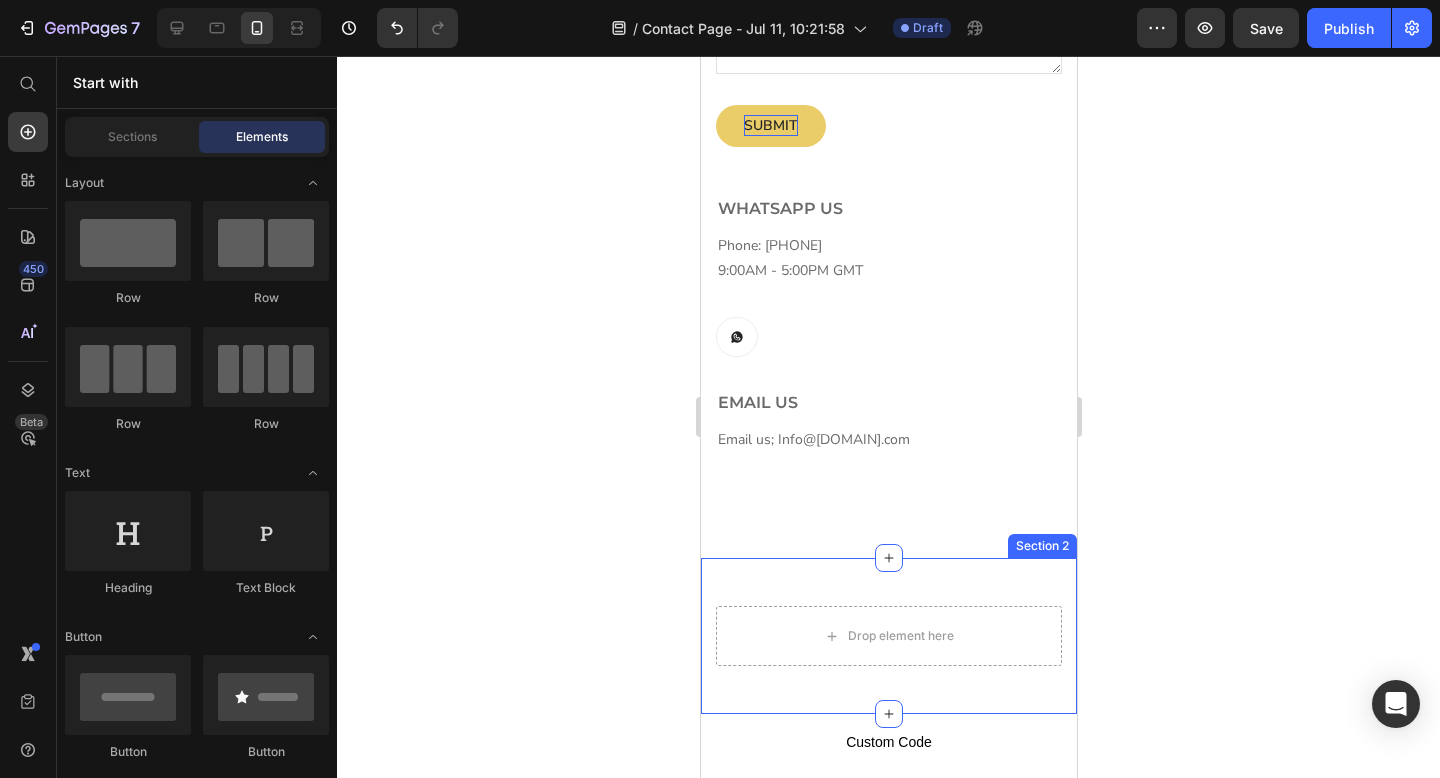 click on "Drop element here Section 2" at bounding box center [888, 636] 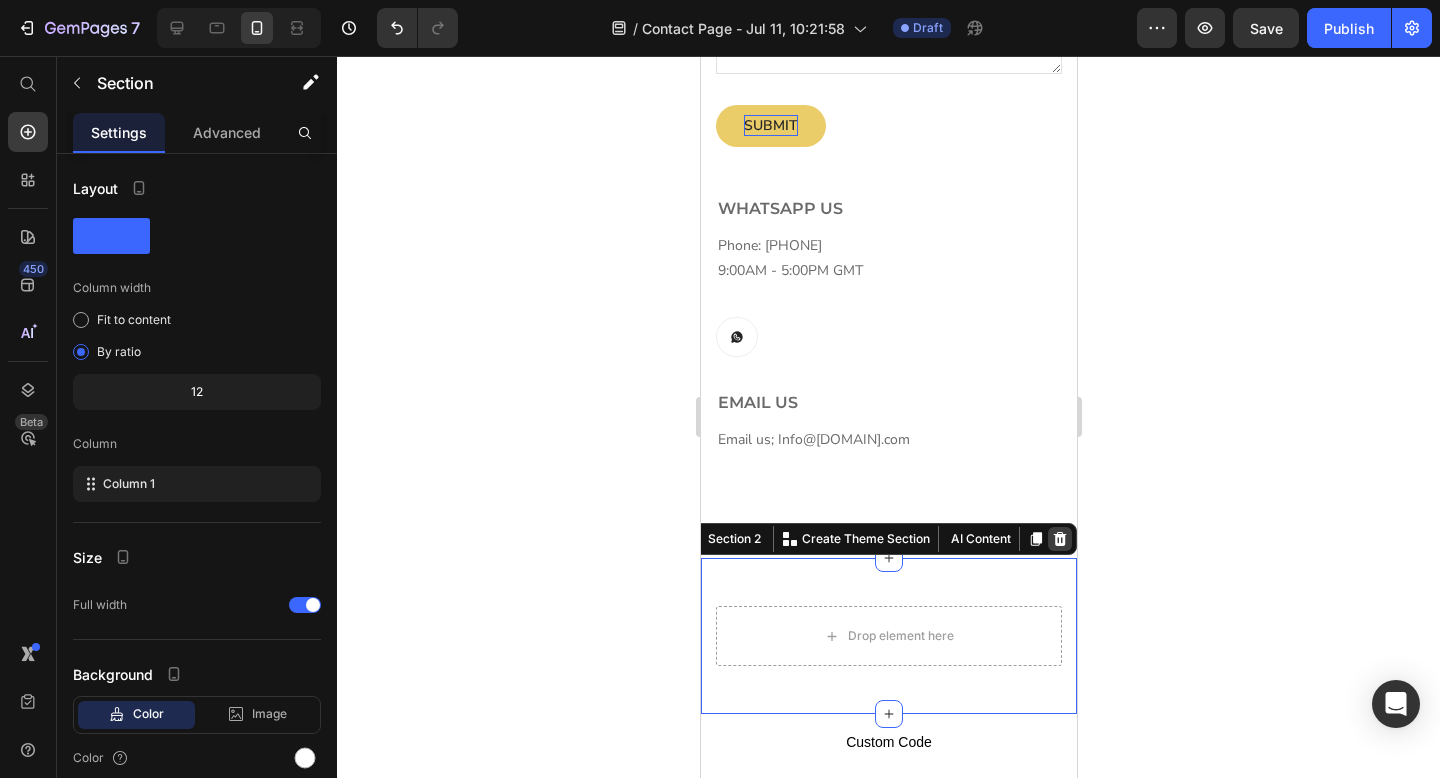 click 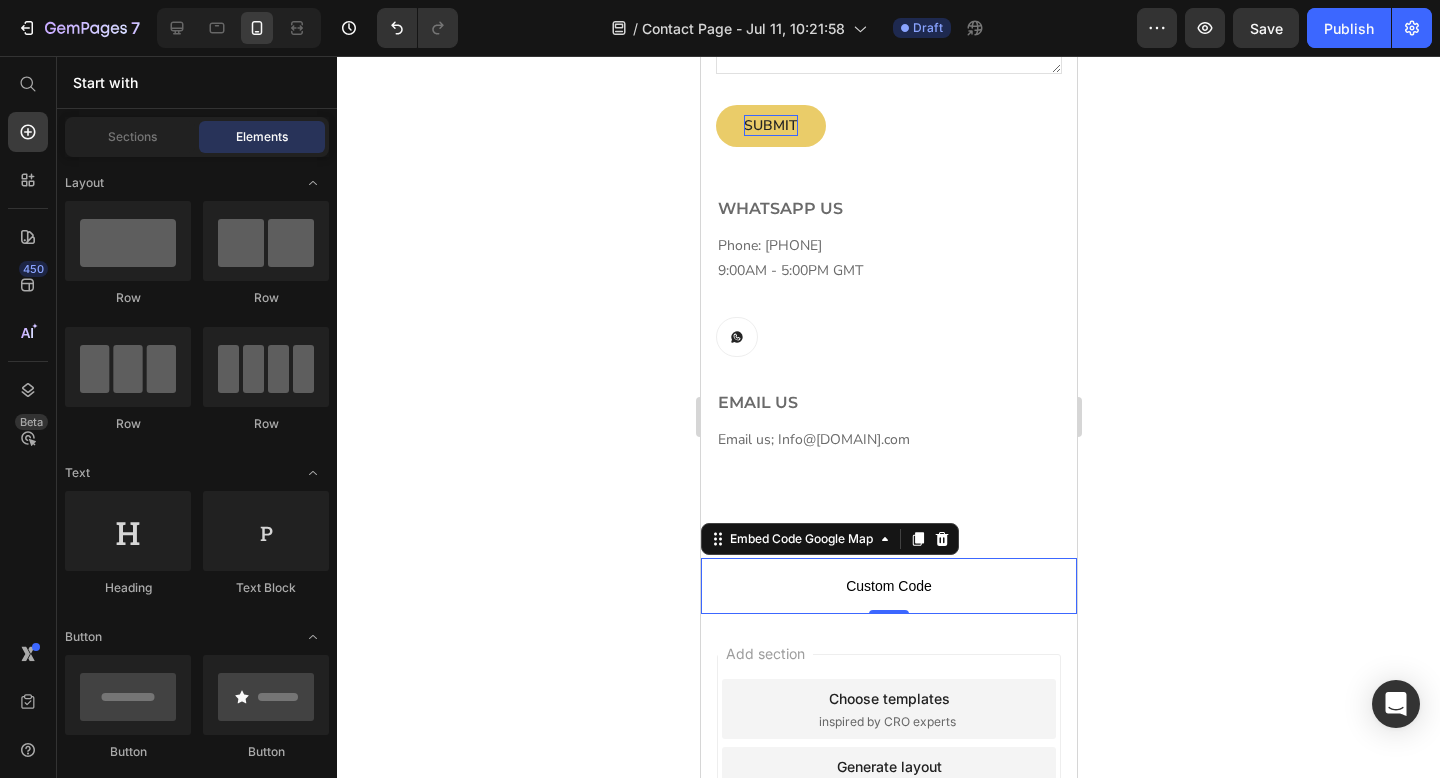 click on "Custom Code" at bounding box center (888, 586) 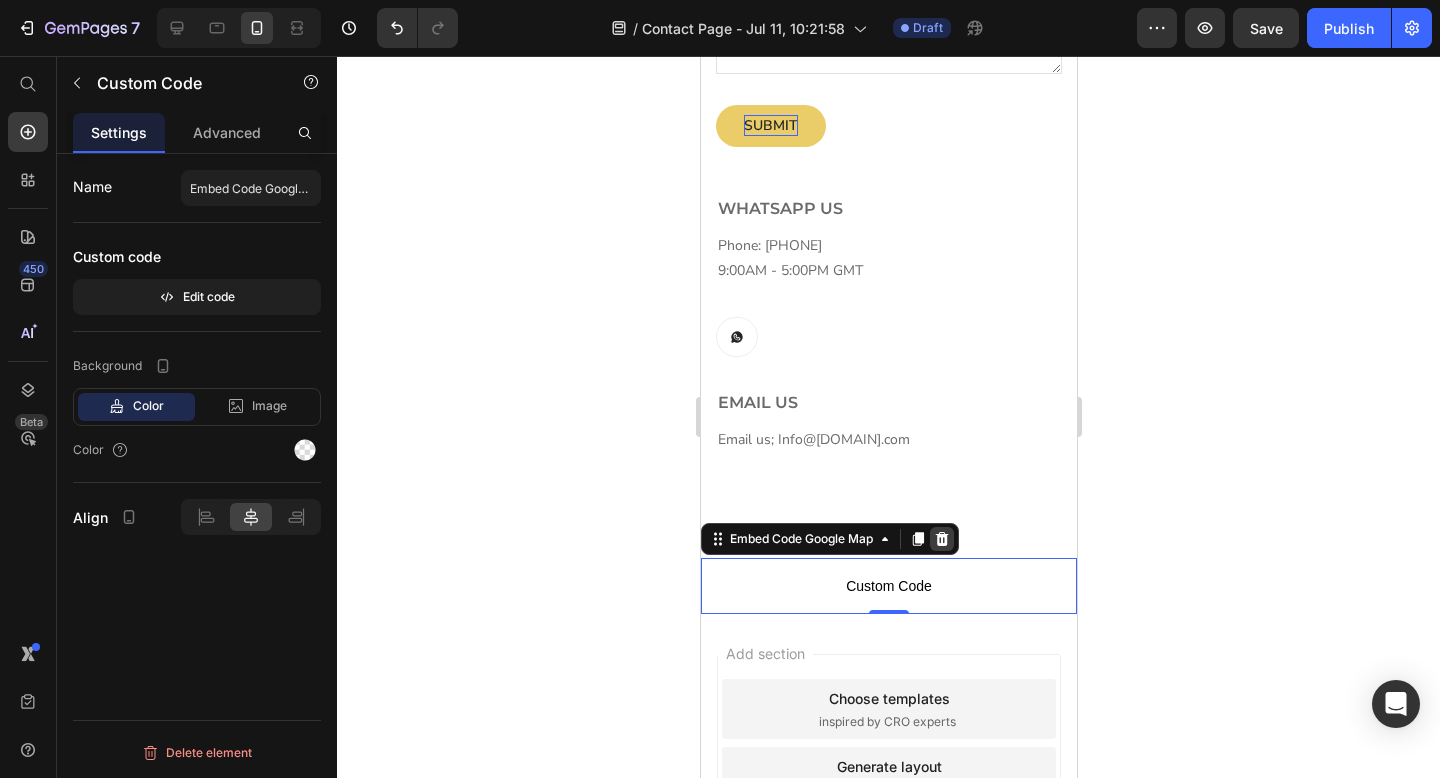 click 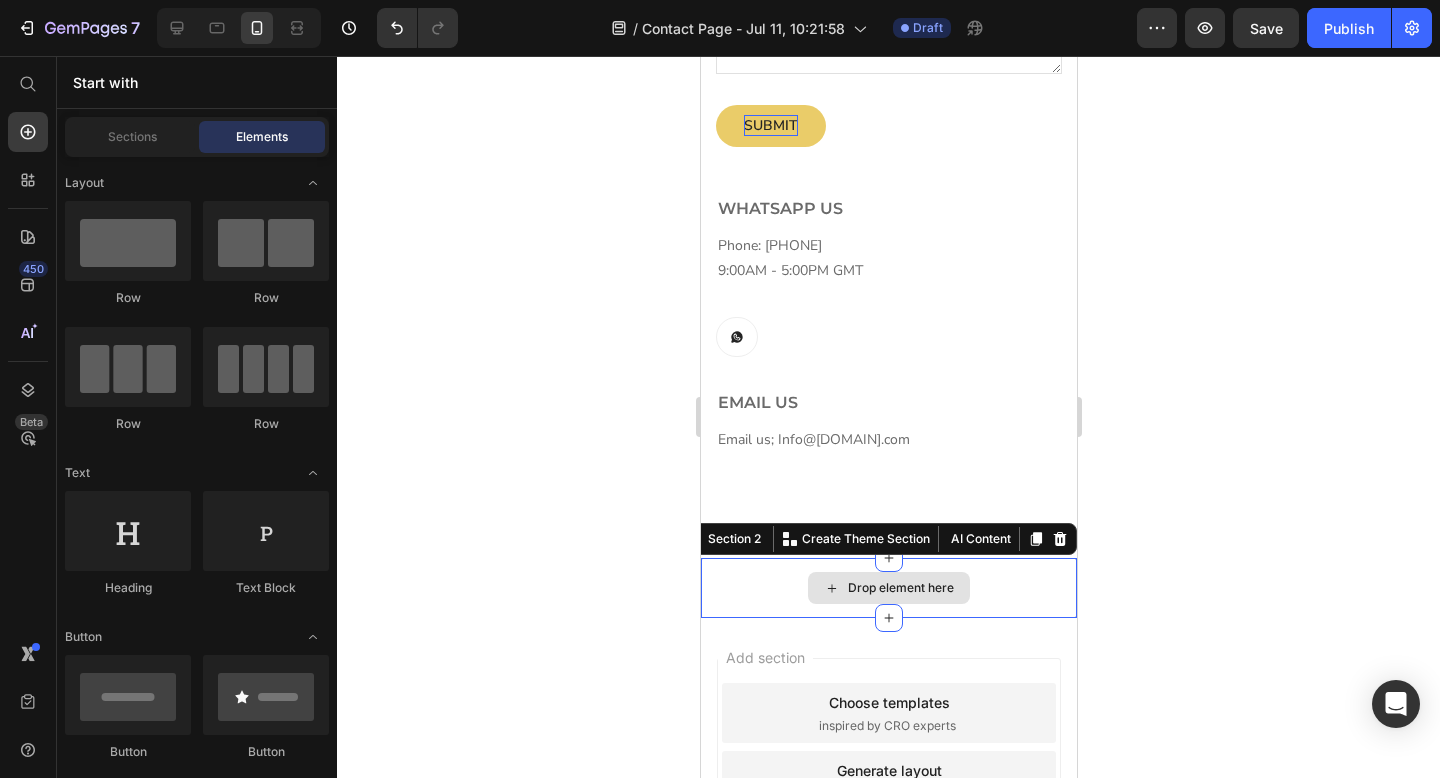 click on "Drop element here" at bounding box center [888, 588] 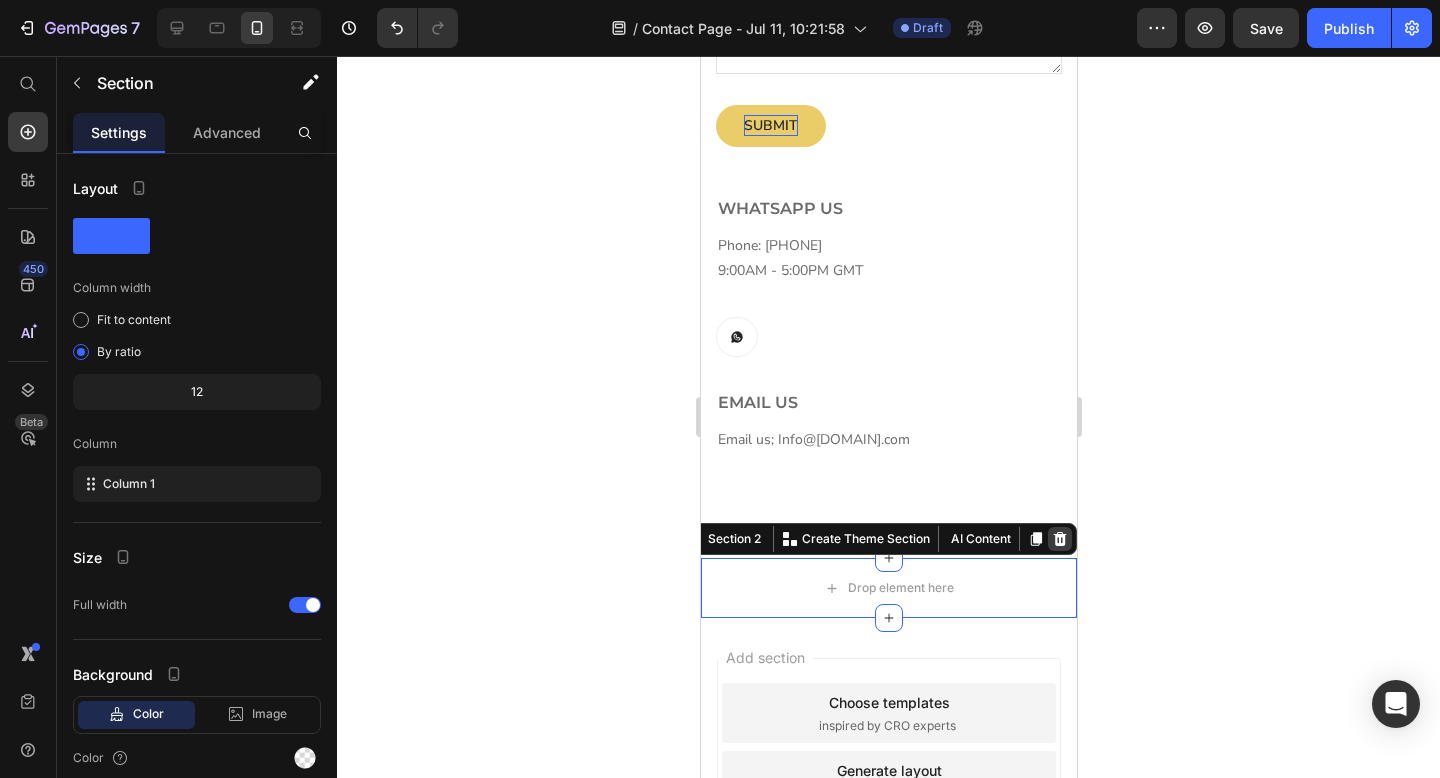 click 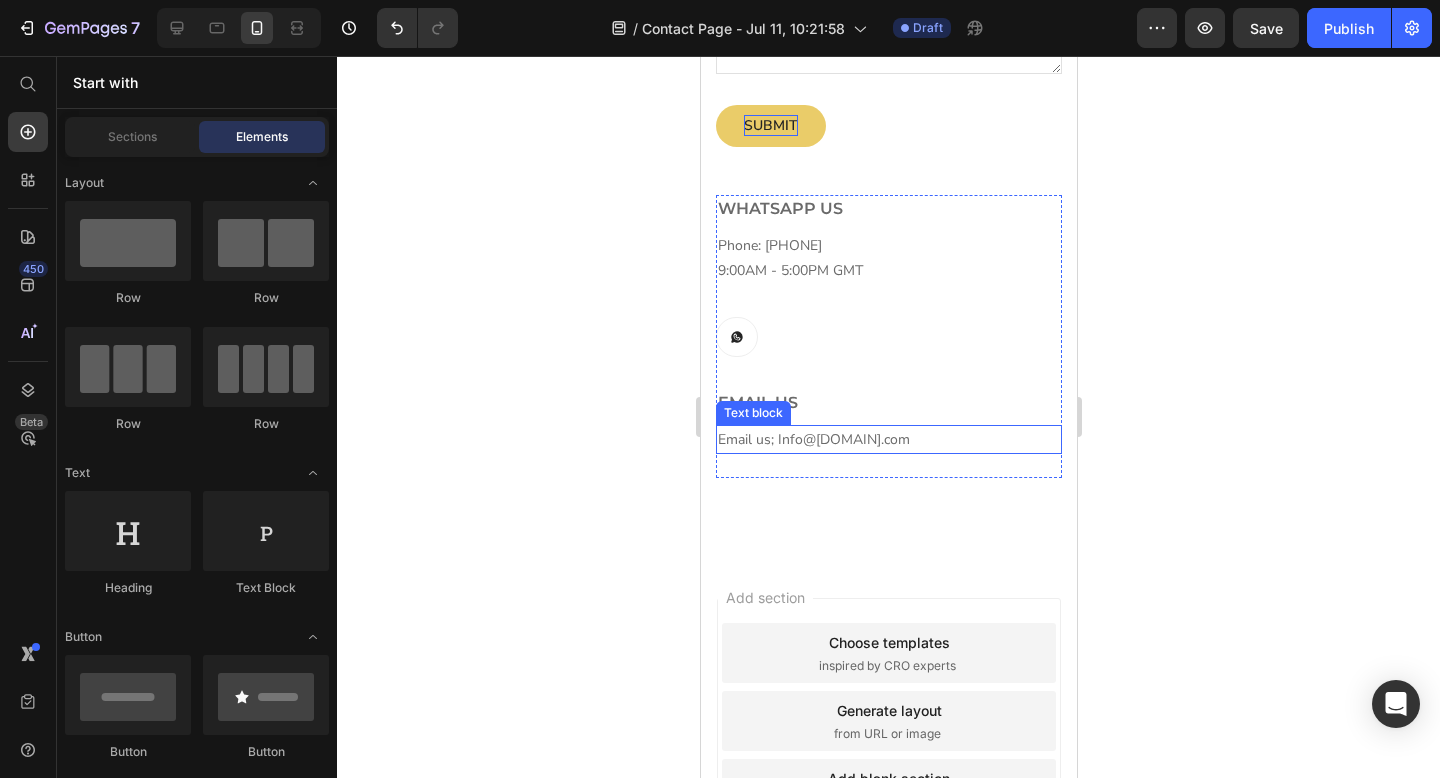 scroll, scrollTop: 0, scrollLeft: 0, axis: both 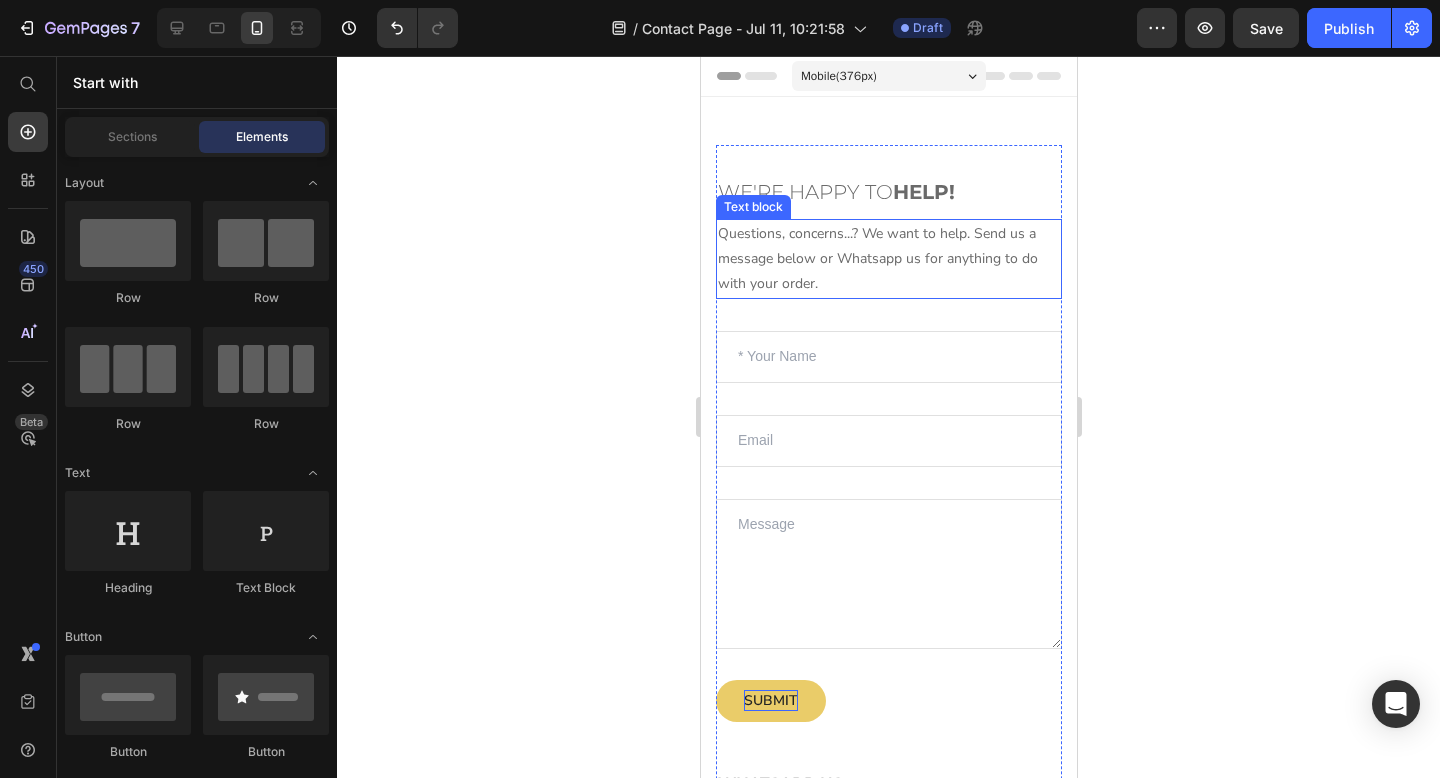 click on "Questions, concerns...? We want to help. Send us a message below or Whatsapp us for anything to do with your order." at bounding box center (888, 259) 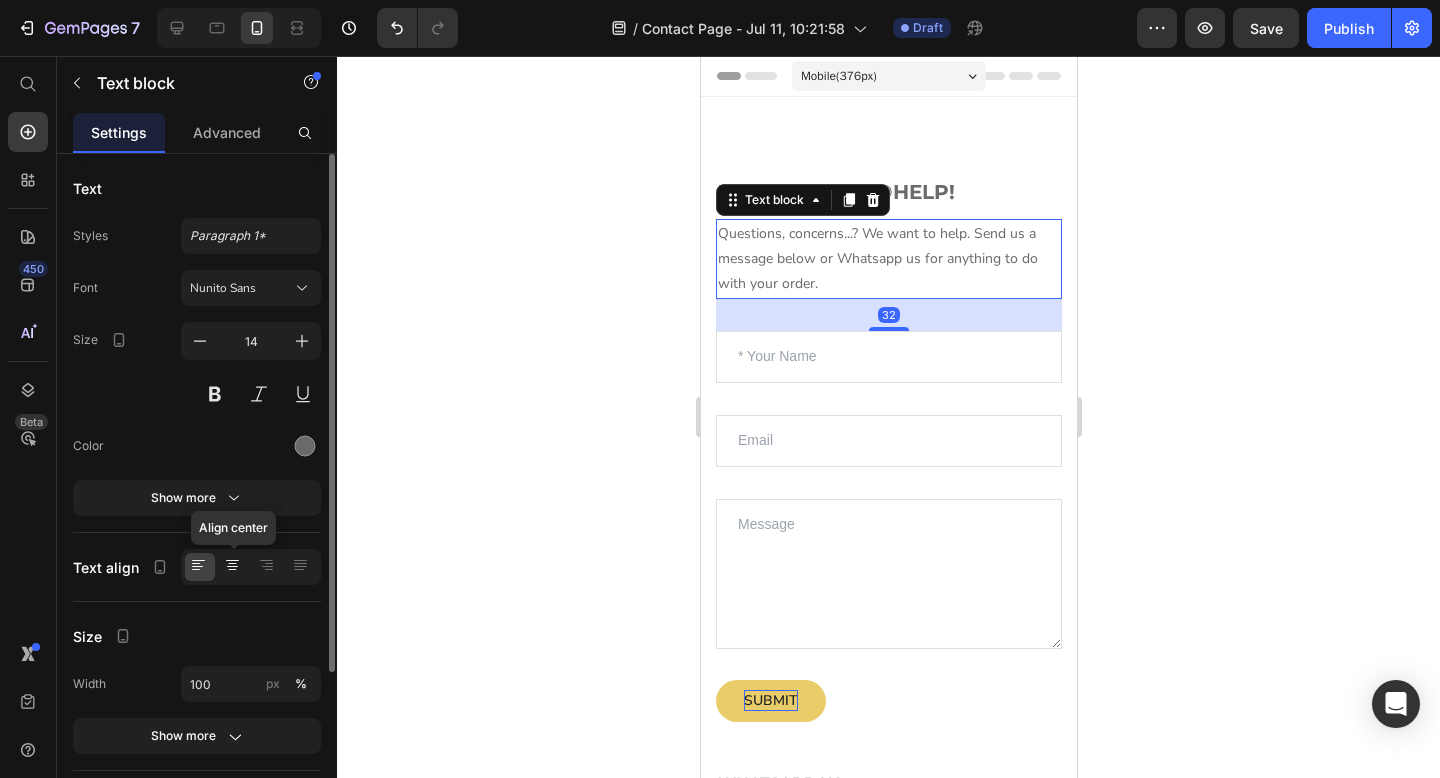 click 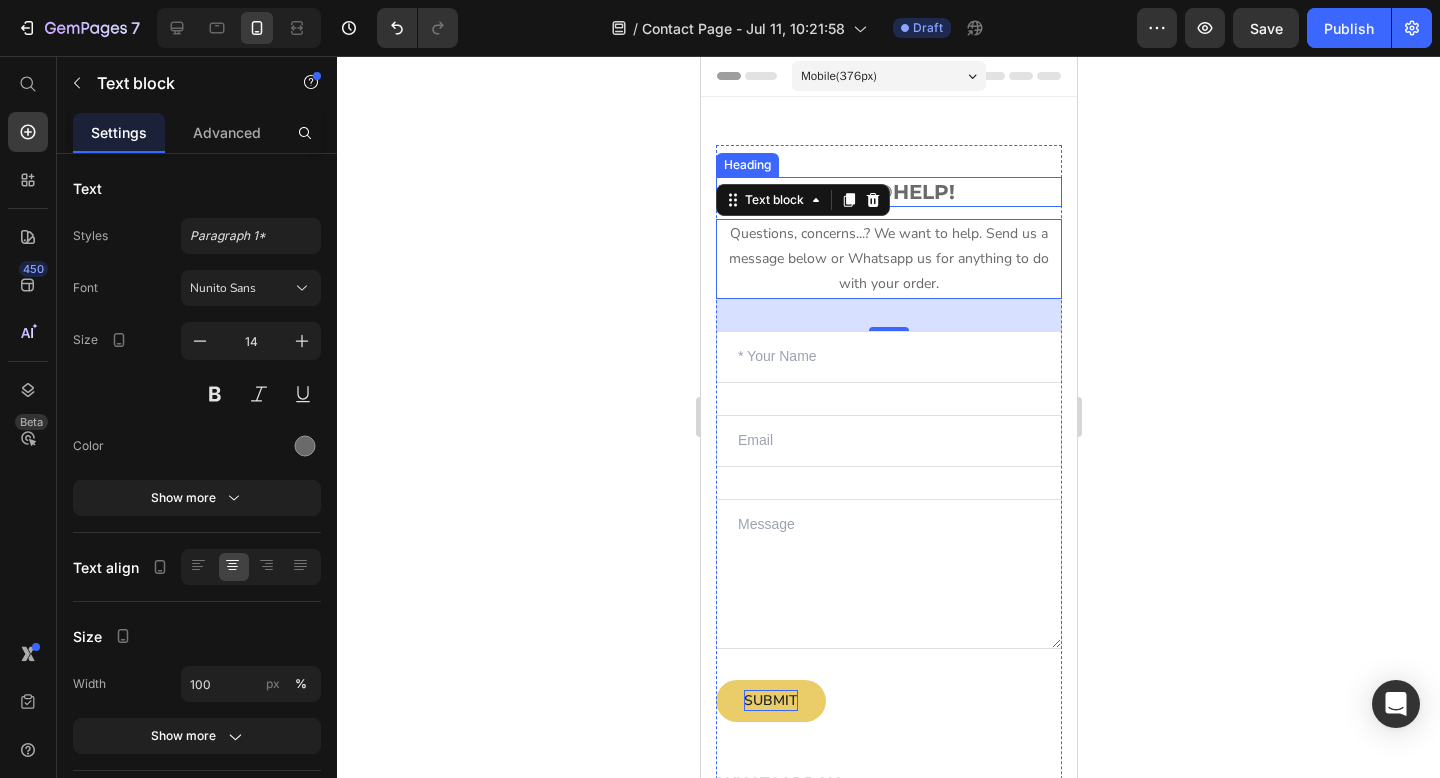 click on "We're happy to  help!" at bounding box center [888, 192] 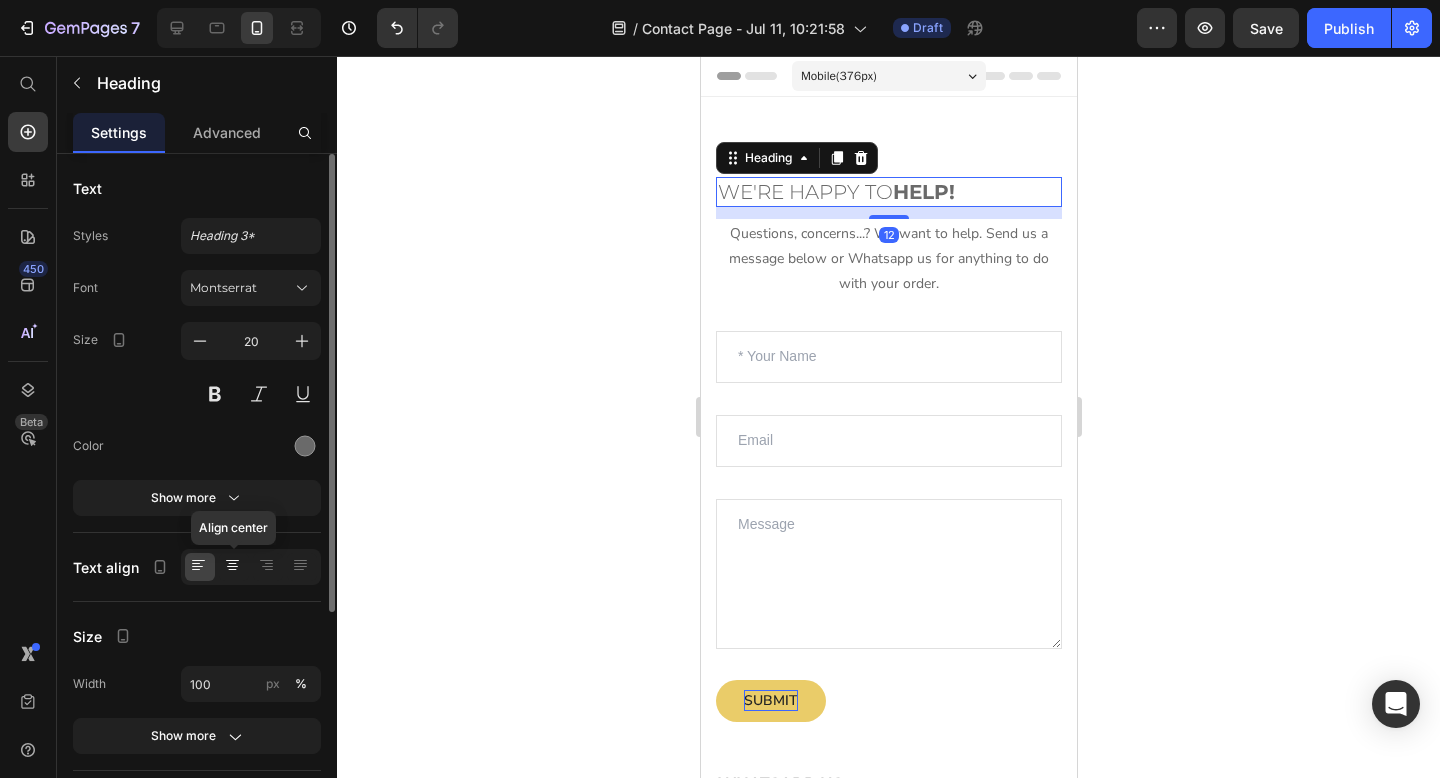 click 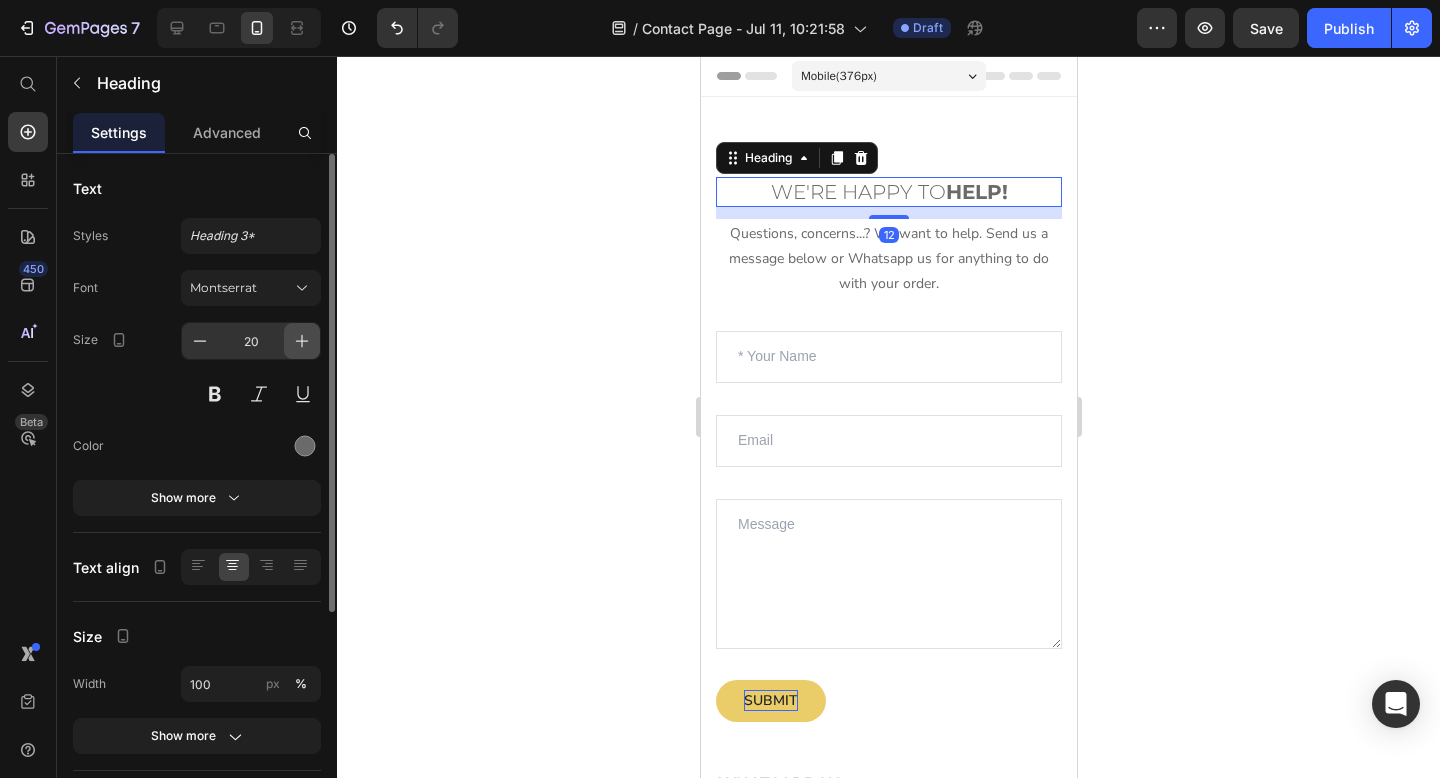 click 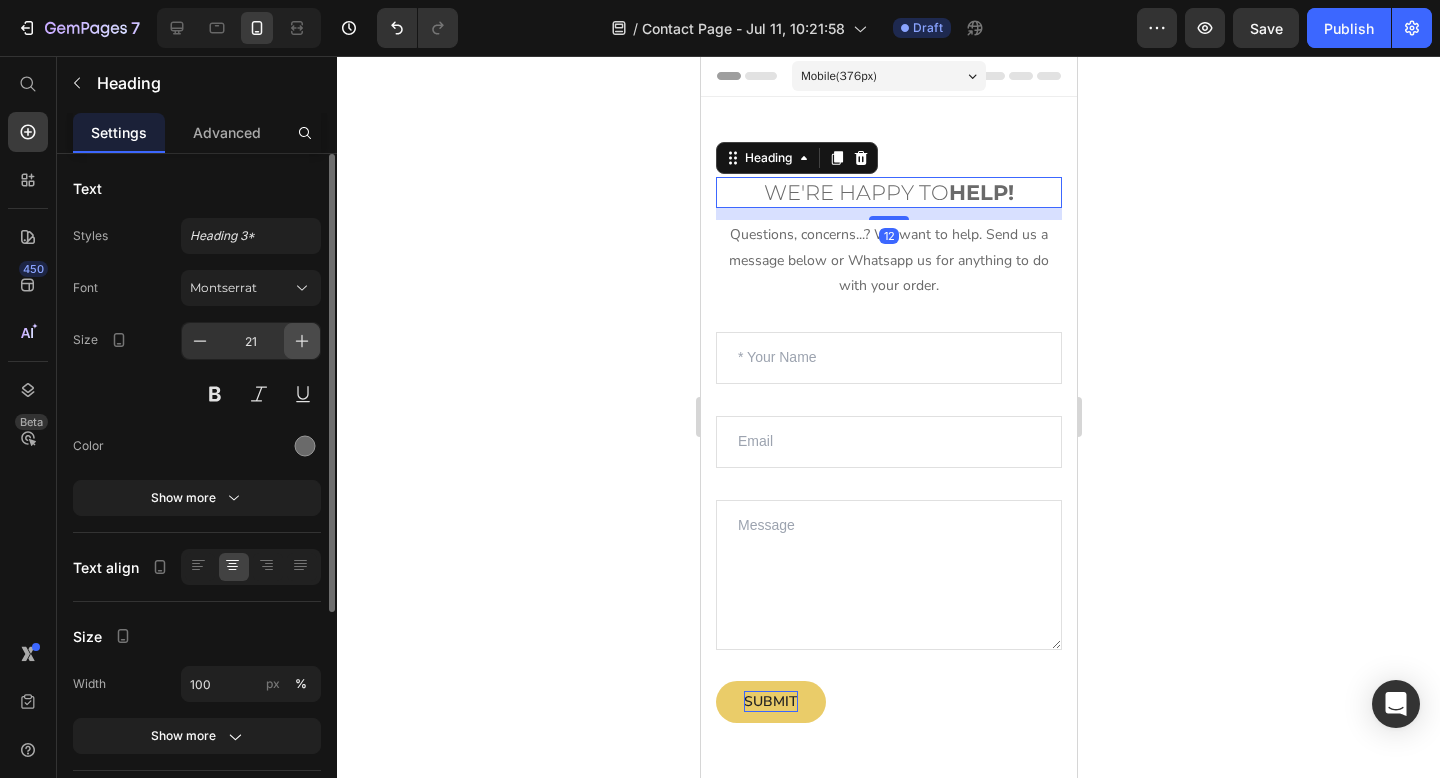 click 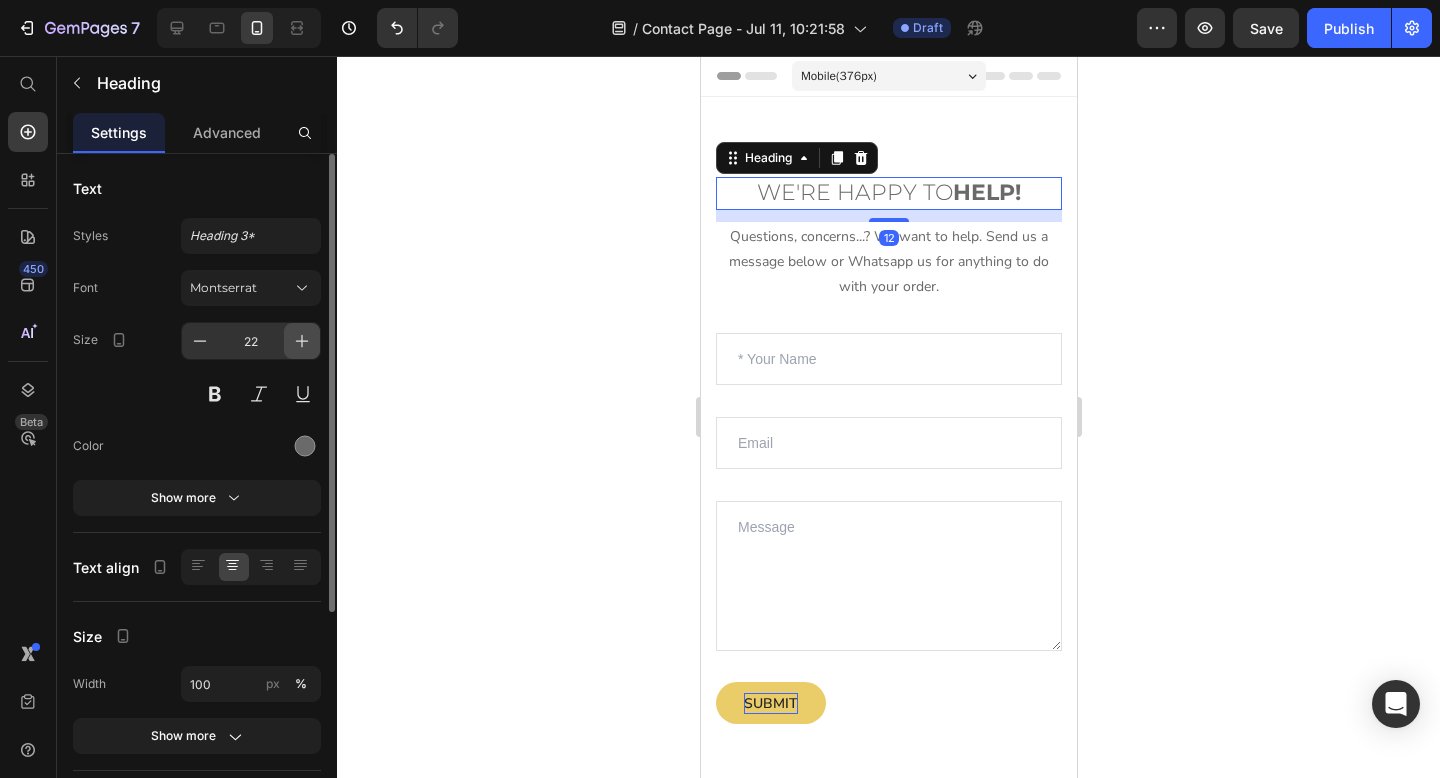 click 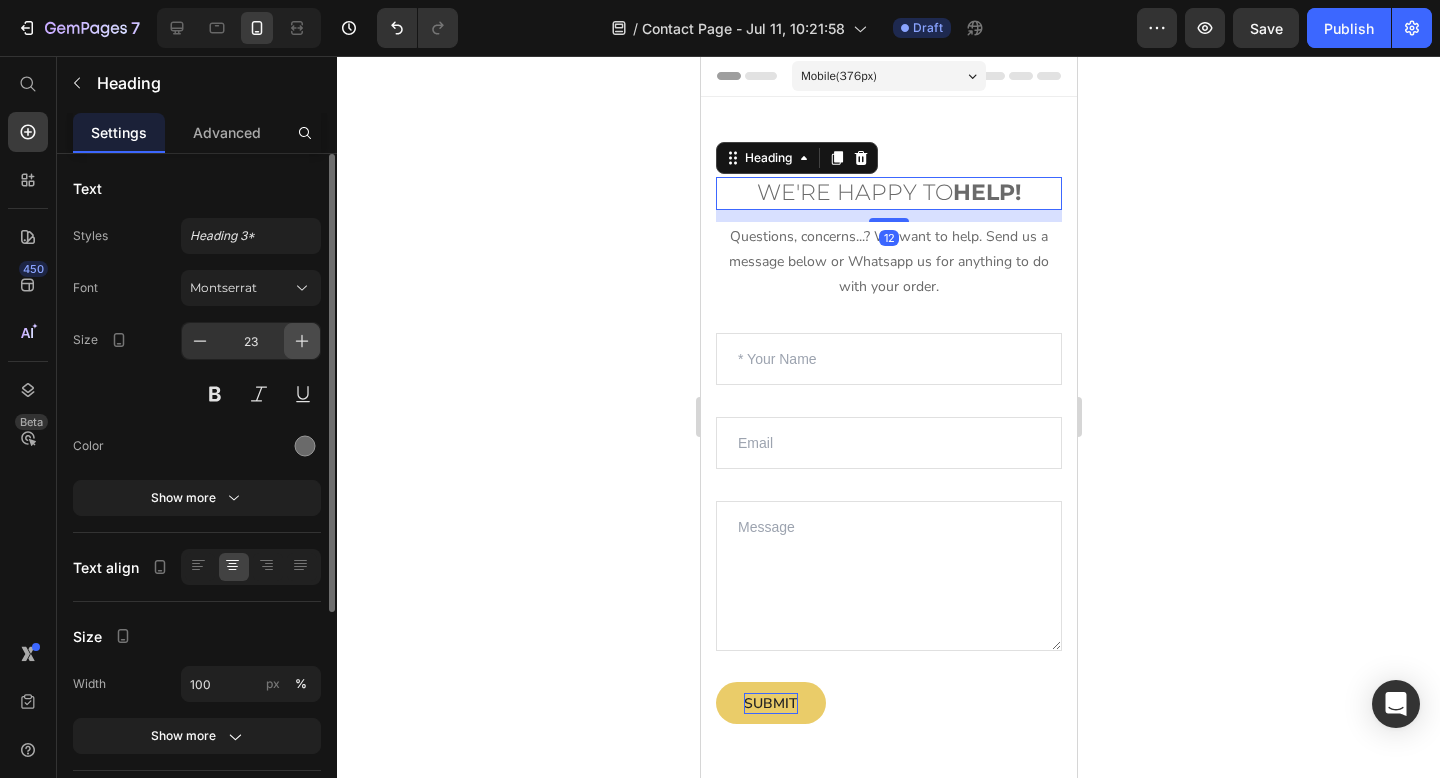 click 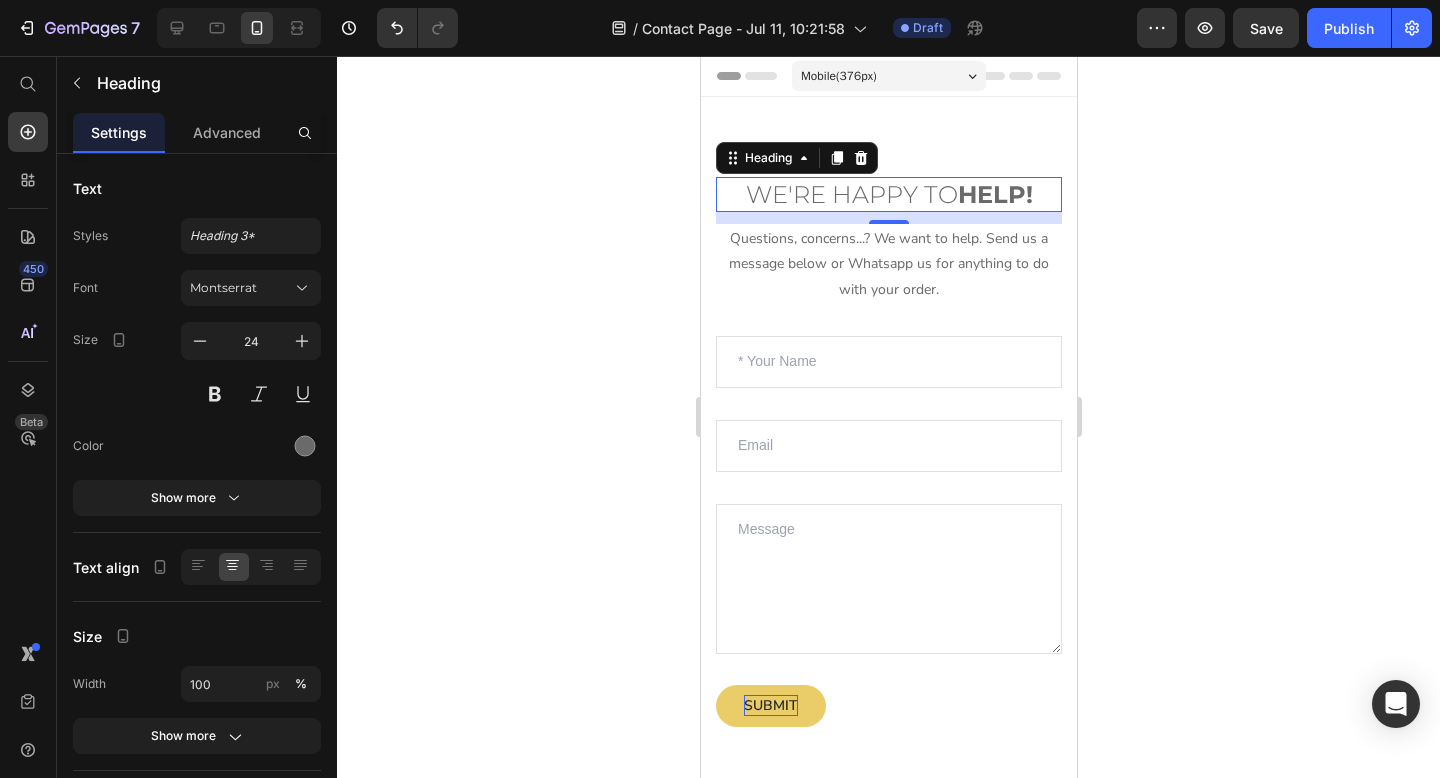 click 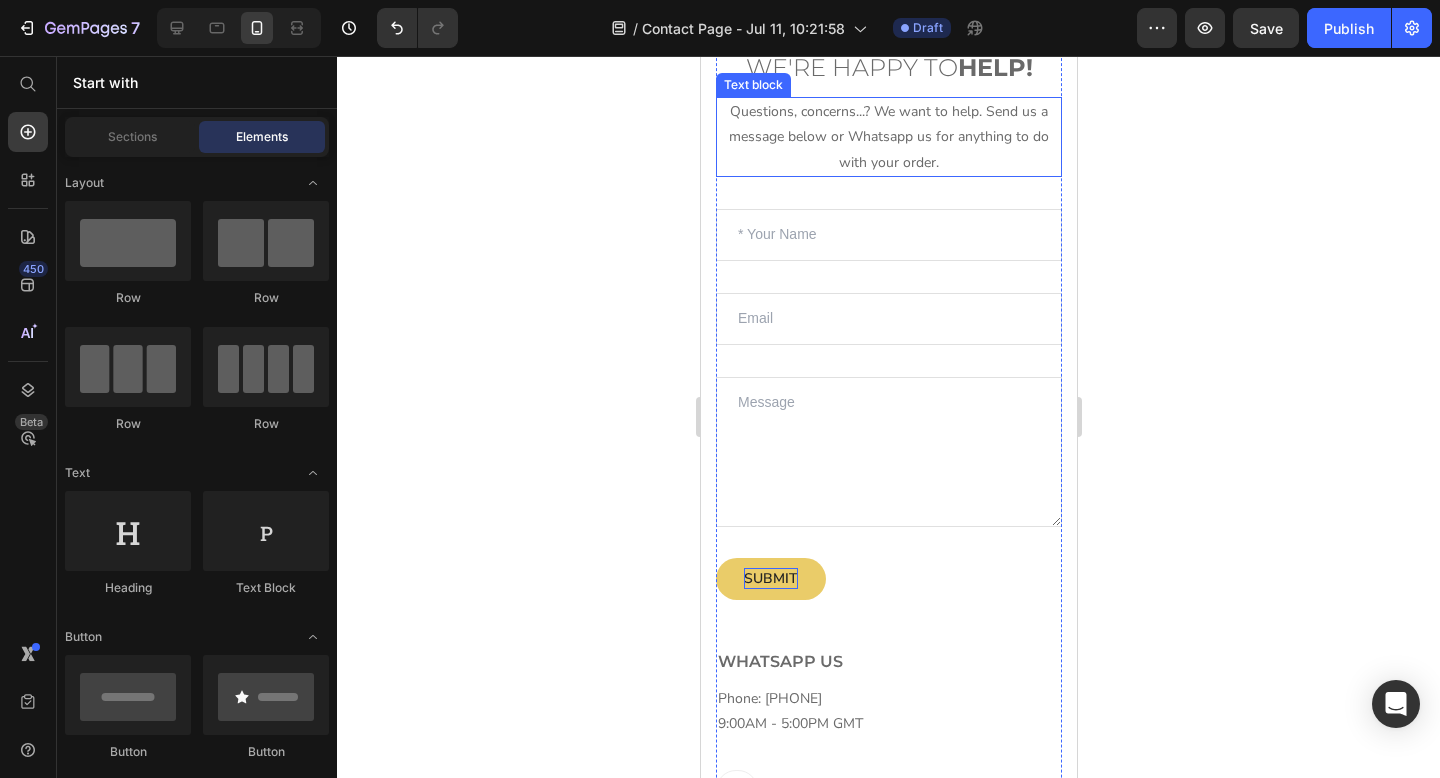 scroll, scrollTop: 213, scrollLeft: 0, axis: vertical 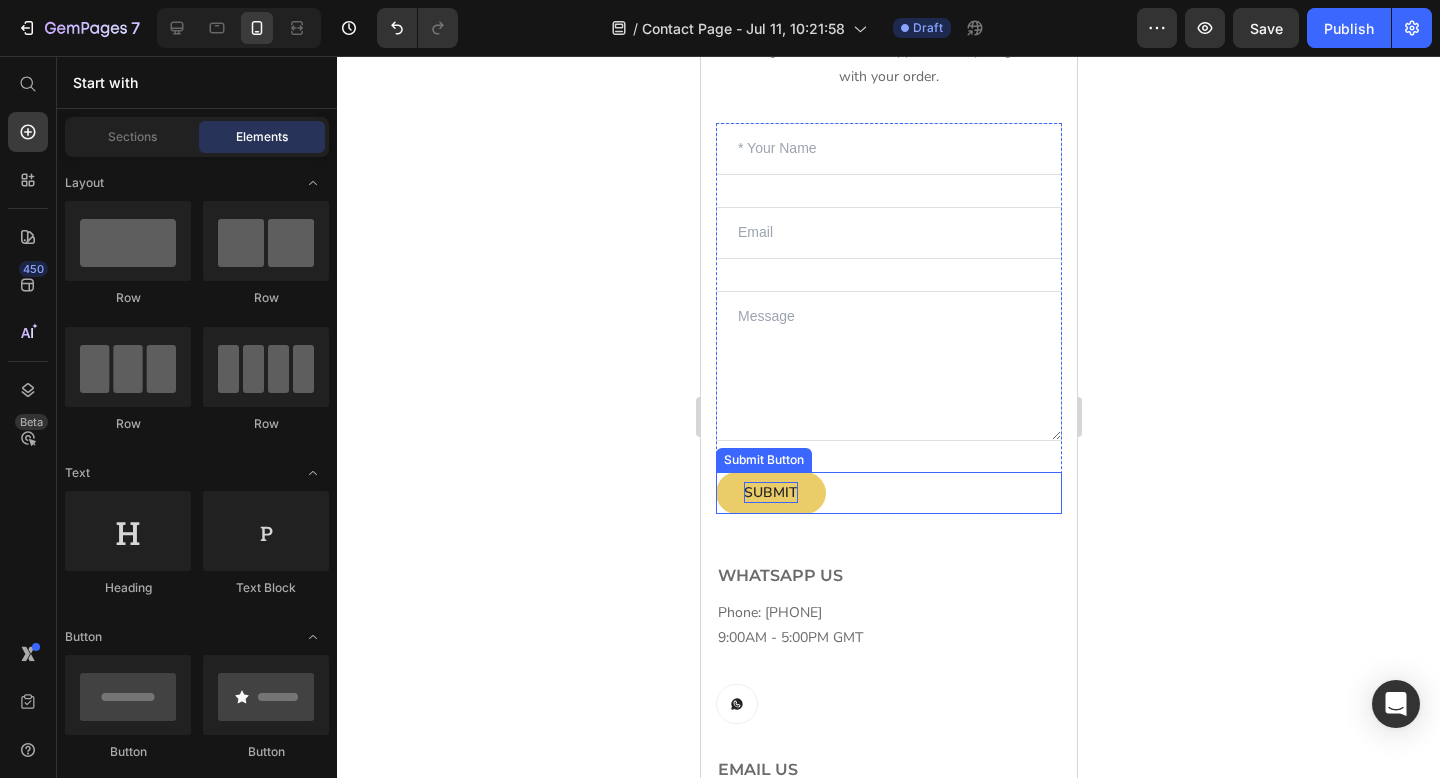 click on "SUBMIT Submit Button" at bounding box center (888, 493) 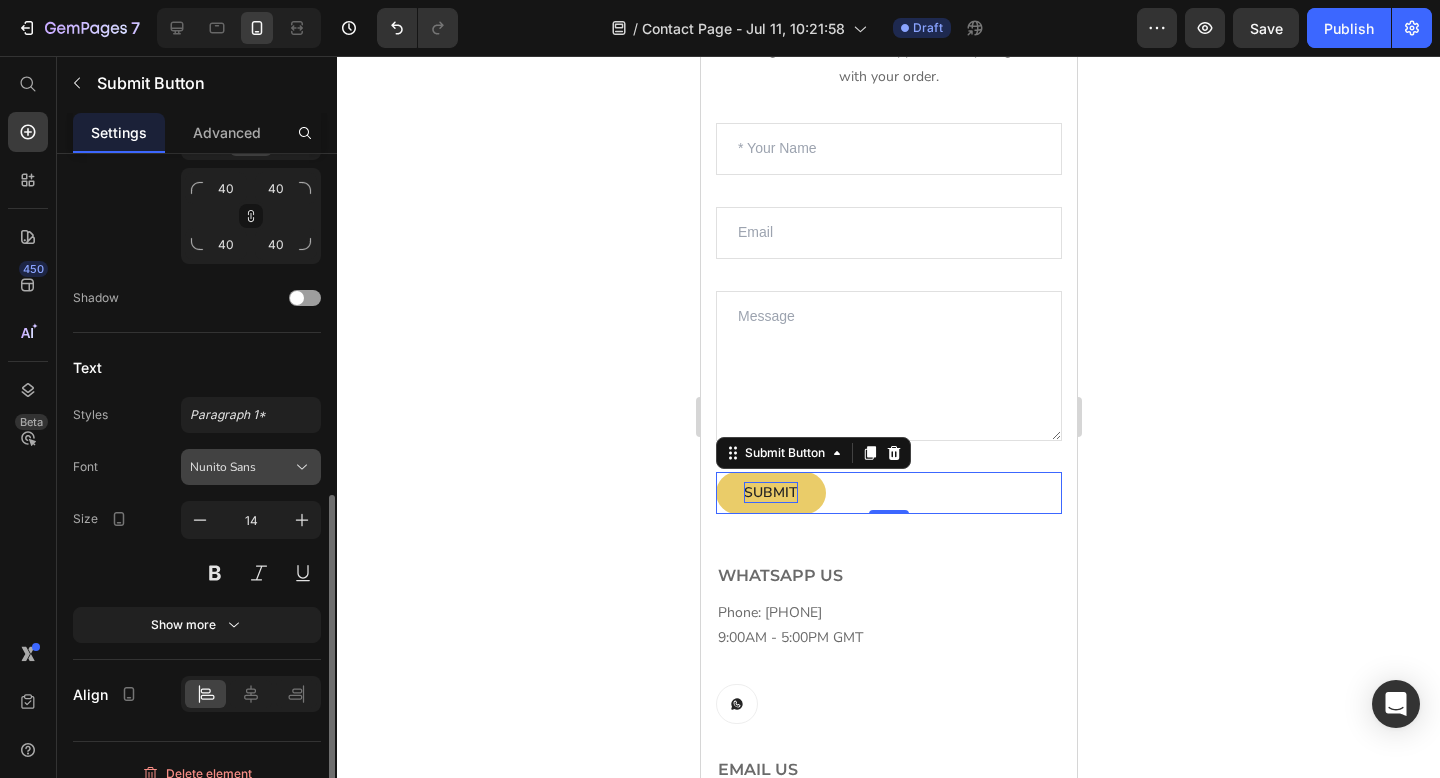 scroll, scrollTop: 603, scrollLeft: 0, axis: vertical 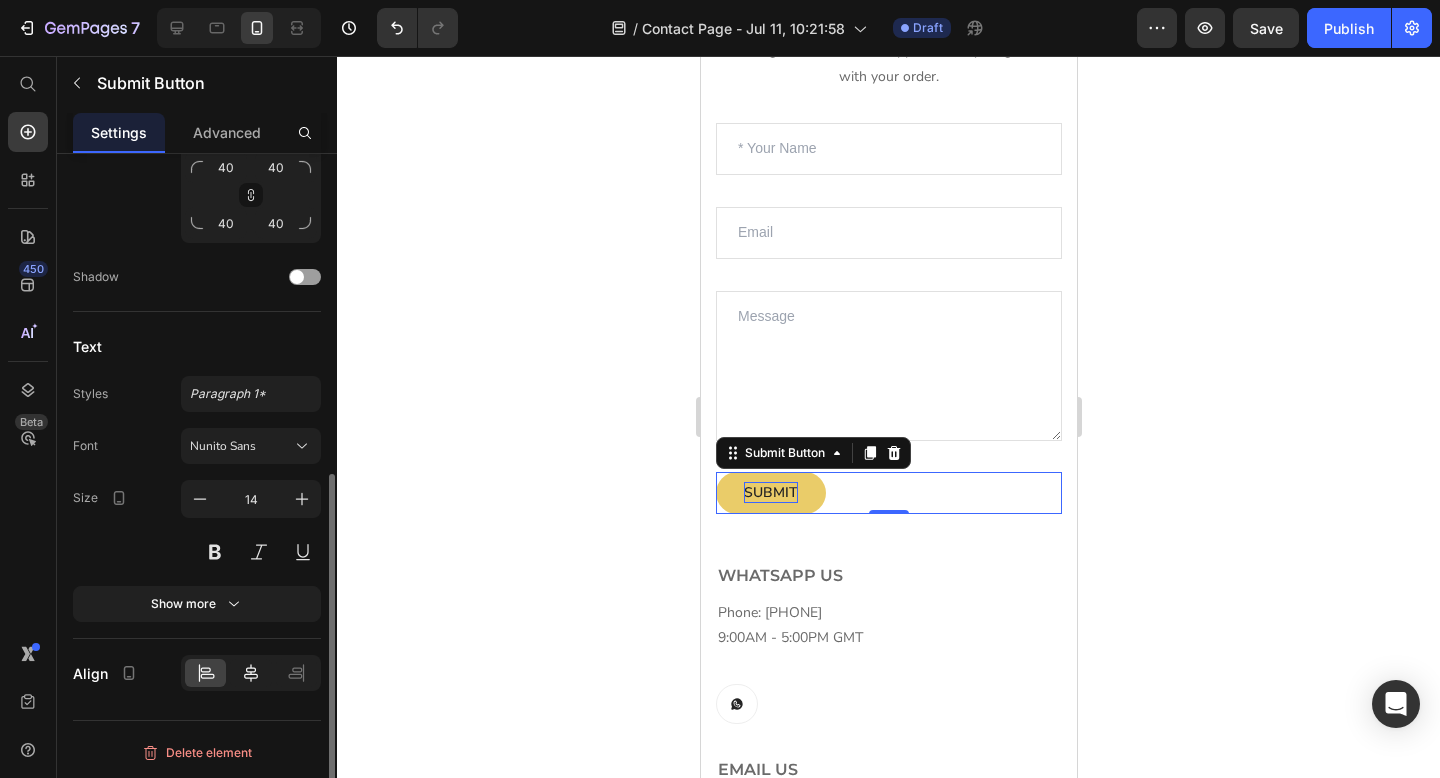 click 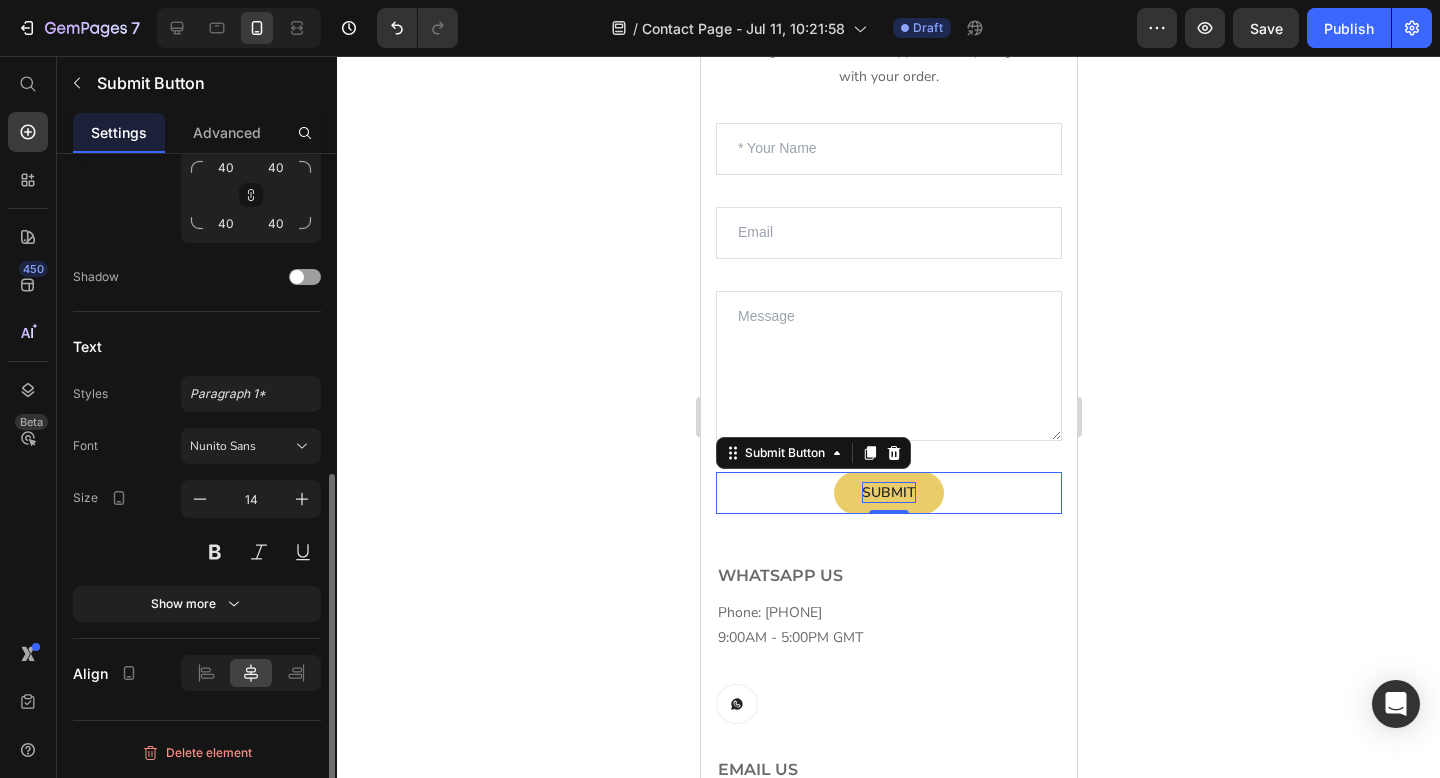 scroll, scrollTop: 0, scrollLeft: 0, axis: both 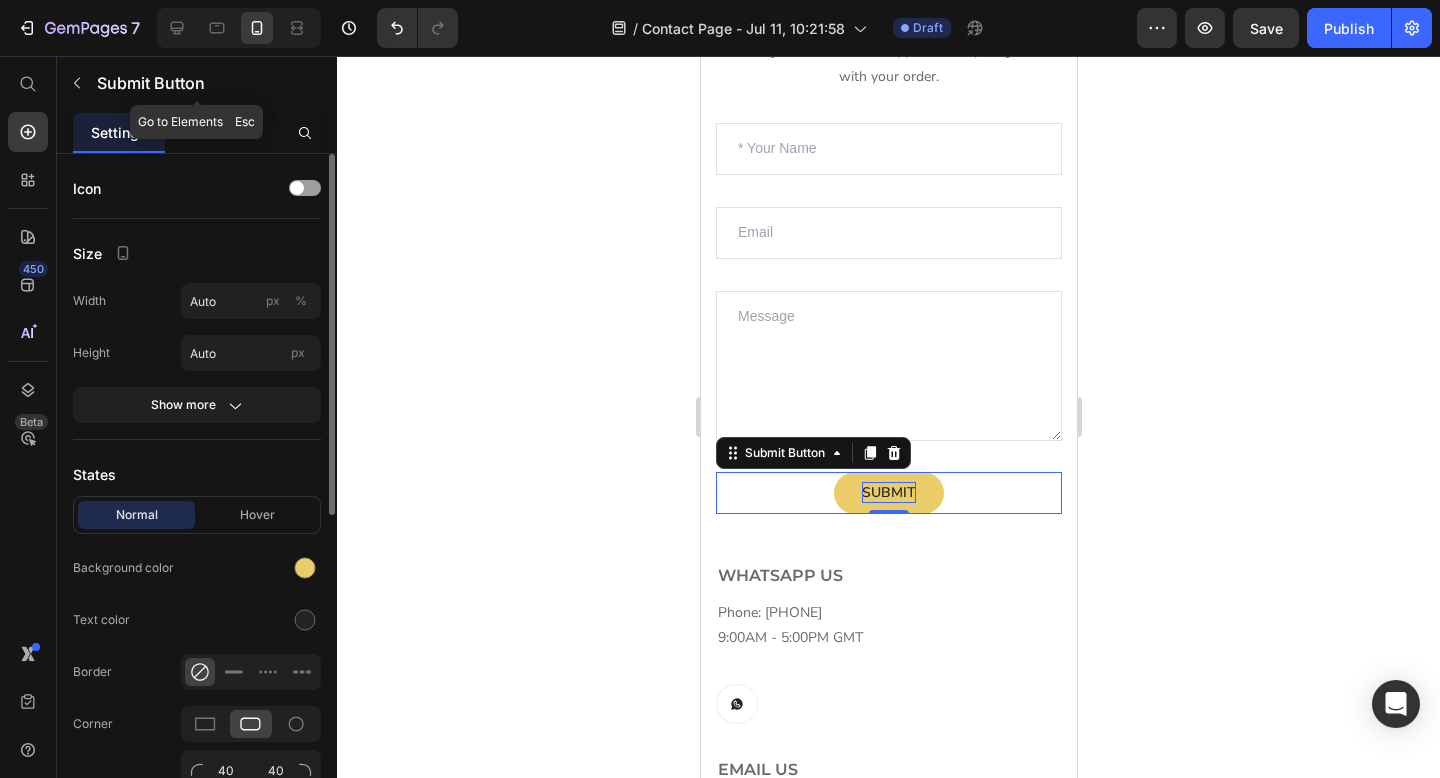click on "Submit Button" 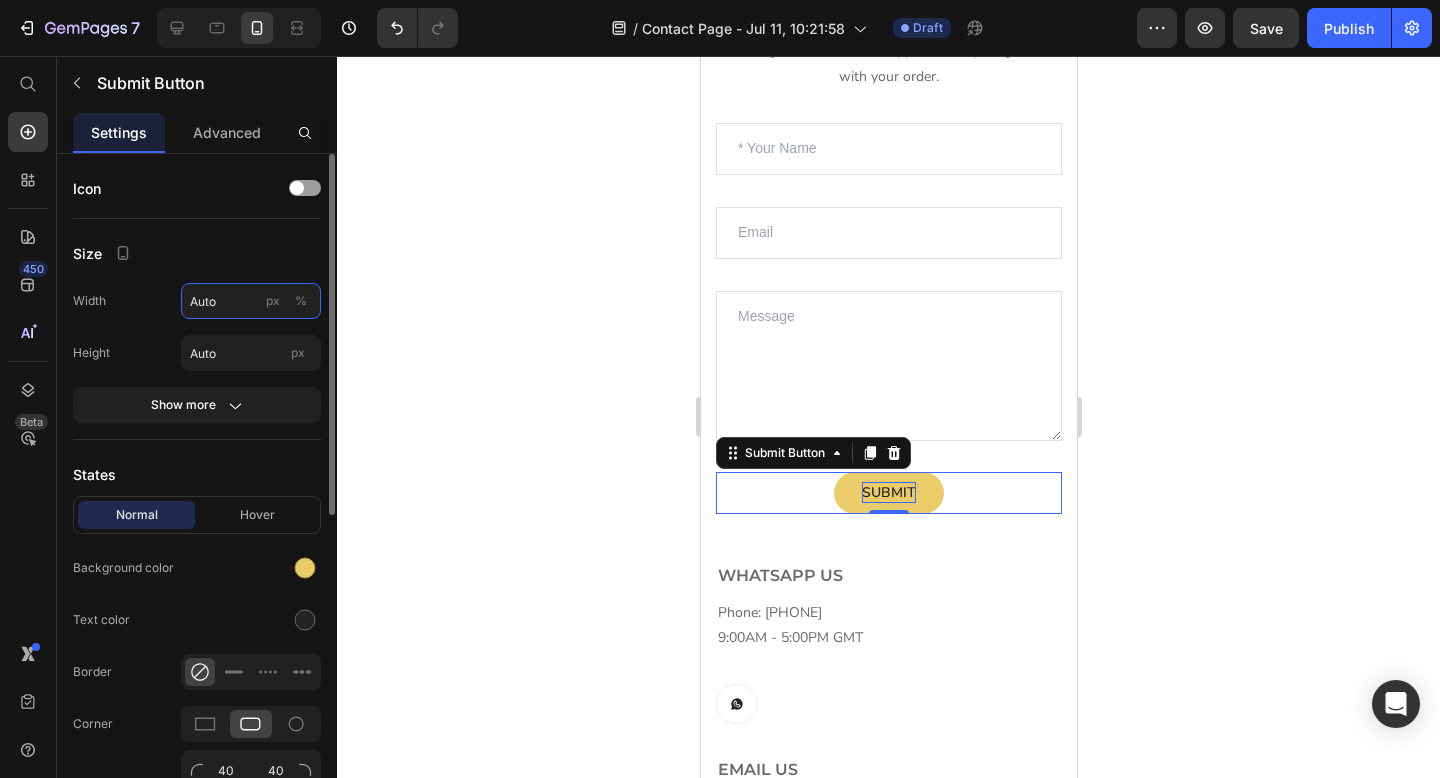 click on "Auto" at bounding box center [251, 301] 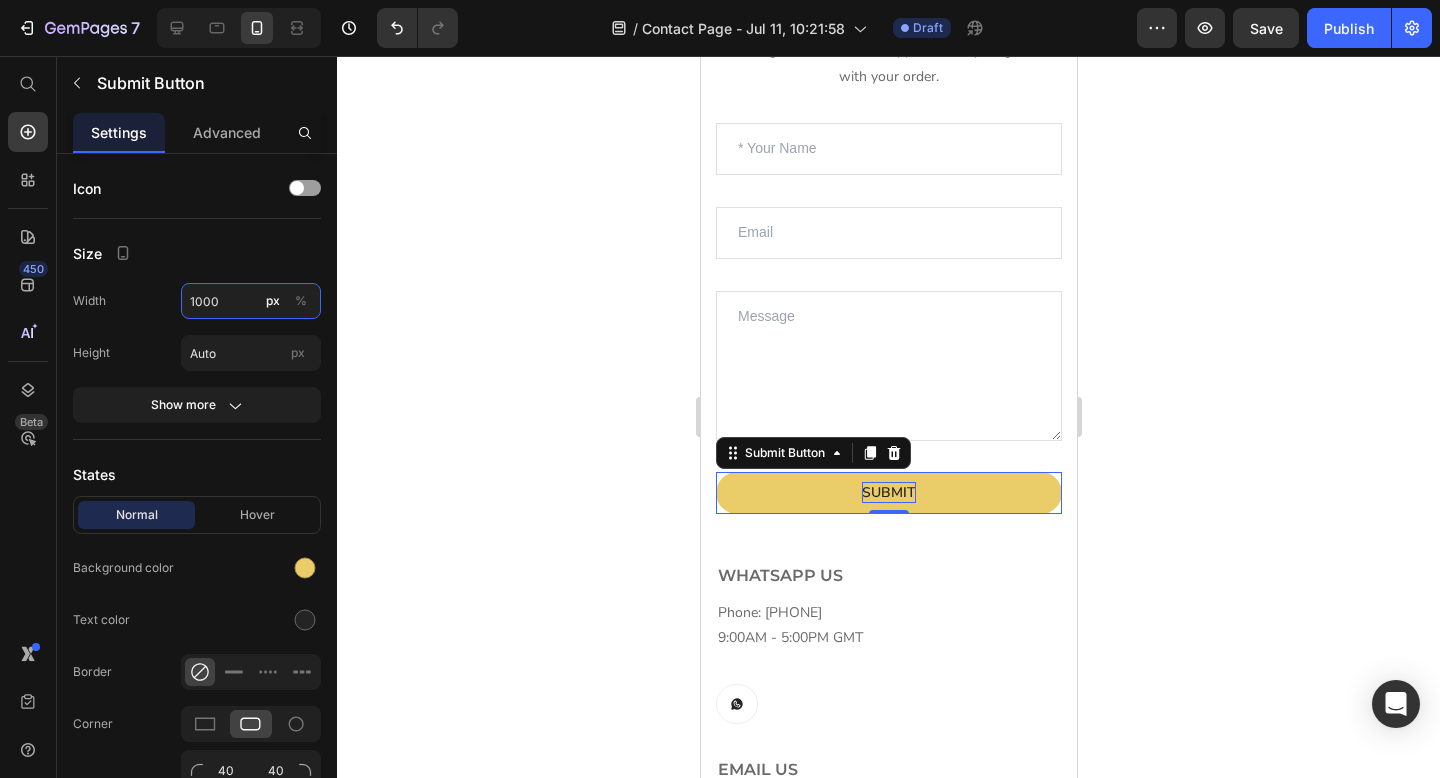 type on "1000" 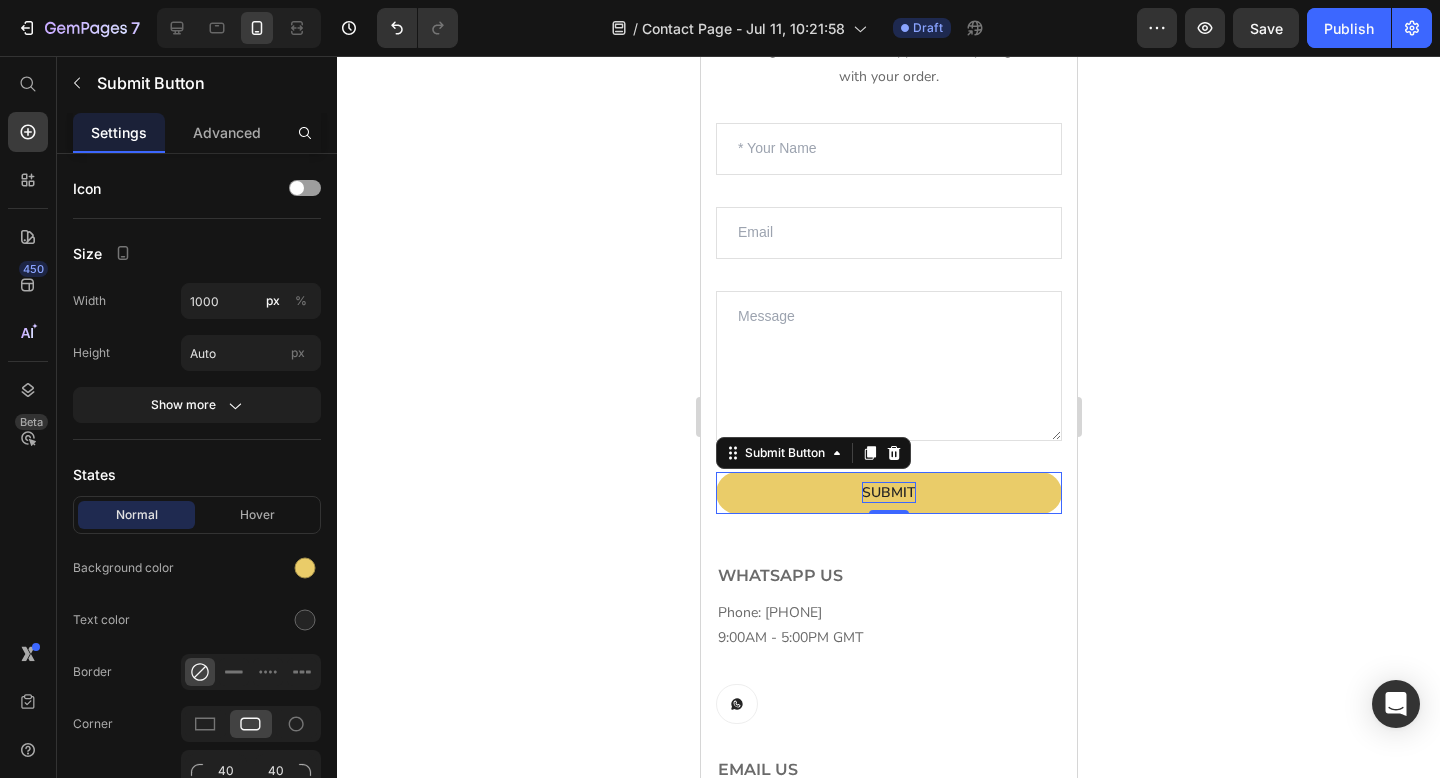 click 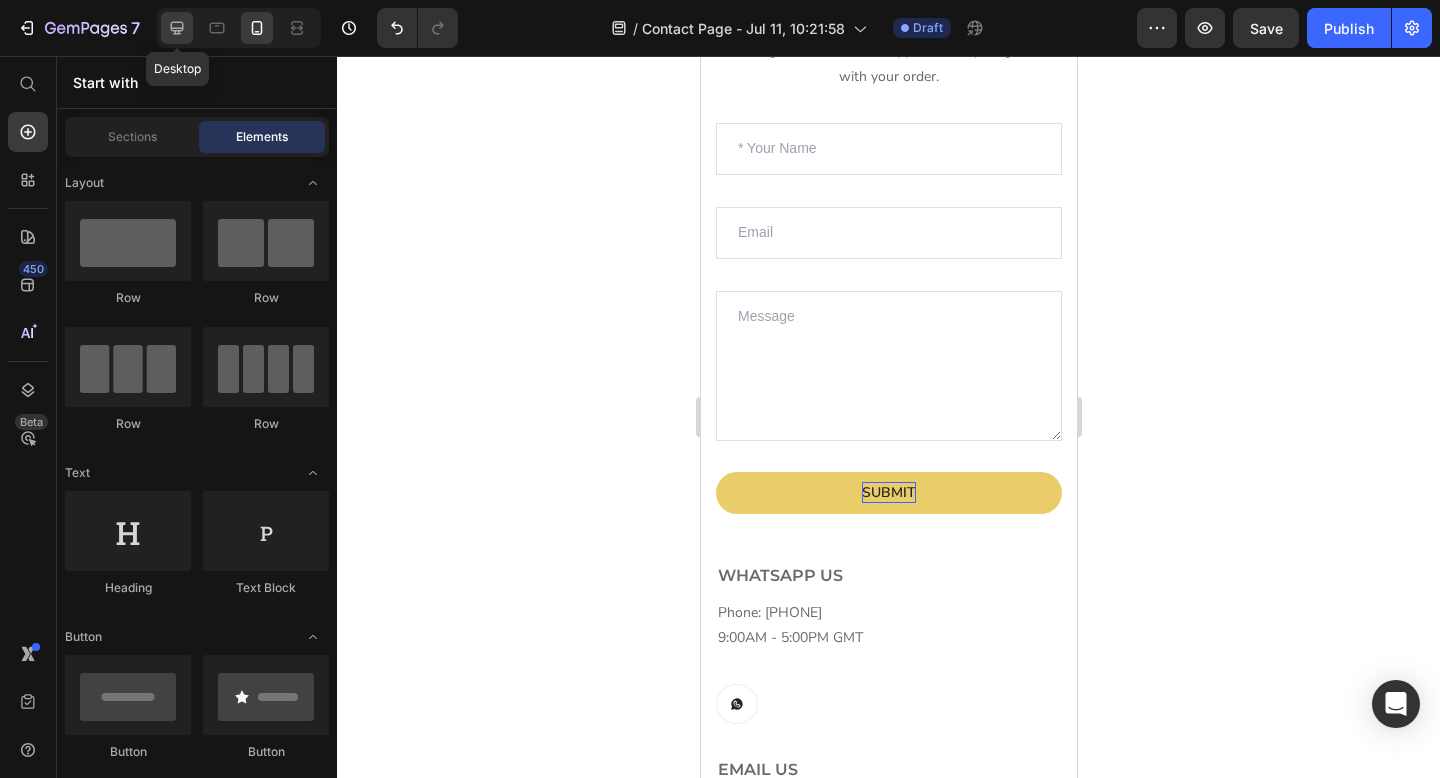 click 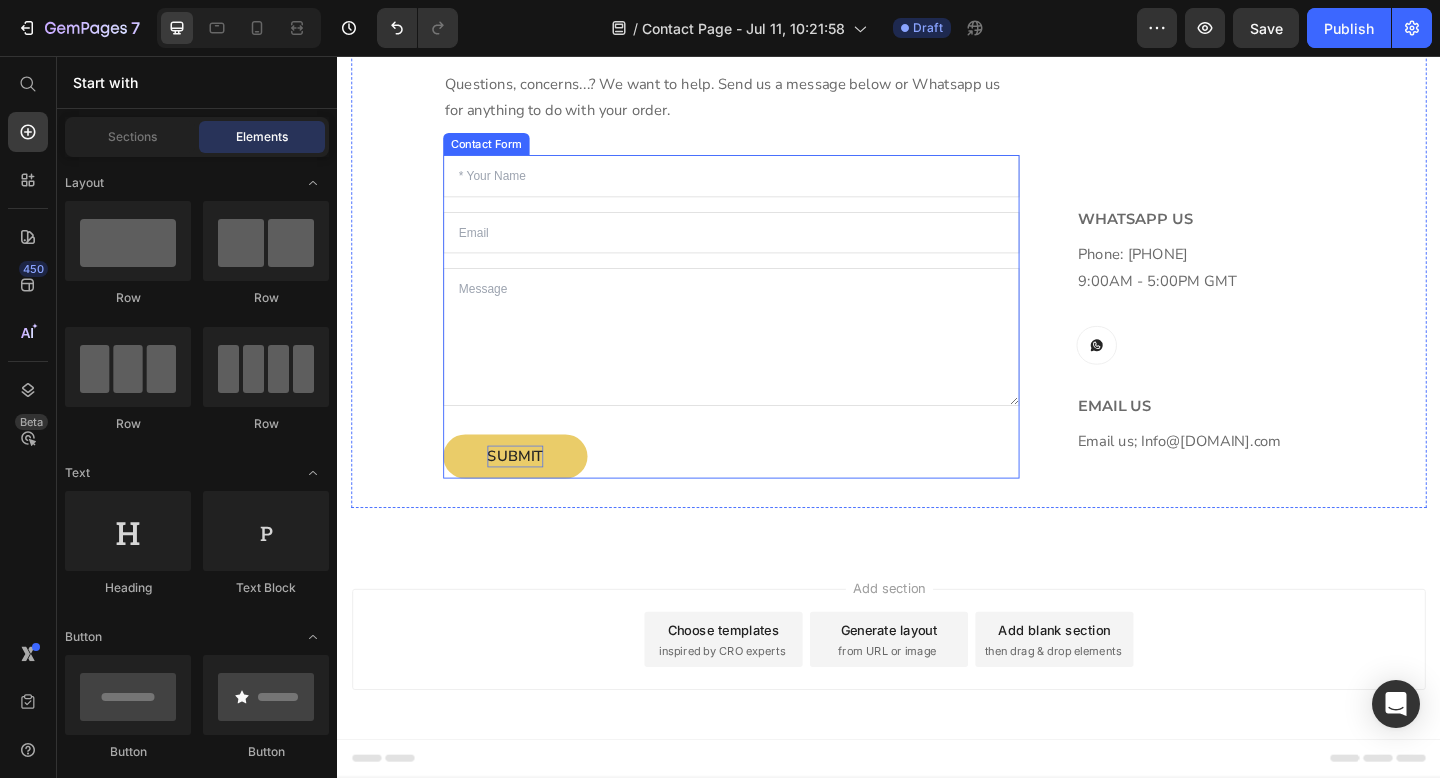 scroll, scrollTop: 0, scrollLeft: 0, axis: both 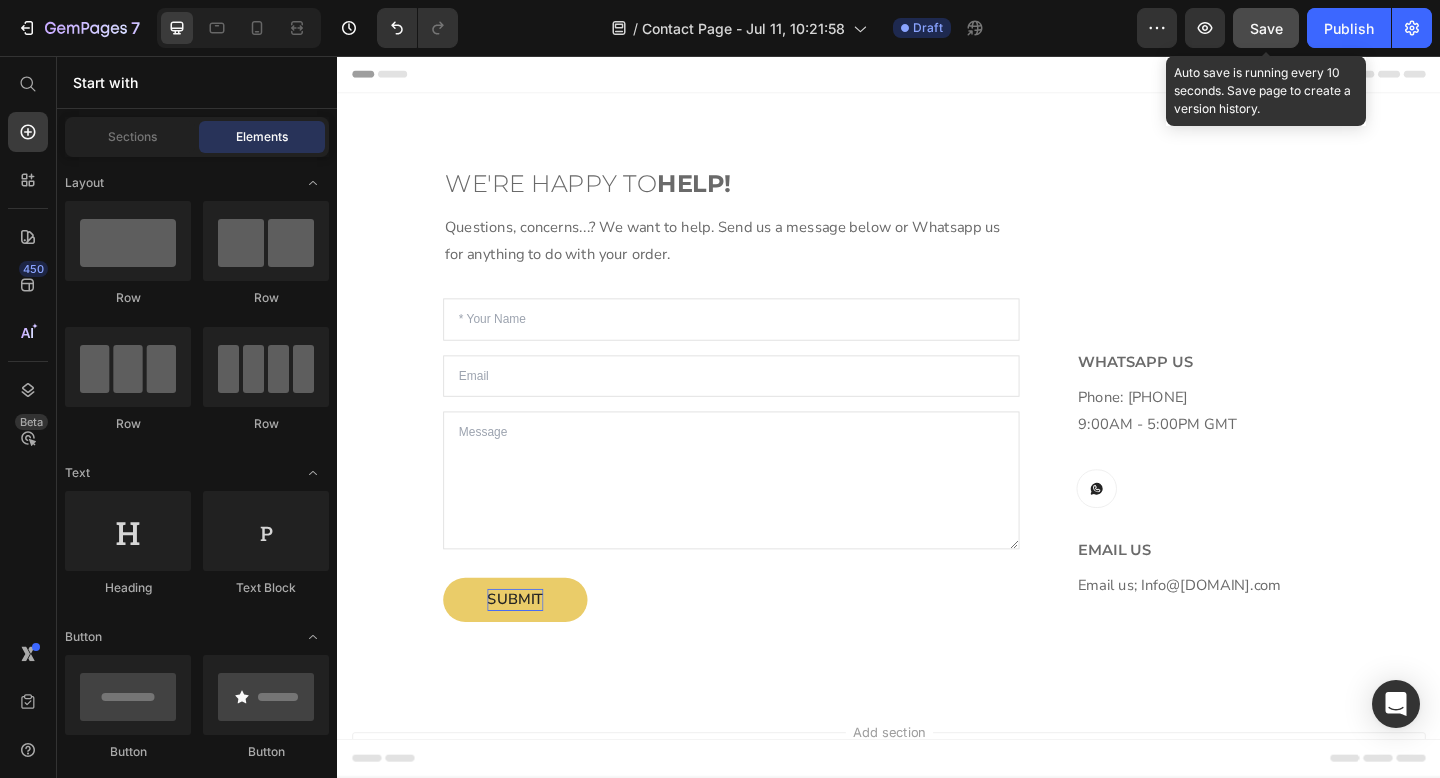 click on "Save" at bounding box center [1266, 28] 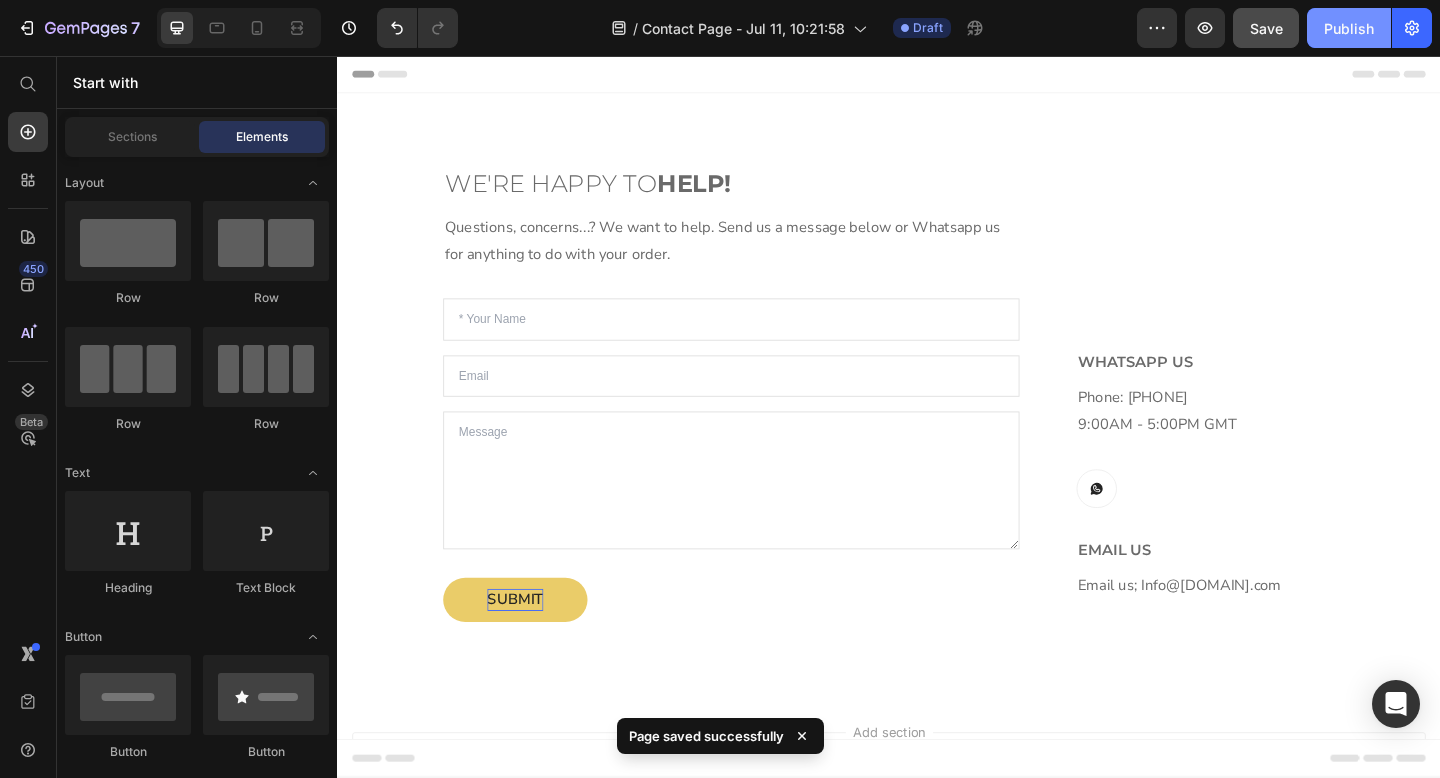 click on "Publish" 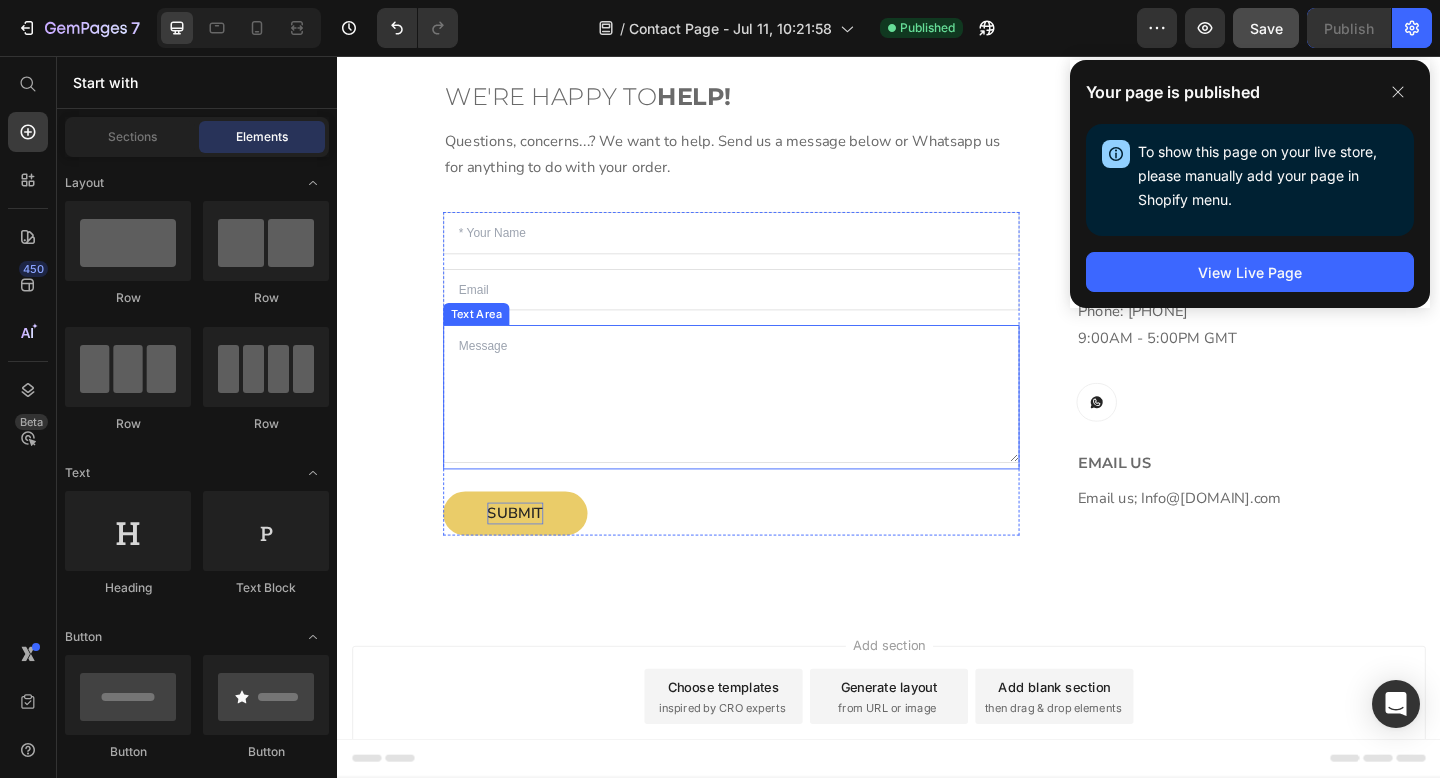 scroll, scrollTop: 112, scrollLeft: 0, axis: vertical 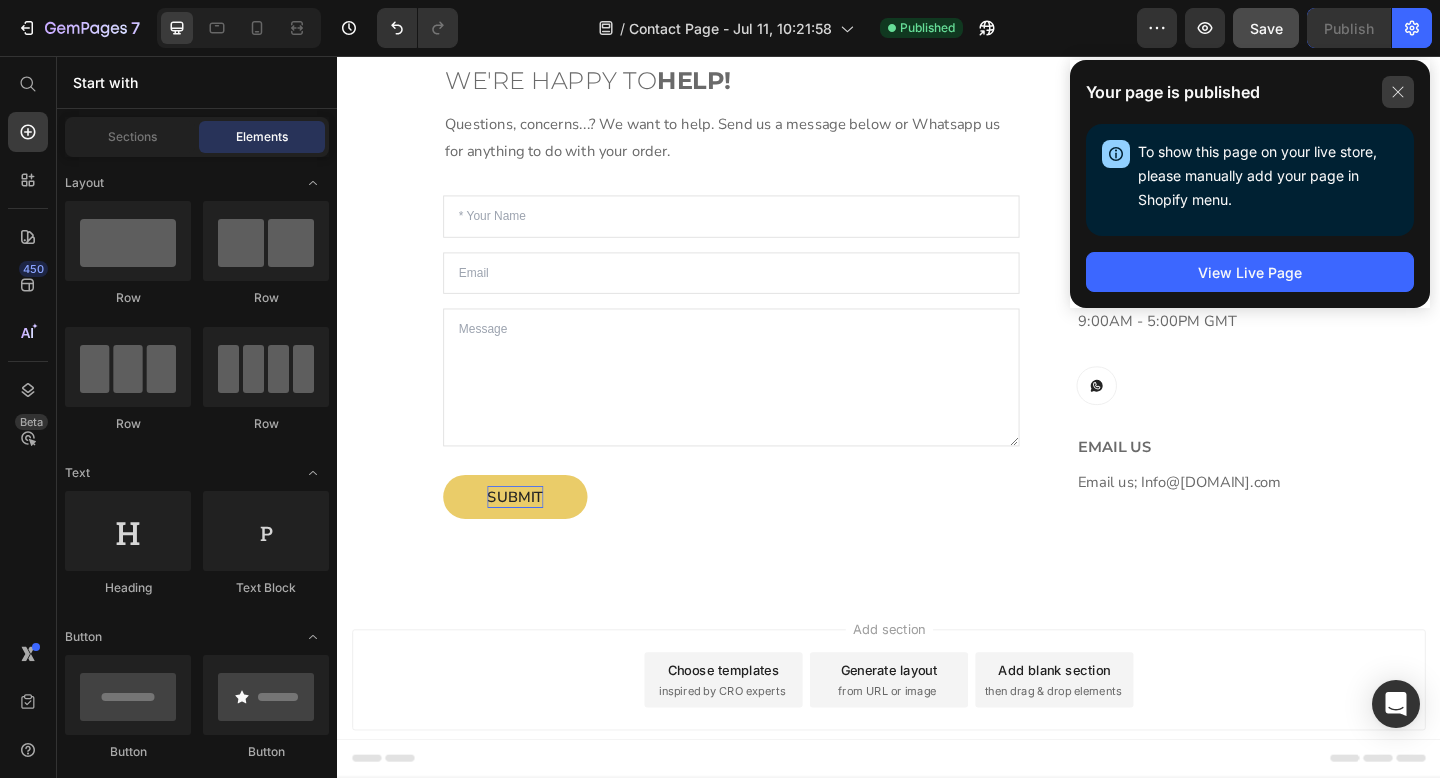 click 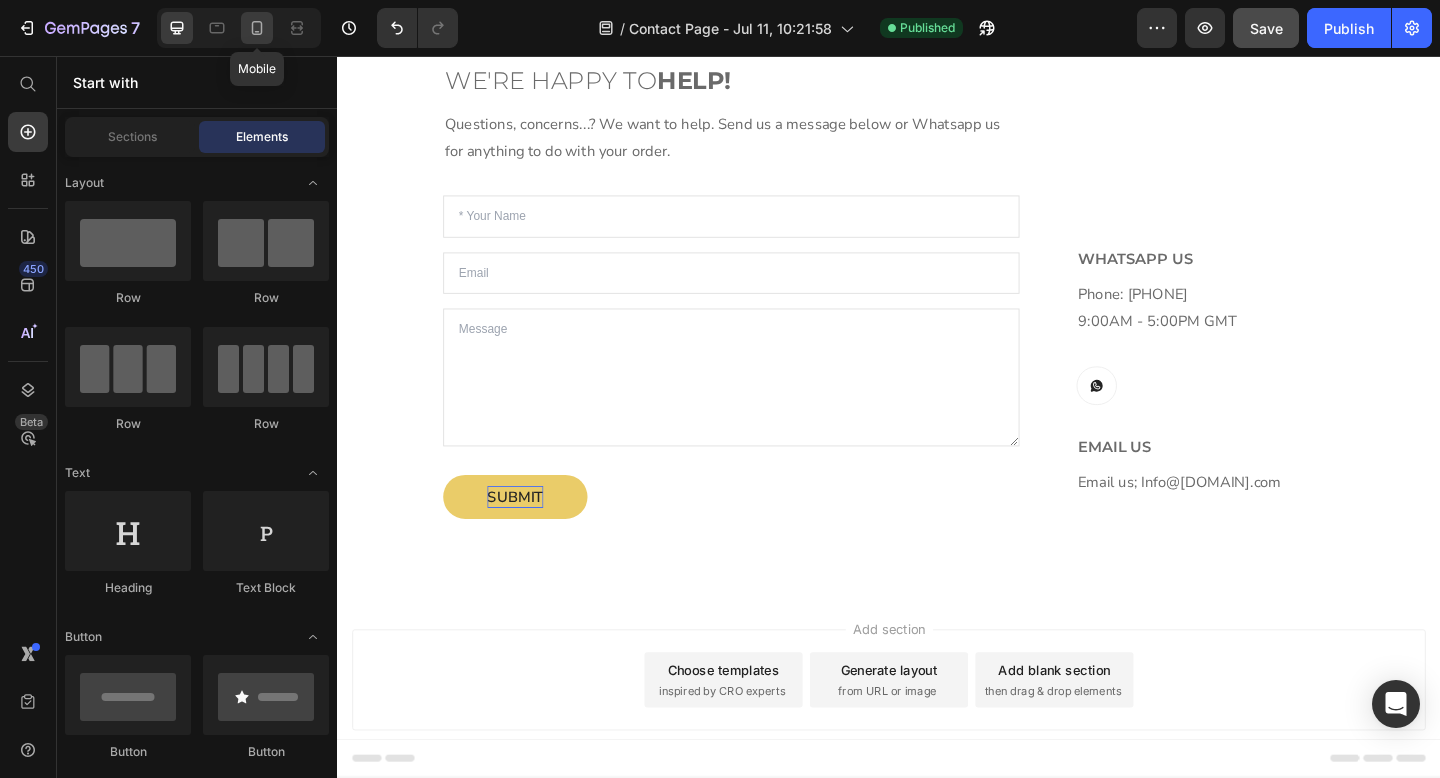 click 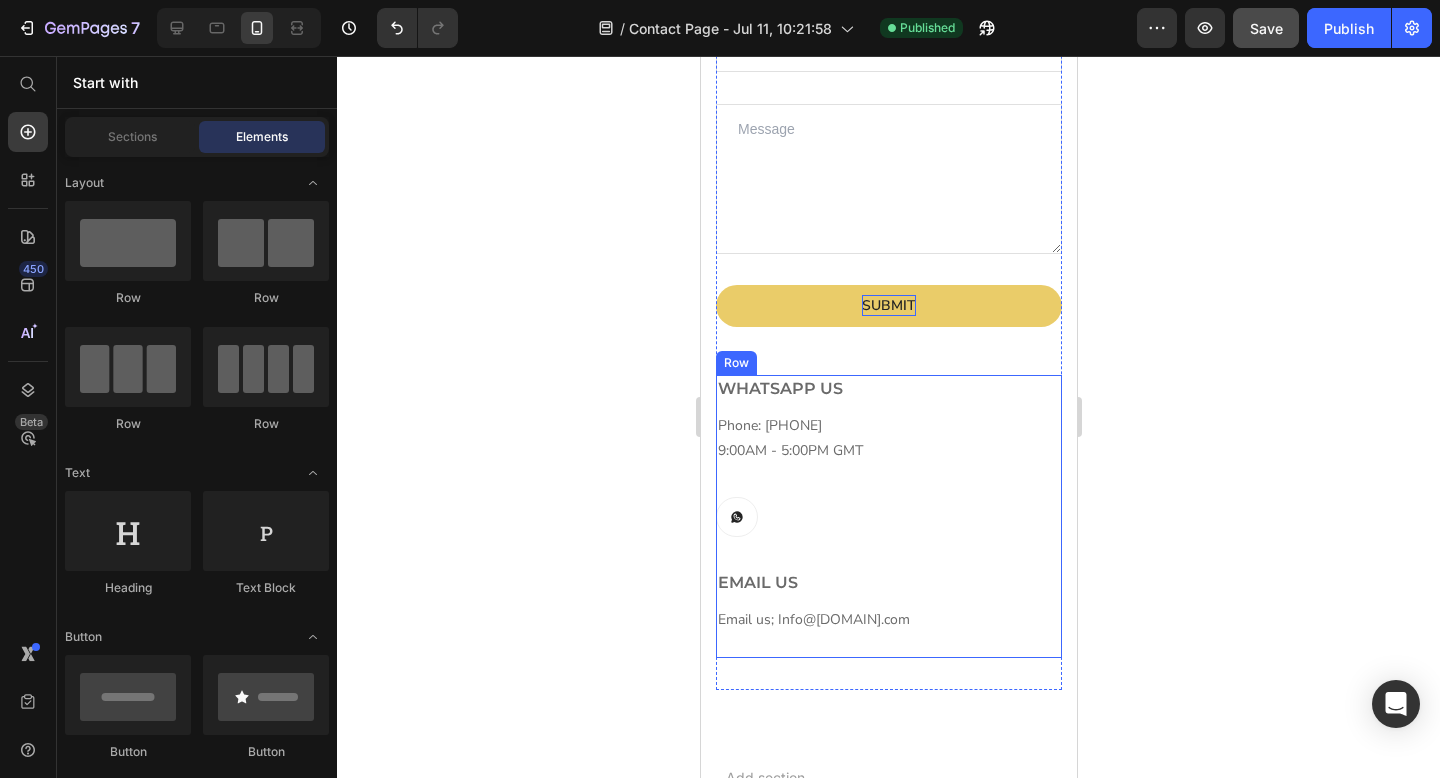 scroll, scrollTop: 485, scrollLeft: 0, axis: vertical 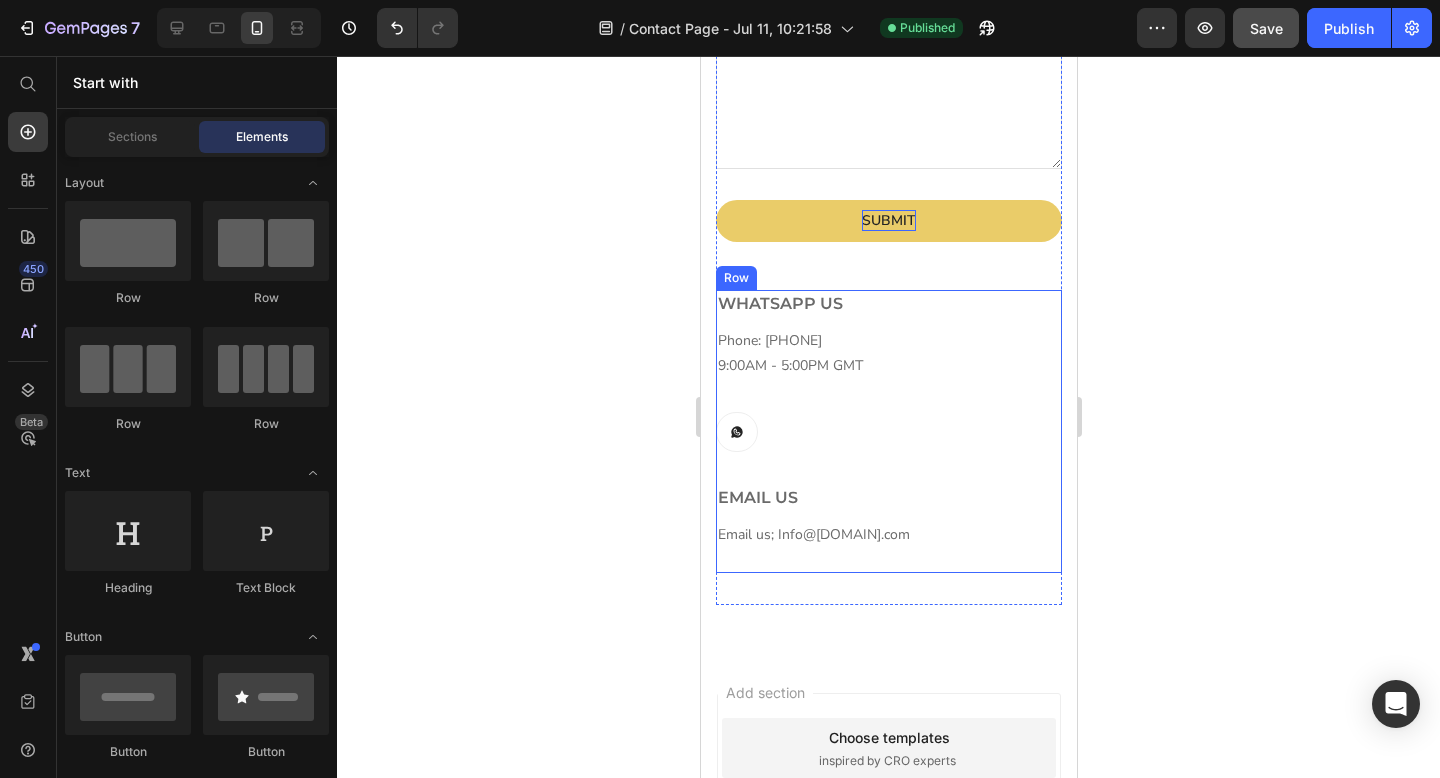 click on "Whatsapp us Heading Phone: [PHONE] 9:00AM - 5:00PM GMT Text block
Button Row ⁠⁠⁠⁠⁠⁠⁠ Email us  Heading Email us; Info@[EMAIL] Text block" at bounding box center (888, 432) 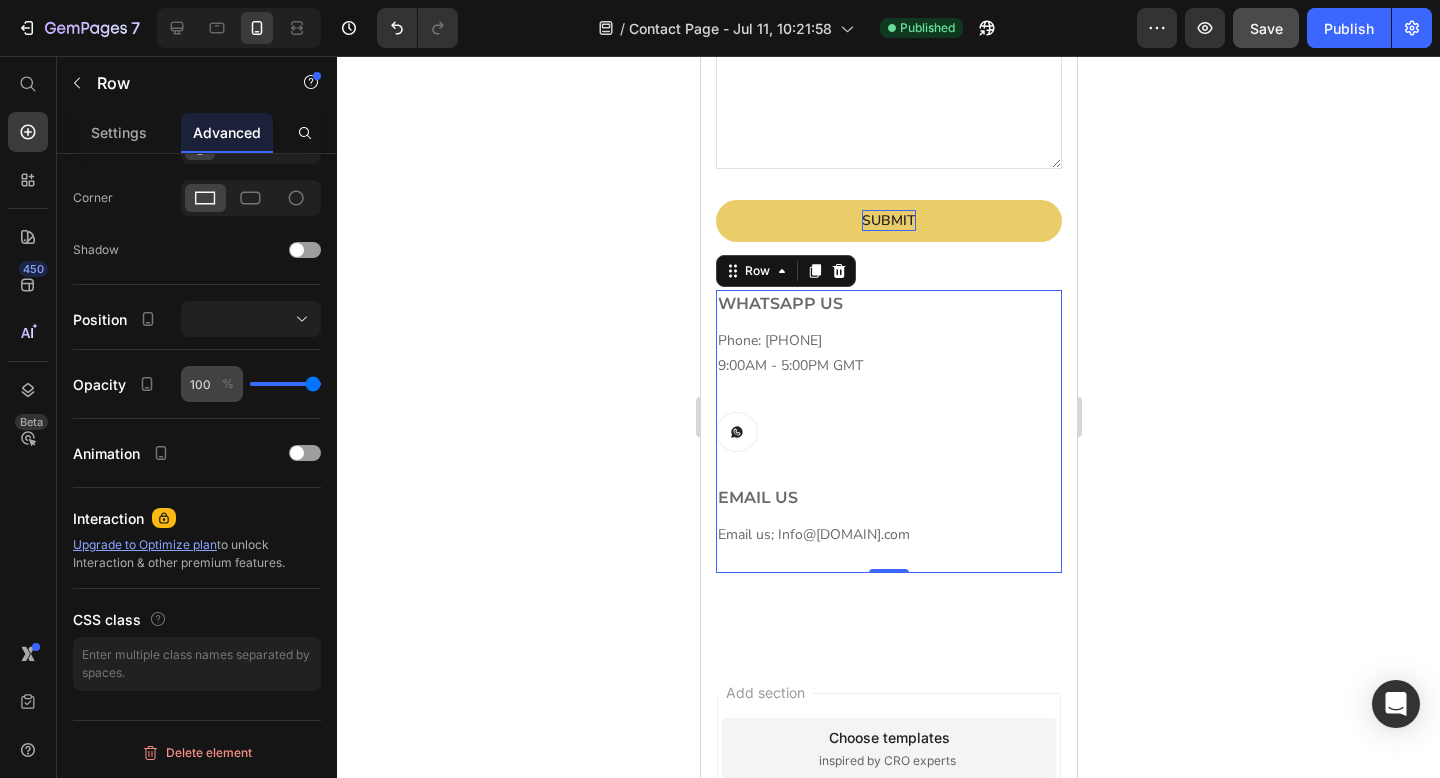 scroll, scrollTop: 0, scrollLeft: 0, axis: both 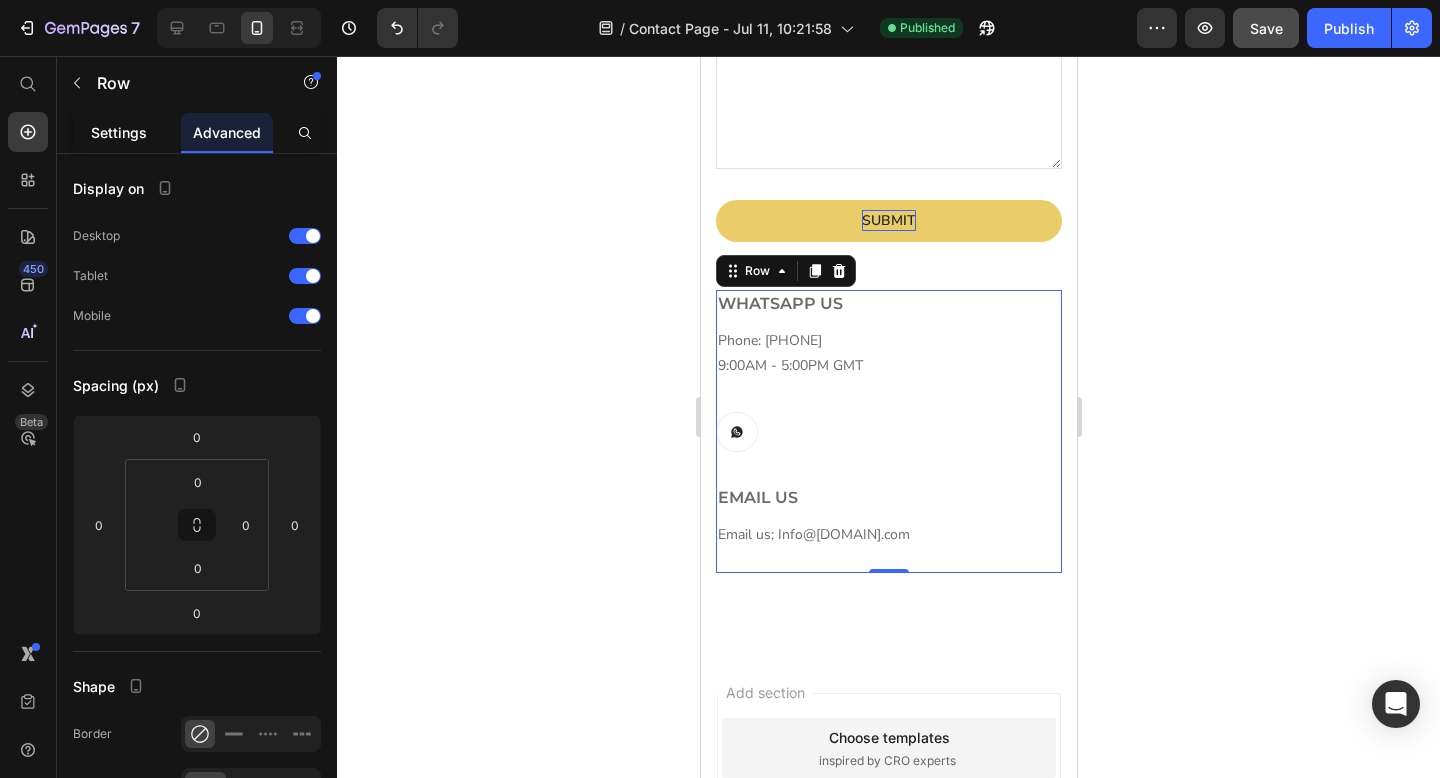 click on "Settings" at bounding box center [119, 132] 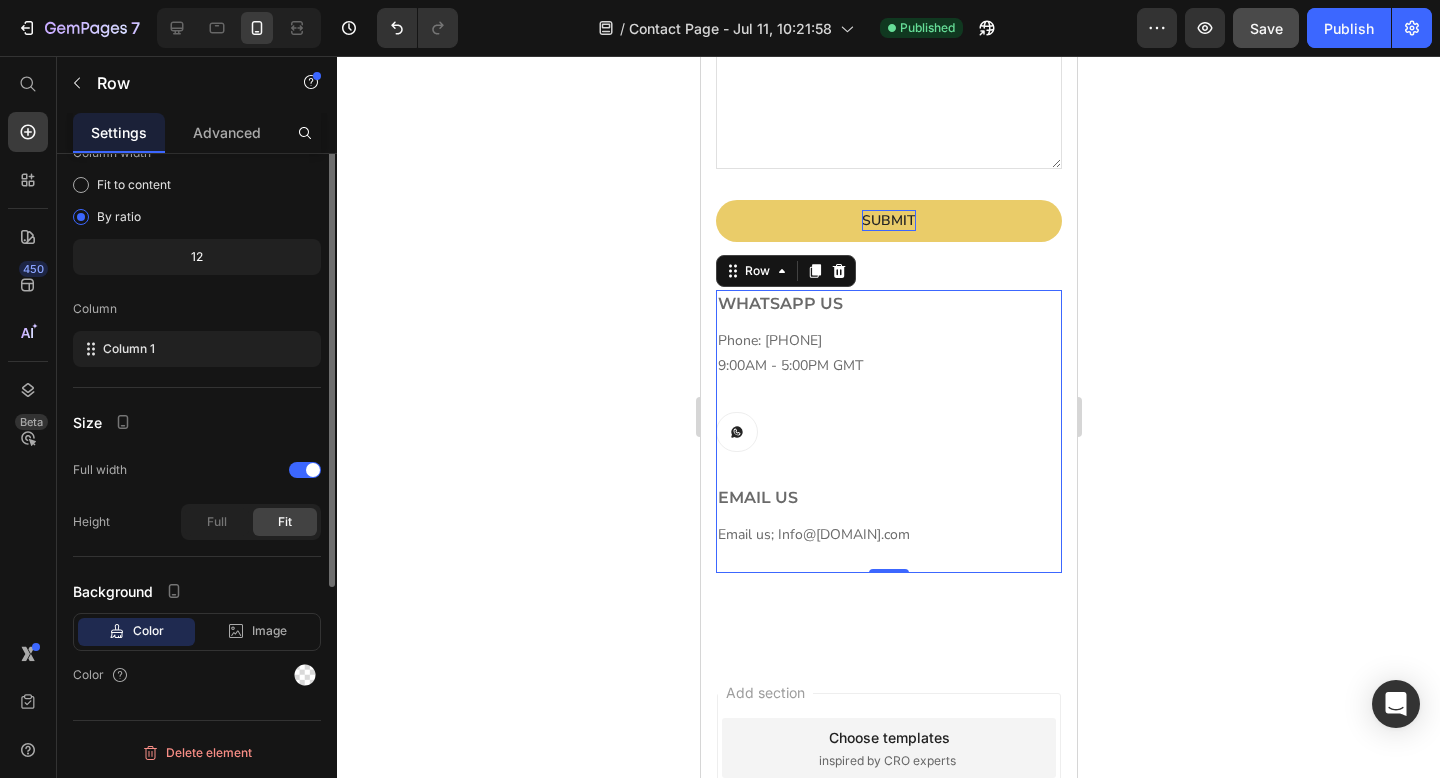 scroll, scrollTop: 0, scrollLeft: 0, axis: both 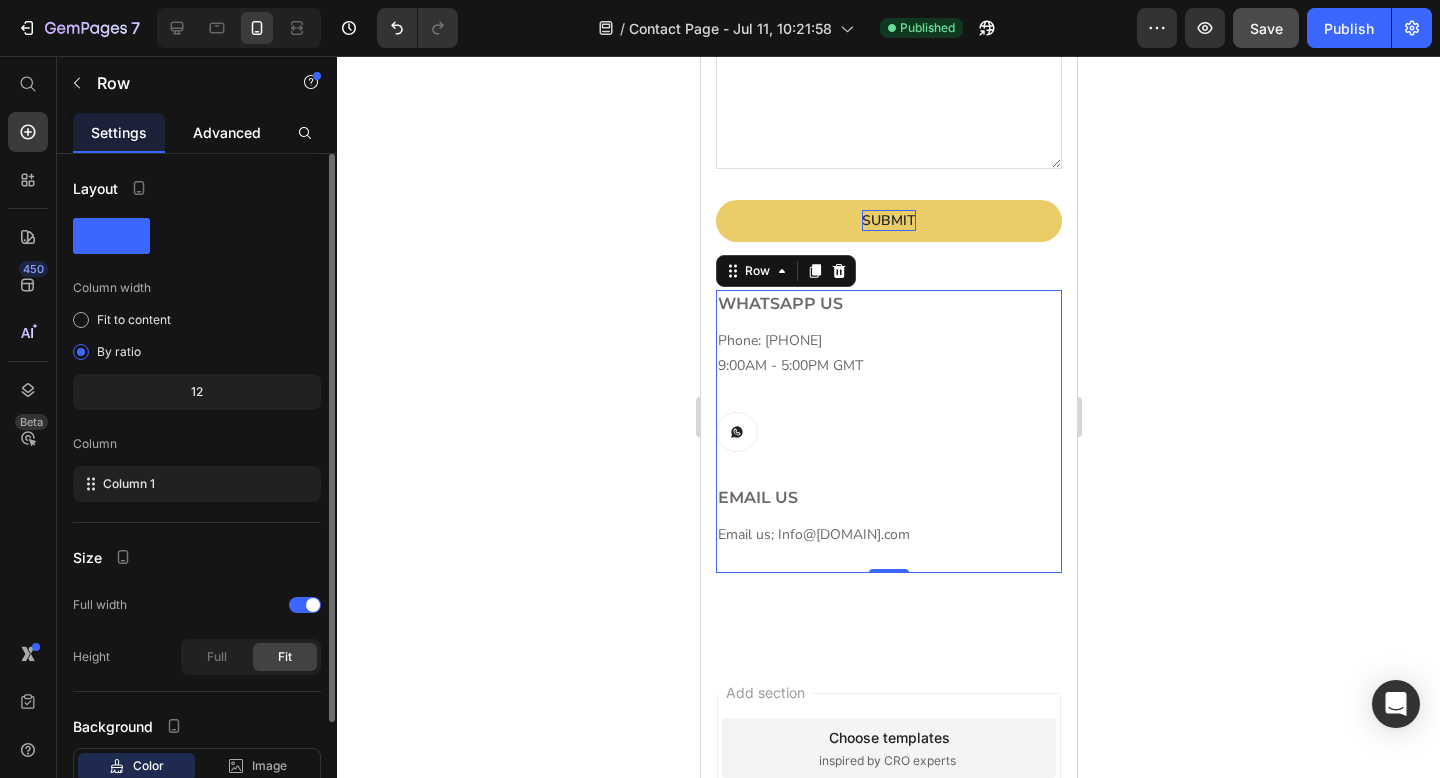 click on "Advanced" at bounding box center [227, 132] 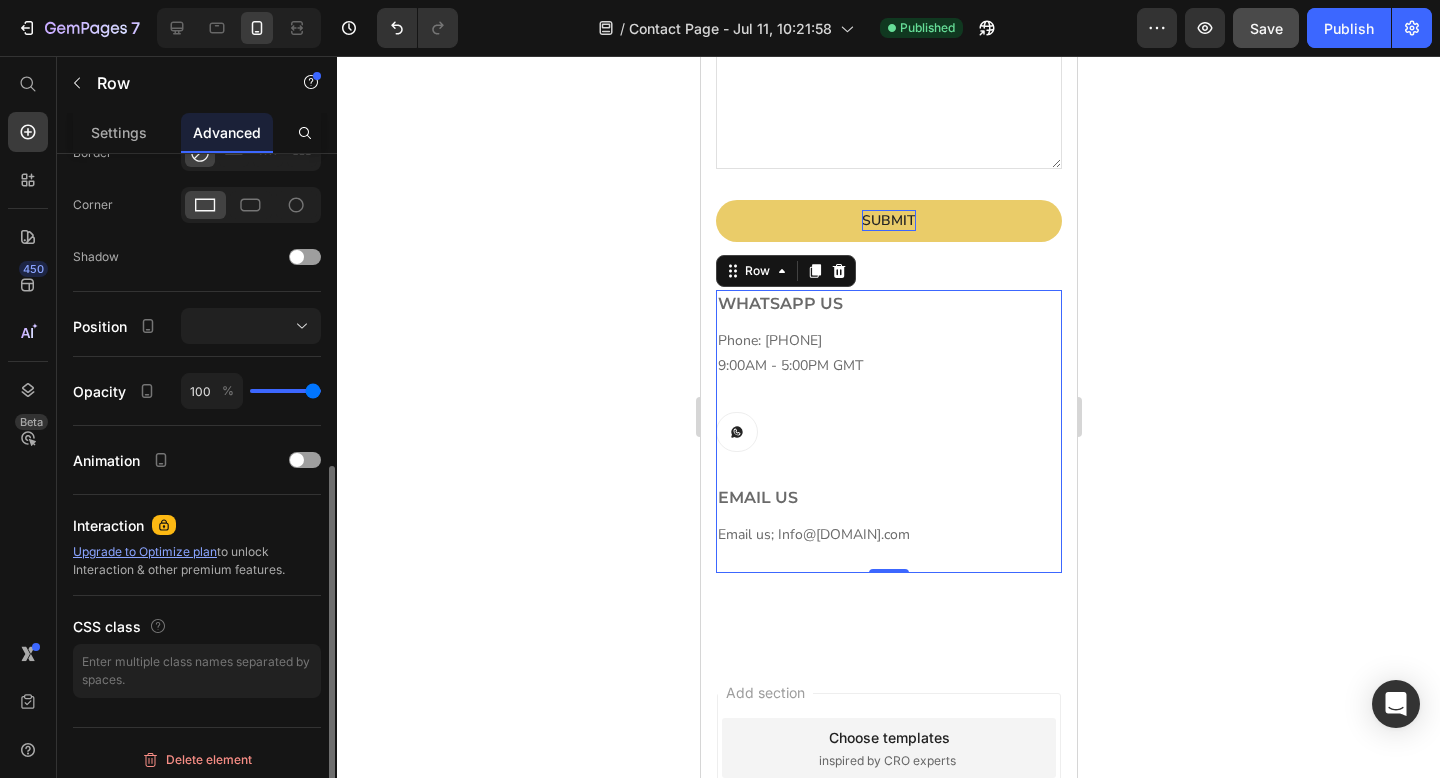 scroll, scrollTop: 588, scrollLeft: 0, axis: vertical 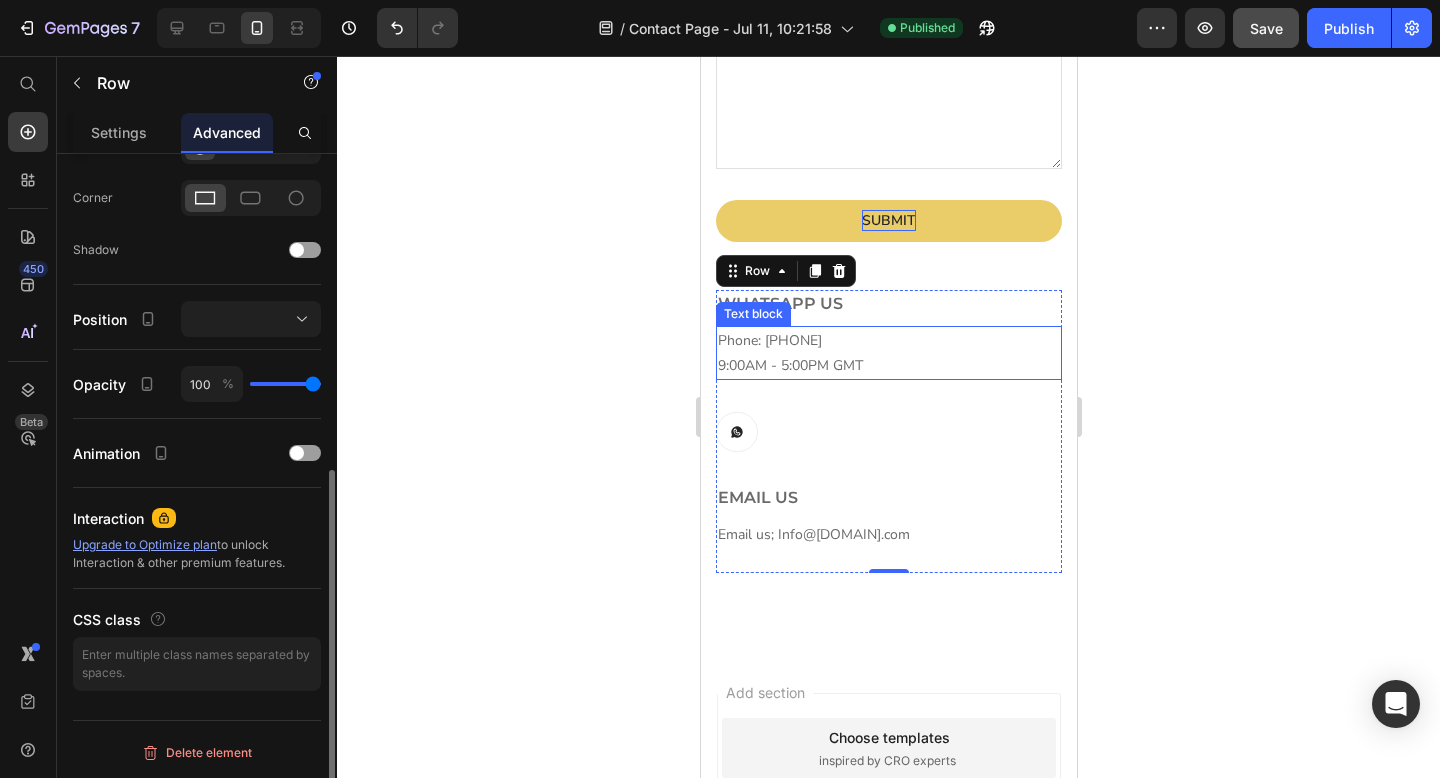 click on "Phone: [PHONE] [TIME] [TIMEZONE]" at bounding box center (888, 353) 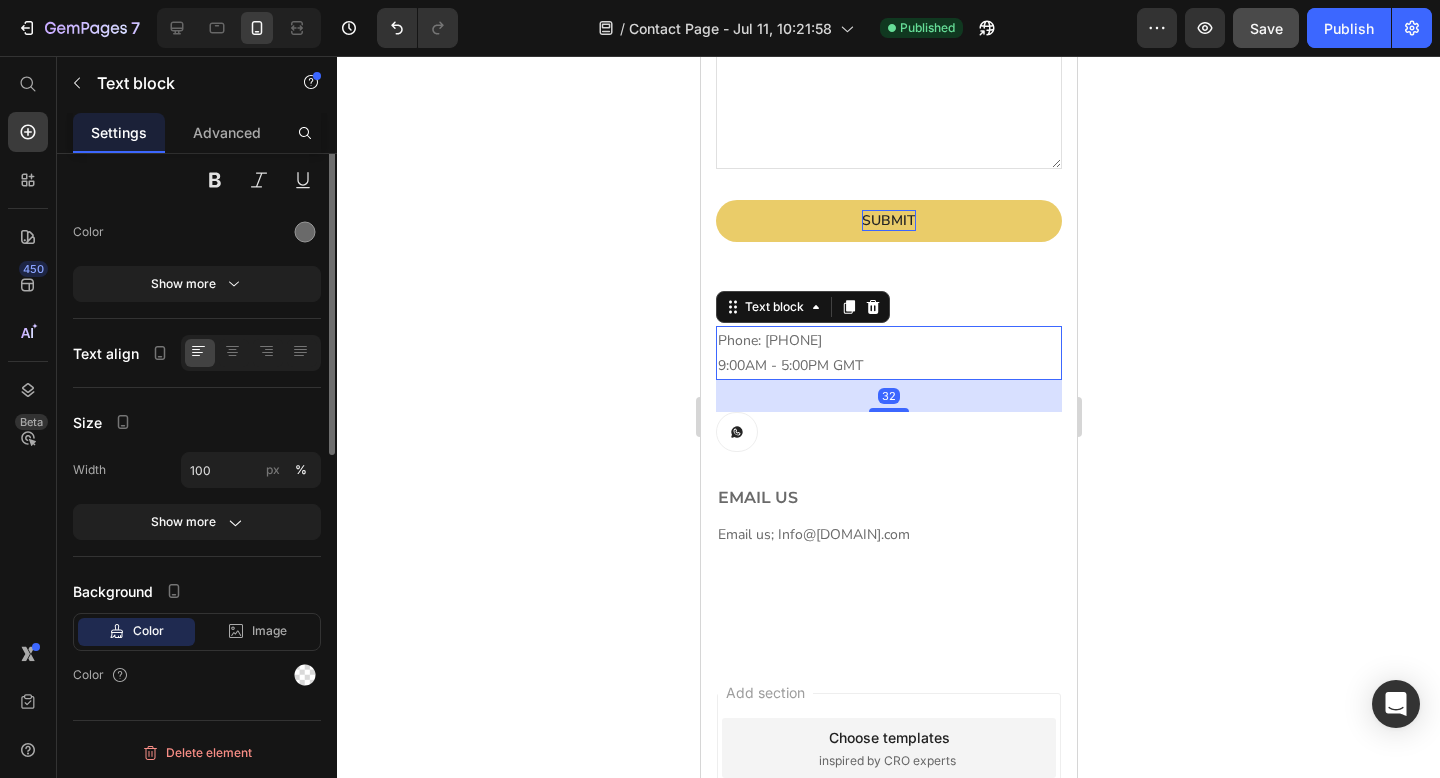 scroll, scrollTop: 0, scrollLeft: 0, axis: both 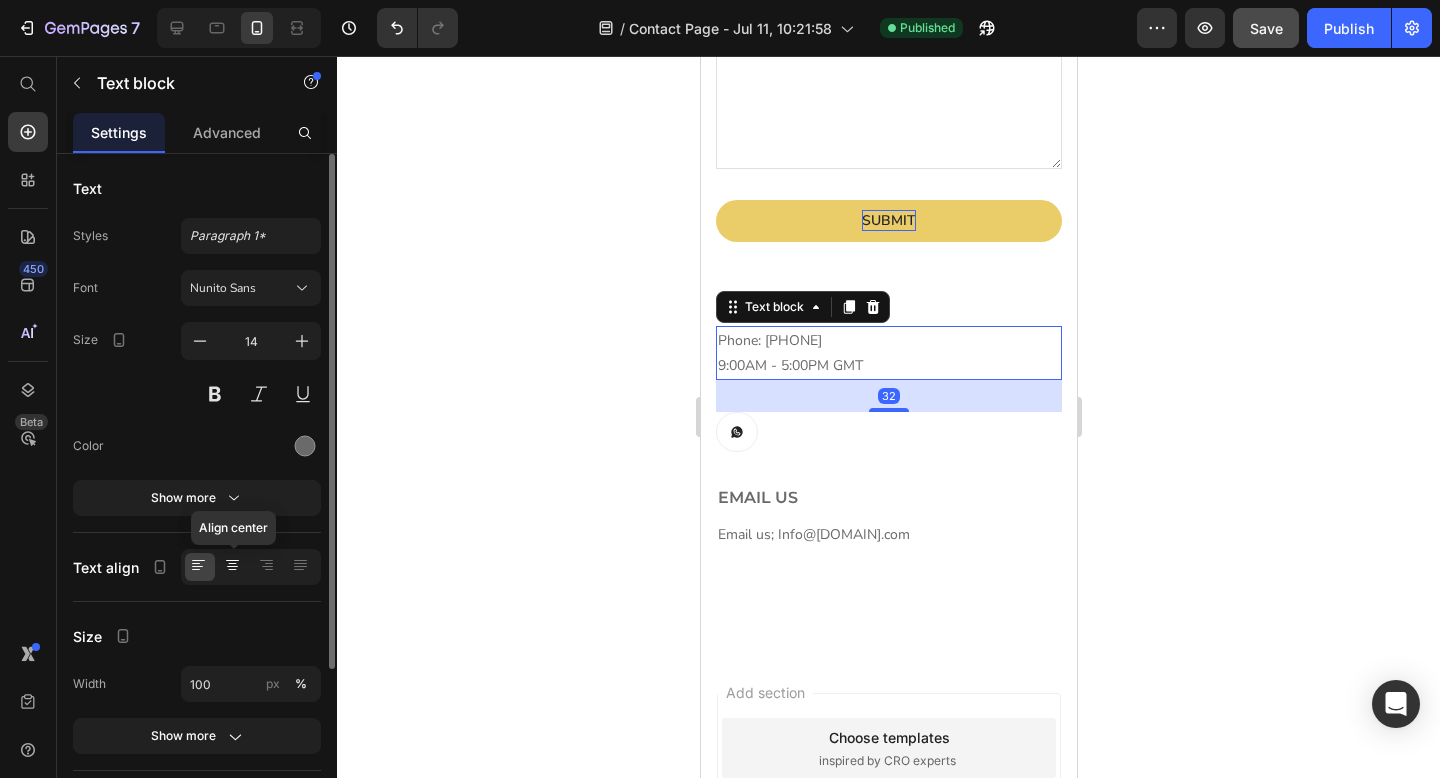 click 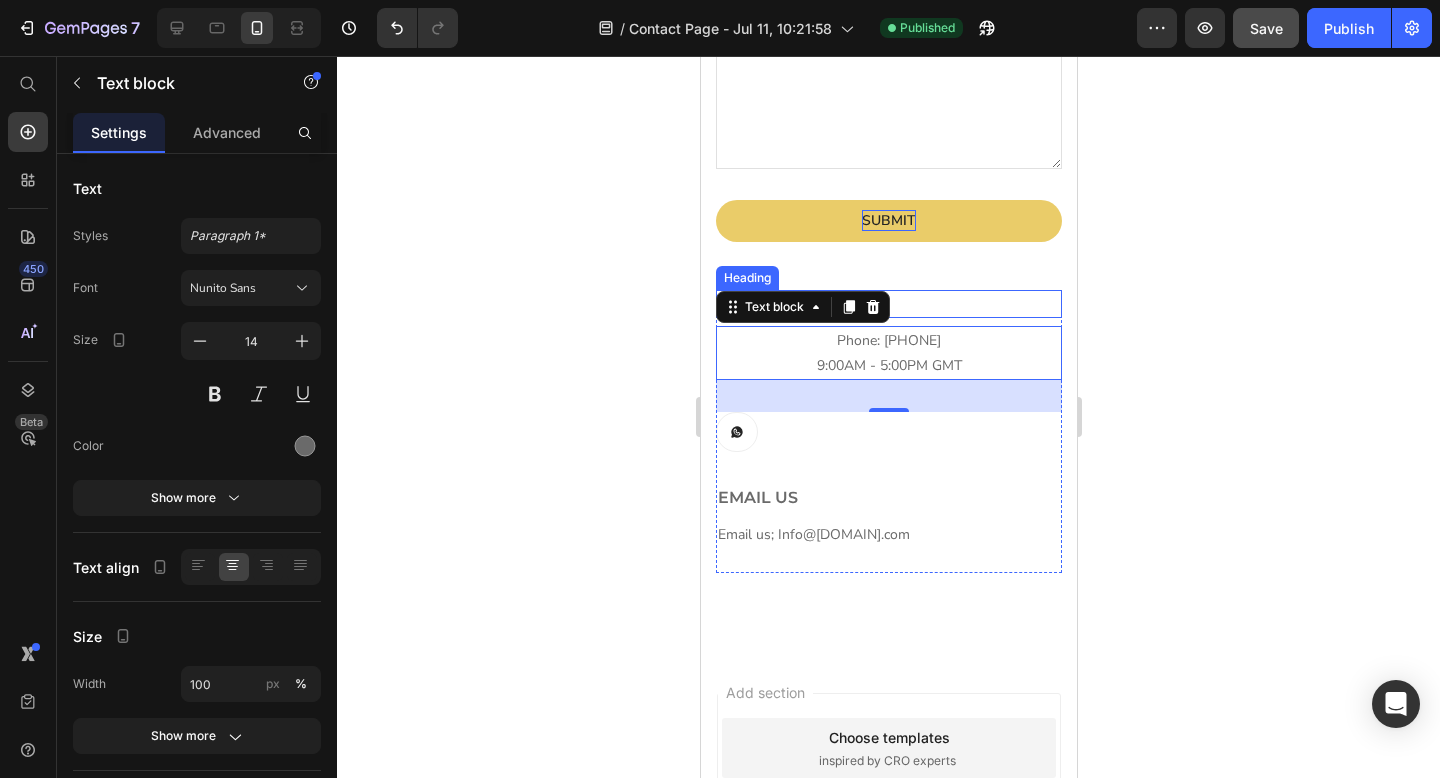 click on "Whatsapp us" at bounding box center [888, 304] 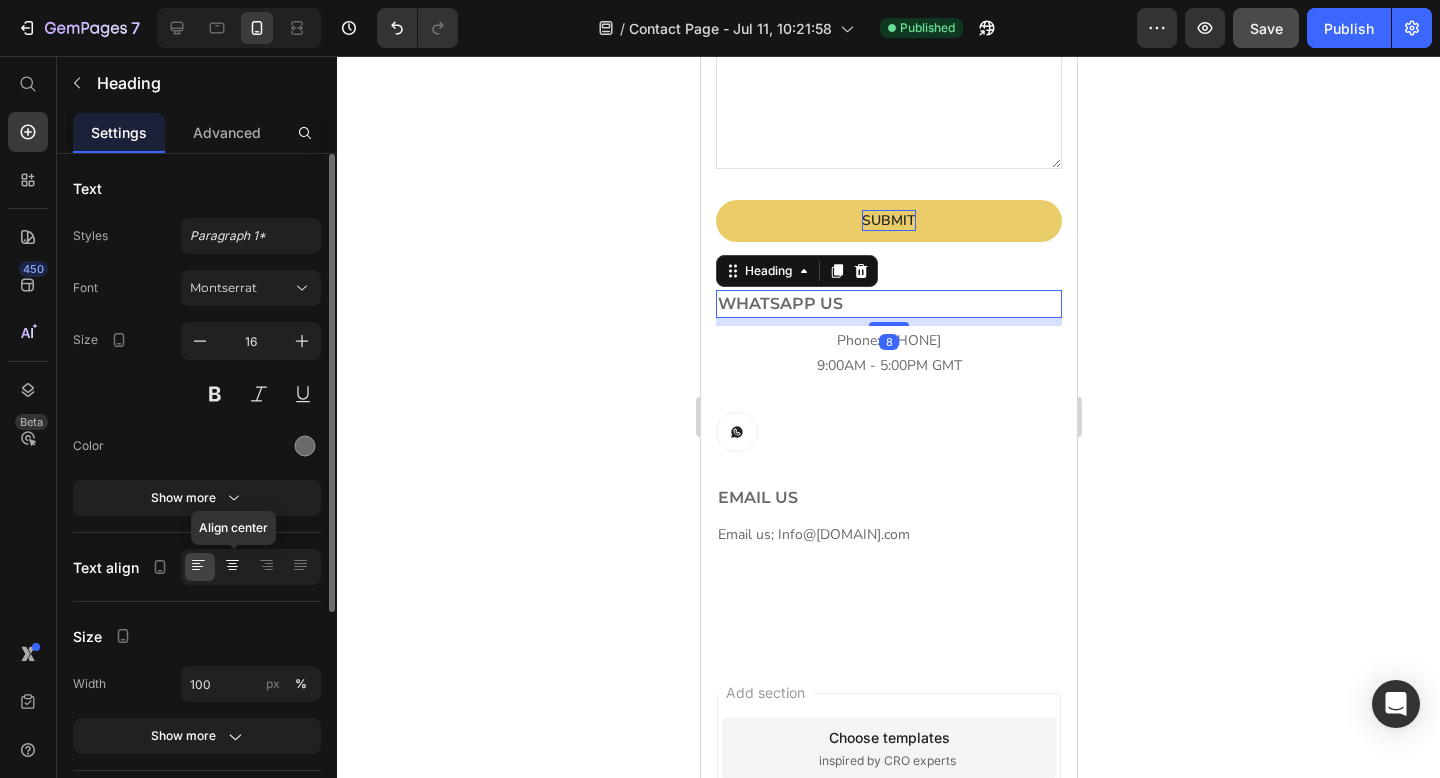 click 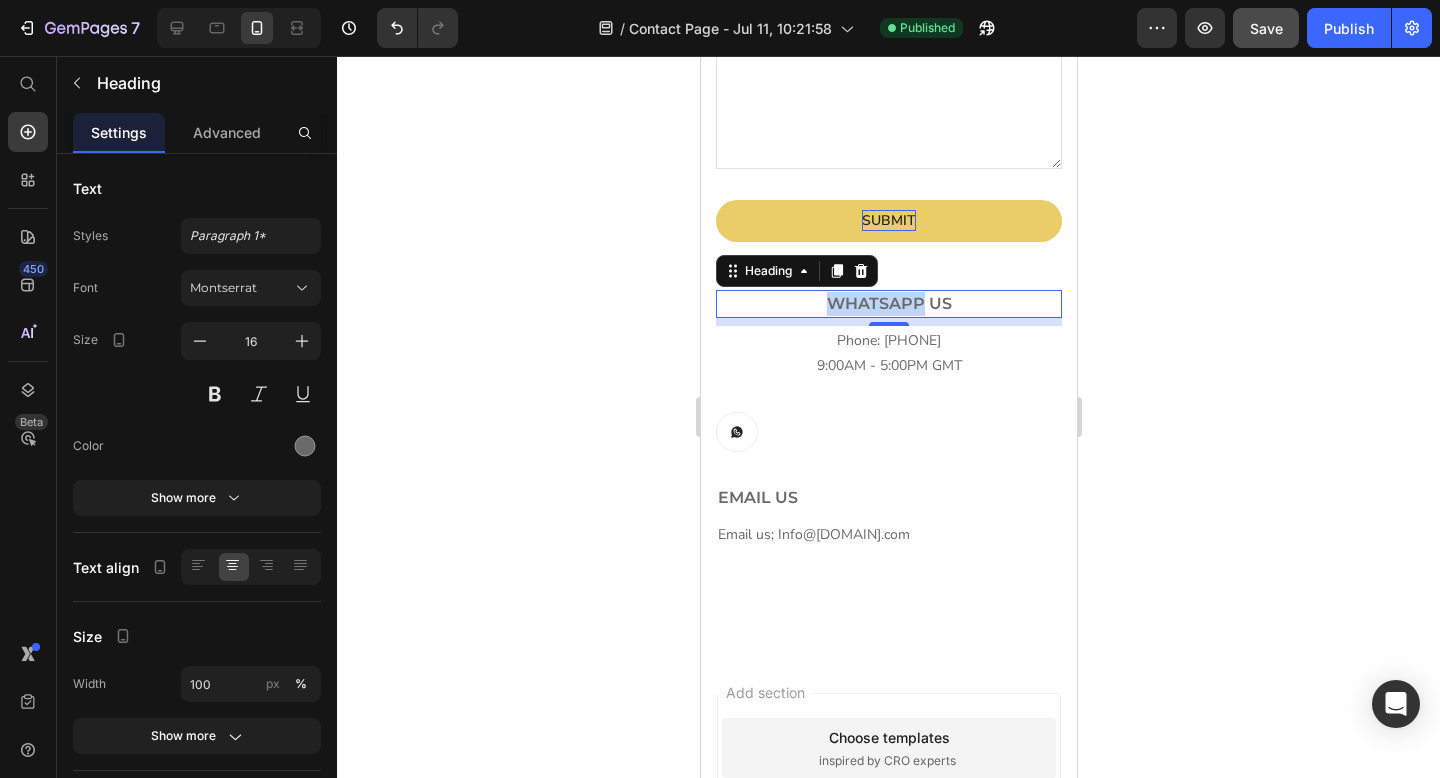click on "Whatsapp us" at bounding box center (888, 304) 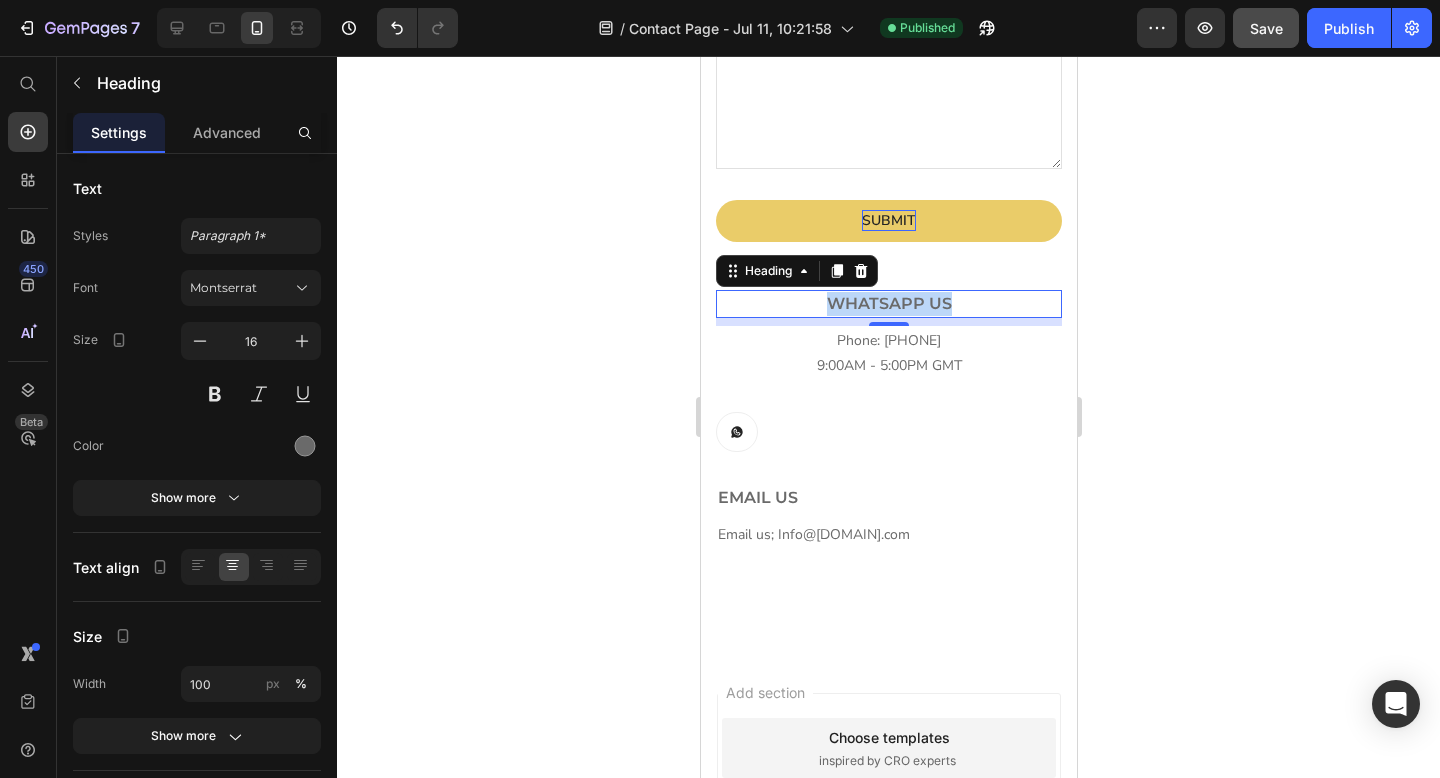 click on "Whatsapp us" at bounding box center (888, 304) 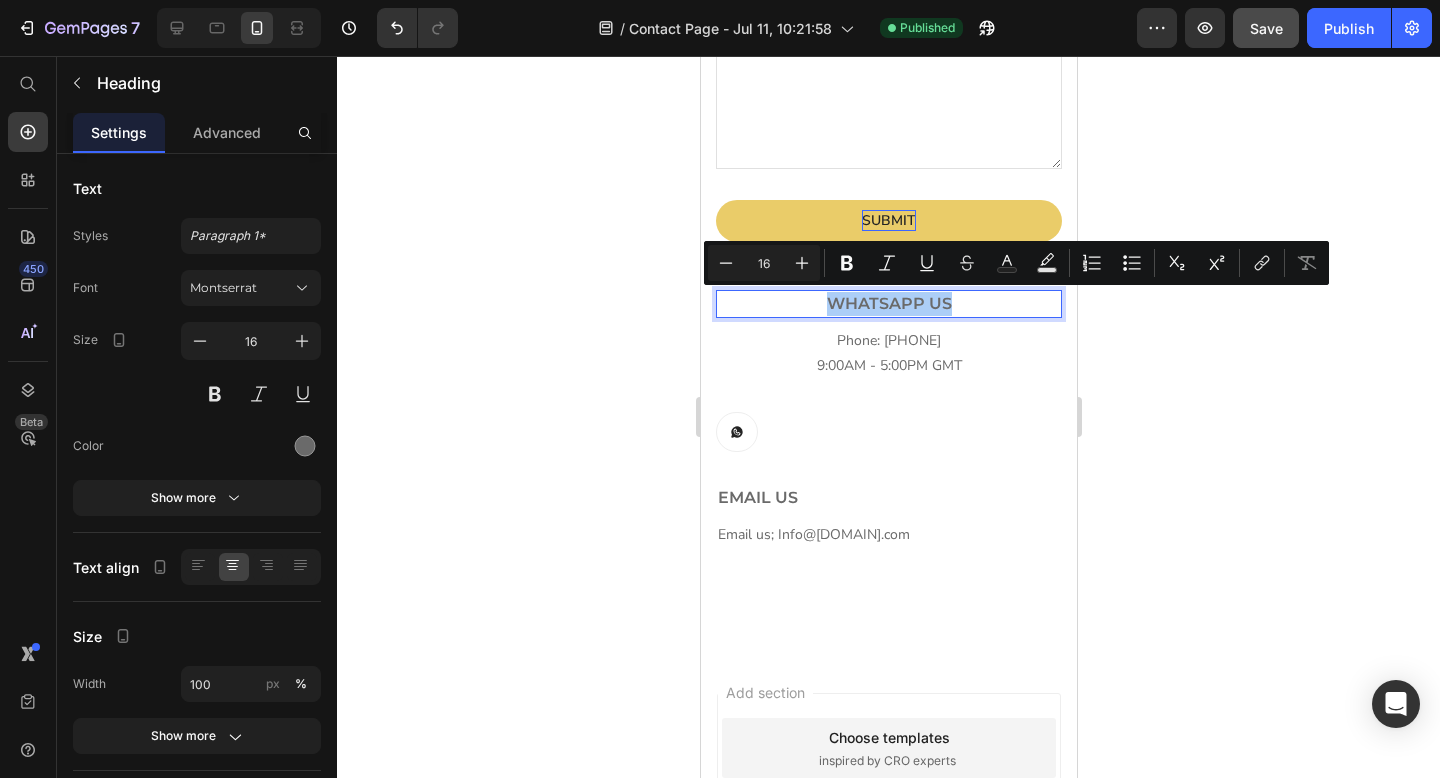click on "Minus 16 Plus Bold Italic Underline       Strikethrough
Text Color
Text Background Color Numbered List Bulleted List Subscript Superscript       link Remove Format" at bounding box center [1016, 263] 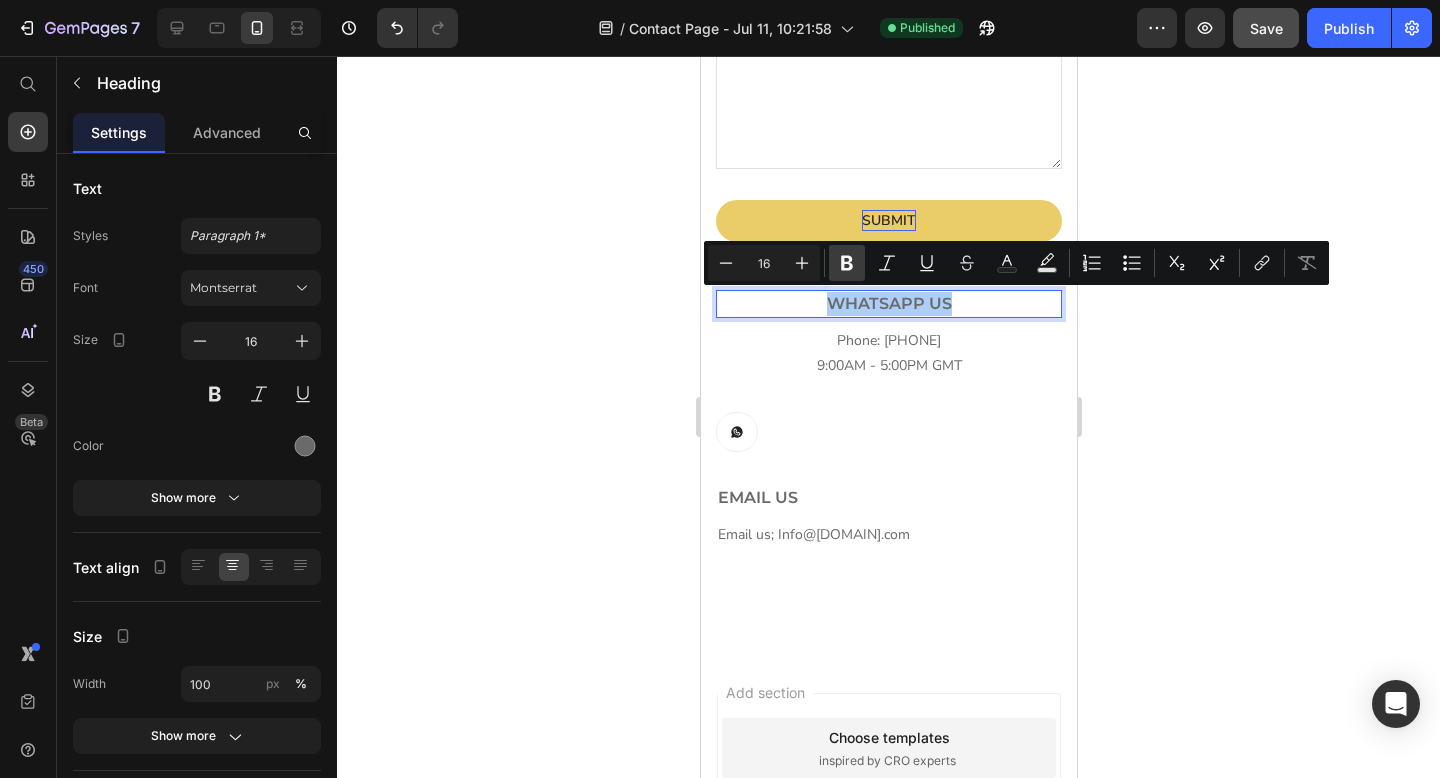 click 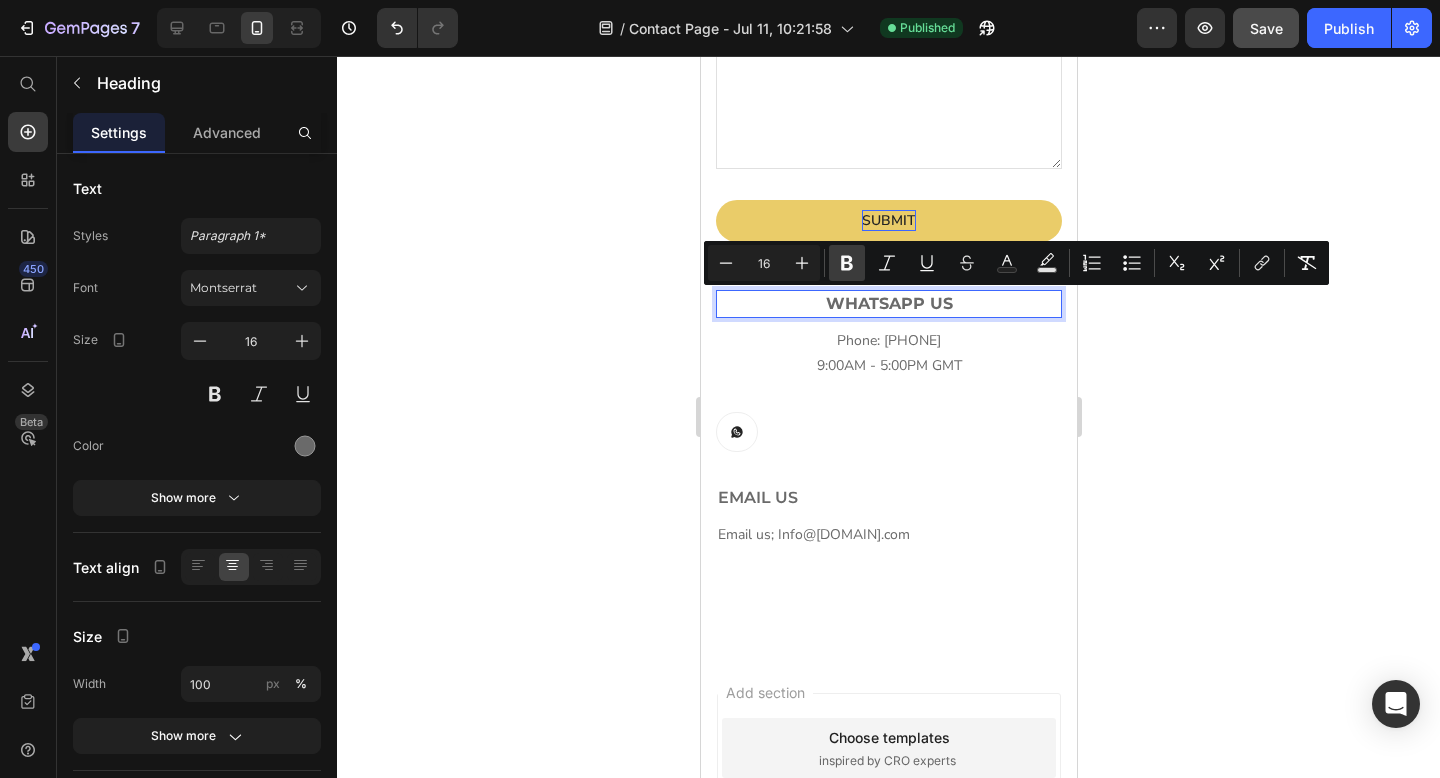 click 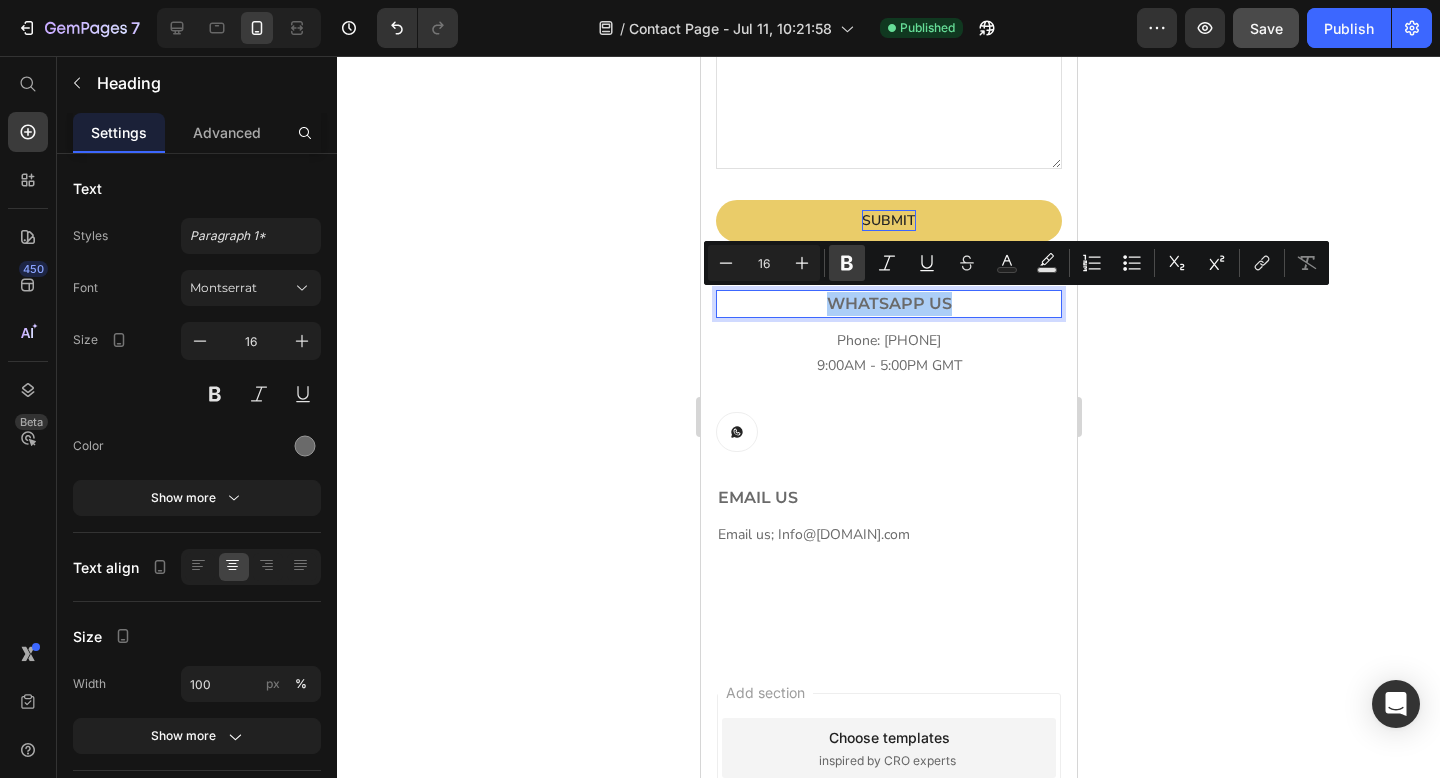 click 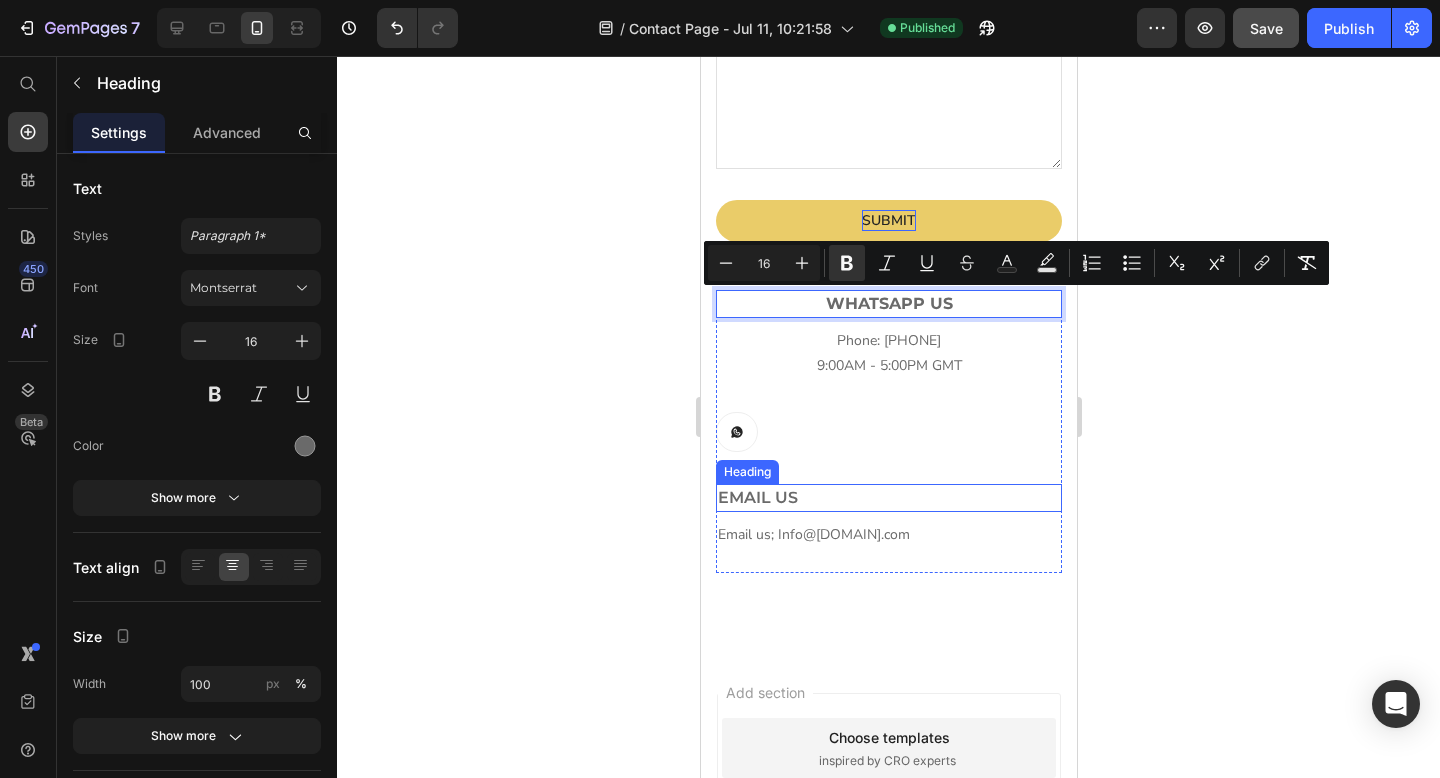 drag, startPoint x: 872, startPoint y: 506, endPoint x: 840, endPoint y: 493, distance: 34.539833 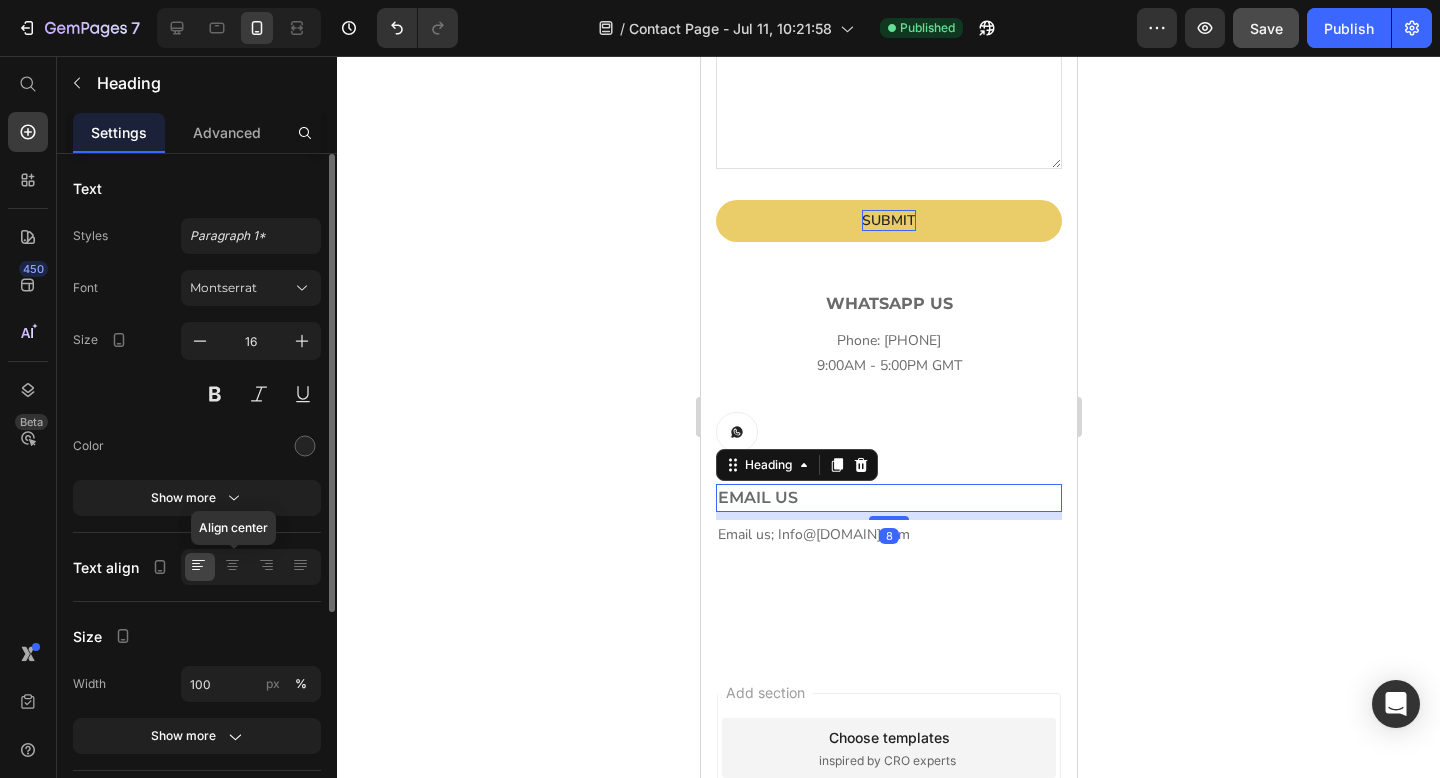 drag, startPoint x: 222, startPoint y: 569, endPoint x: 280, endPoint y: 528, distance: 71.02816 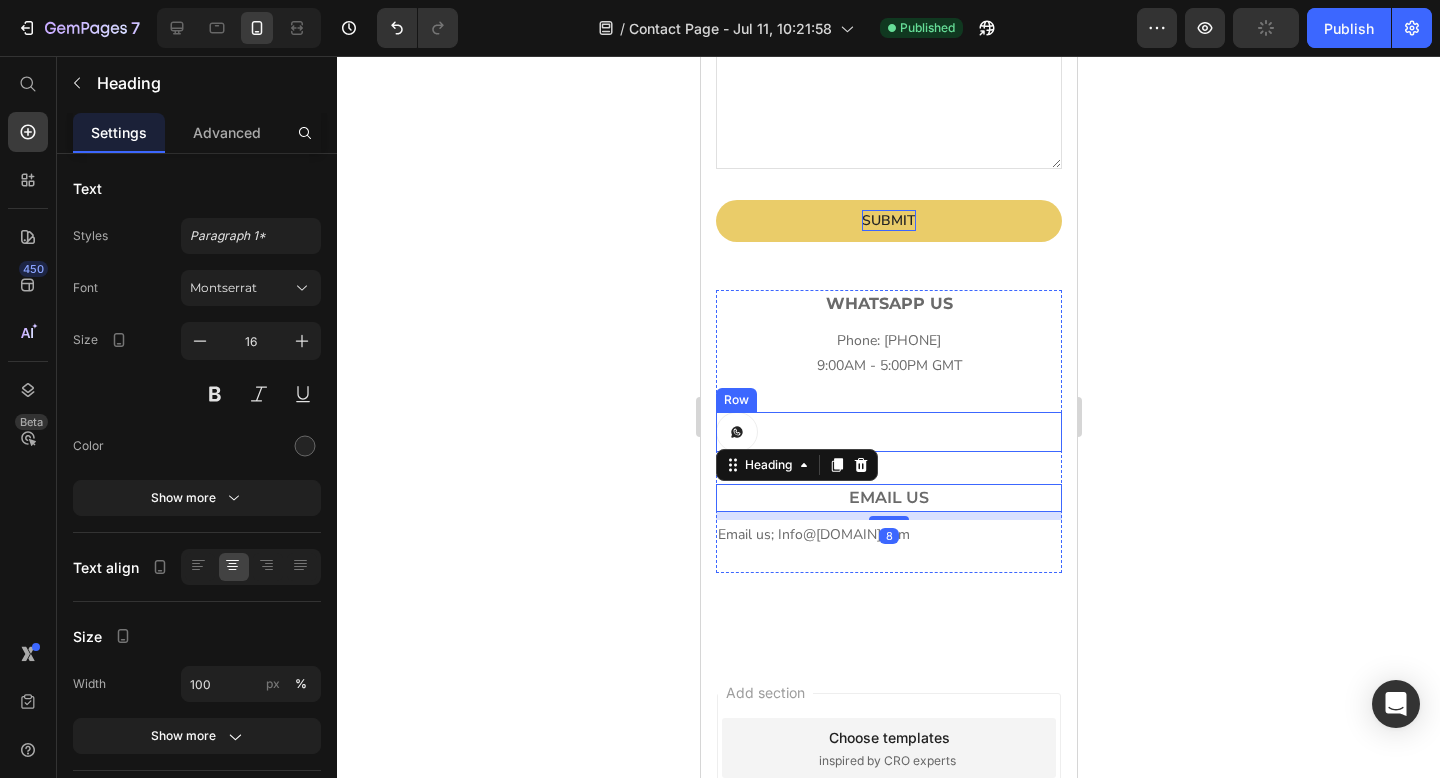 click on "Button Row" at bounding box center [888, 432] 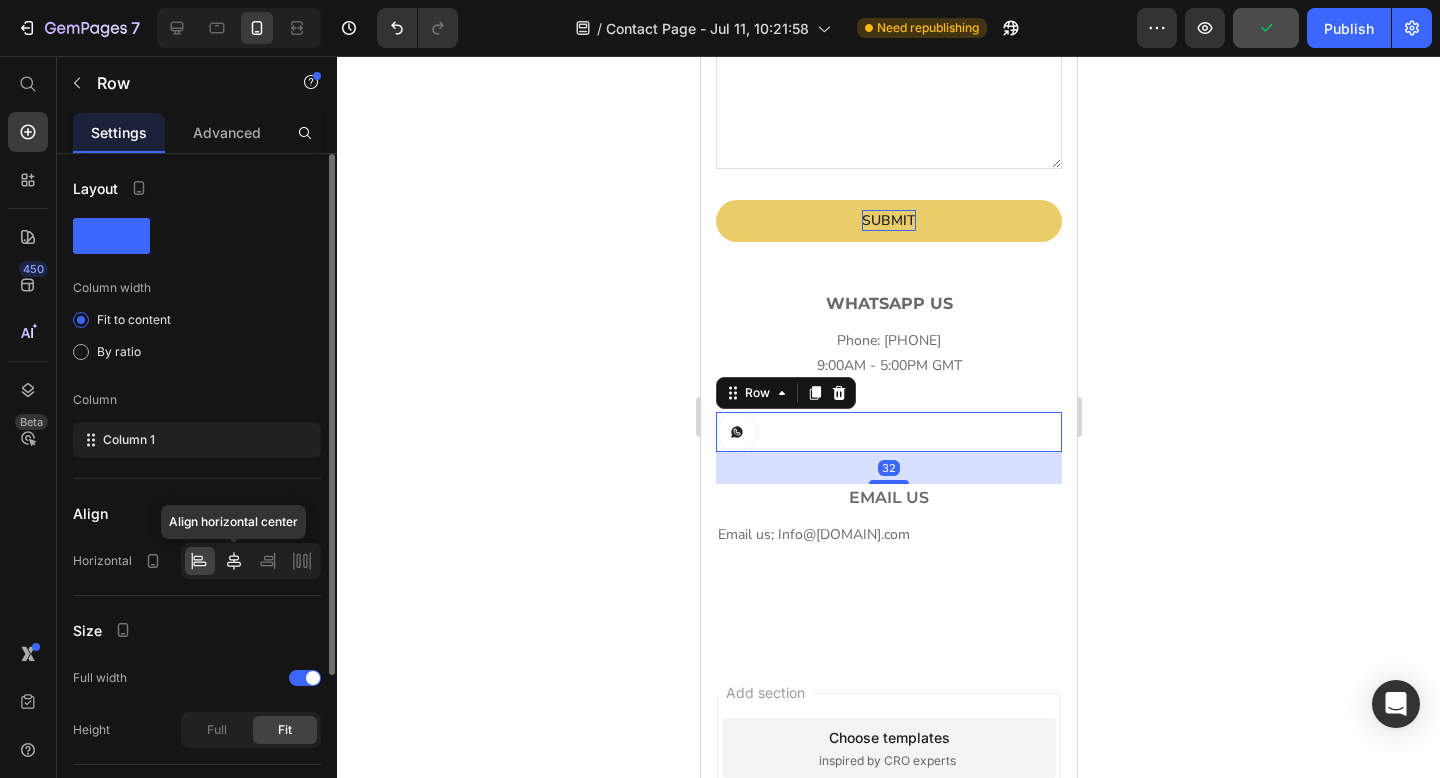 click 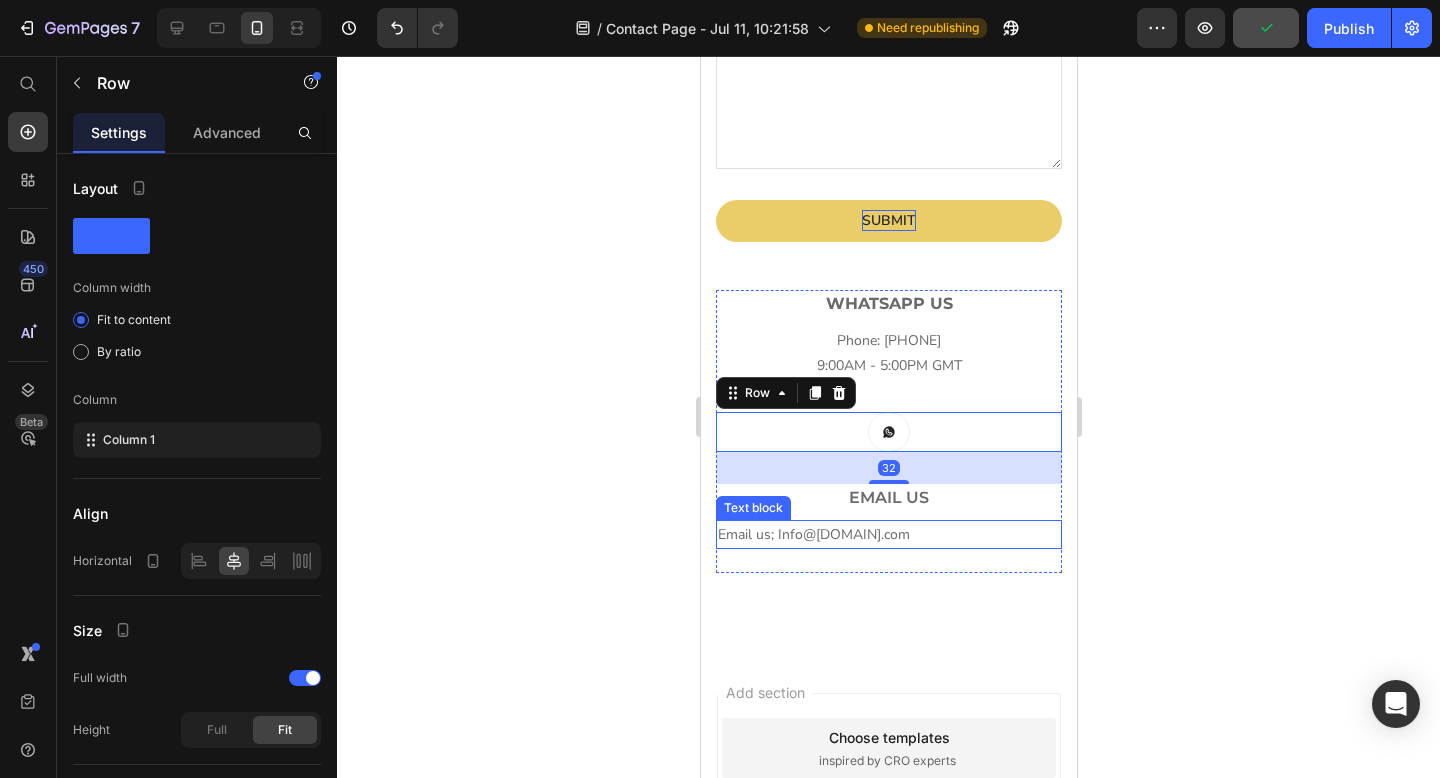 click on "Email us; Info@[DOMAIN].com" at bounding box center (888, 534) 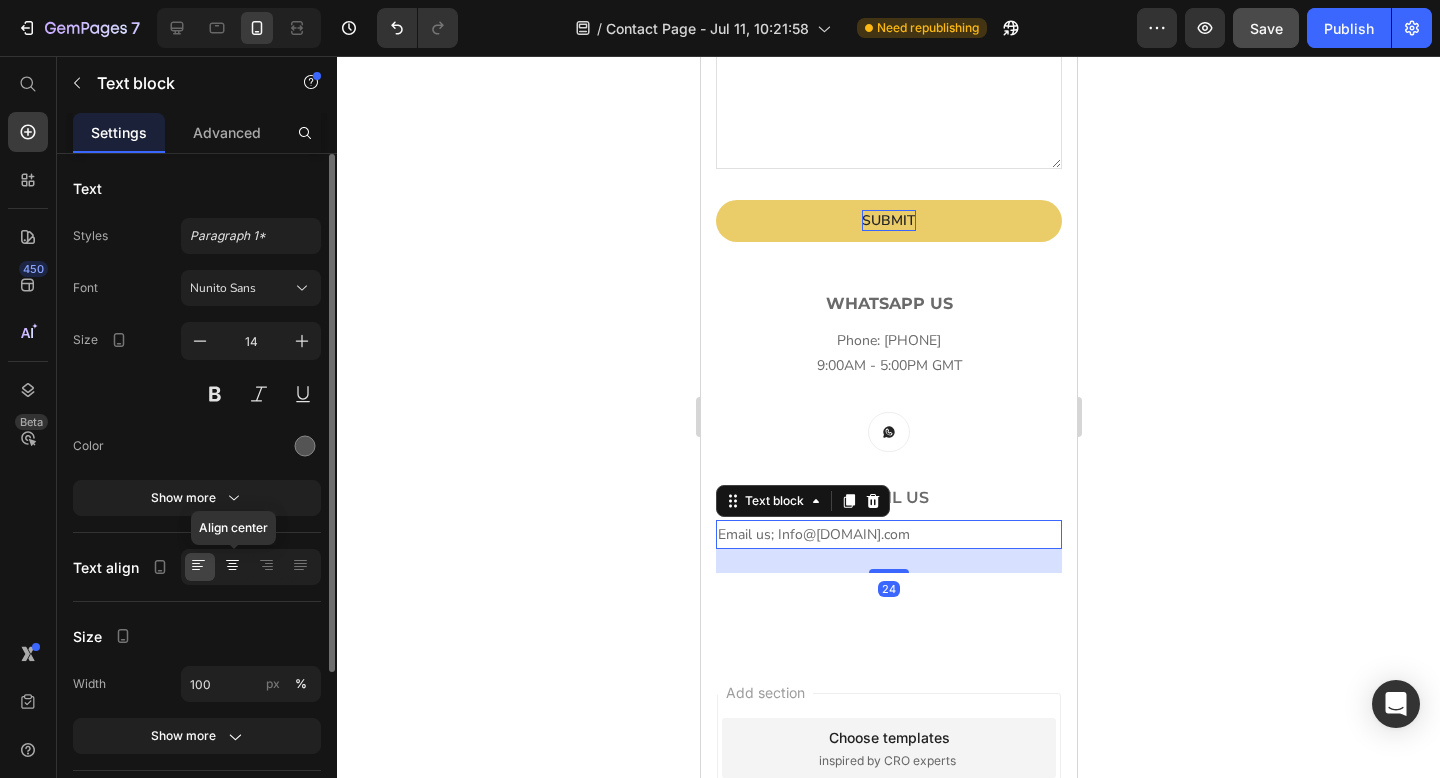 click 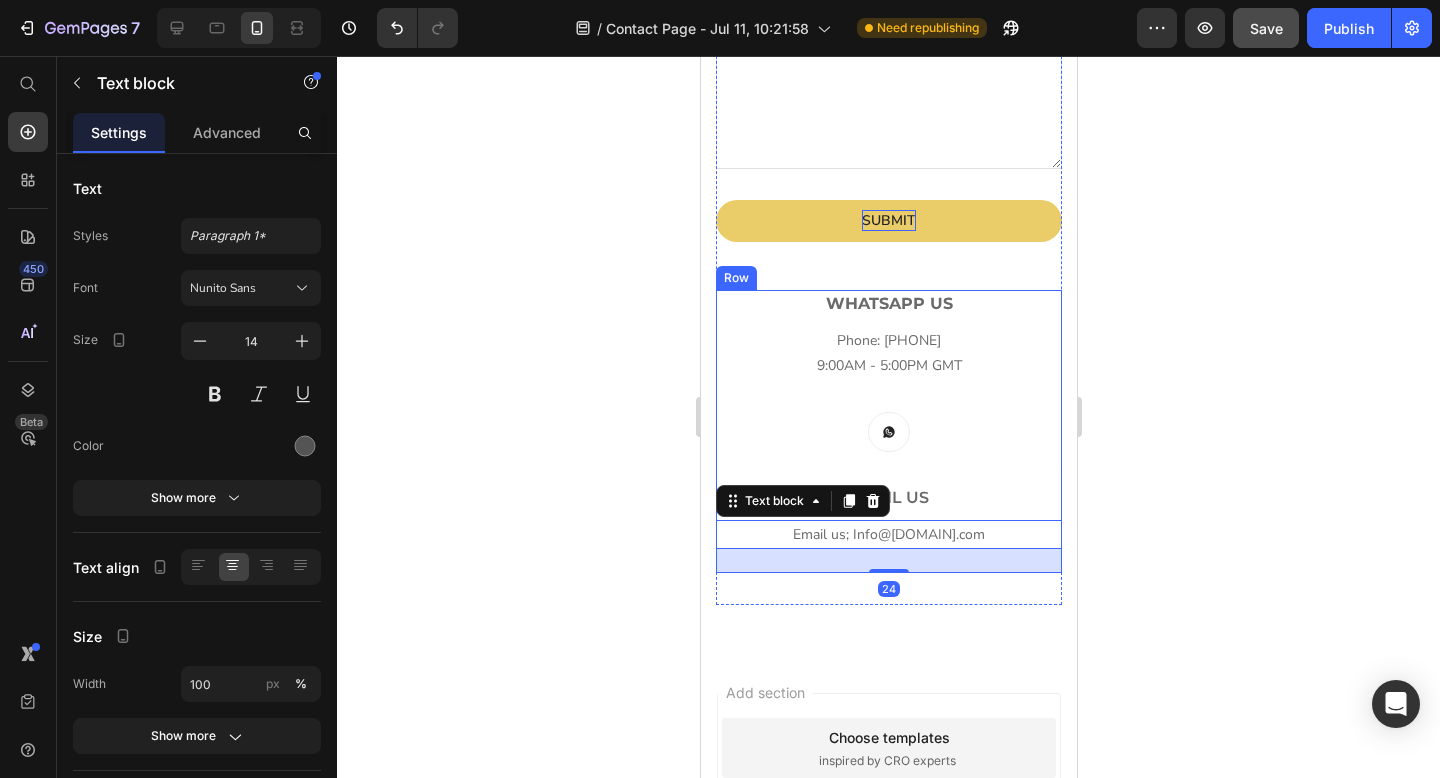 click on "⁠⁠⁠⁠⁠⁠⁠ Email us" at bounding box center [888, 498] 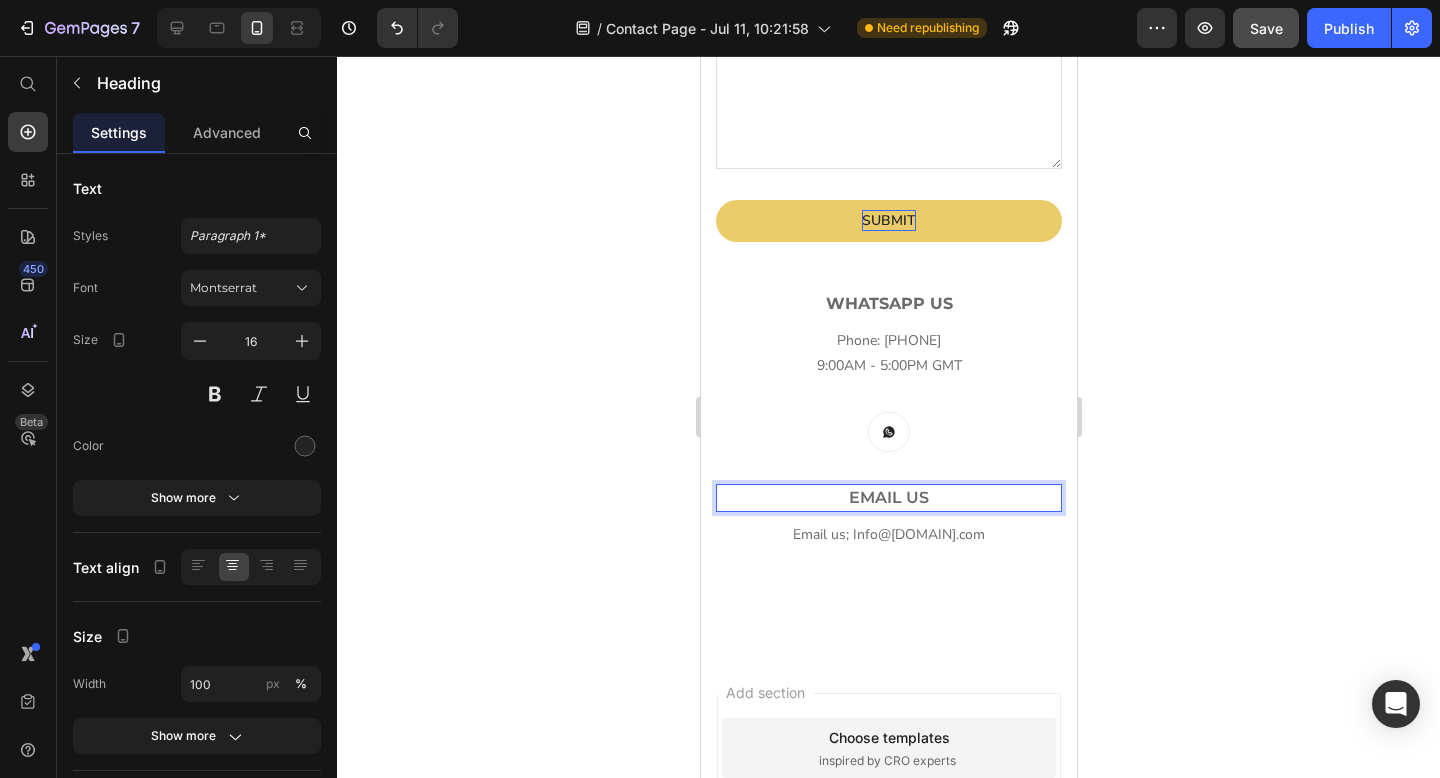 click on "Email us" at bounding box center (888, 498) 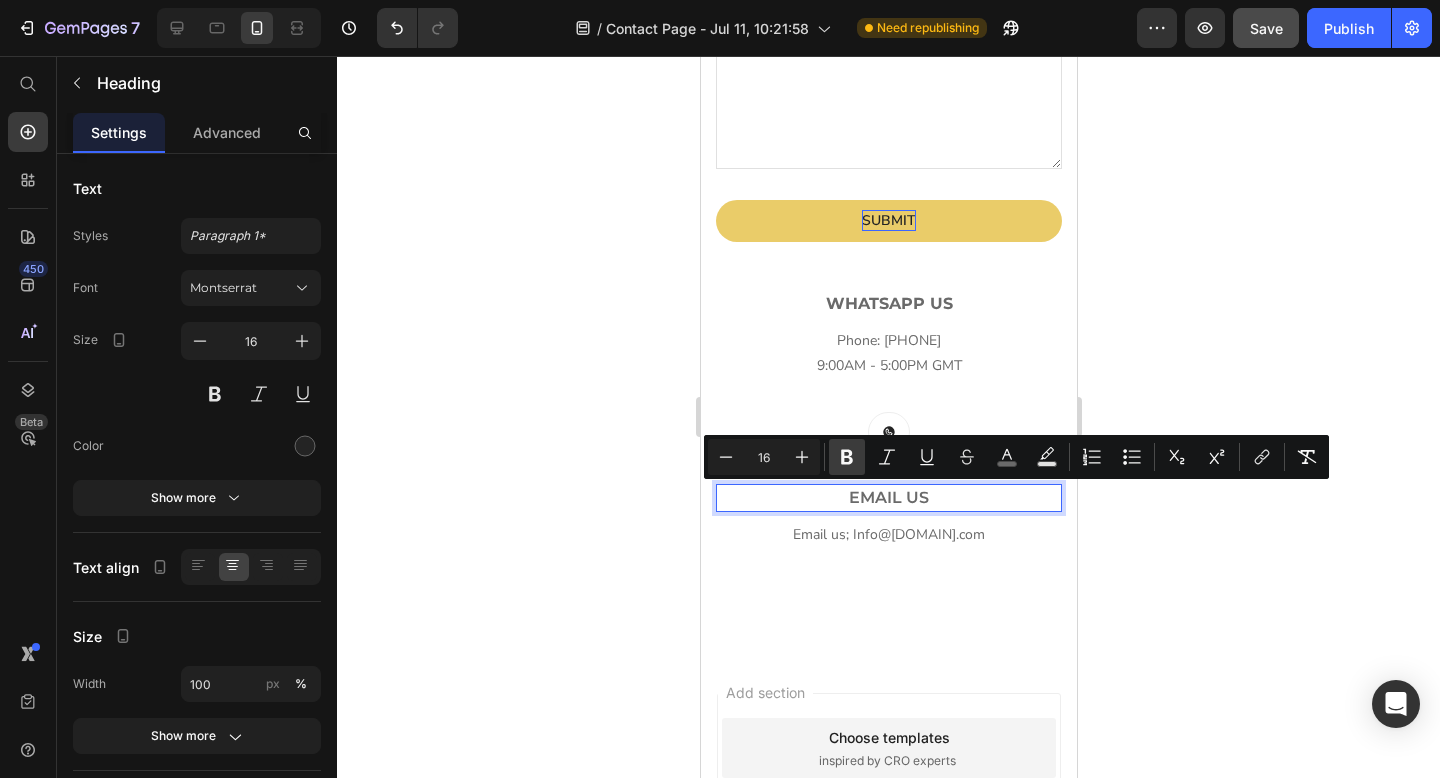 click 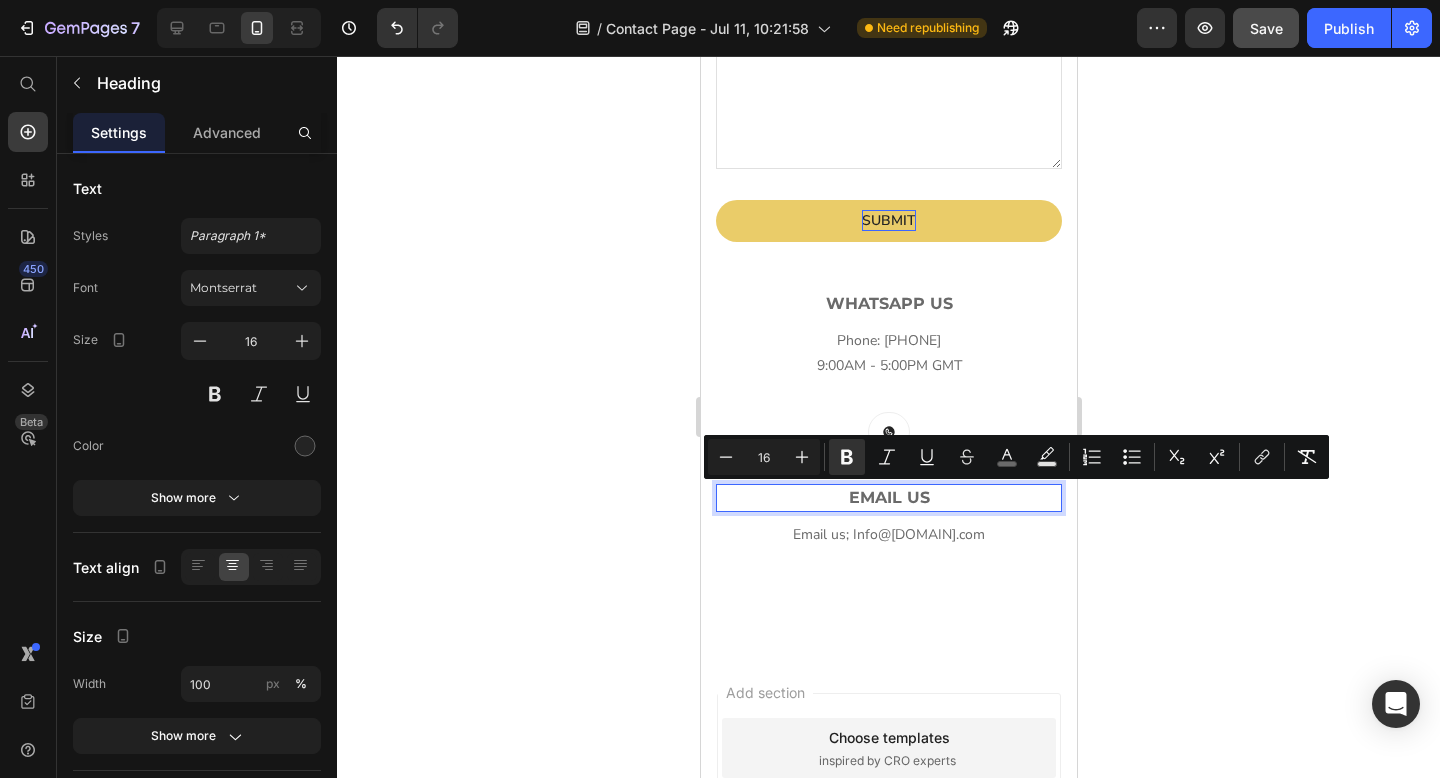 click 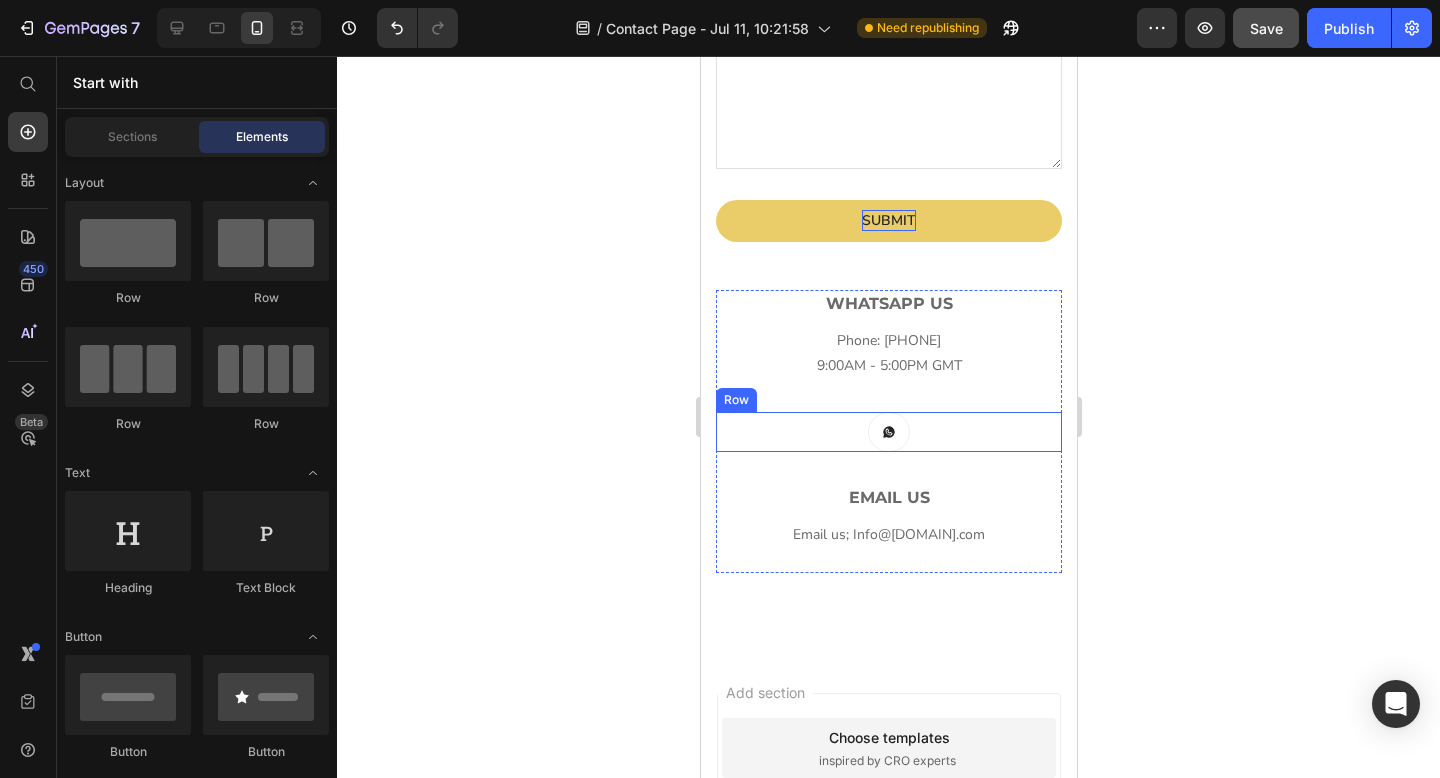click on "Button Row" at bounding box center (888, 432) 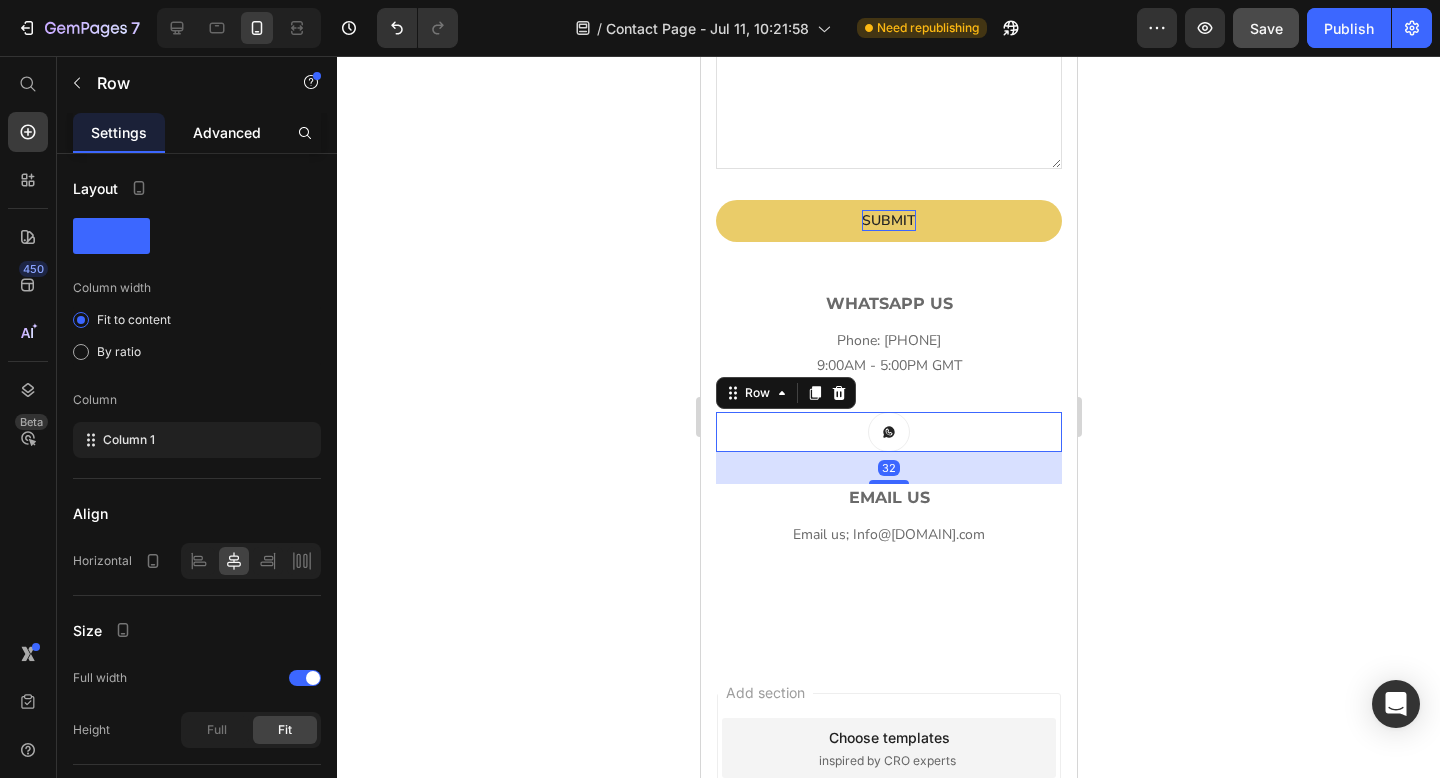 click on "Advanced" 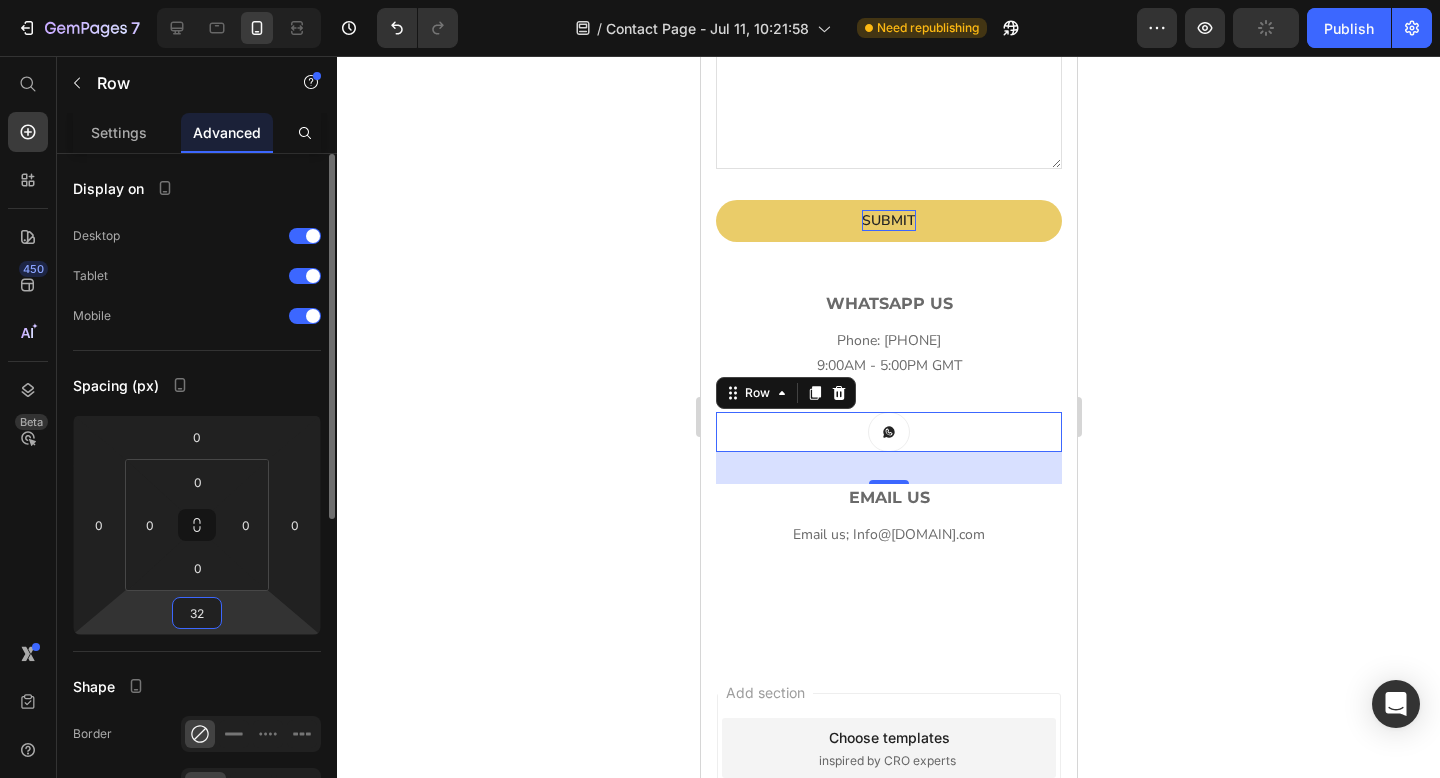 click on "32" at bounding box center (197, 613) 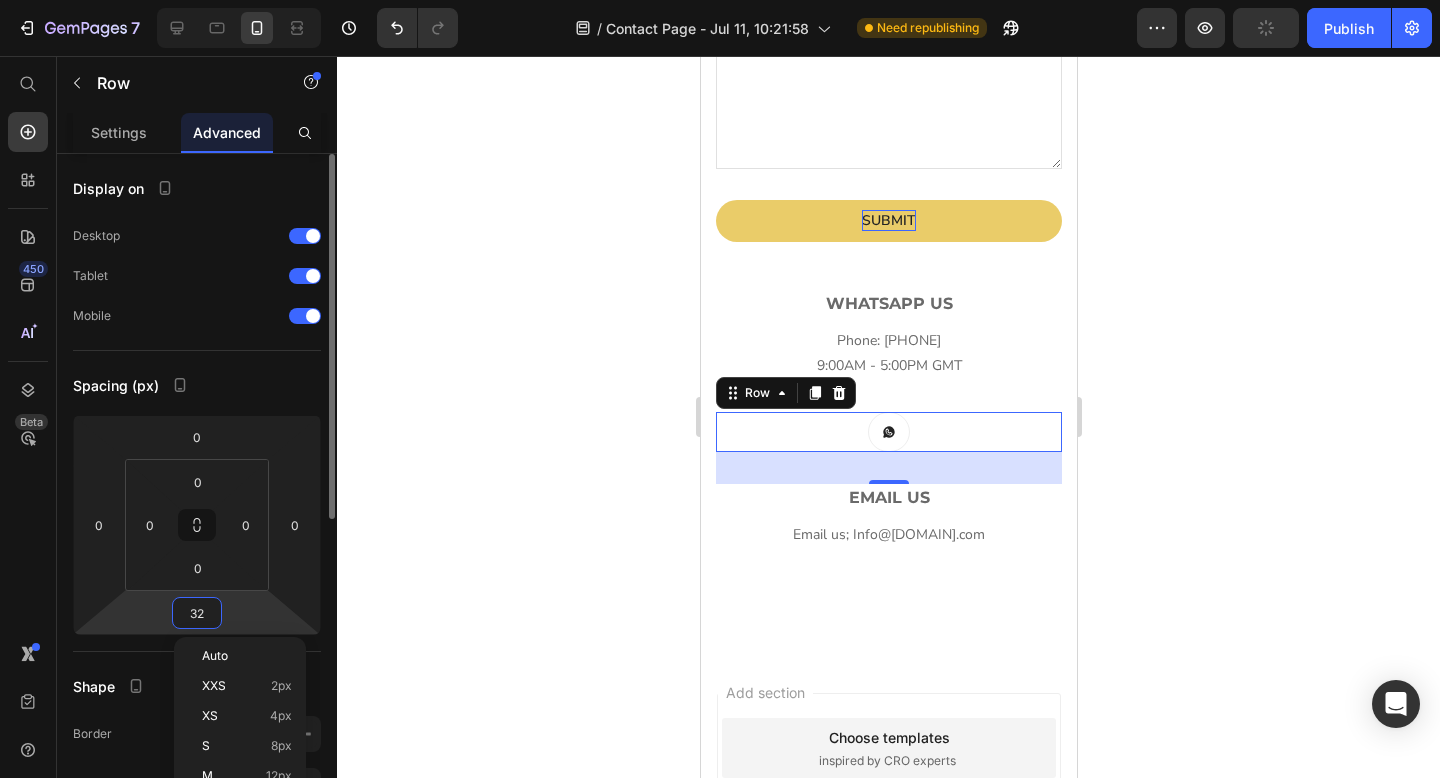 type 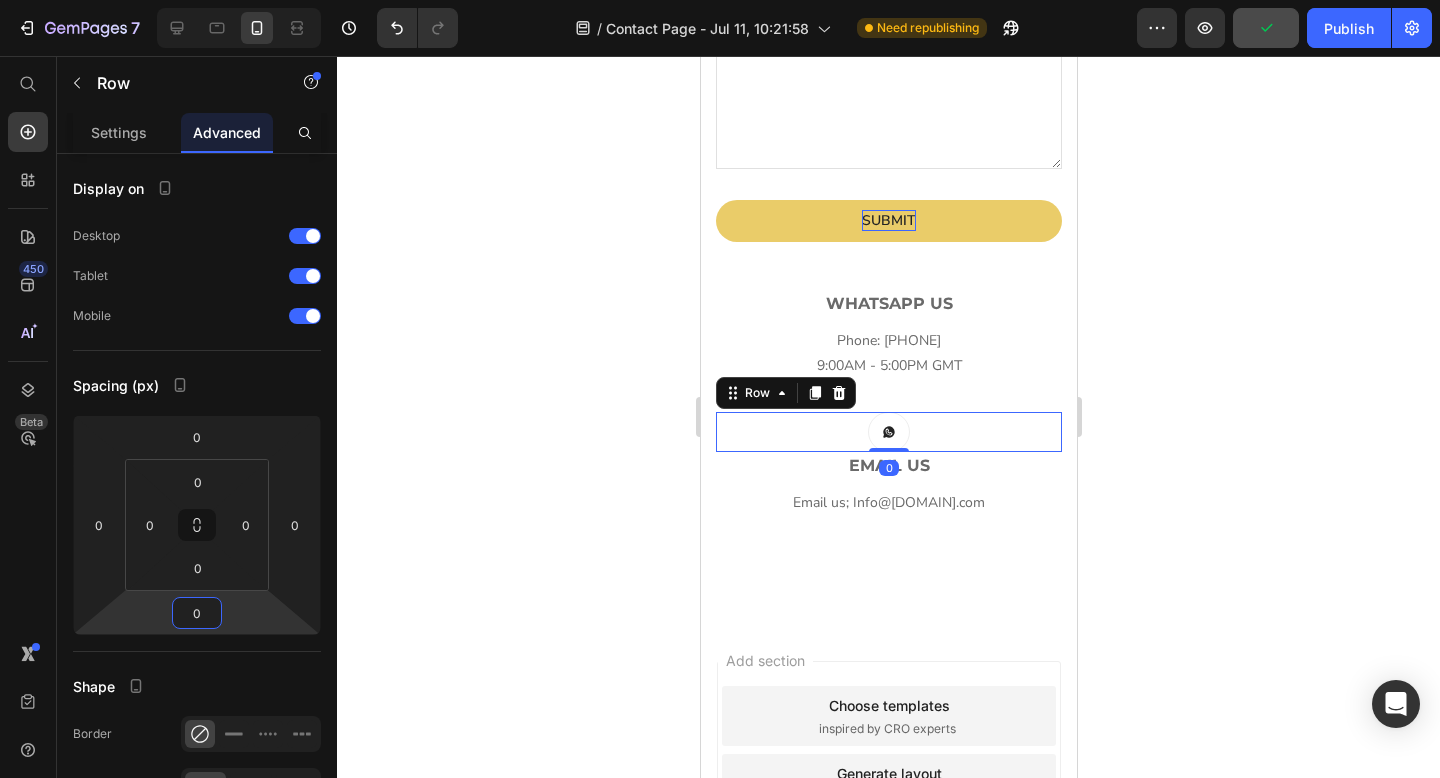 click 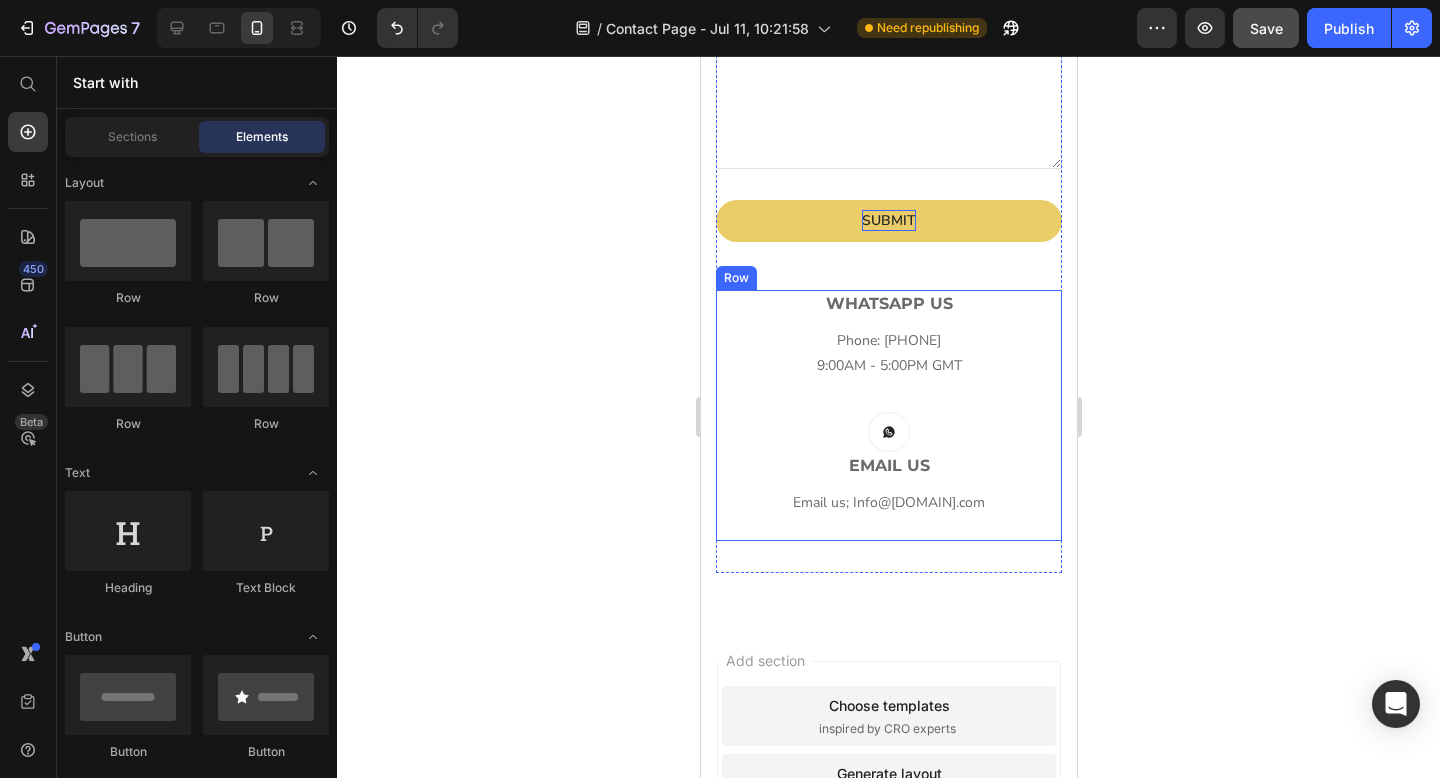 click on "⁠⁠⁠⁠⁠⁠⁠Whatsapp us Heading Phone: [PHONE] 9:00AM - 5:00PM GMT Text block
Button Row ⁠⁠⁠⁠⁠⁠⁠ Email us  Heading Email us; Info@[EMAIL] Text block" at bounding box center (888, 416) 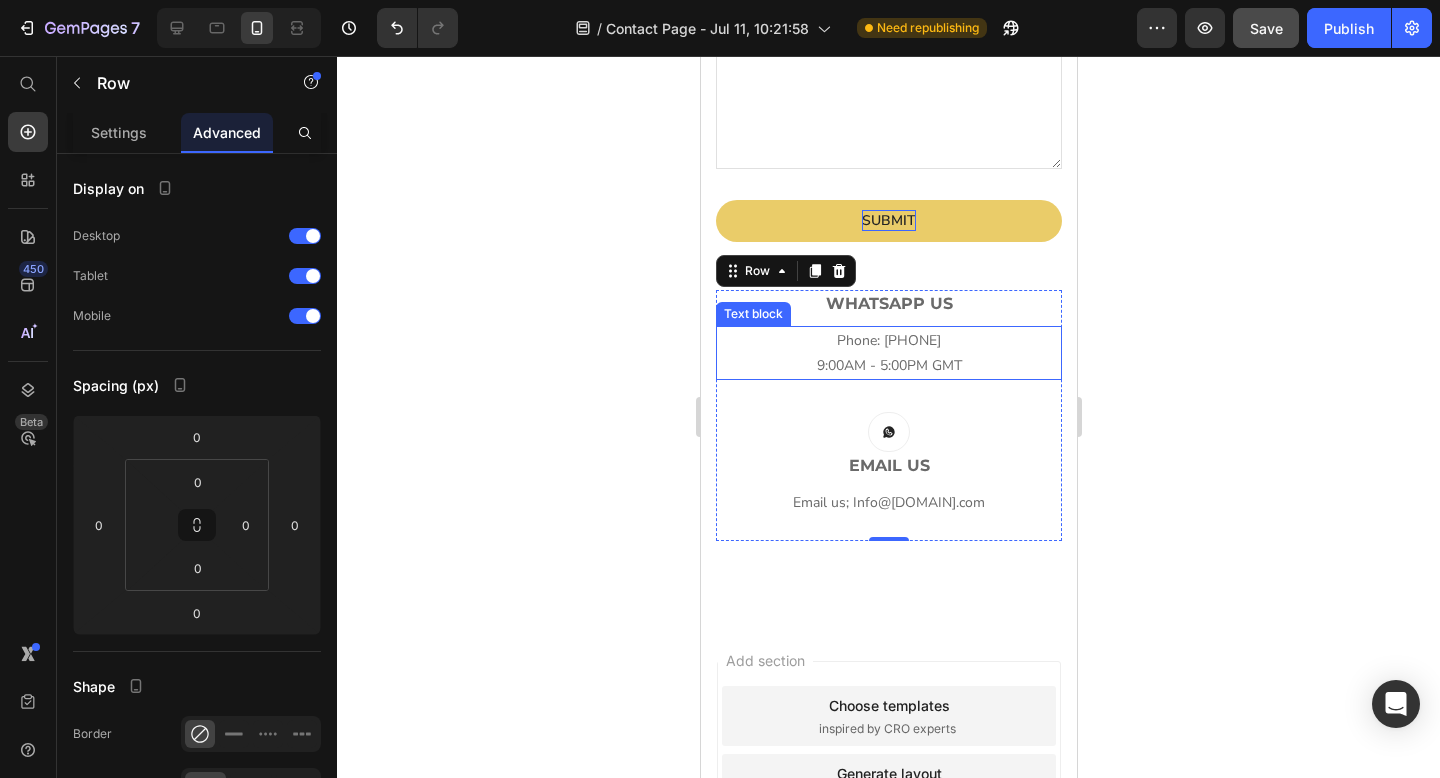 click on "Phone: [PHONE] [TIME] [TIMEZONE]" at bounding box center (888, 353) 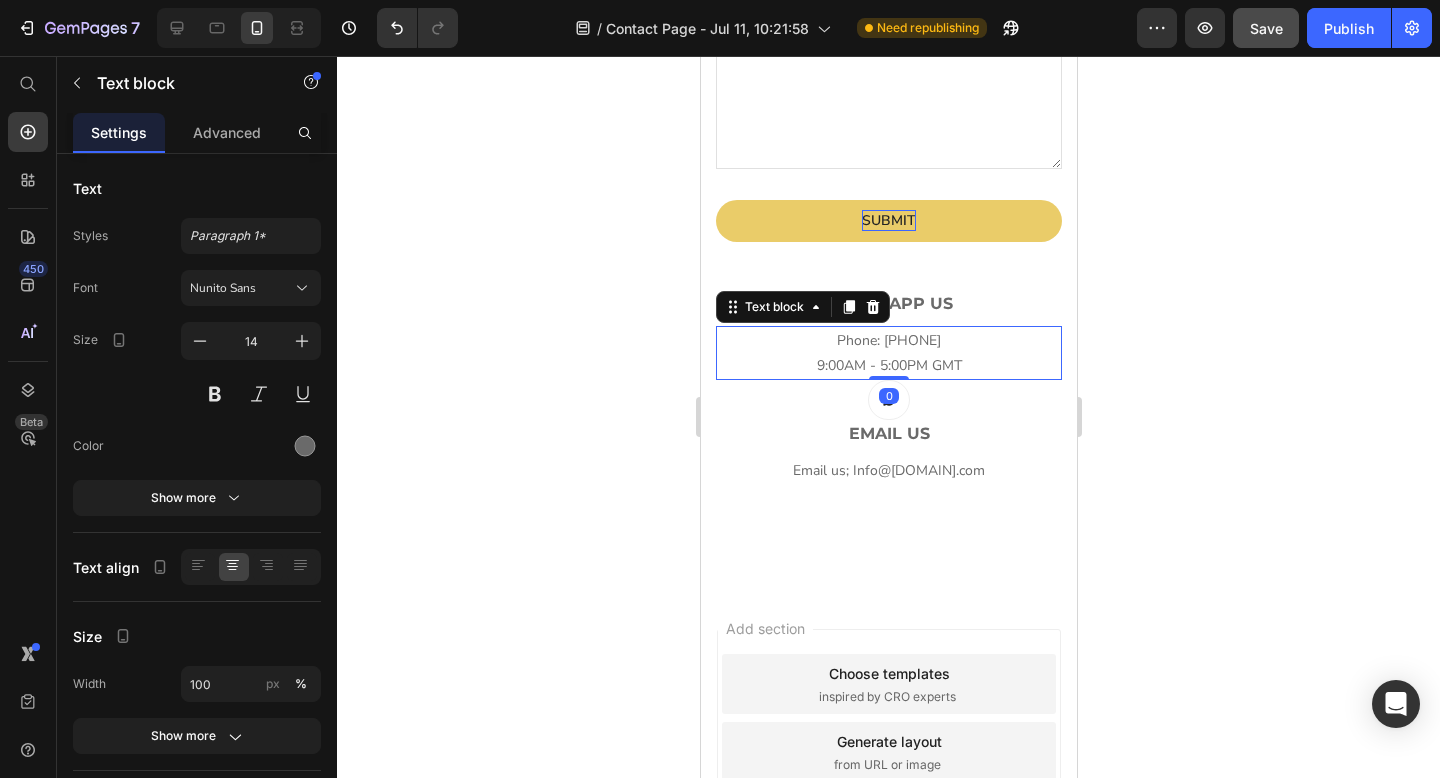 drag, startPoint x: 885, startPoint y: 407, endPoint x: 890, endPoint y: 367, distance: 40.311287 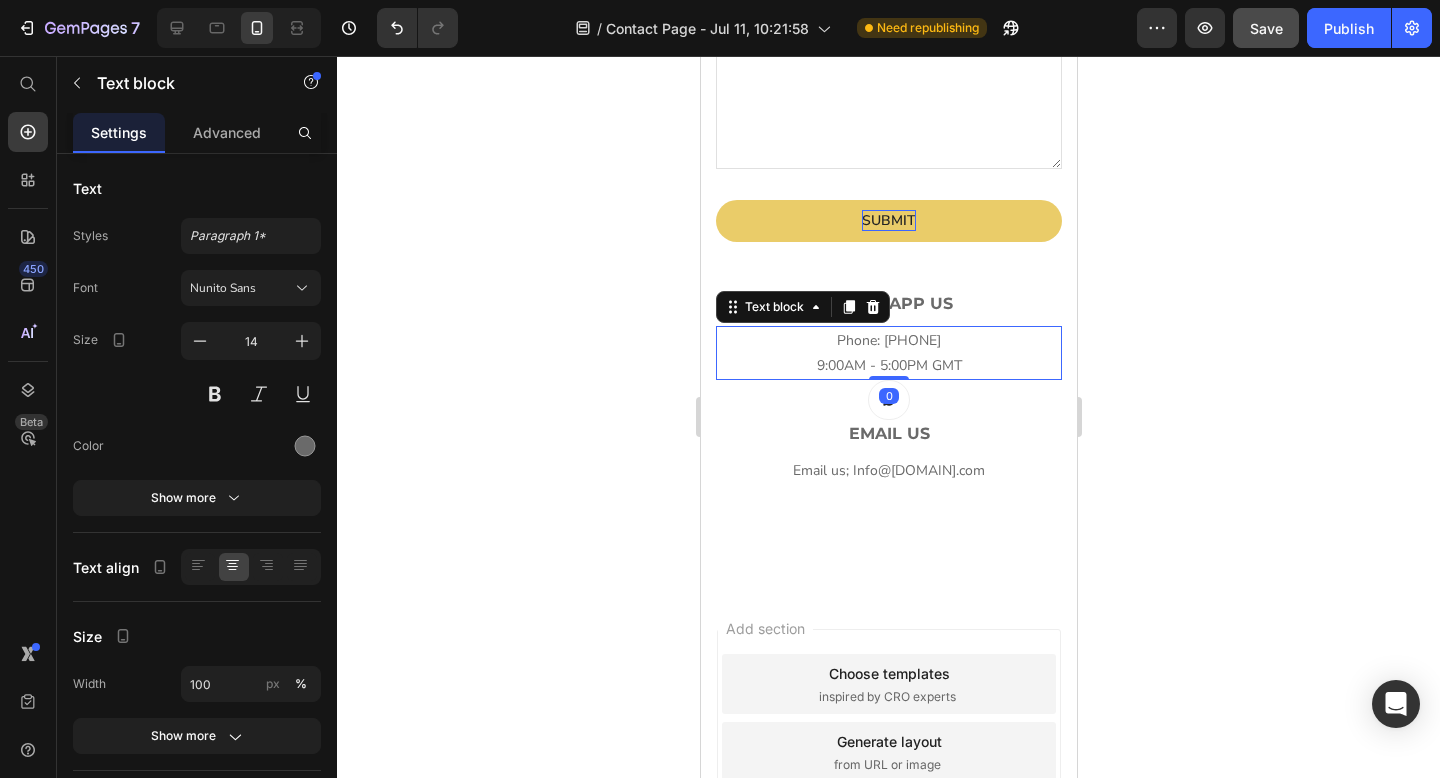 click 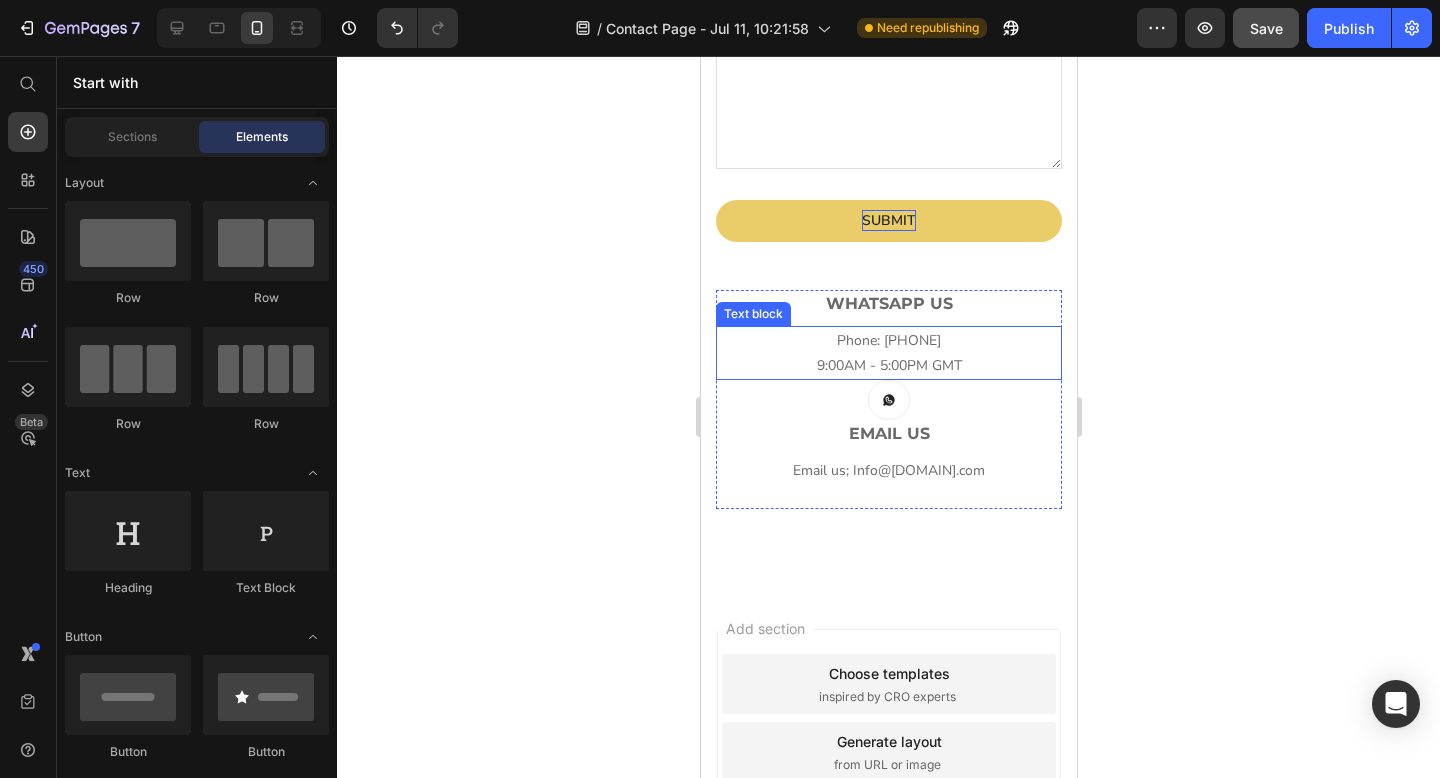 click on "Phone: [PHONE] [TIME] [TIMEZONE]" at bounding box center (888, 353) 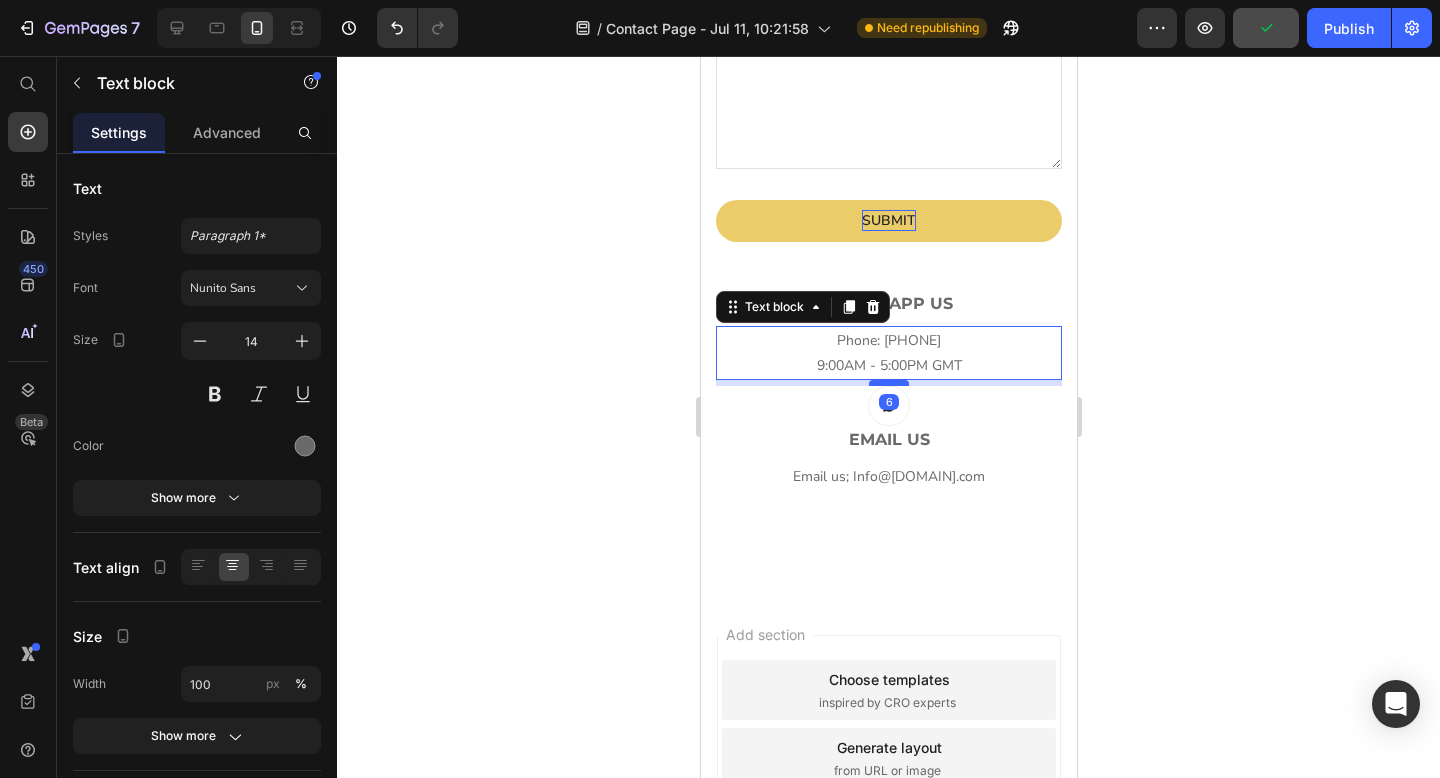 click at bounding box center [888, 383] 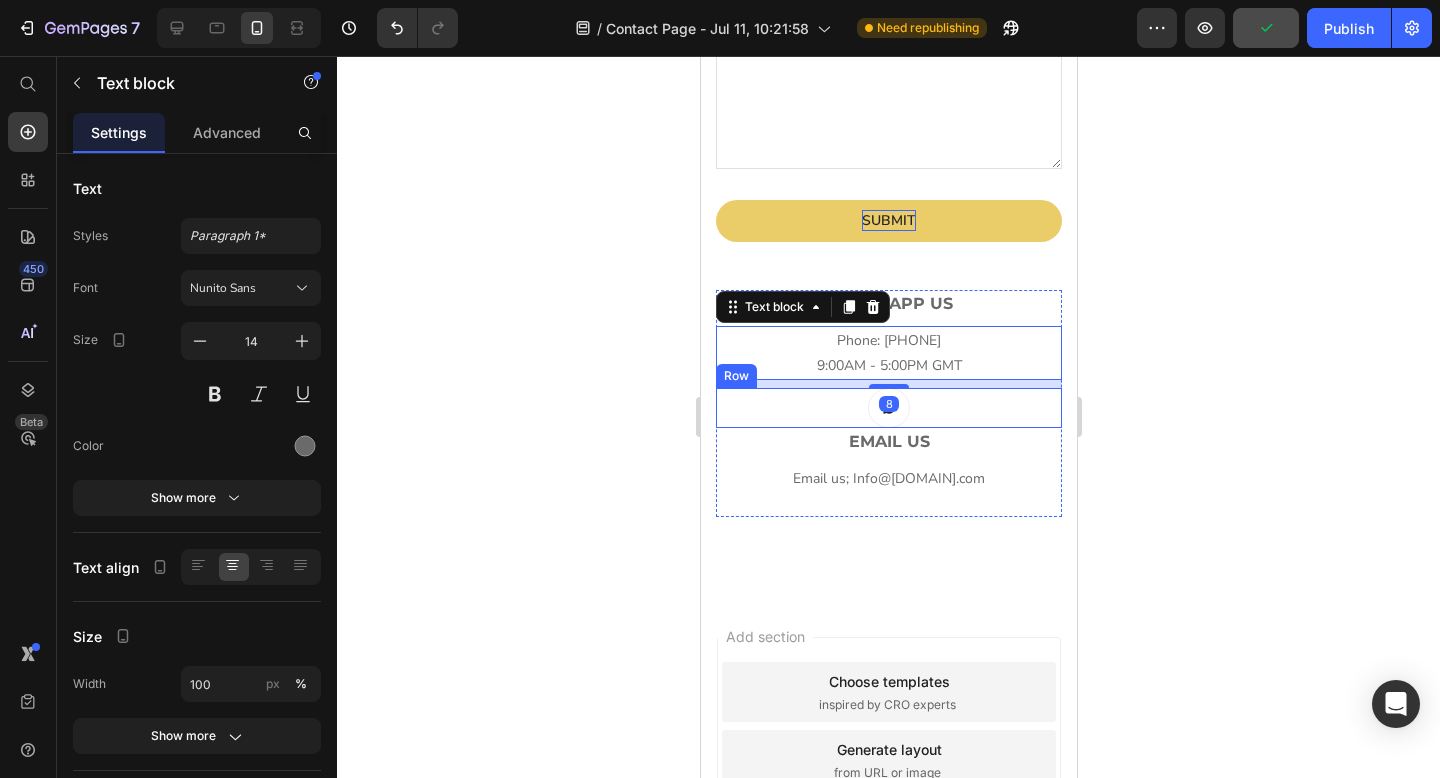click on "Button Row" at bounding box center [888, 408] 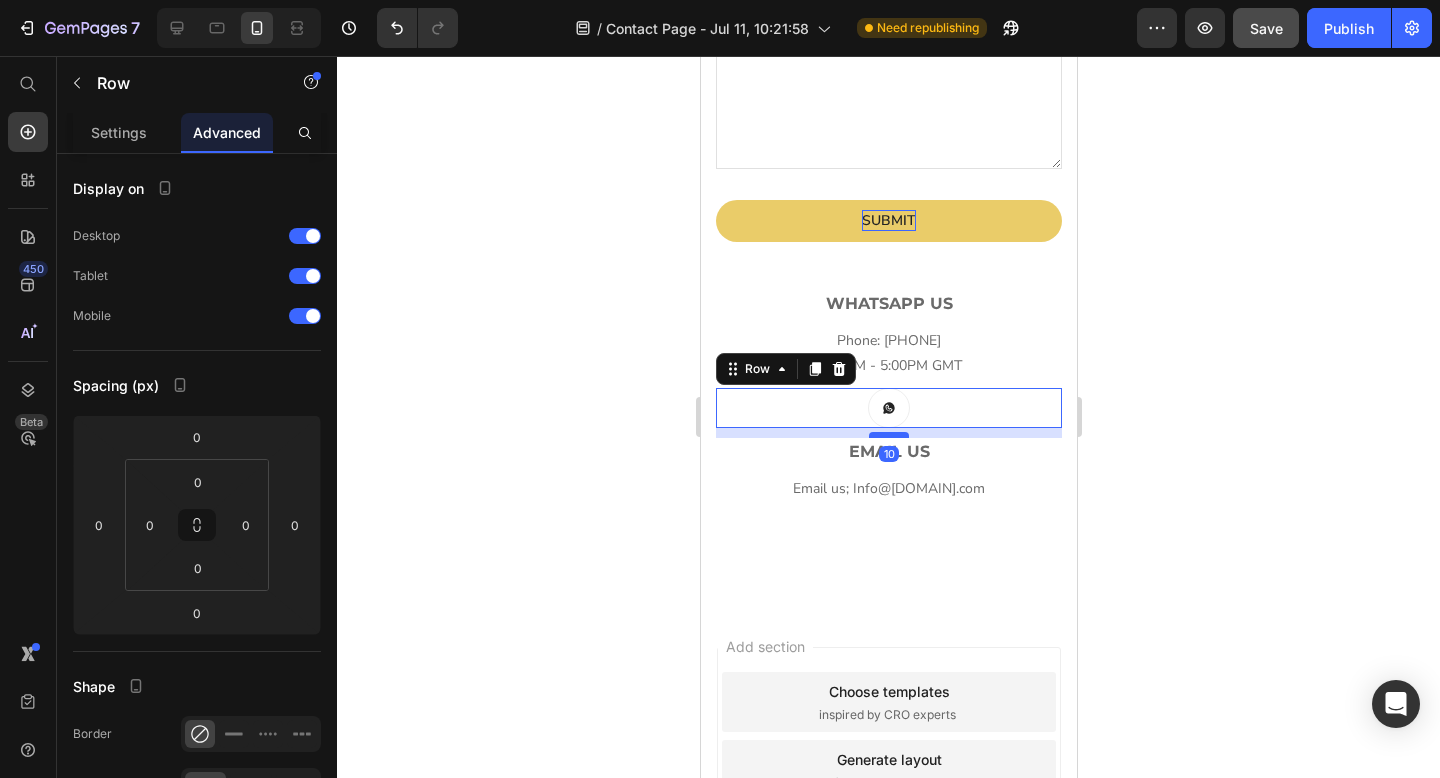 click at bounding box center [888, 435] 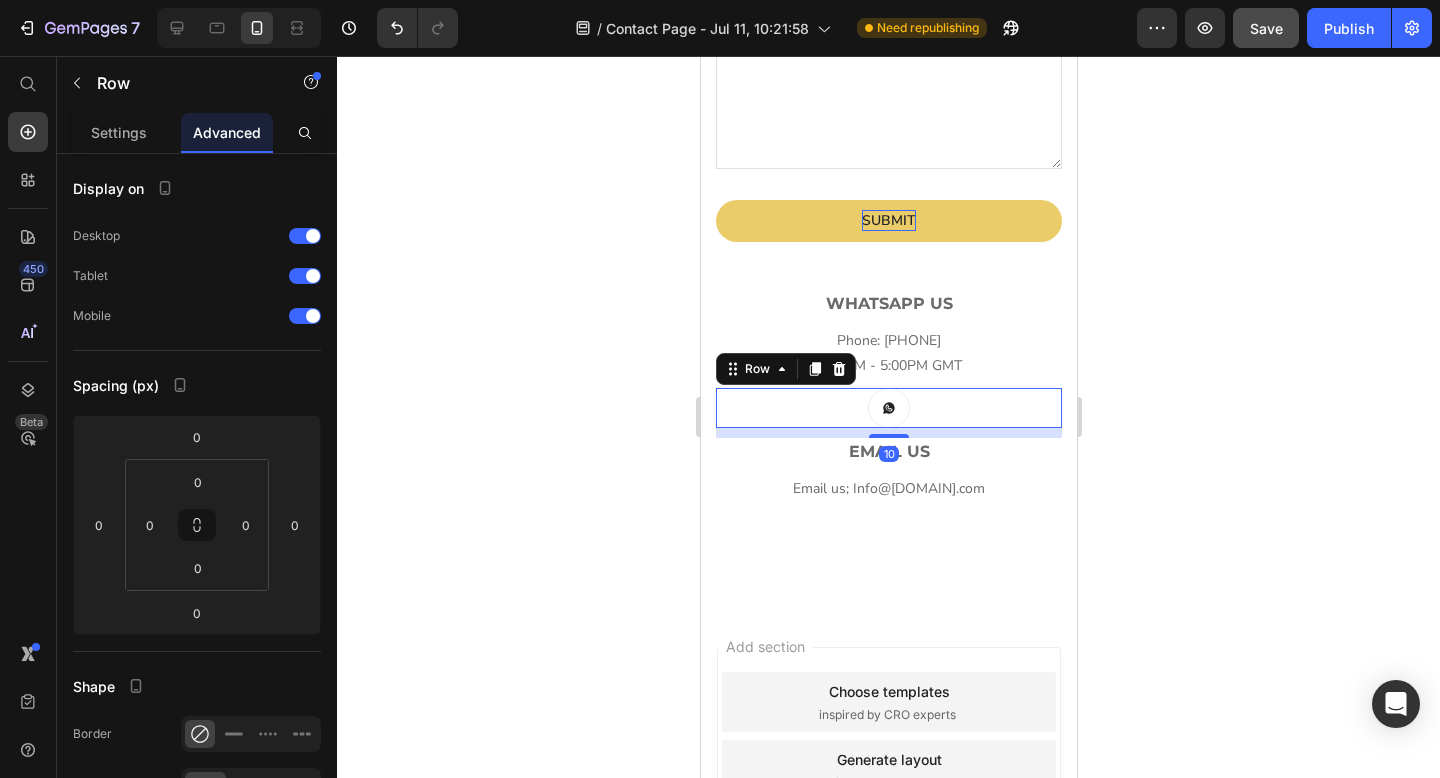 type on "10" 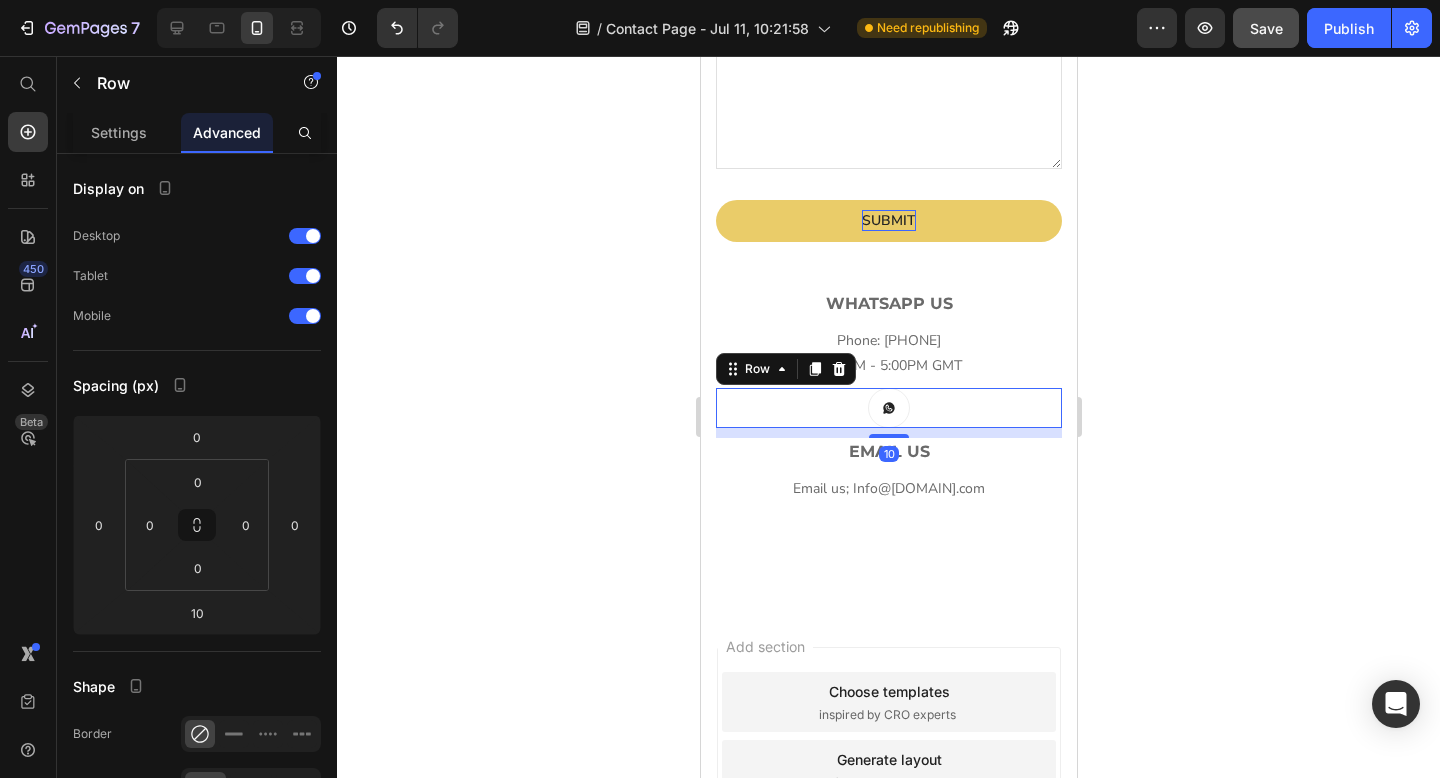 click 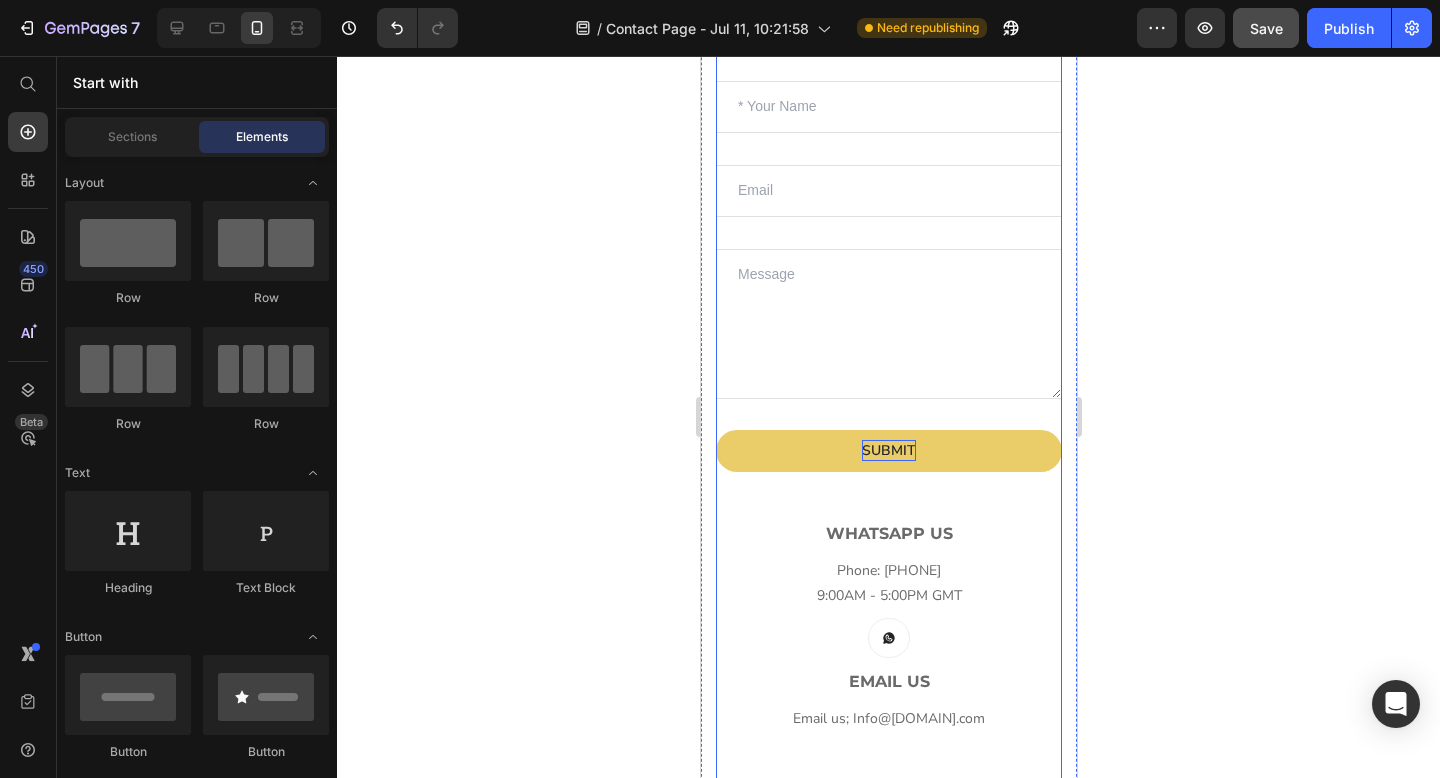 scroll, scrollTop: 460, scrollLeft: 0, axis: vertical 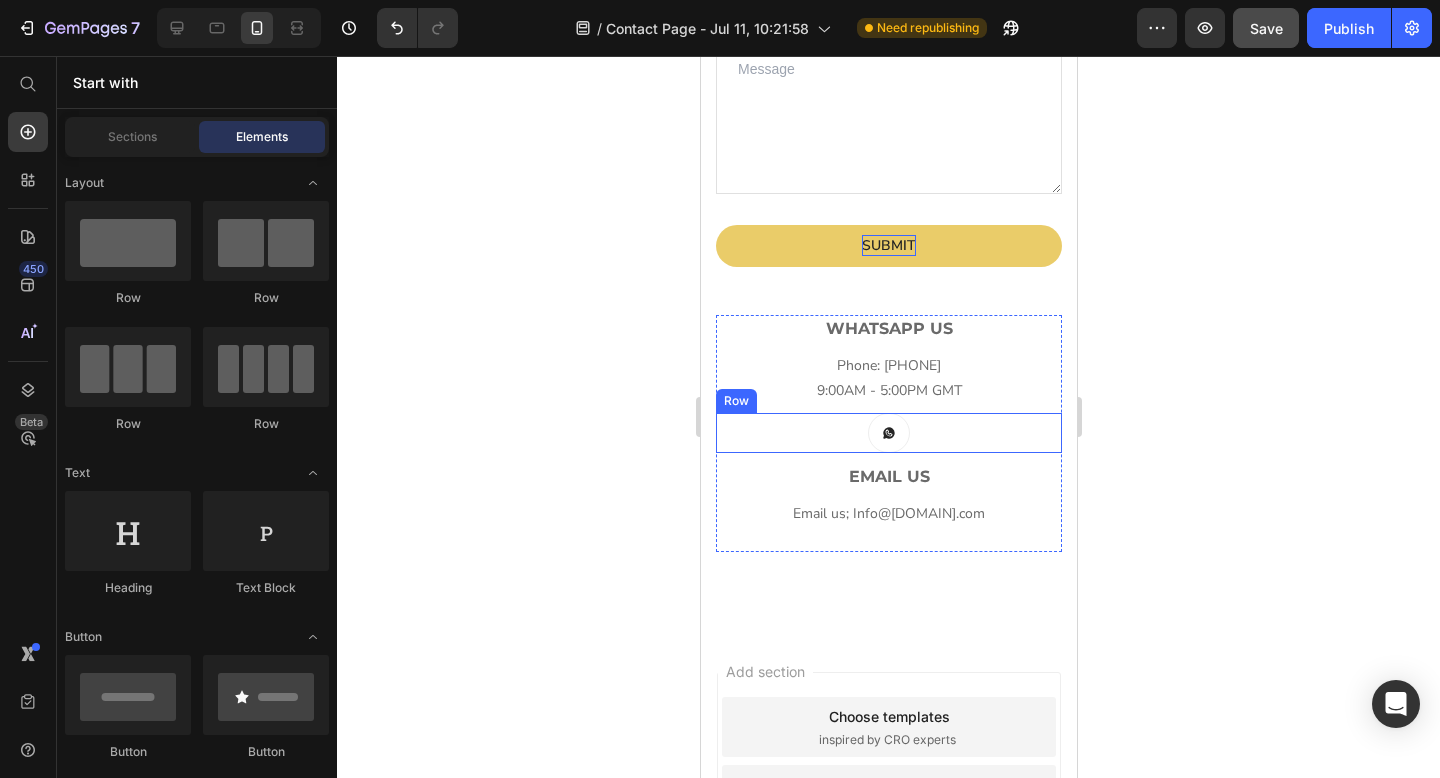 click on "Button Row" at bounding box center (888, 433) 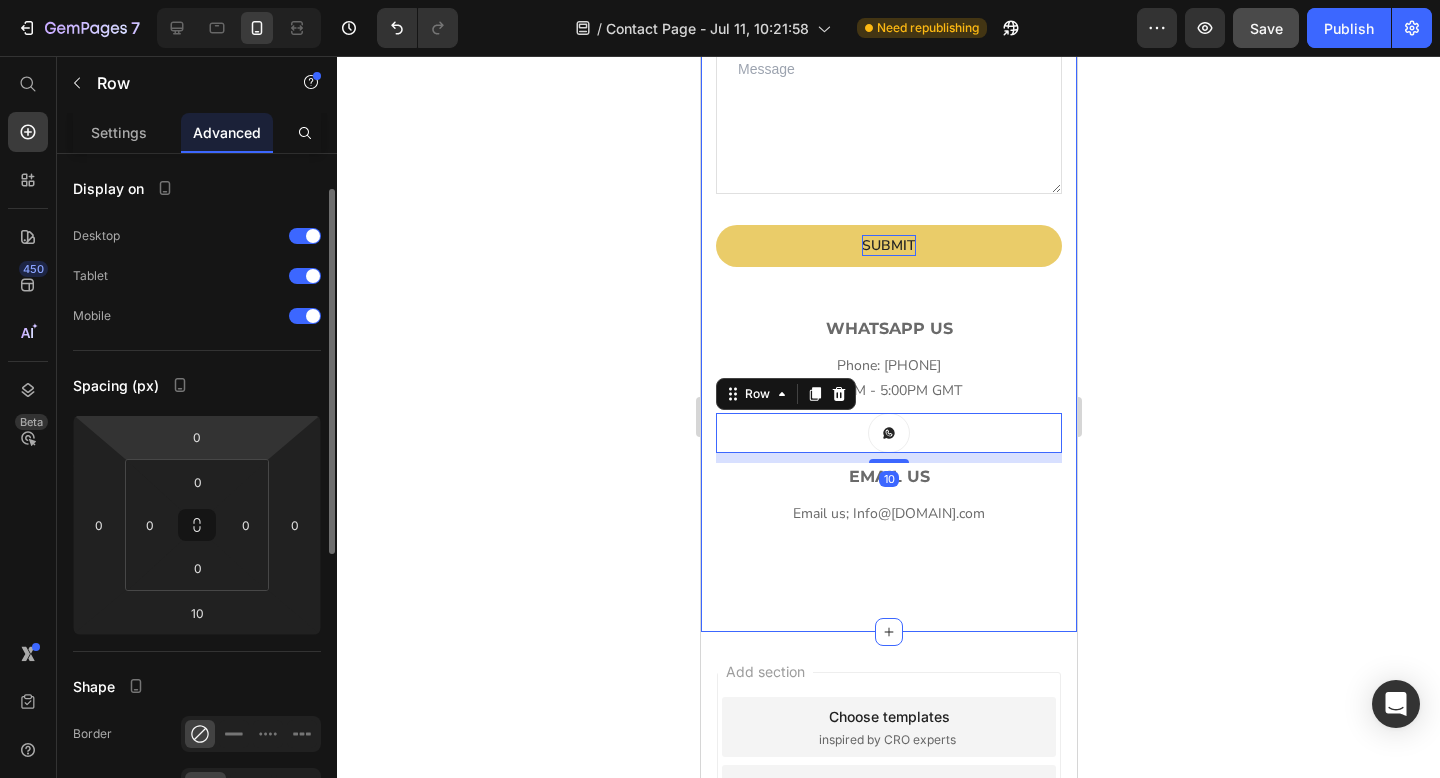 scroll, scrollTop: 588, scrollLeft: 0, axis: vertical 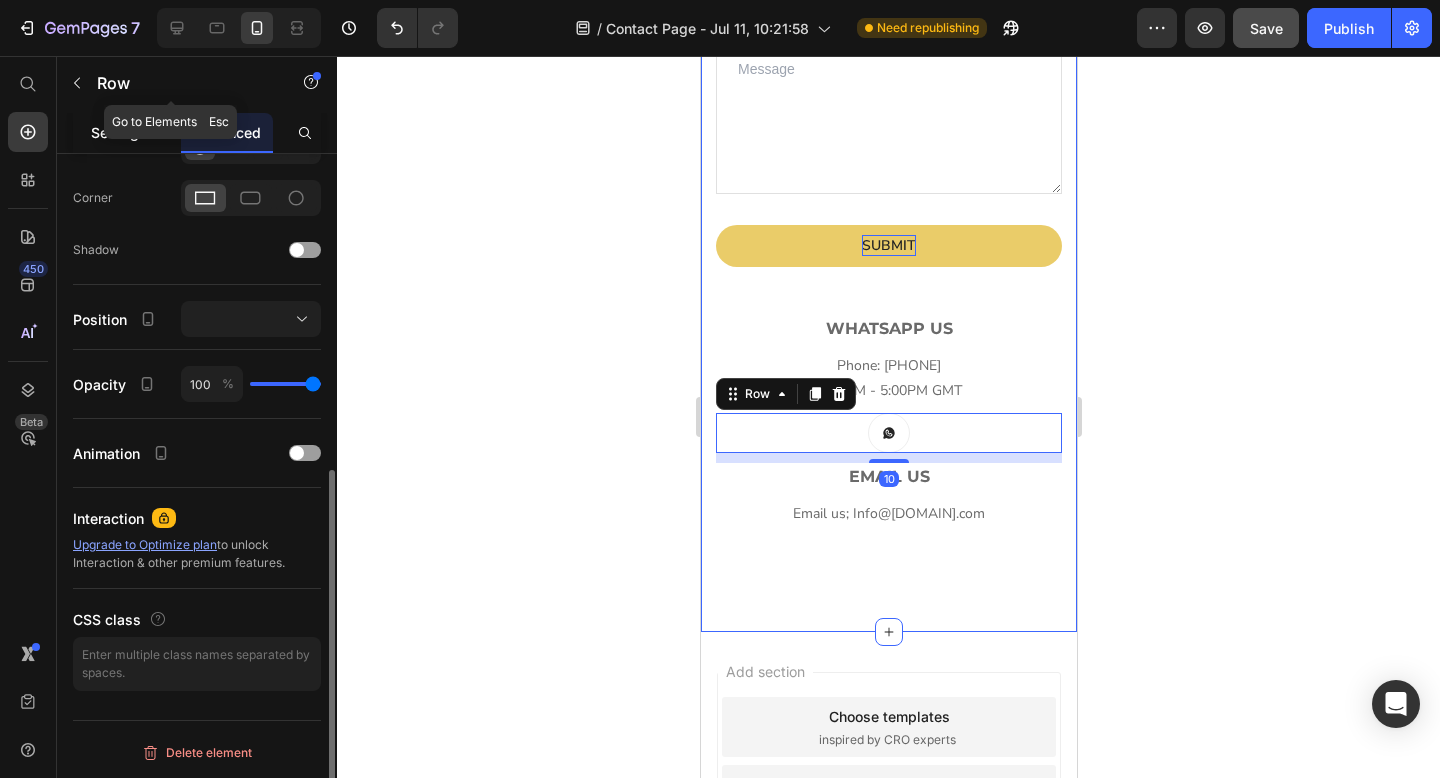 click on "Settings" at bounding box center [119, 132] 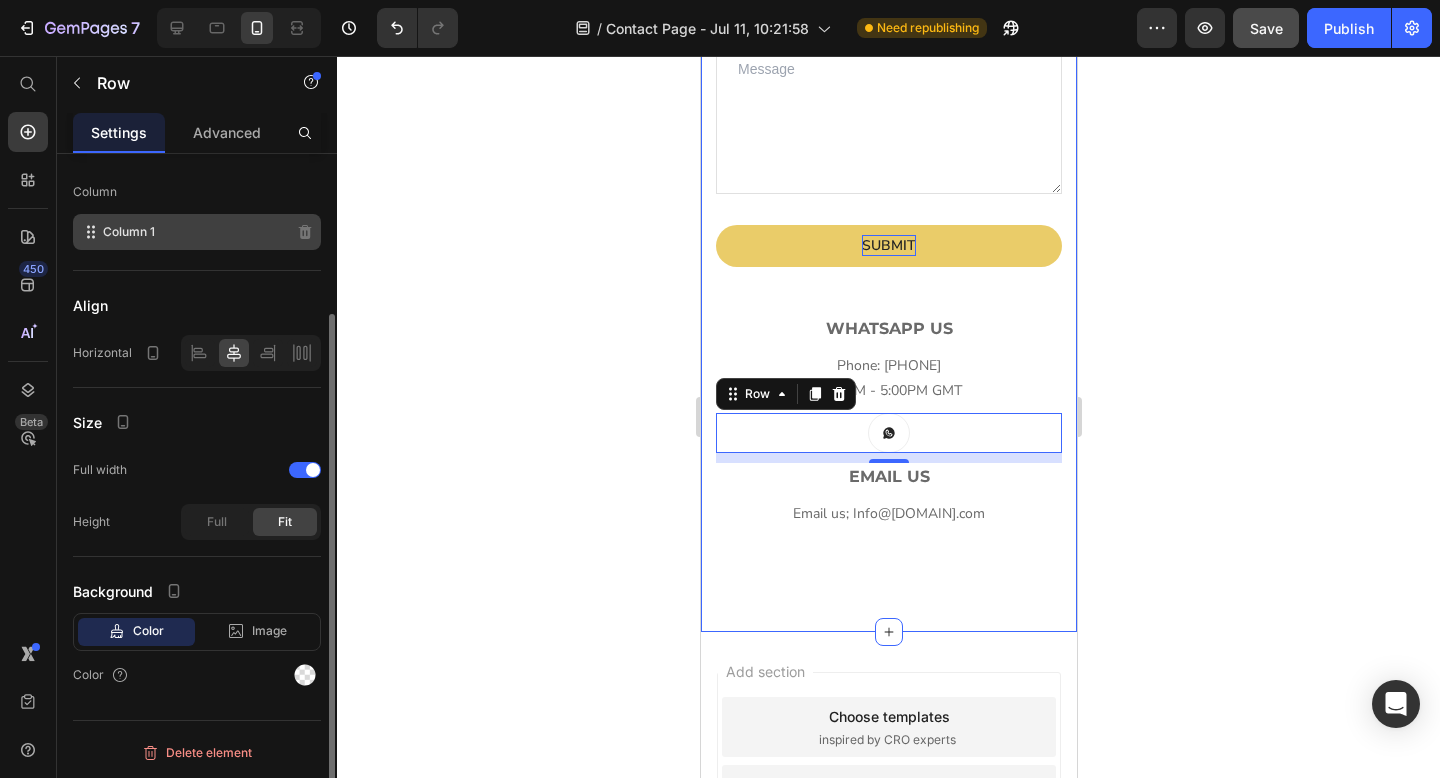 scroll, scrollTop: 0, scrollLeft: 0, axis: both 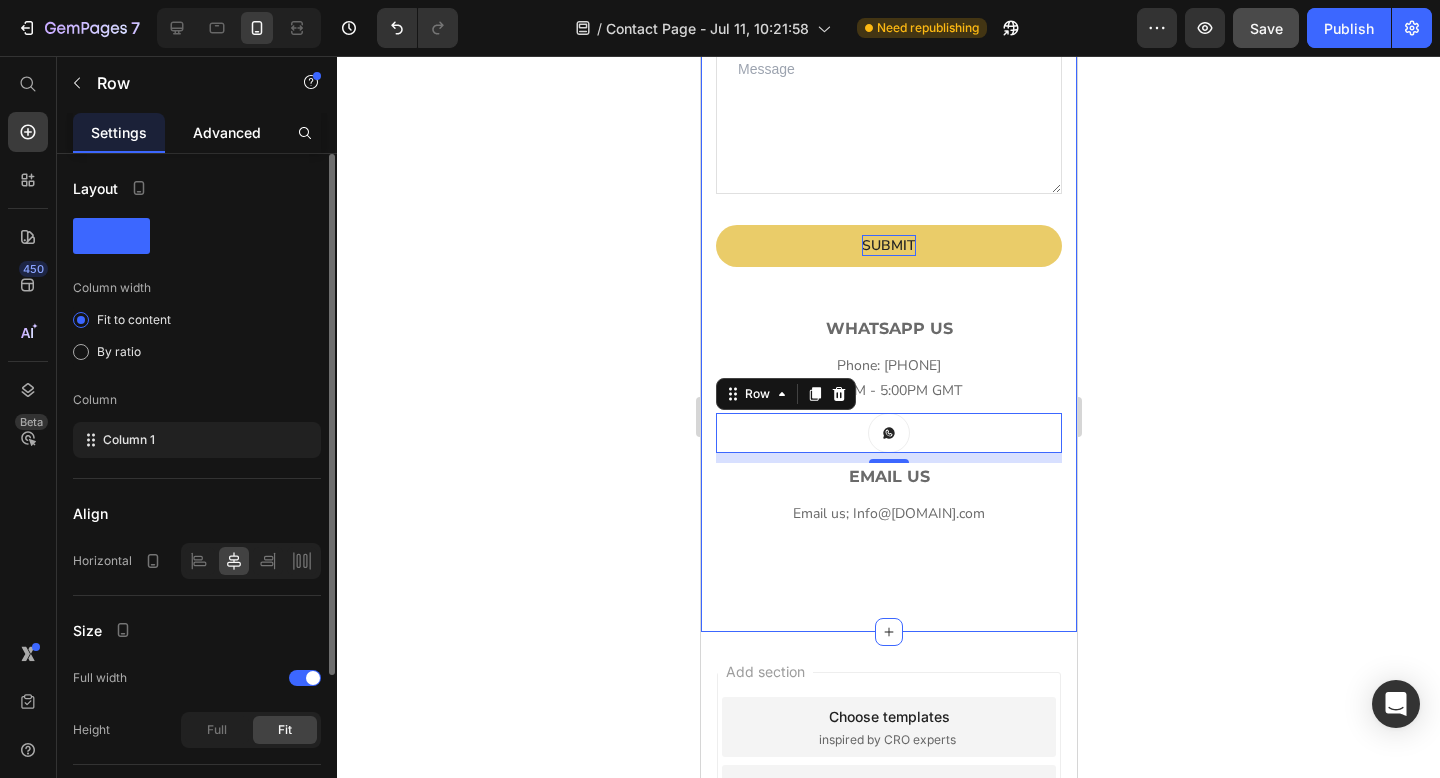 click on "Advanced" at bounding box center (227, 132) 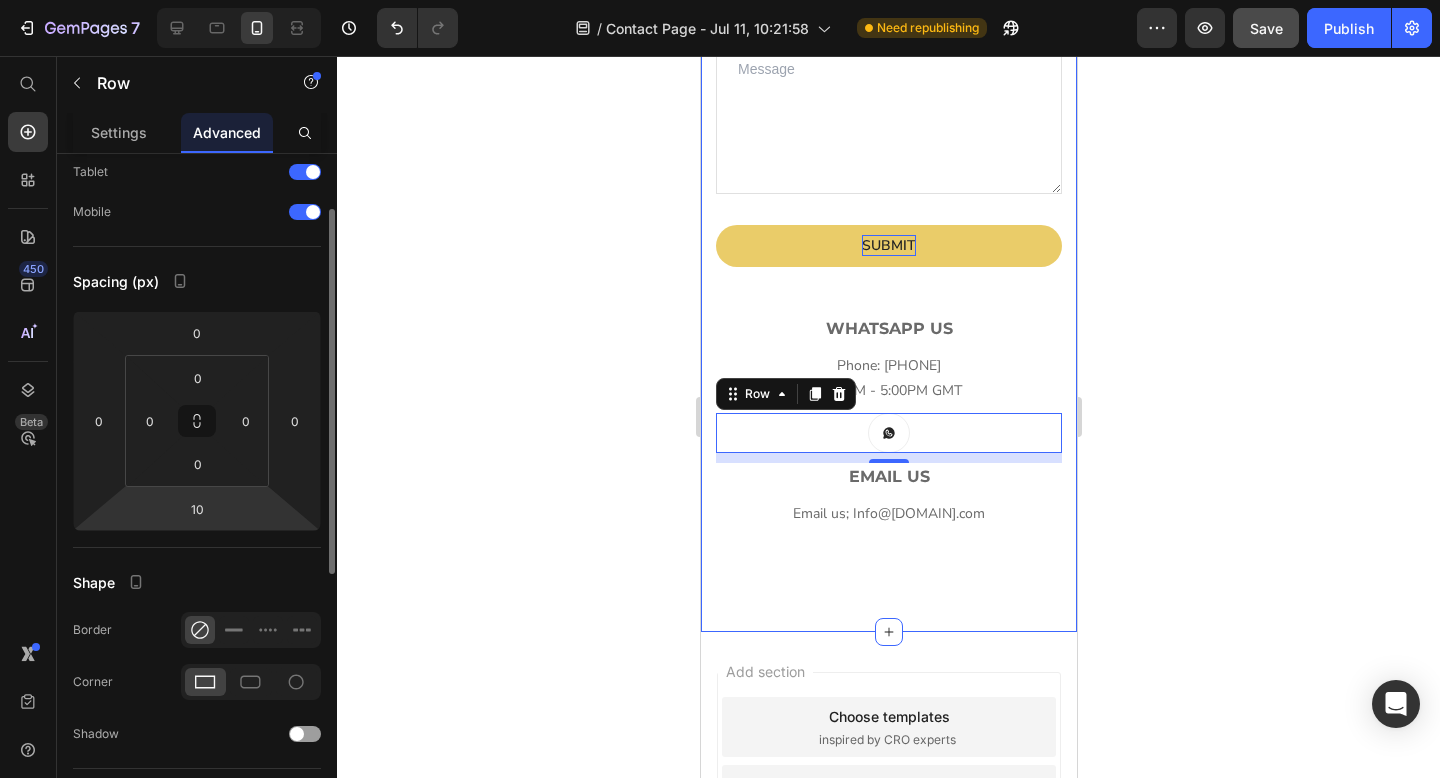 scroll, scrollTop: 246, scrollLeft: 0, axis: vertical 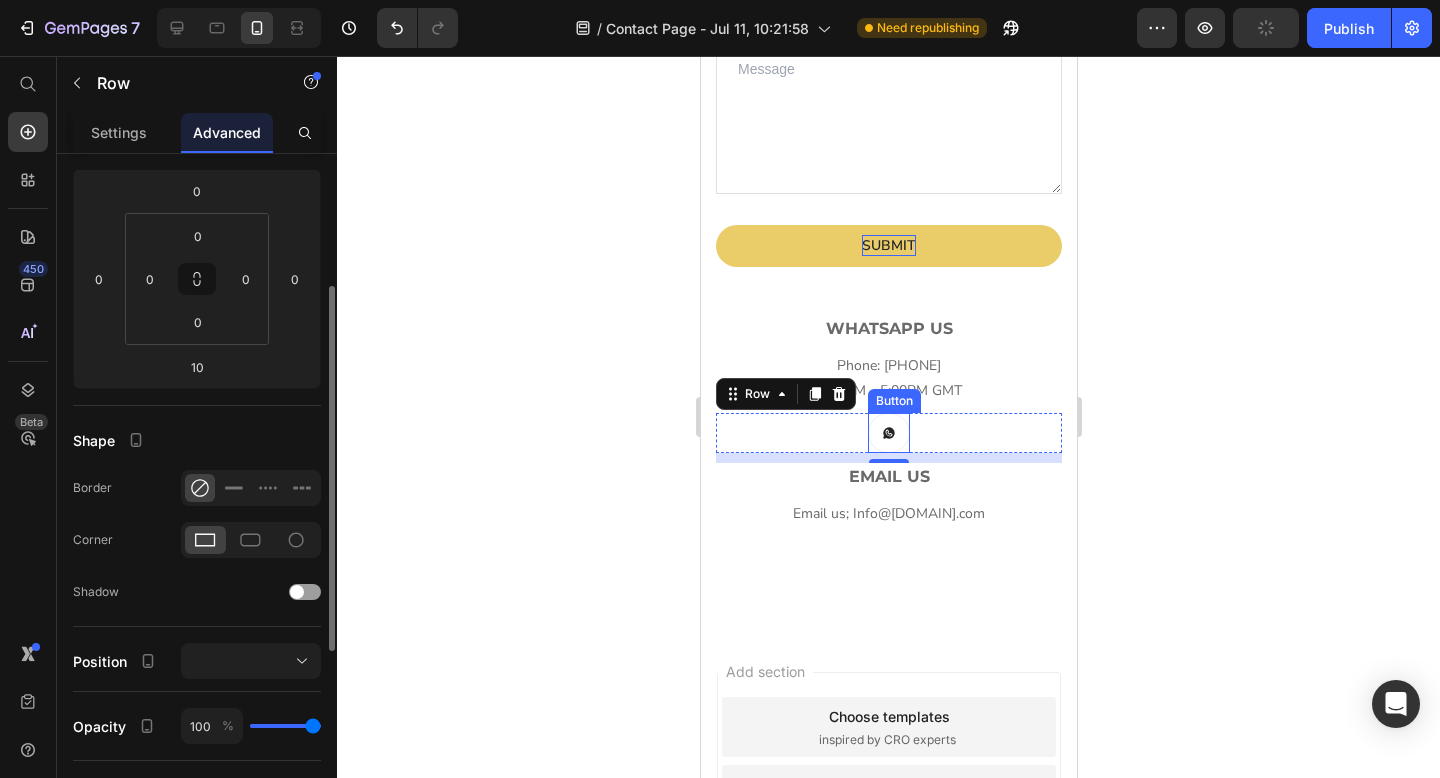 click 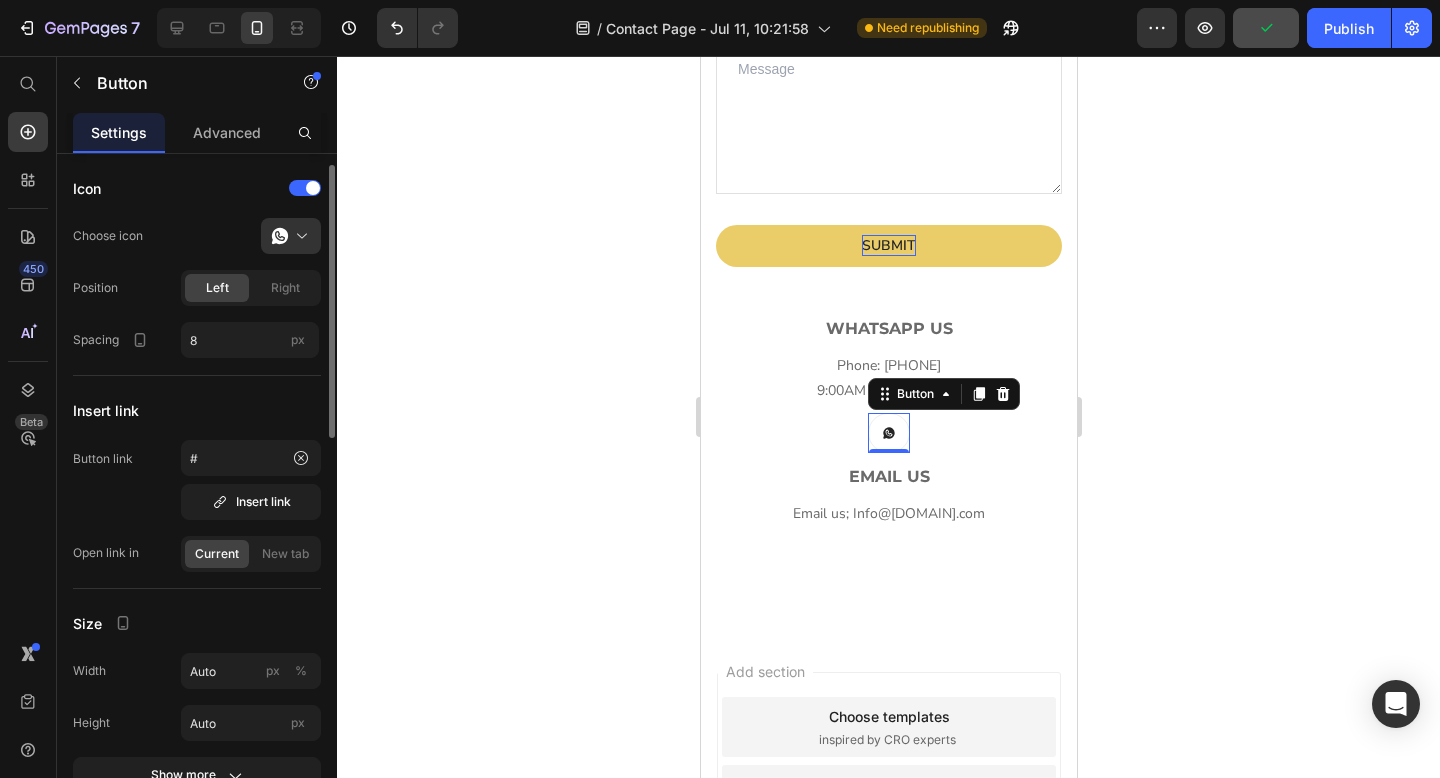 scroll, scrollTop: 49, scrollLeft: 0, axis: vertical 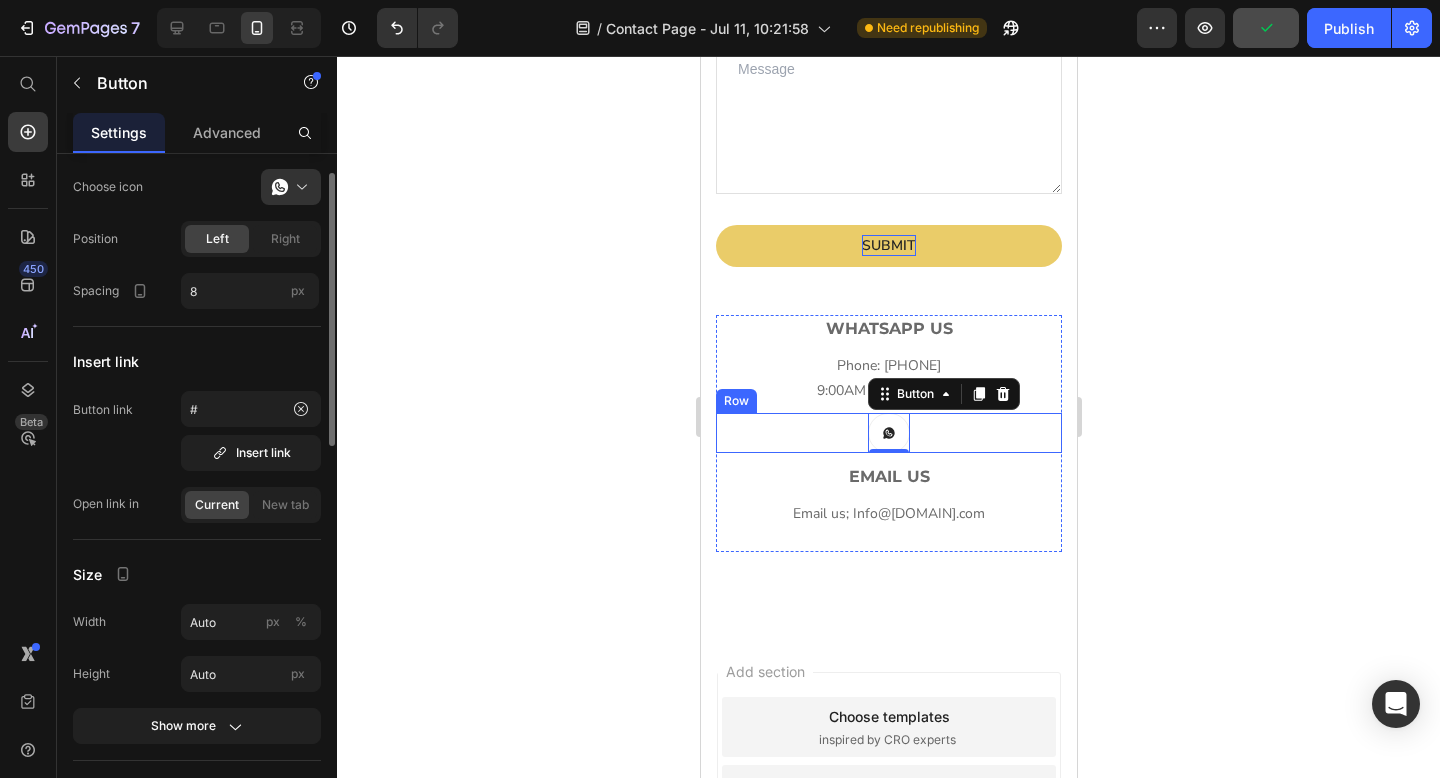 click on "Button   0 Row" at bounding box center (888, 433) 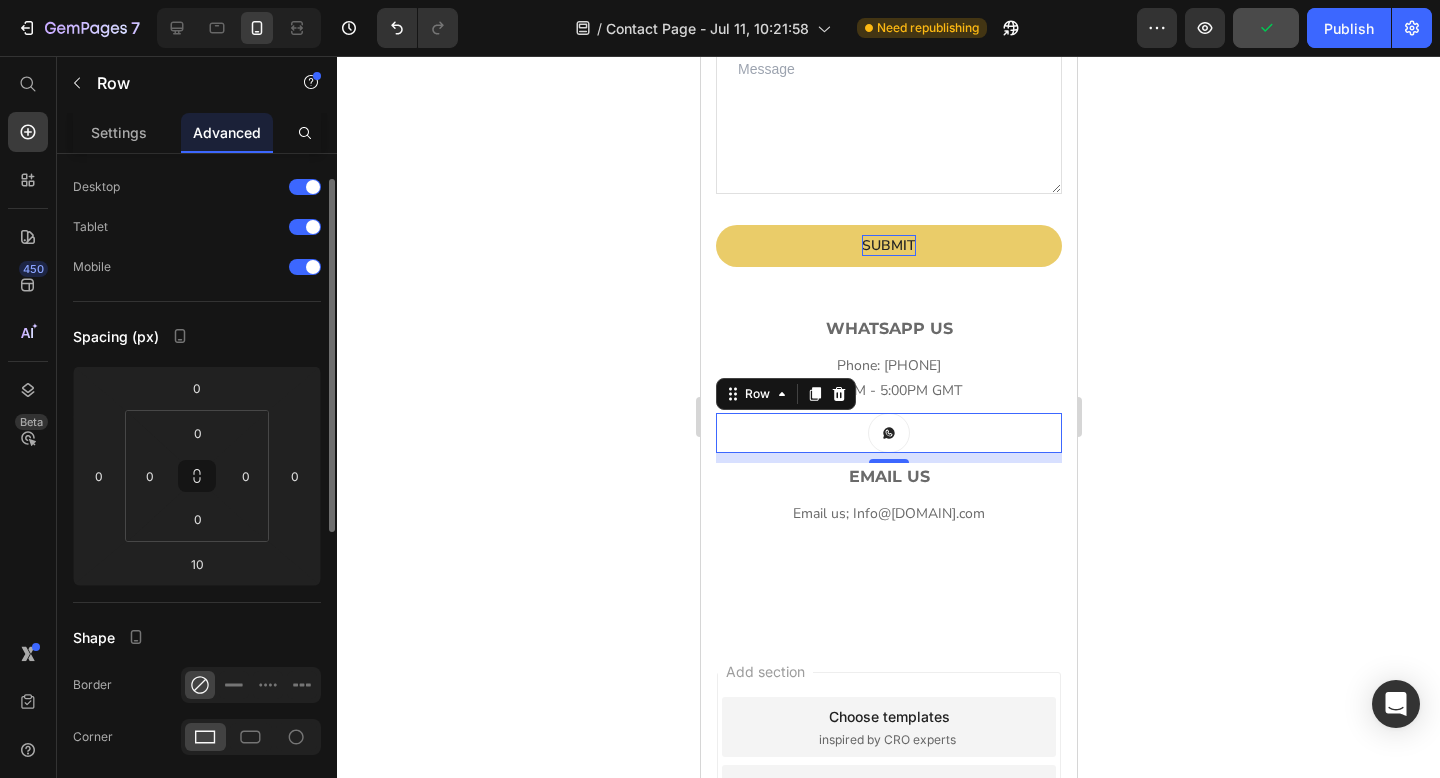 scroll, scrollTop: 0, scrollLeft: 0, axis: both 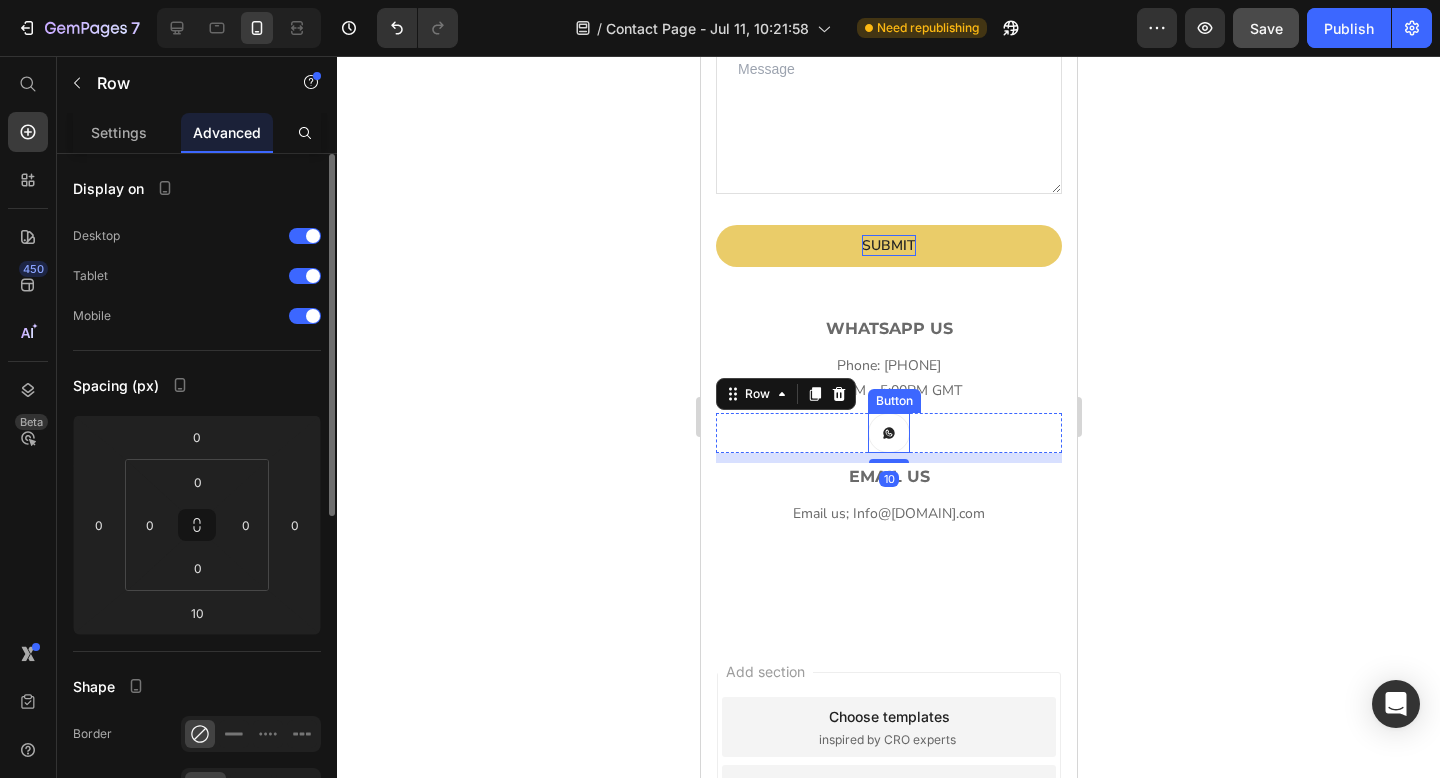 click 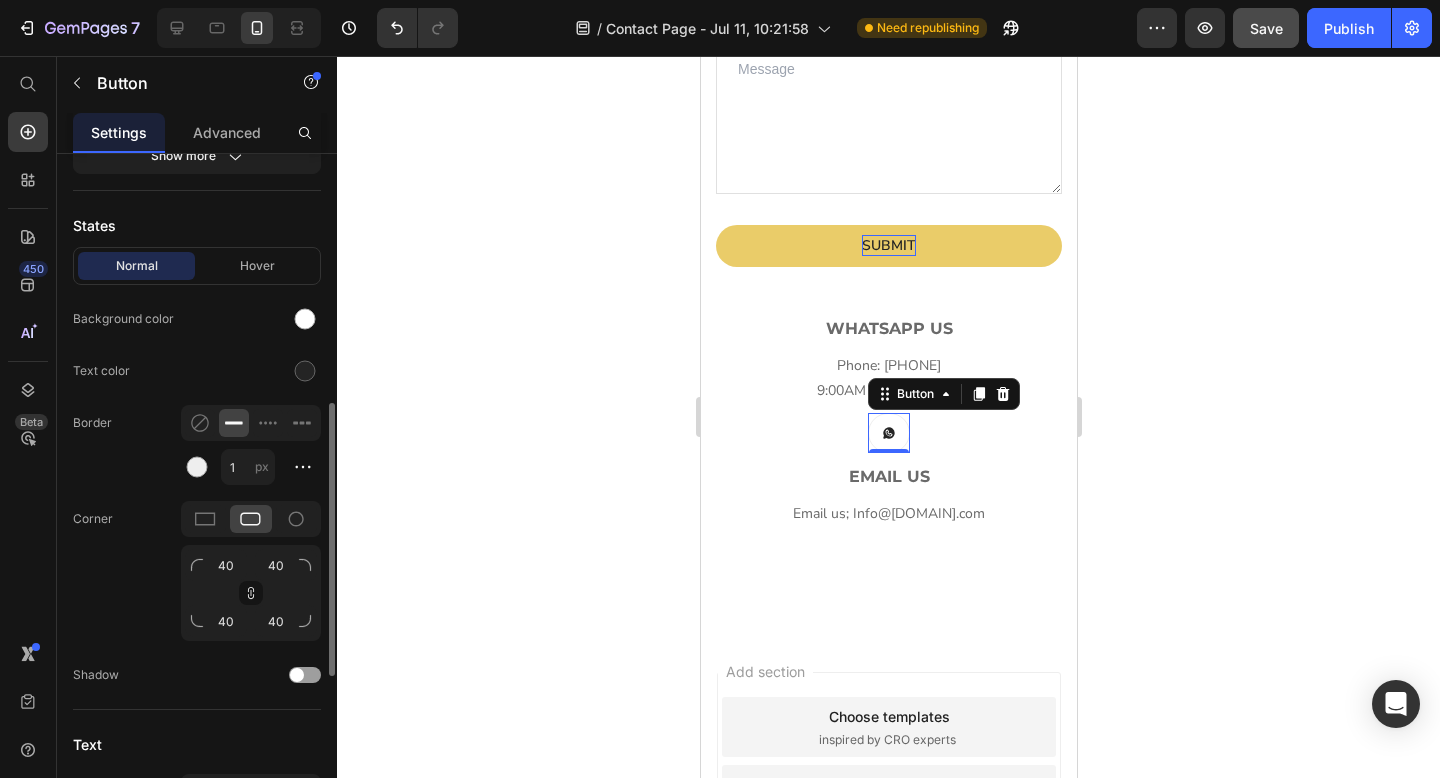 scroll, scrollTop: 0, scrollLeft: 0, axis: both 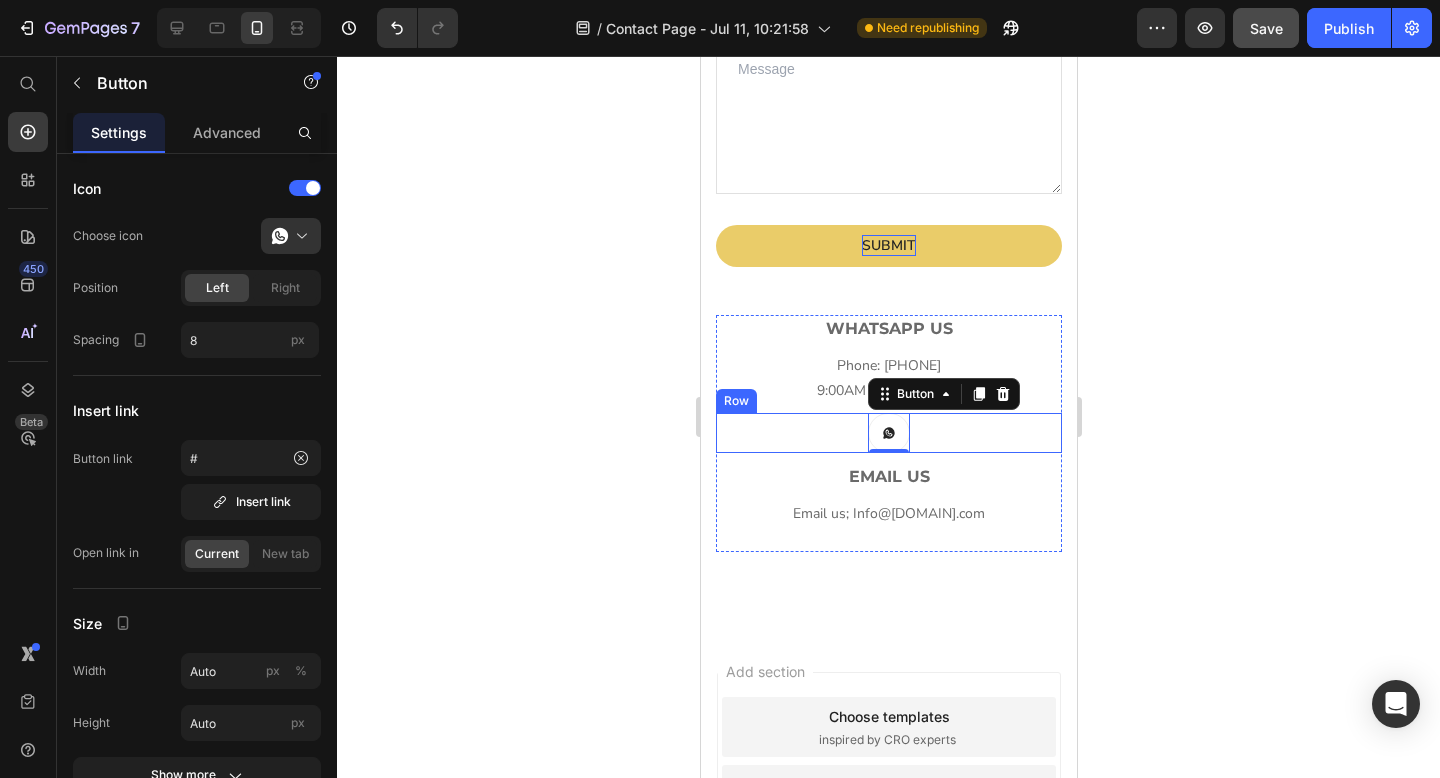click on "Button   0 Row" at bounding box center [888, 433] 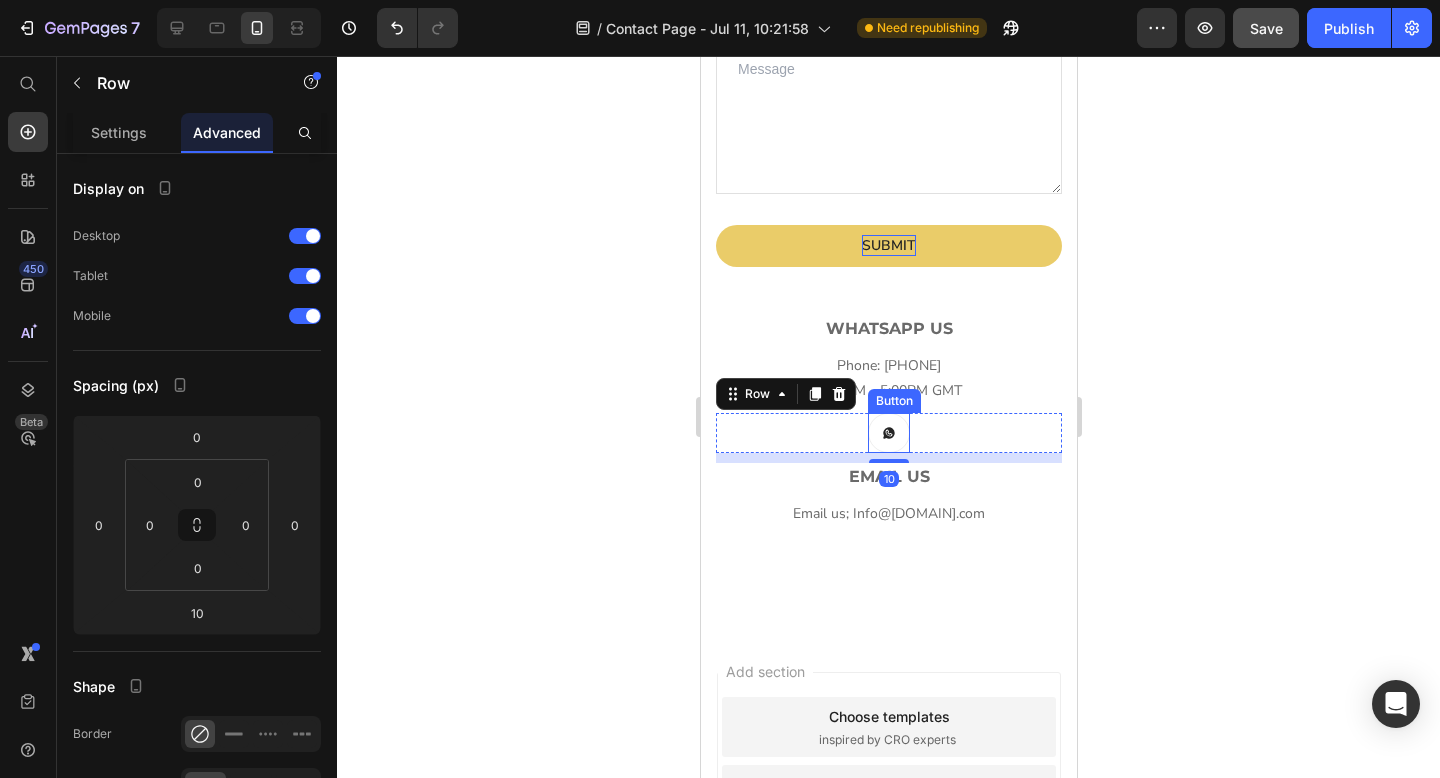 click 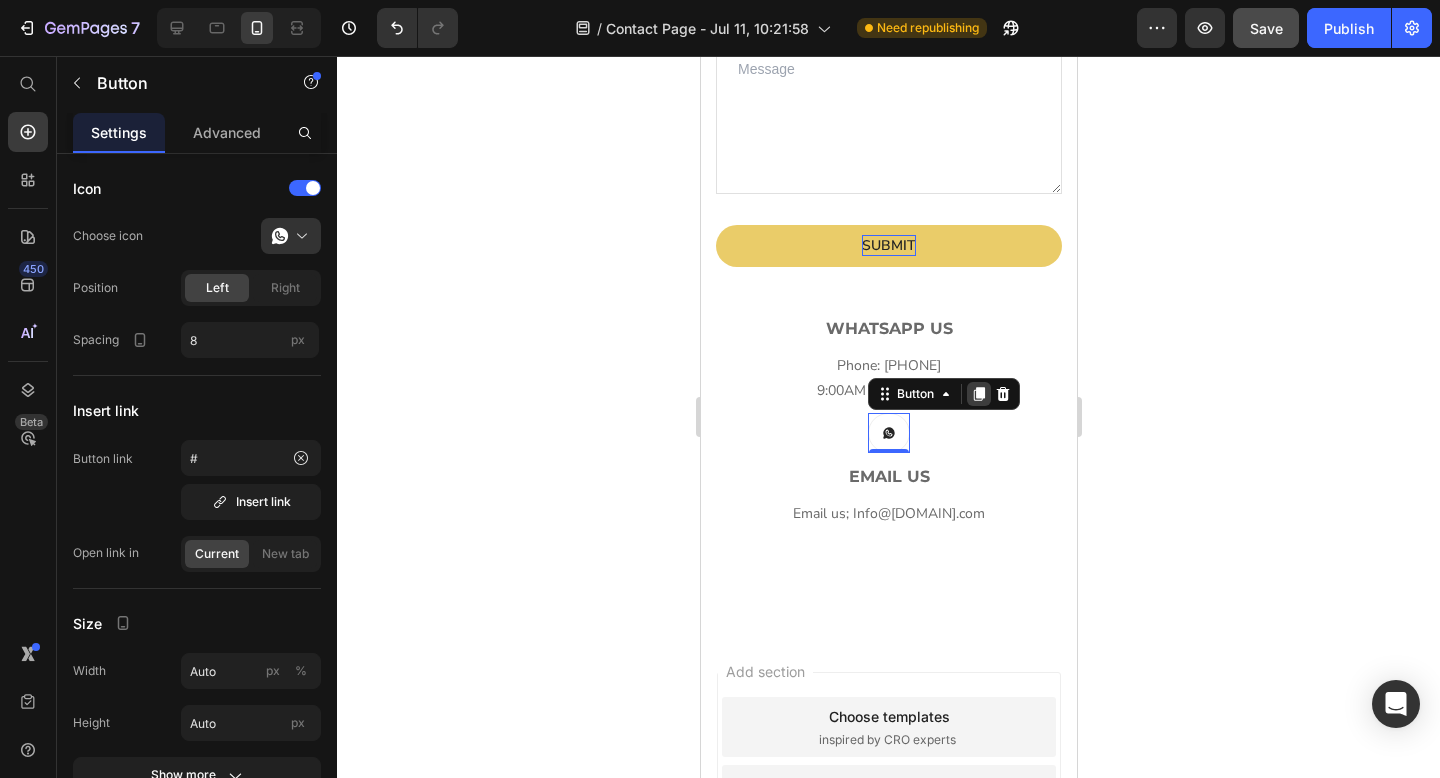 click 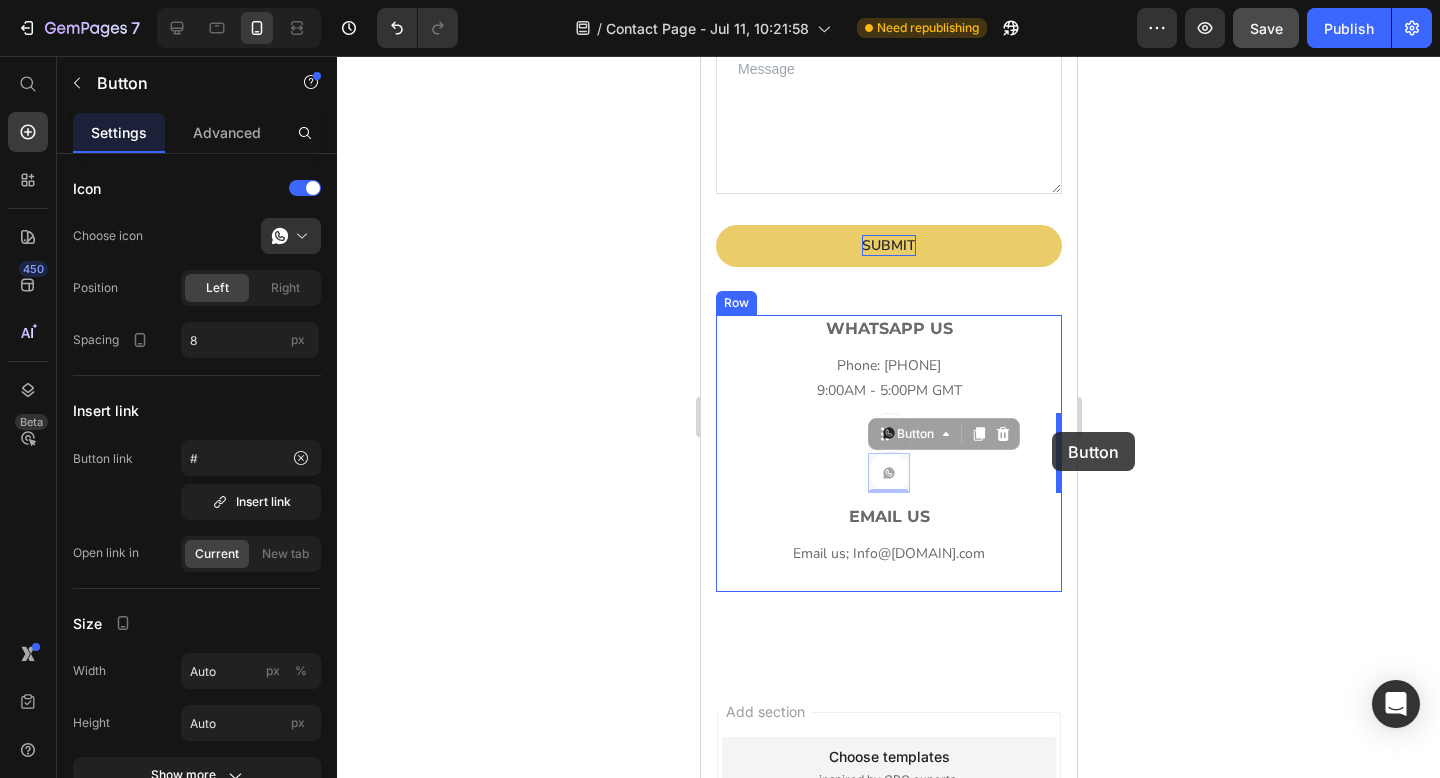 drag, startPoint x: 879, startPoint y: 465, endPoint x: 1051, endPoint y: 432, distance: 175.13708 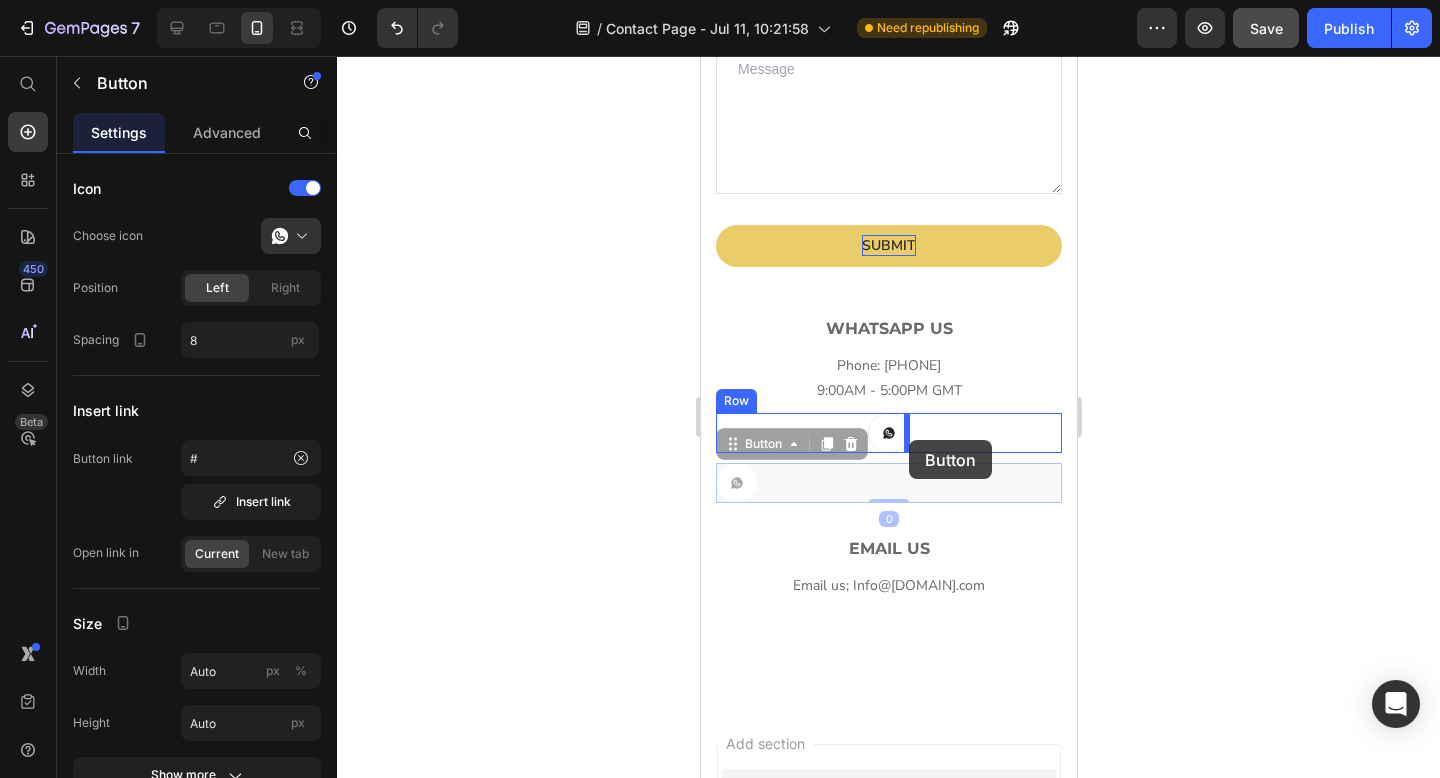 drag, startPoint x: 739, startPoint y: 487, endPoint x: 908, endPoint y: 440, distance: 175.4138 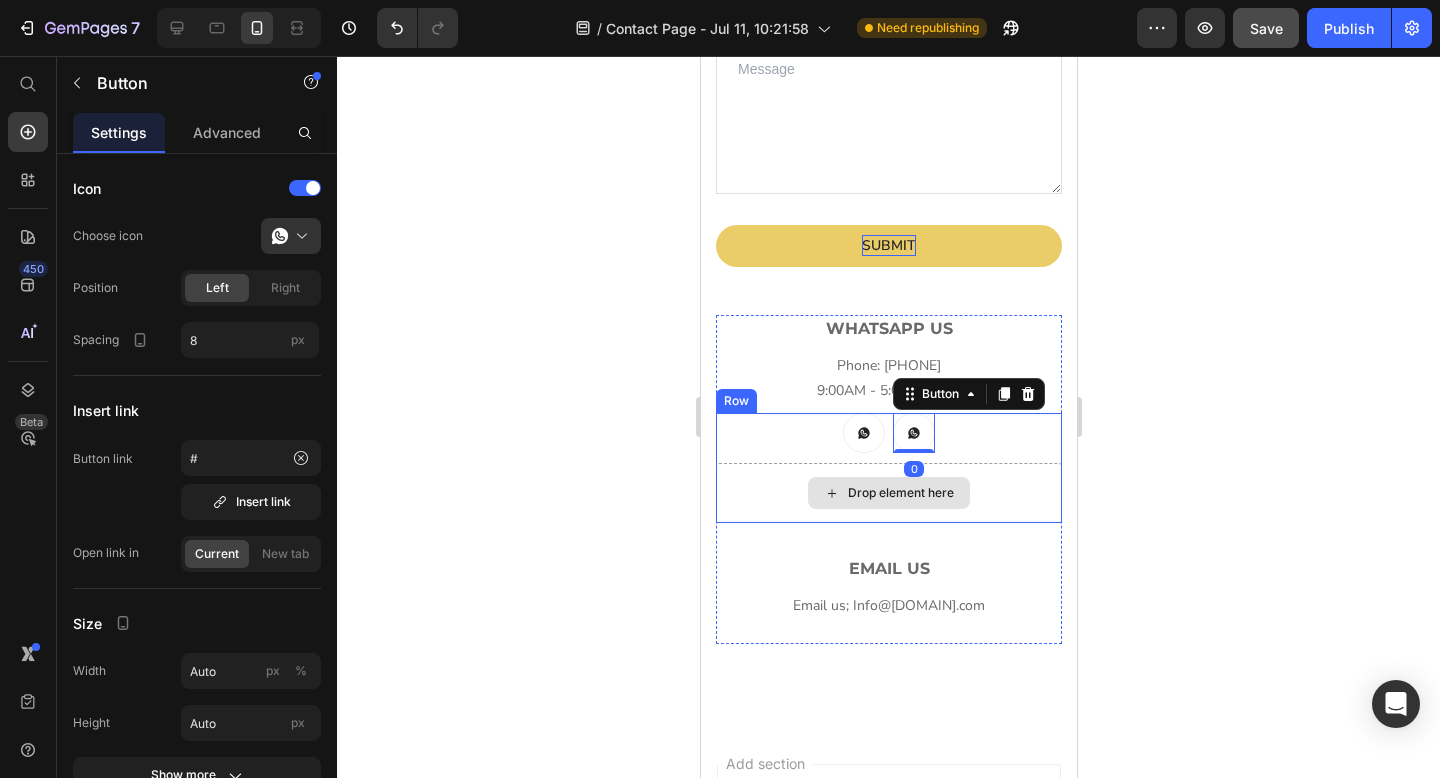click on "Drop element here" at bounding box center (888, 493) 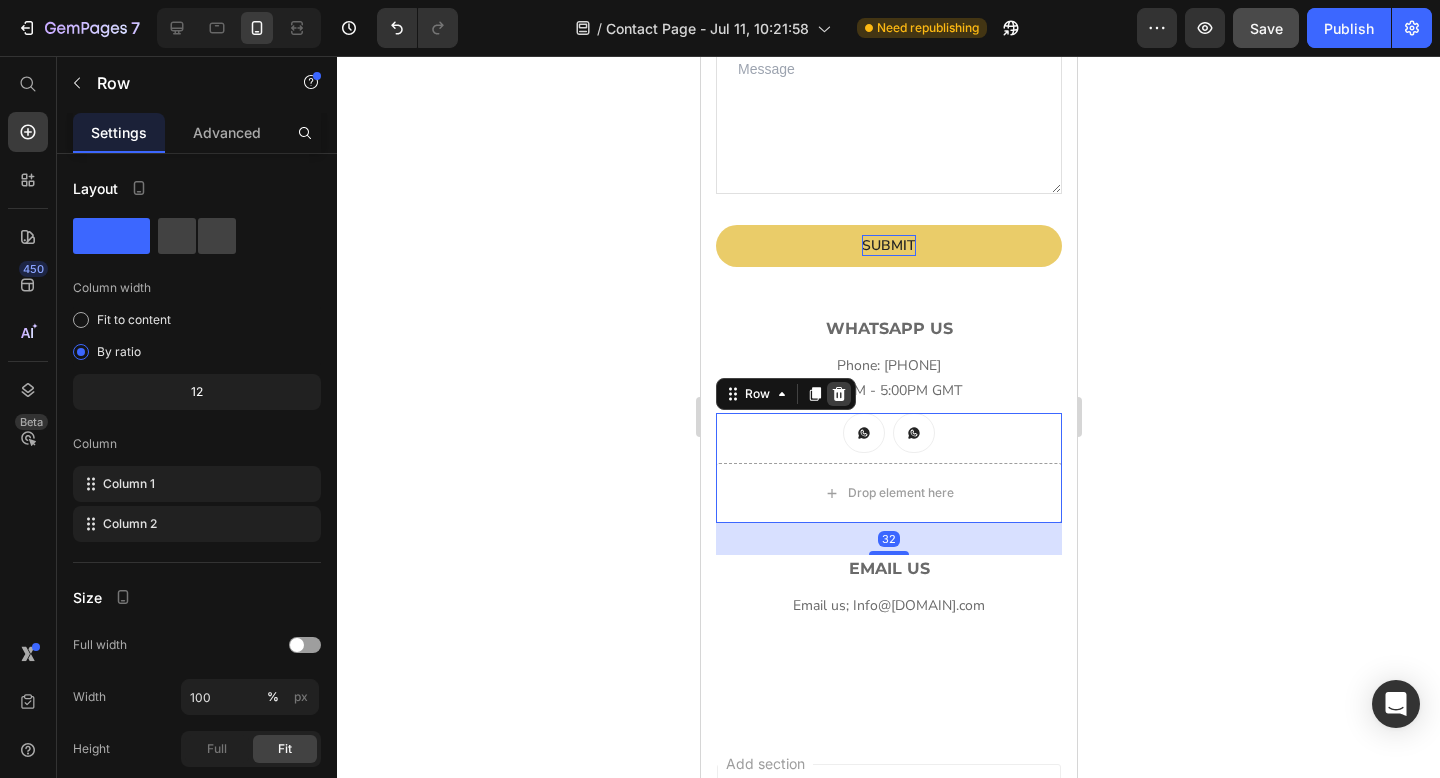 click at bounding box center [838, 394] 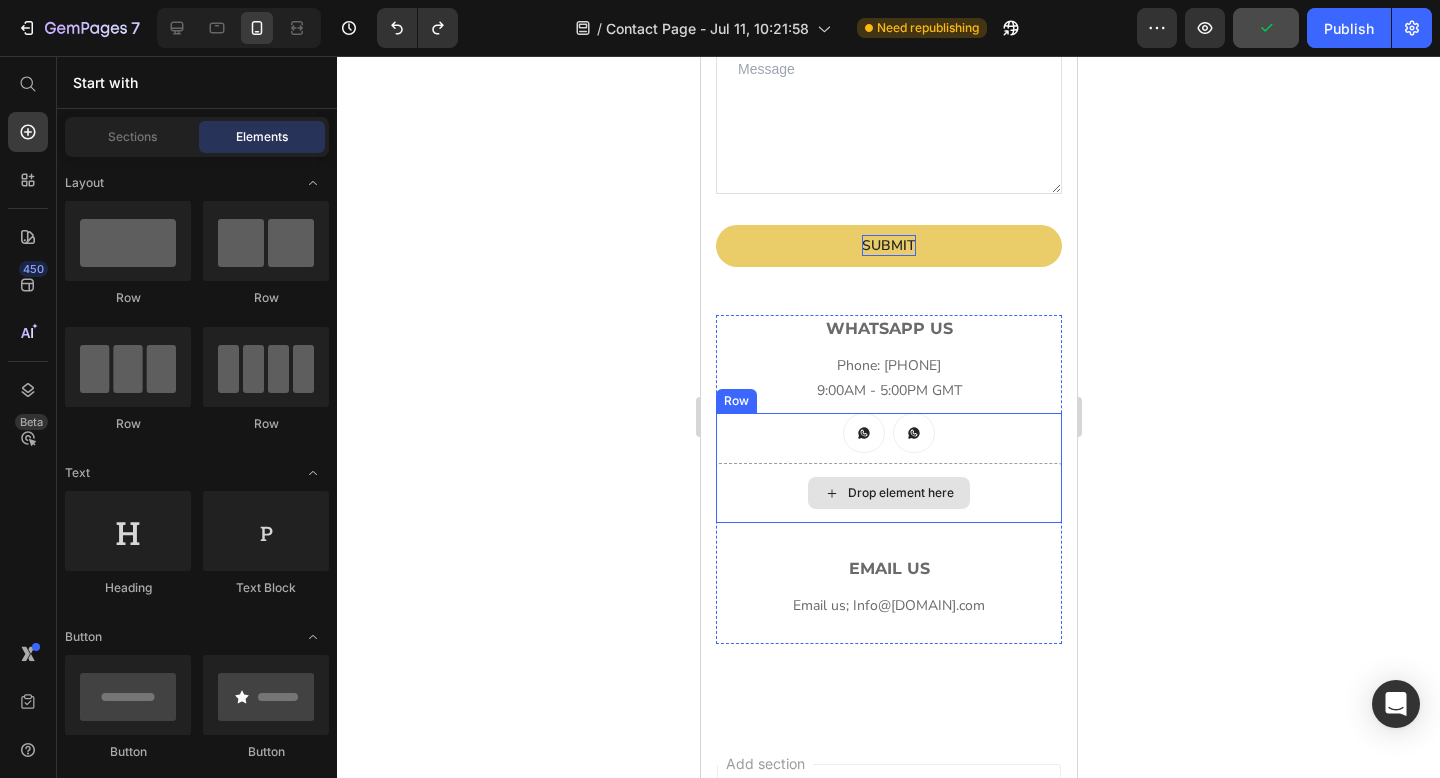 click on "Drop element here" at bounding box center [888, 493] 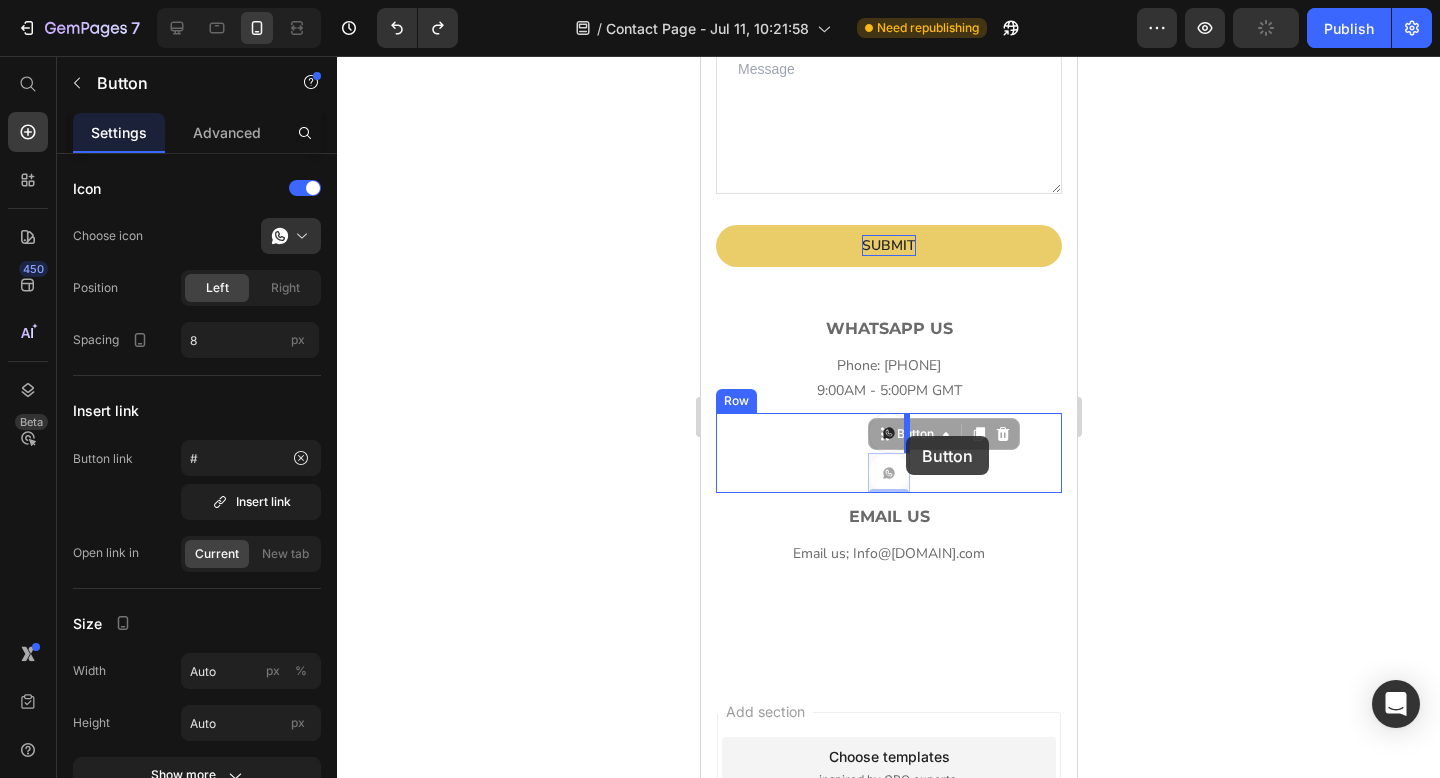 drag, startPoint x: 897, startPoint y: 469, endPoint x: 905, endPoint y: 436, distance: 33.955853 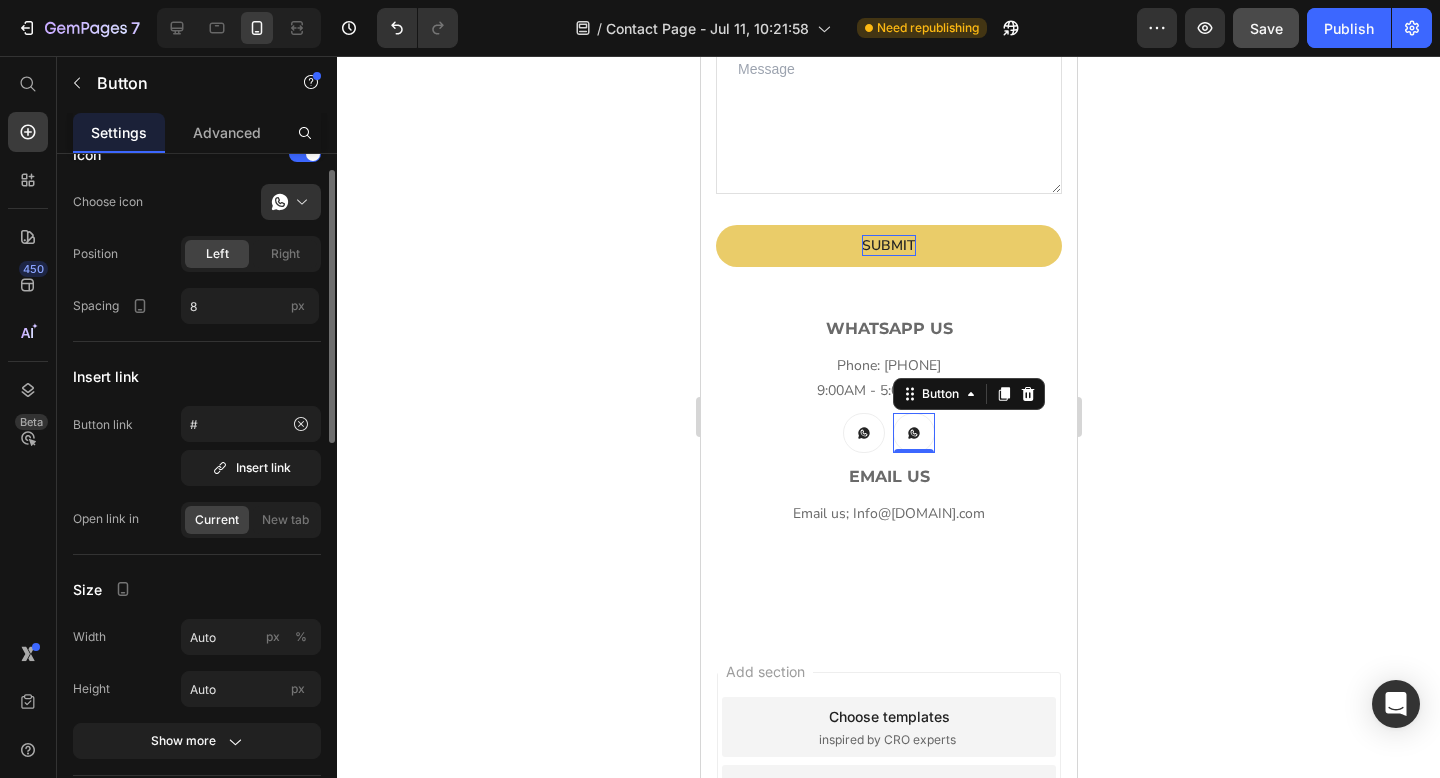scroll, scrollTop: 37, scrollLeft: 0, axis: vertical 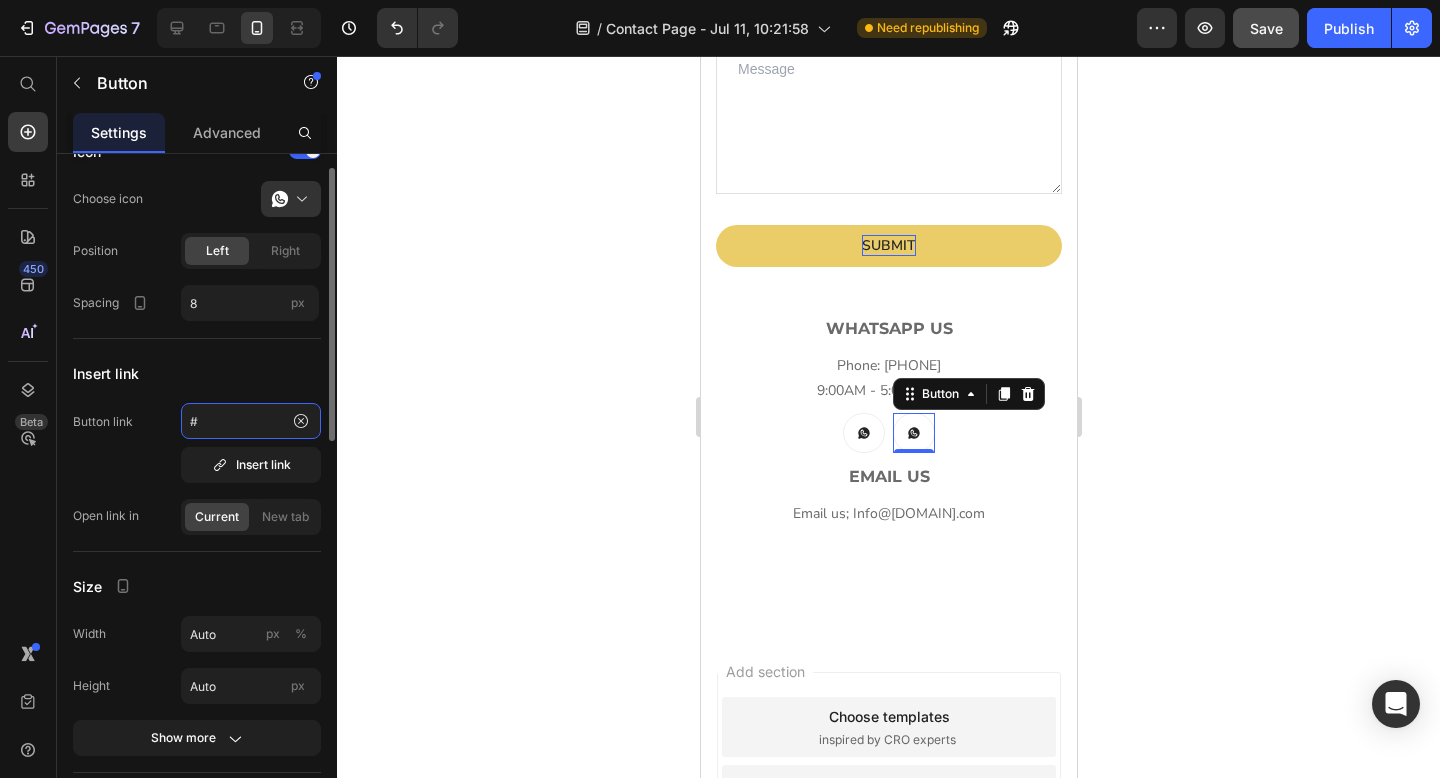 click on "#" 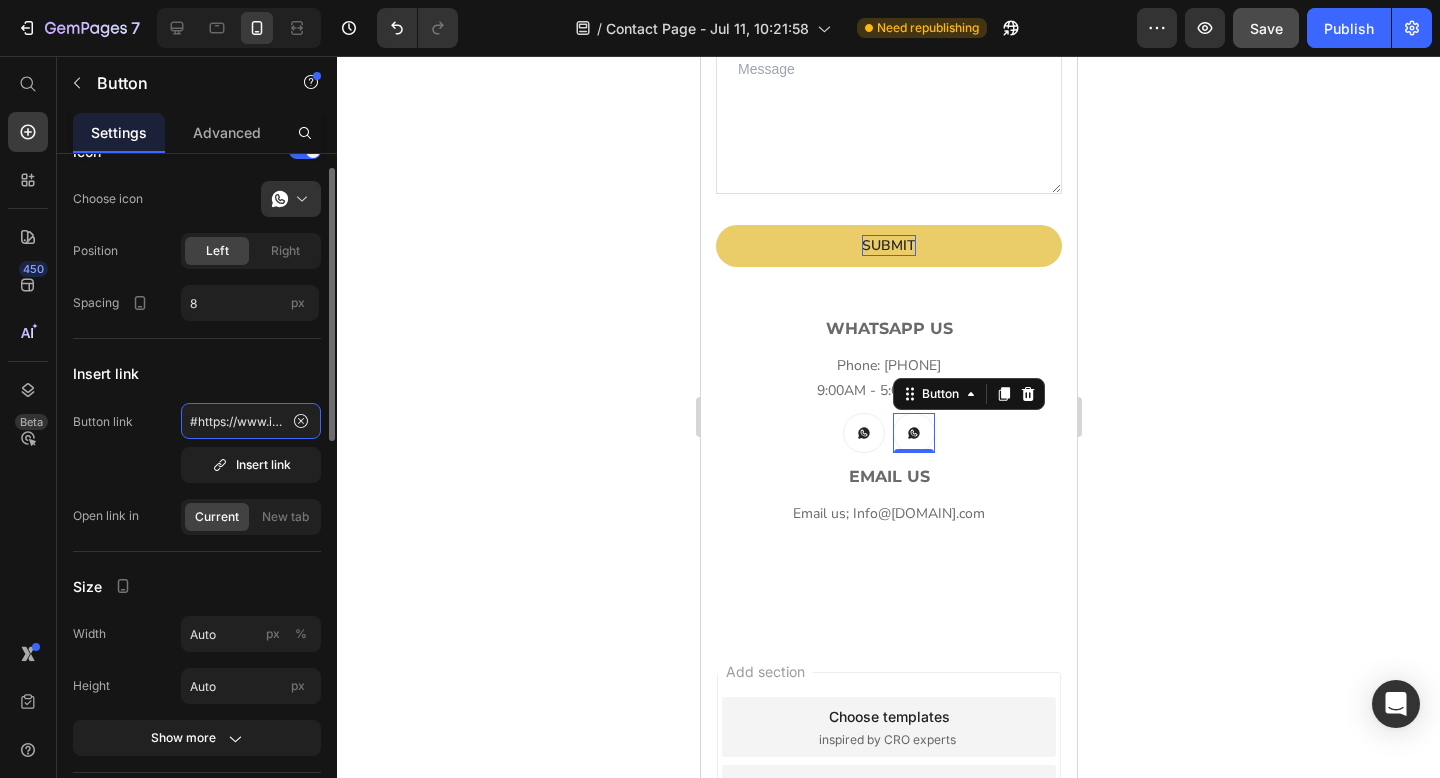 scroll, scrollTop: 0, scrollLeft: 130, axis: horizontal 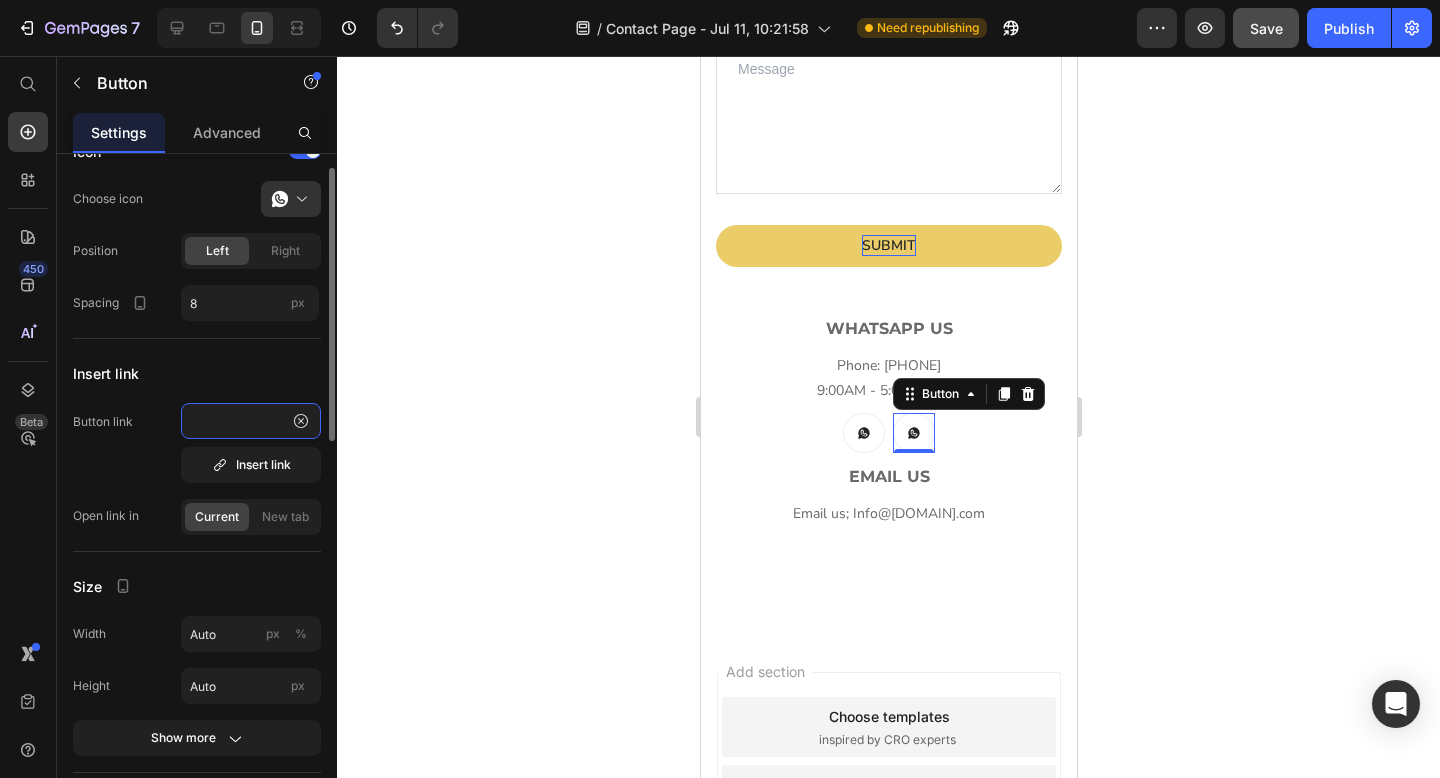 type on "#https://www.instagram.com/[PERSON]" 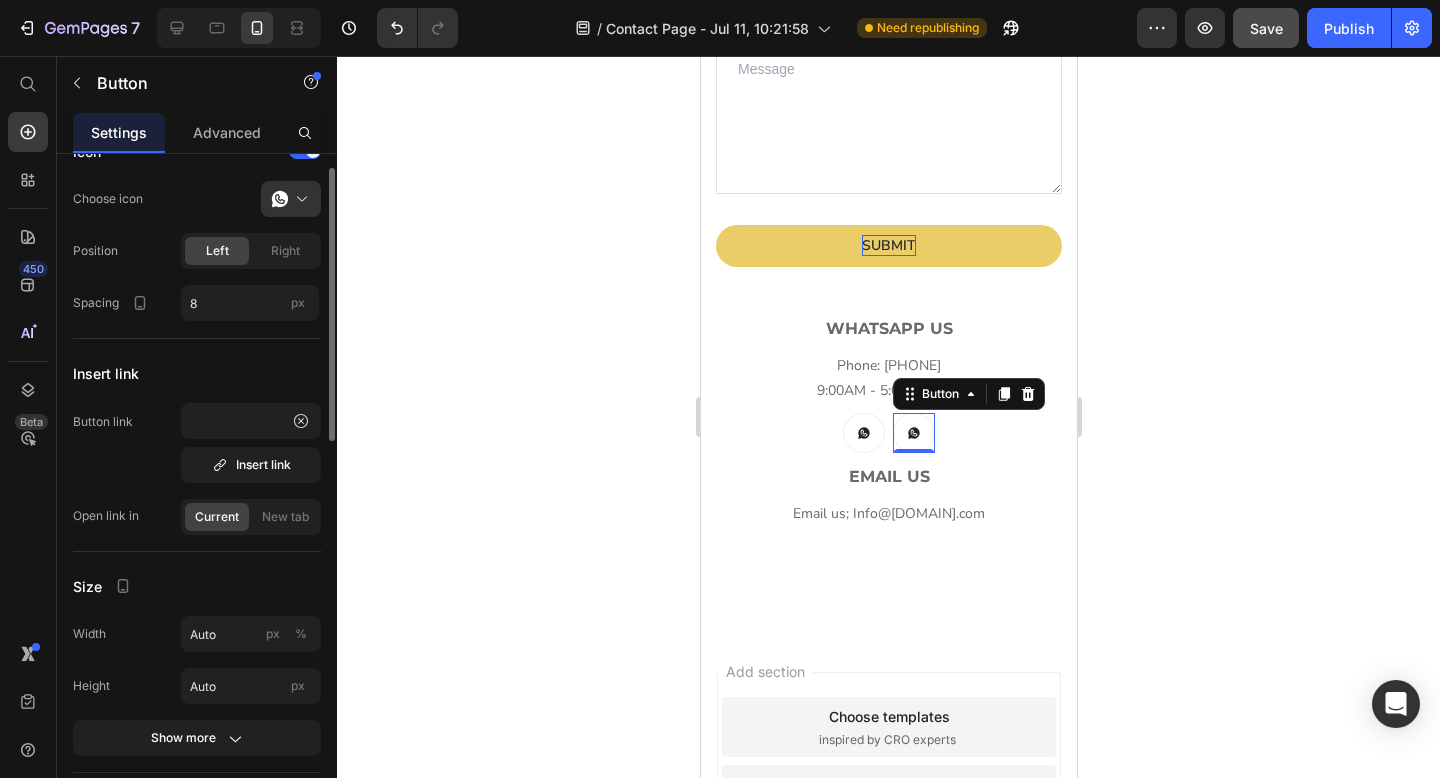 scroll, scrollTop: 0, scrollLeft: 0, axis: both 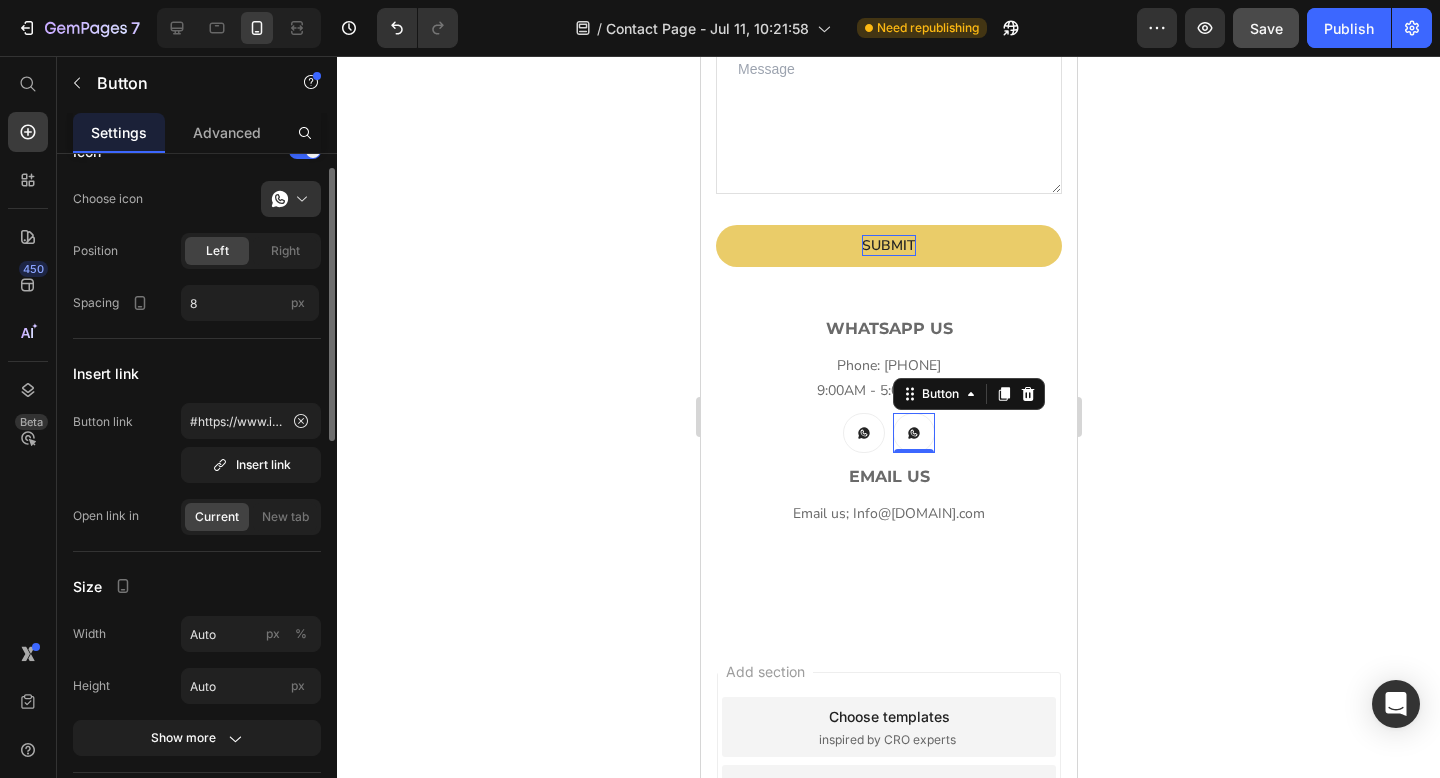 click on "Insert link" at bounding box center (197, 373) 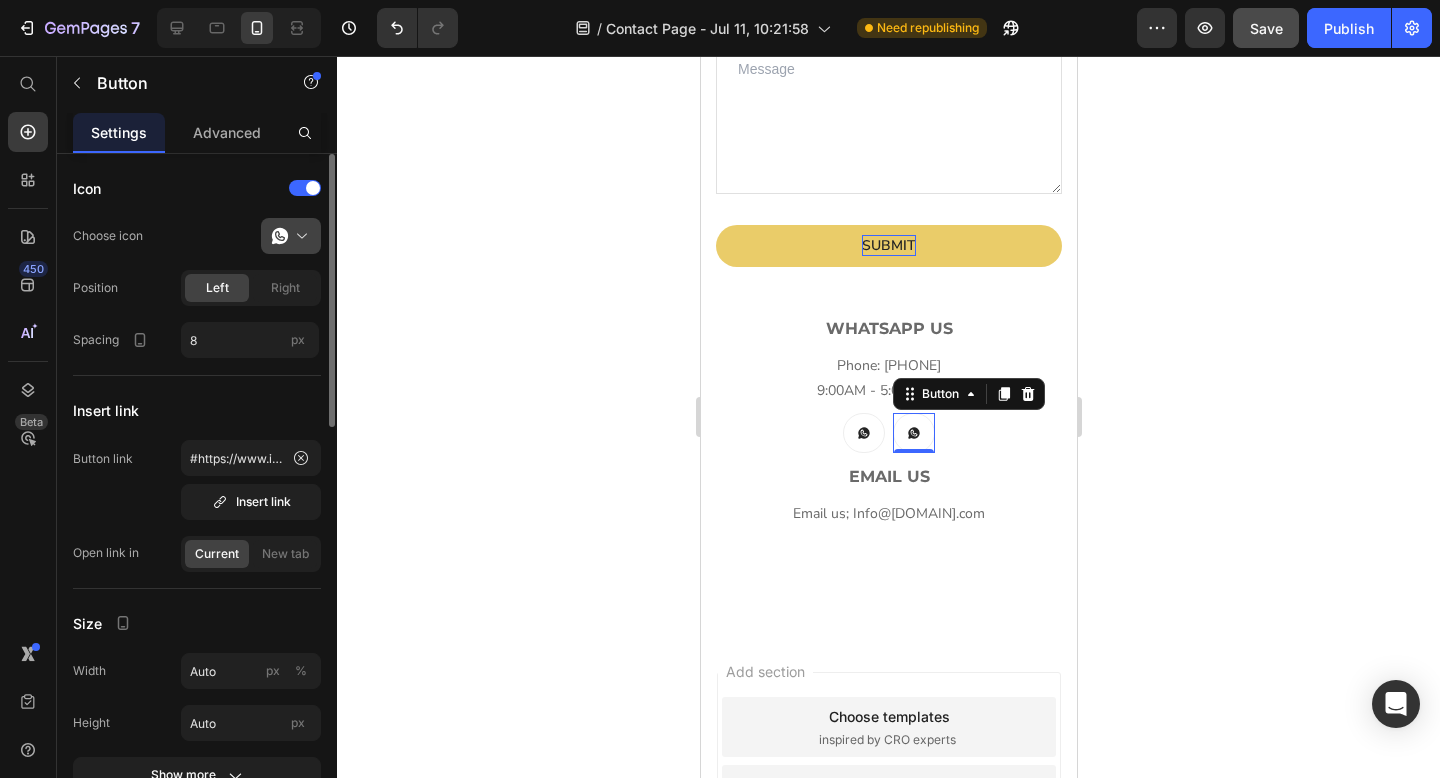 click at bounding box center [299, 236] 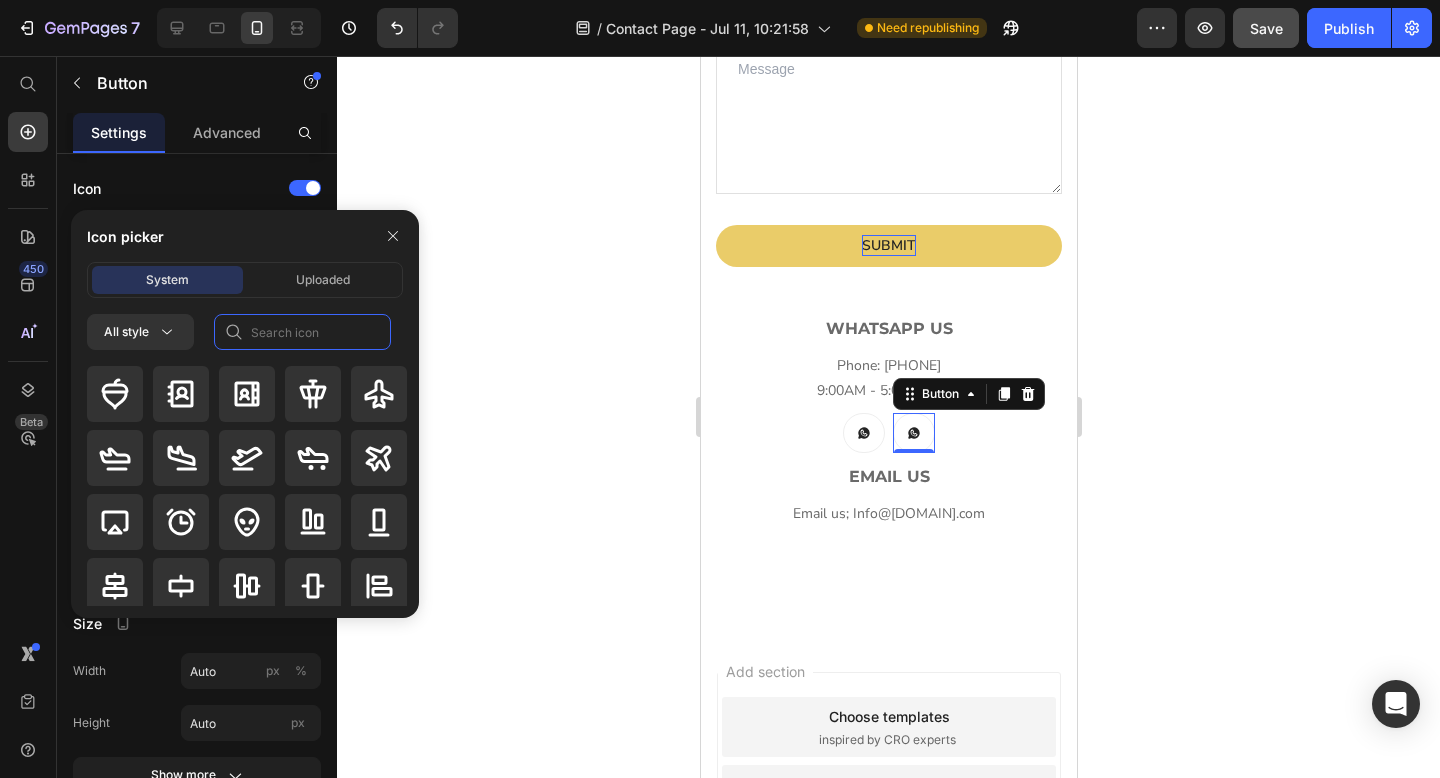 click 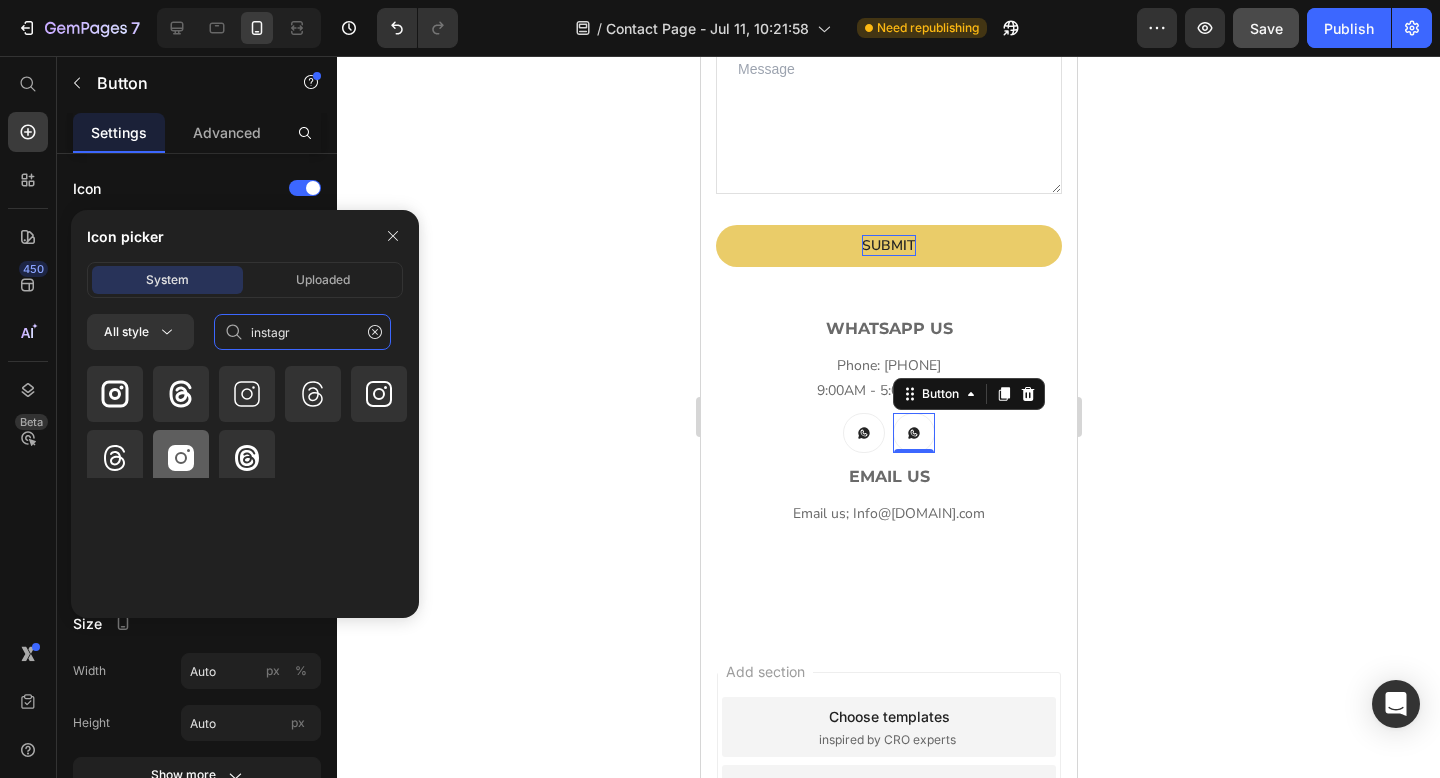 type on "instagr" 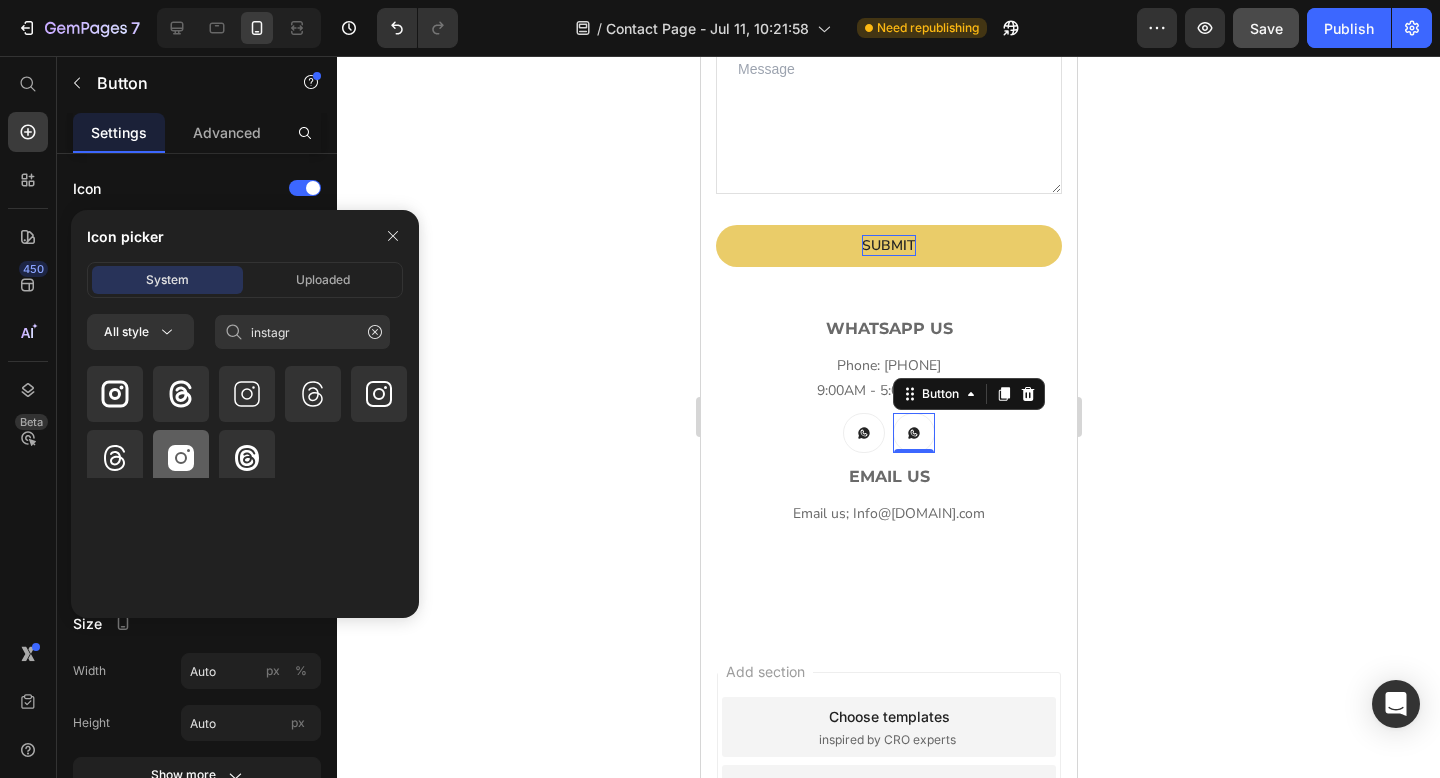 click 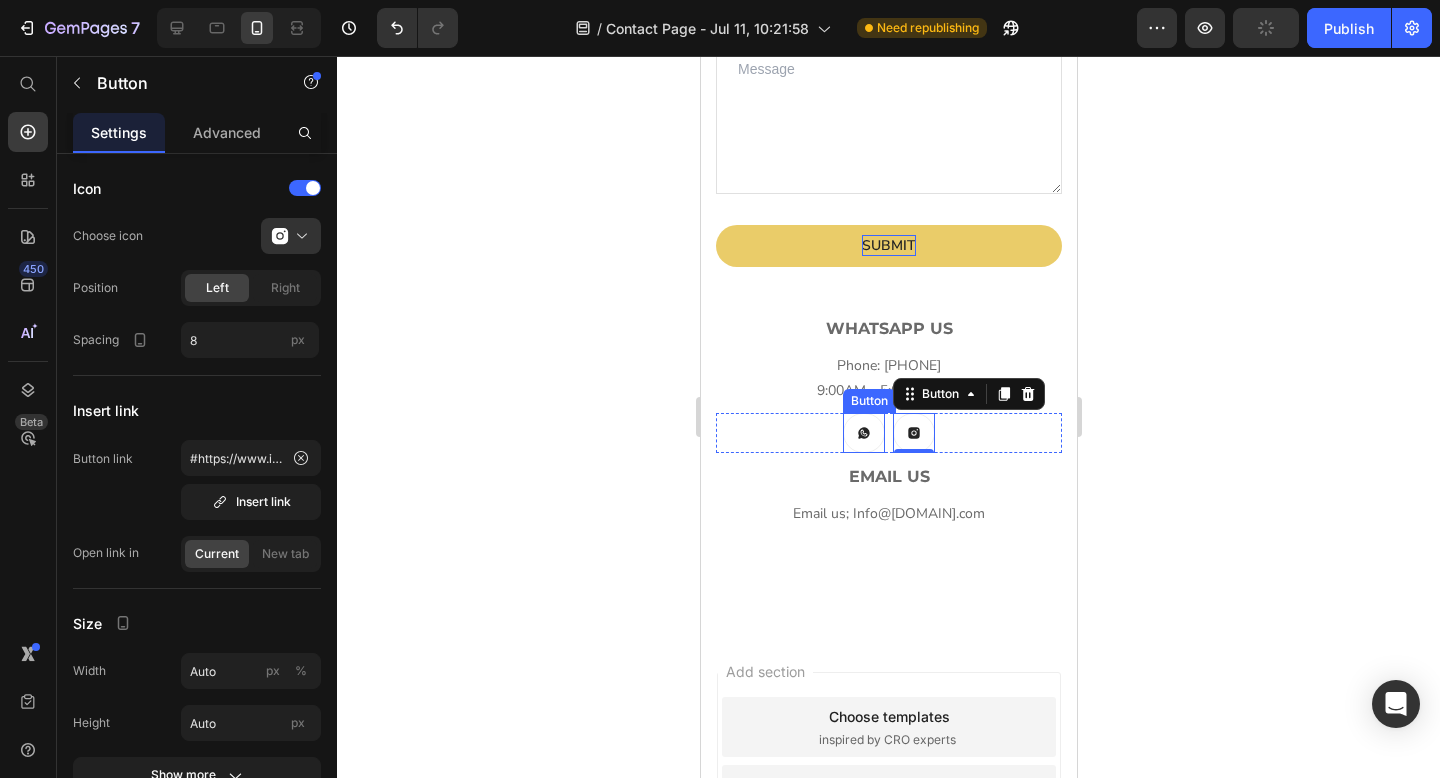 click 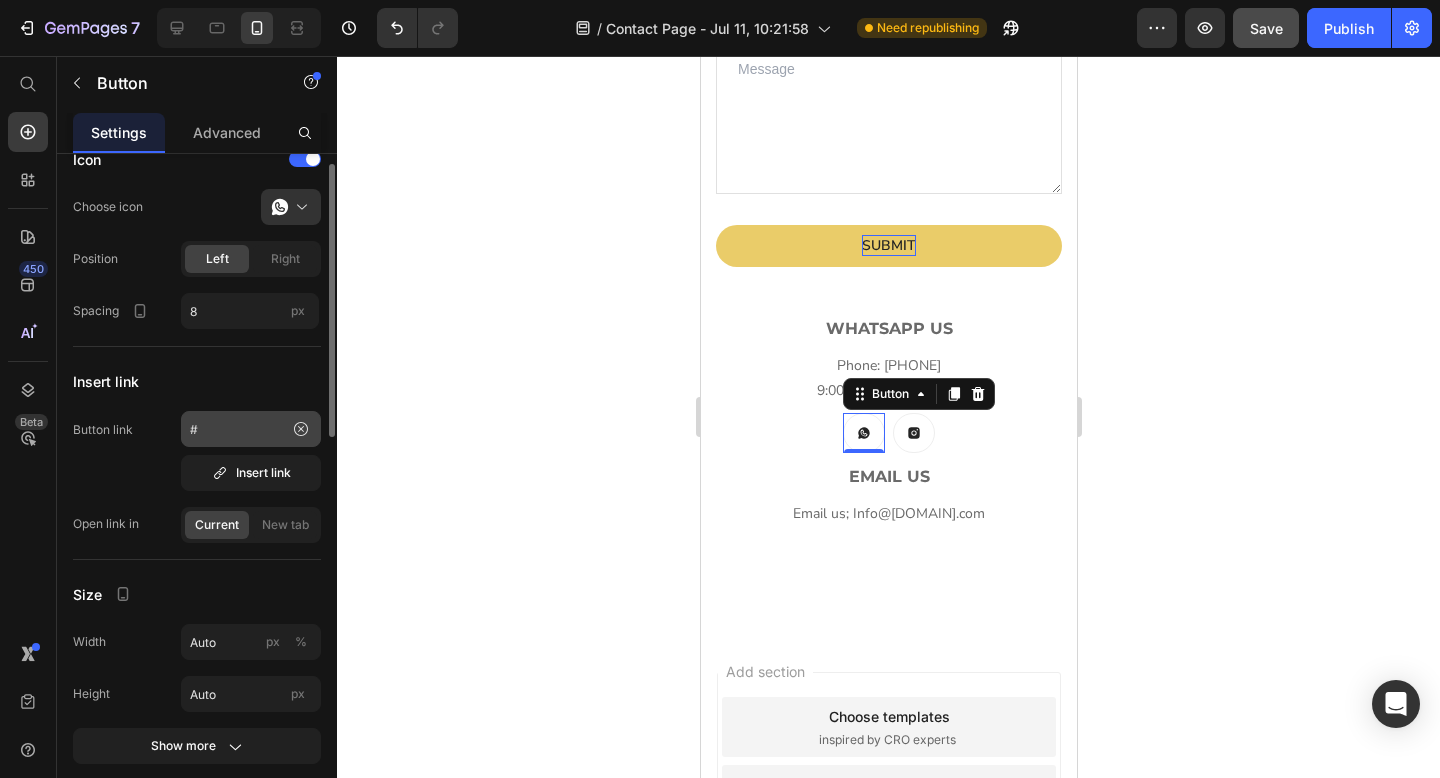 scroll, scrollTop: 31, scrollLeft: 0, axis: vertical 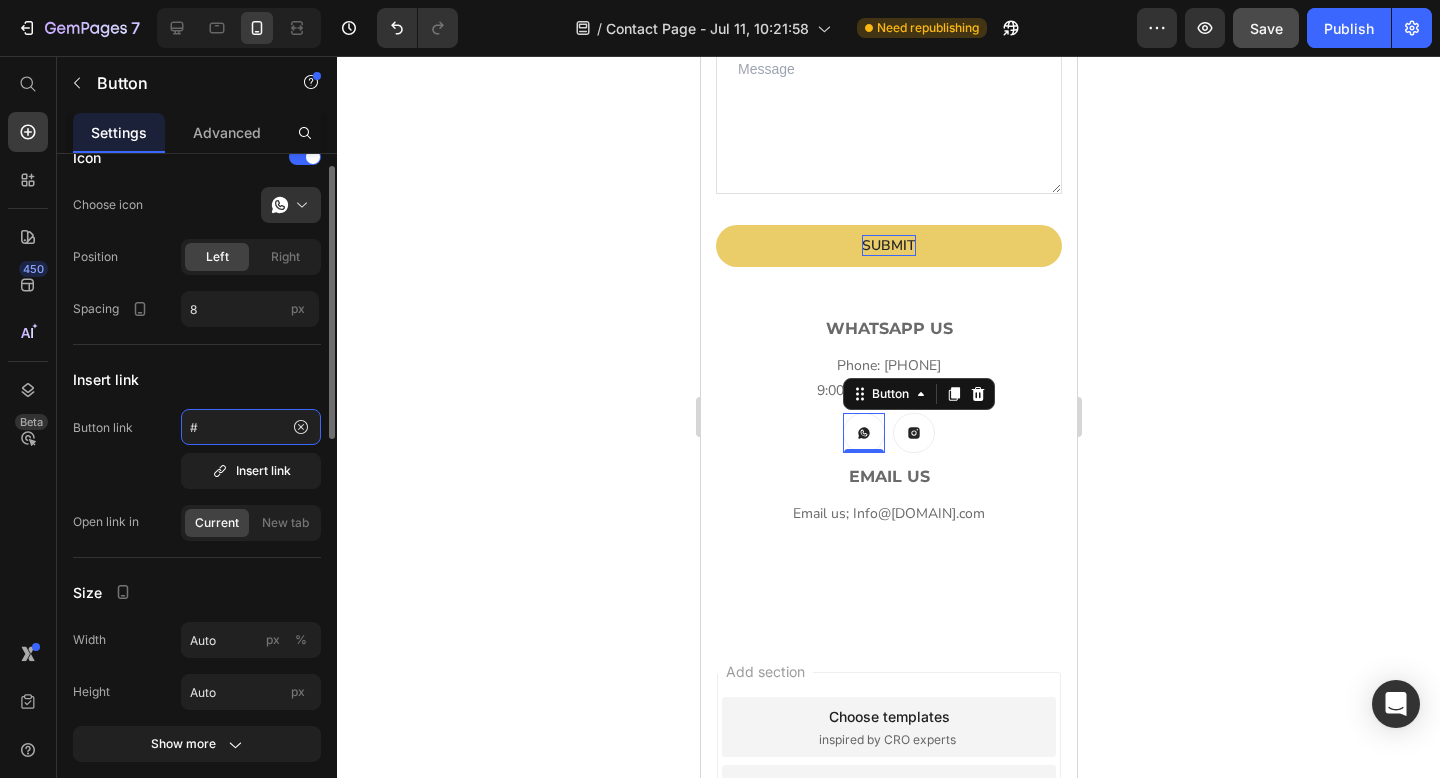 click on "#" 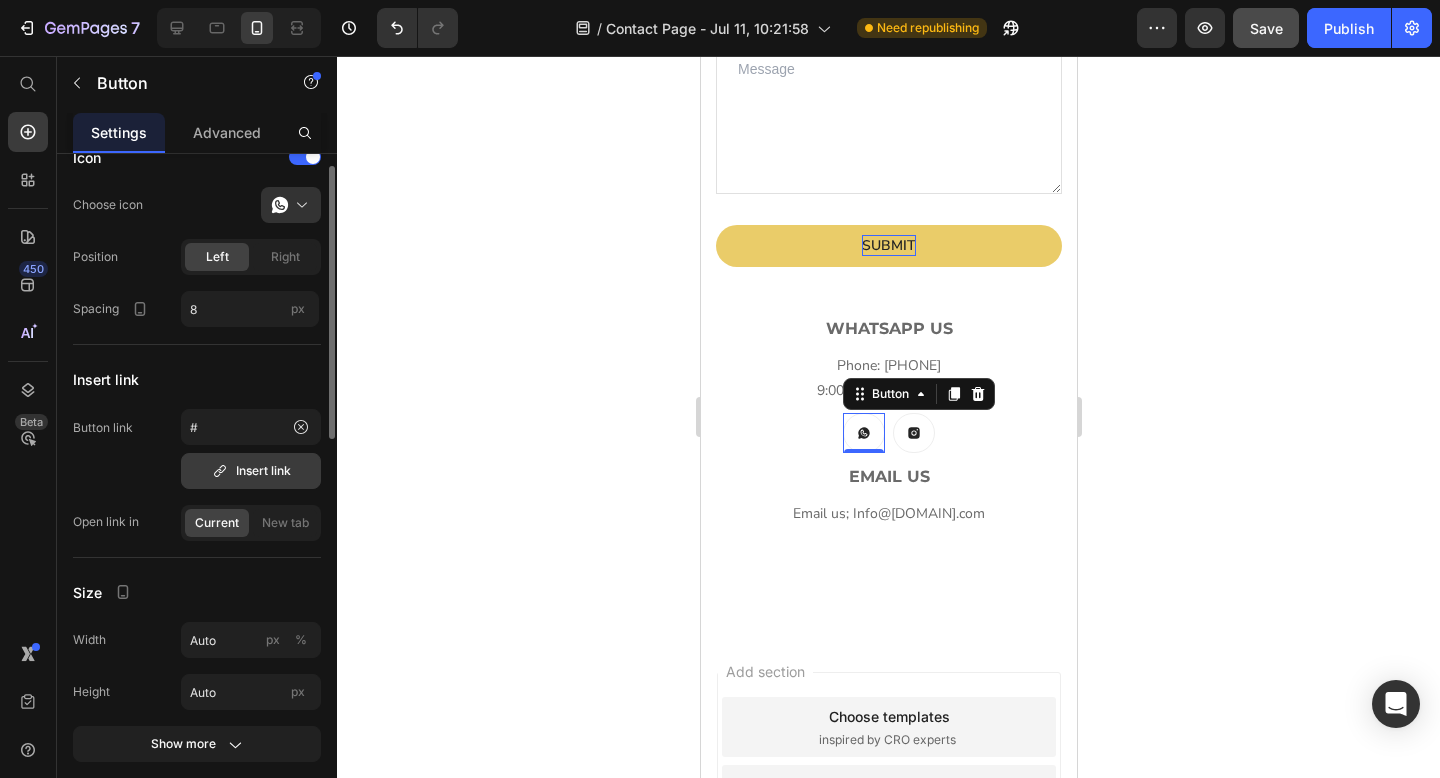 click on "Insert link" at bounding box center [251, 471] 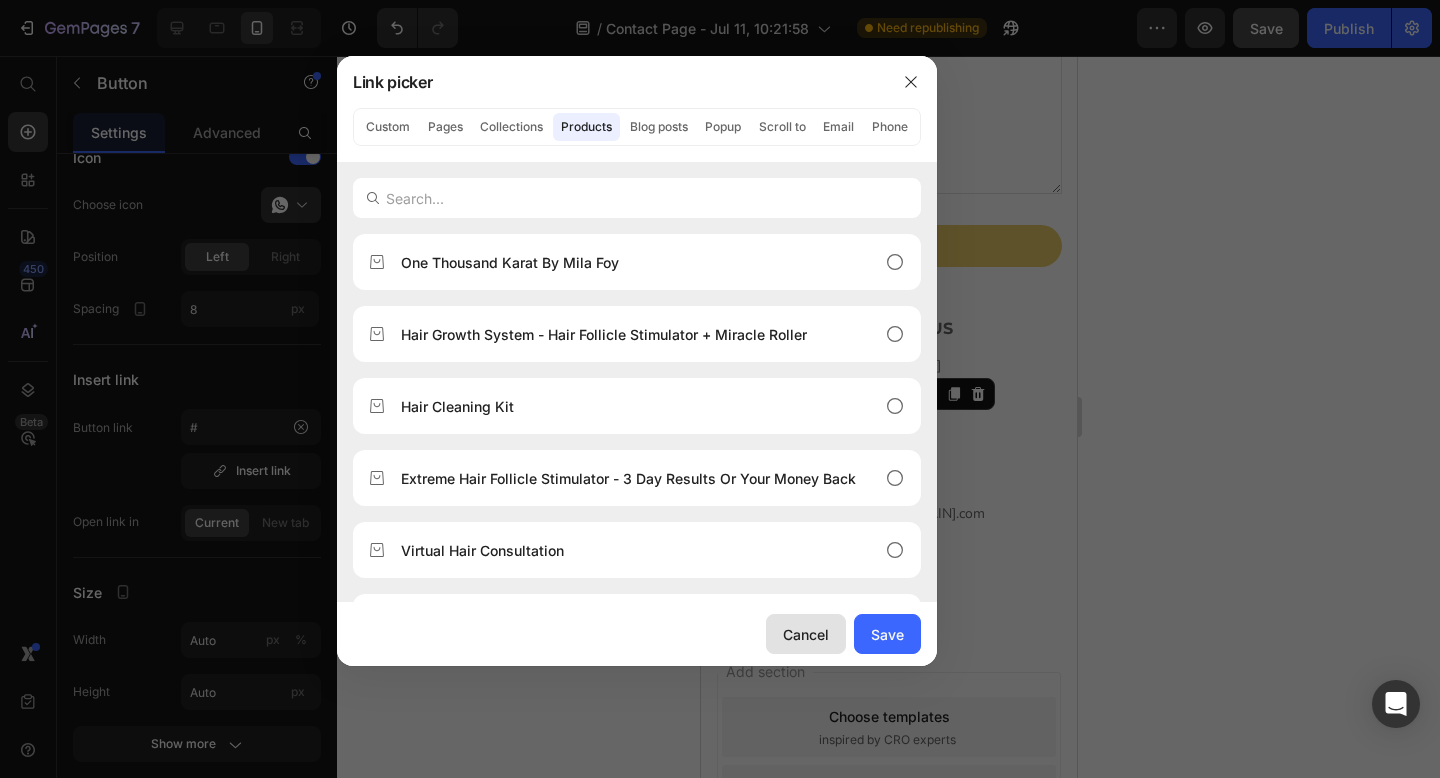 click on "Cancel" at bounding box center [806, 634] 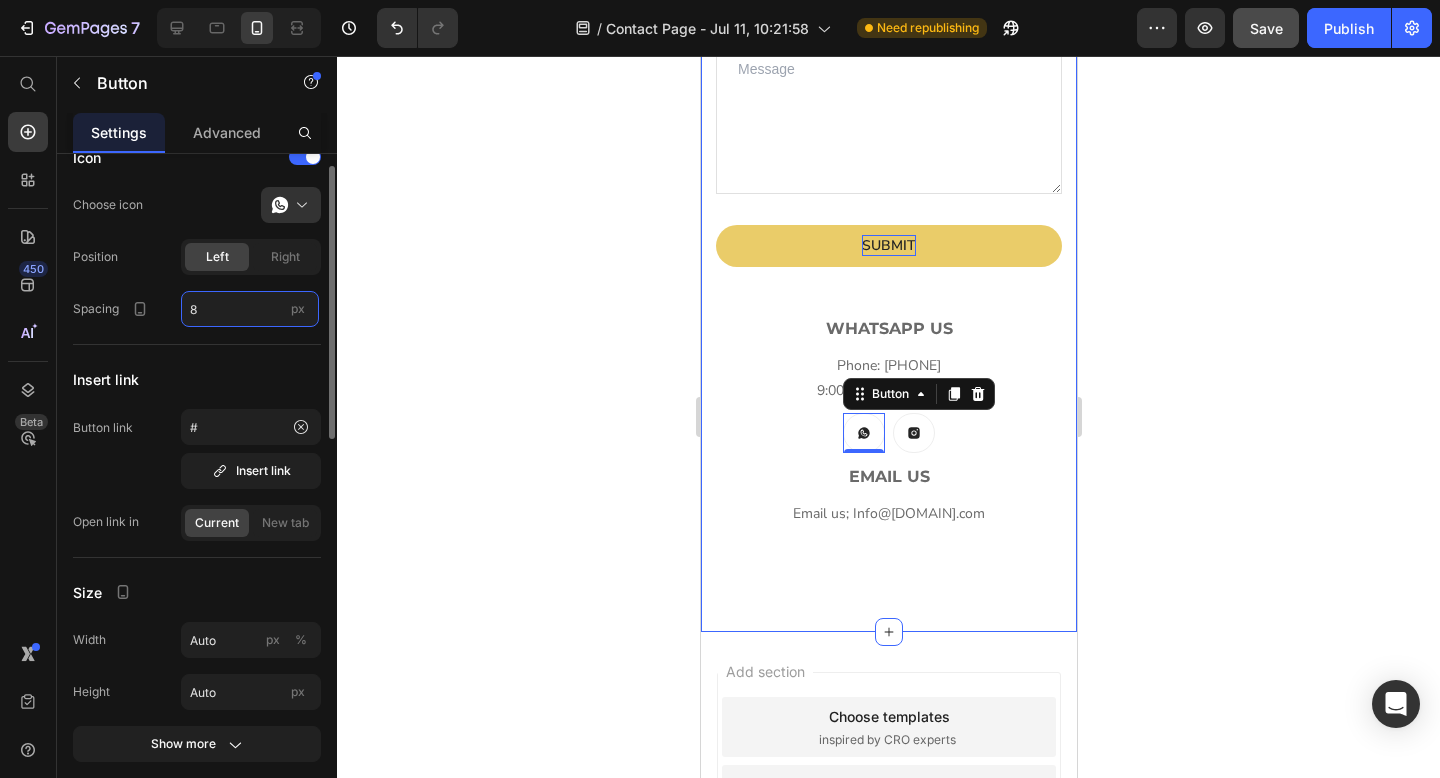 click on "8" at bounding box center (250, 309) 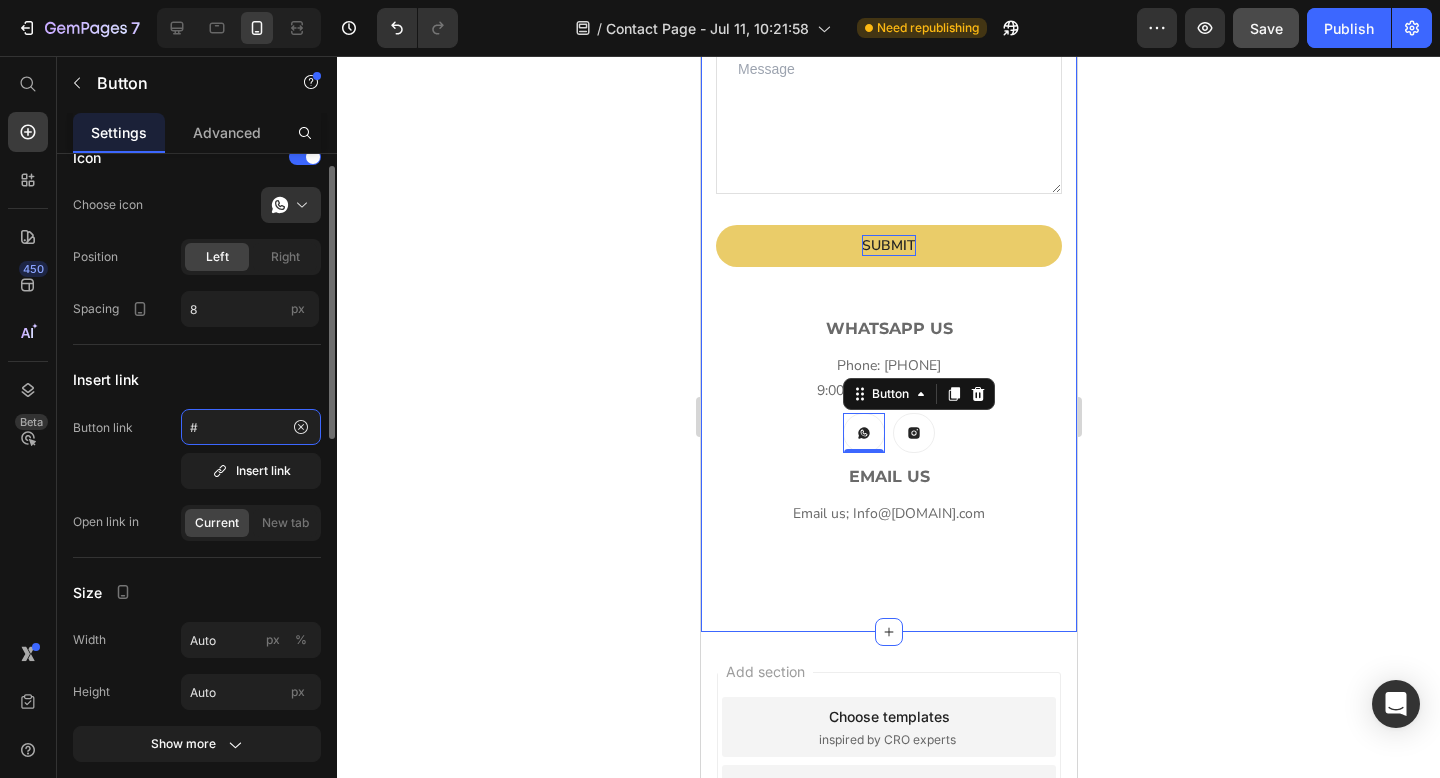 click on "#" 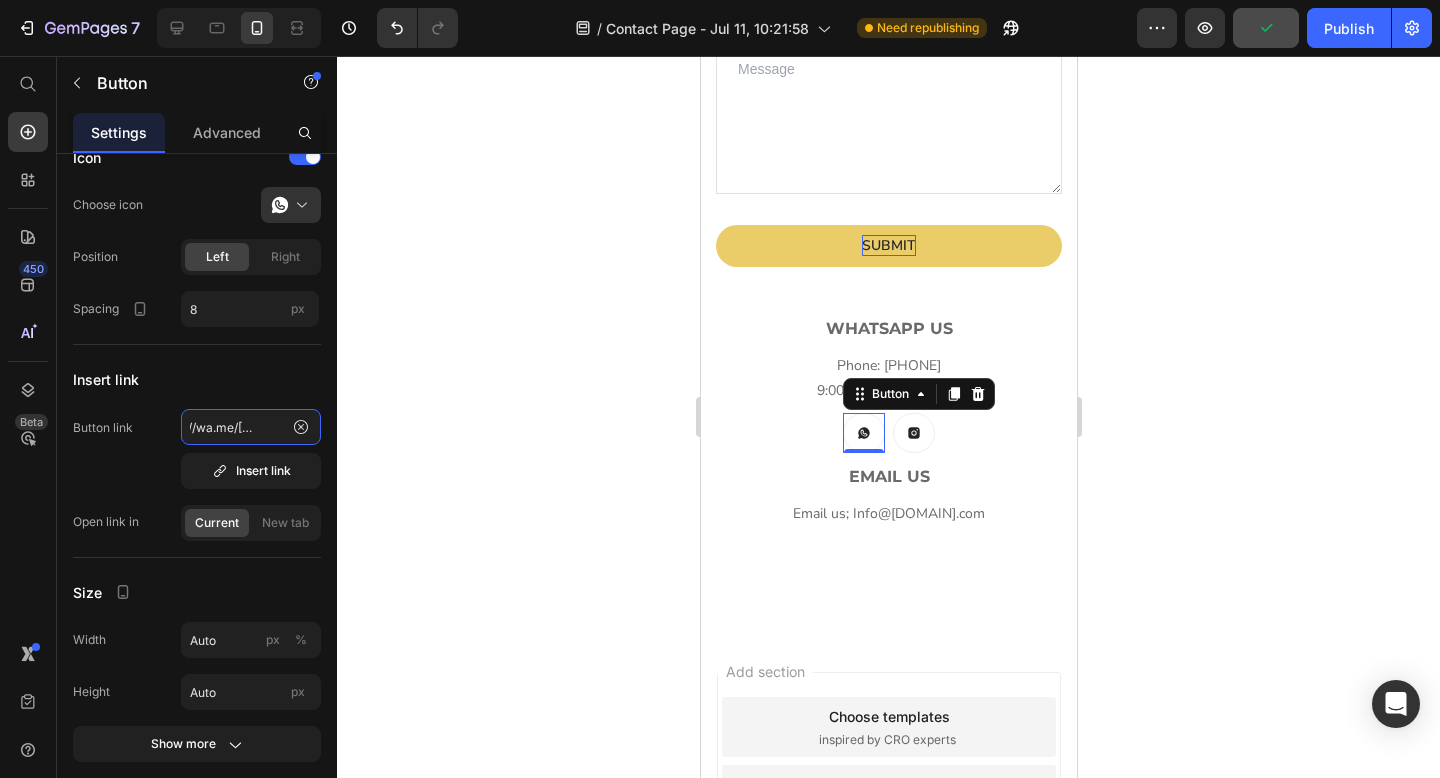 scroll, scrollTop: 0, scrollLeft: 62, axis: horizontal 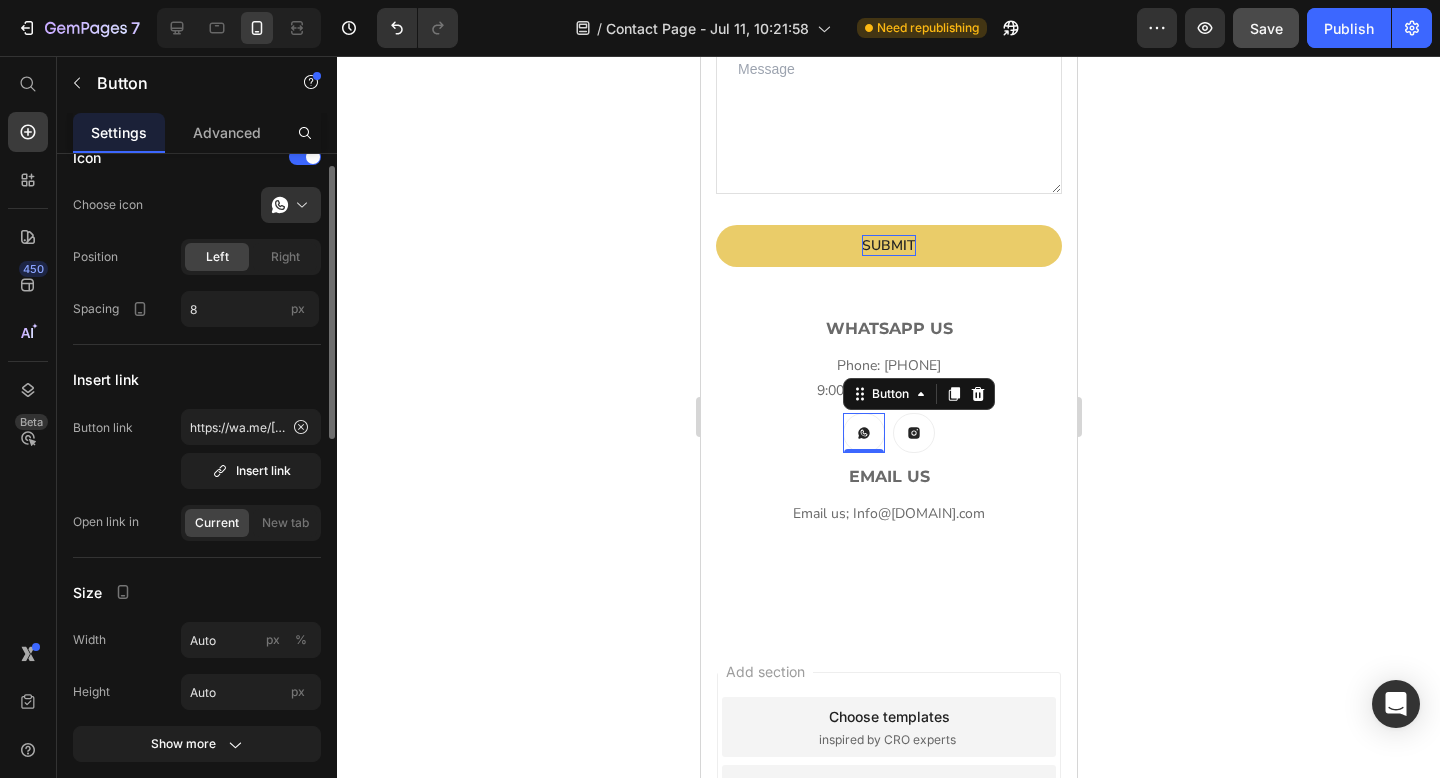 click on "Button link https://wa.me/[PHONE] Insert link" at bounding box center [197, 449] 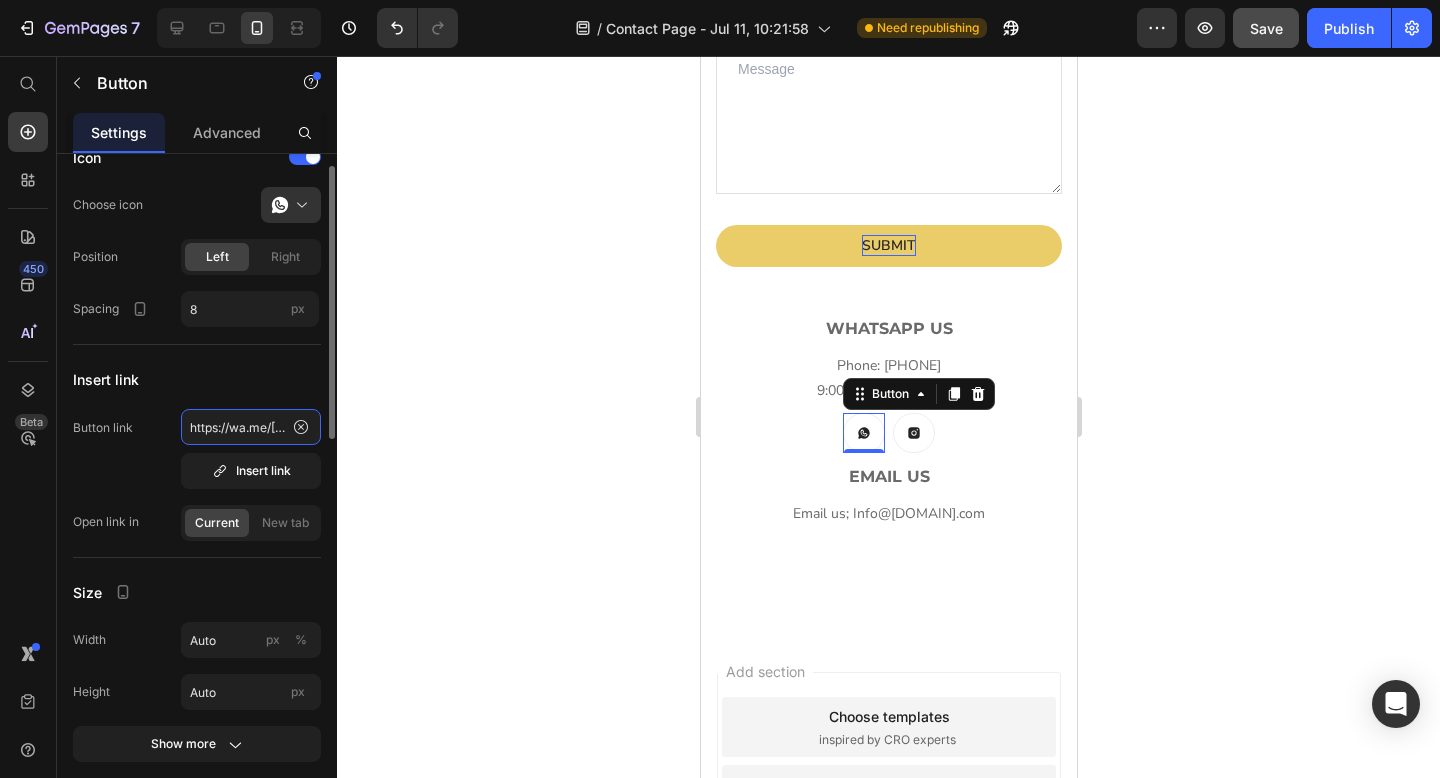 click on "https://wa.me/[PHONE]" 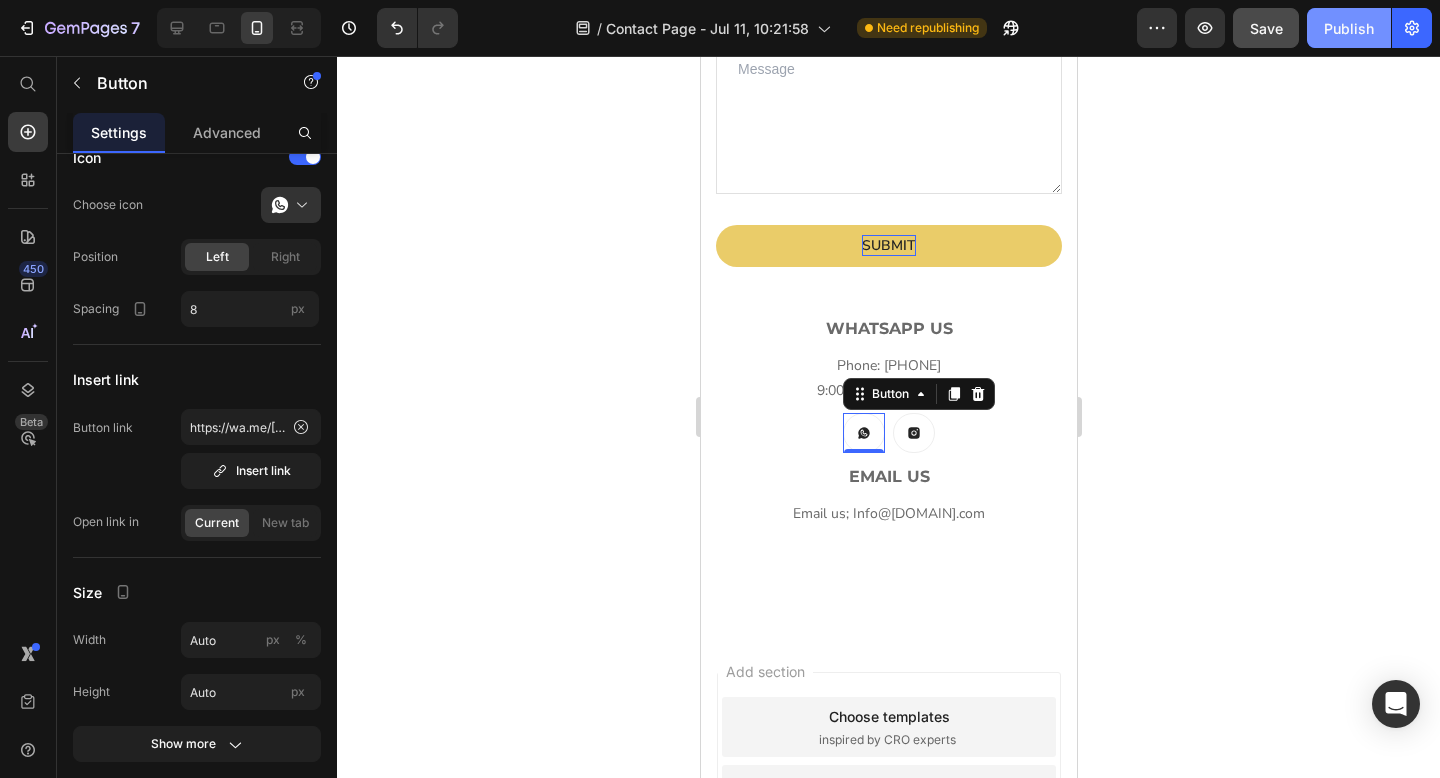 click on "Publish" at bounding box center [1349, 28] 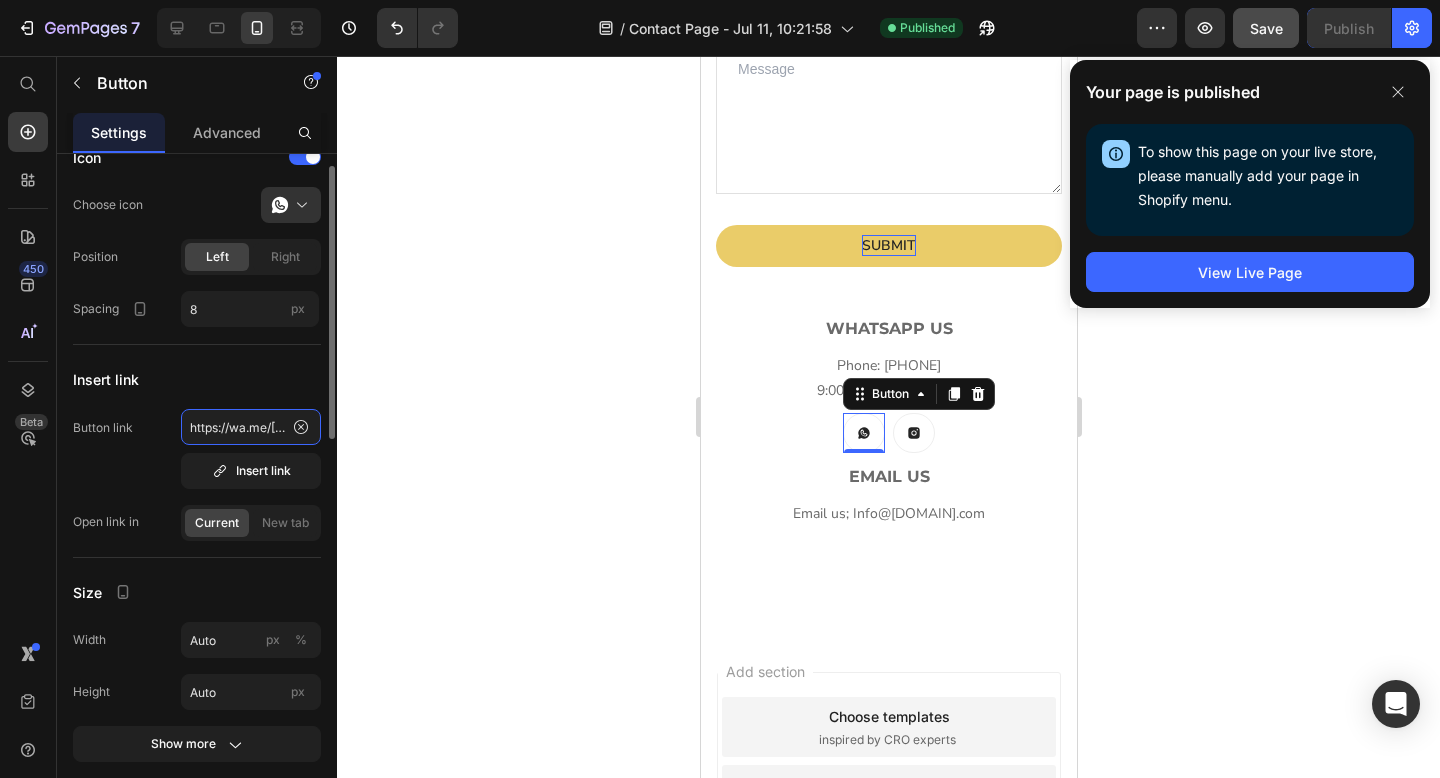 click on "https://wa.me/[PHONE]" 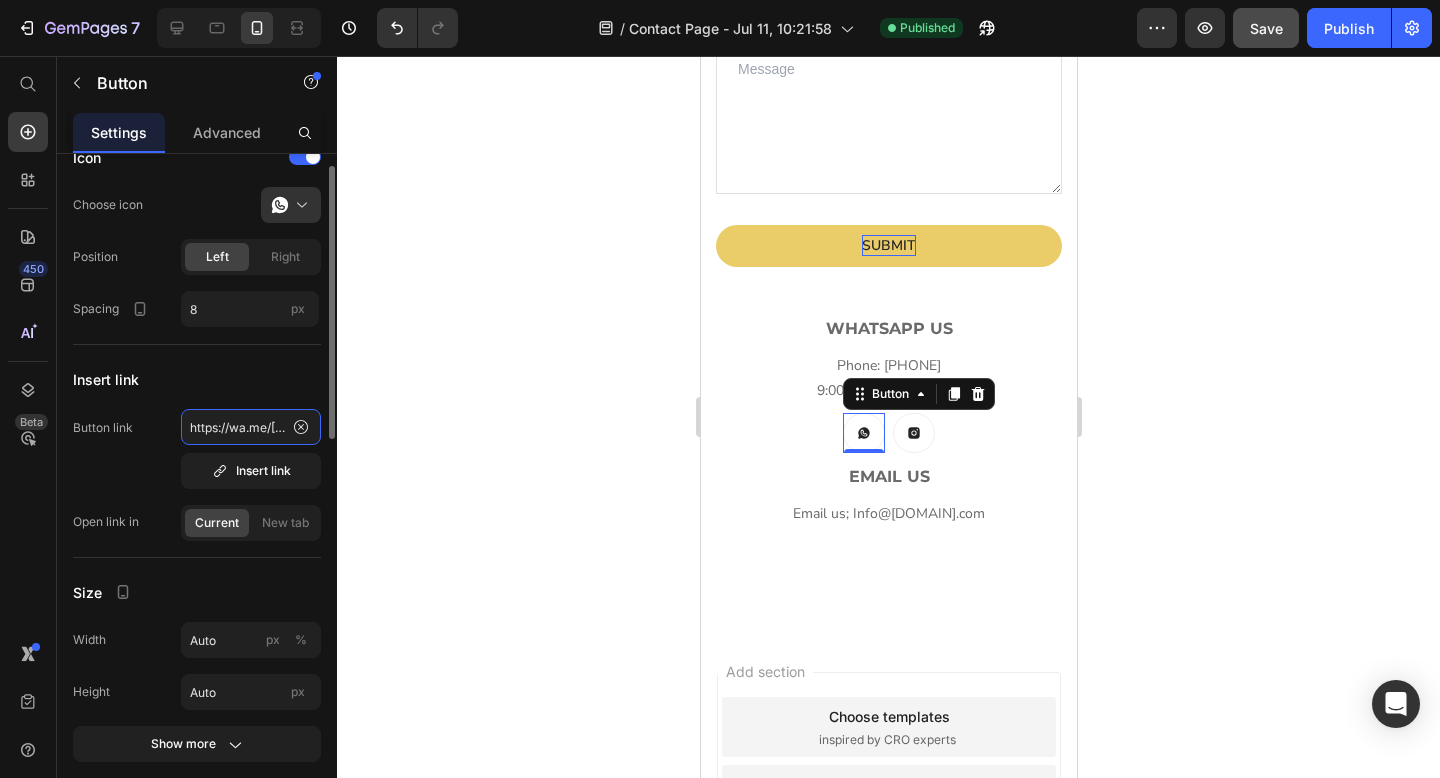 scroll, scrollTop: 0, scrollLeft: 55, axis: horizontal 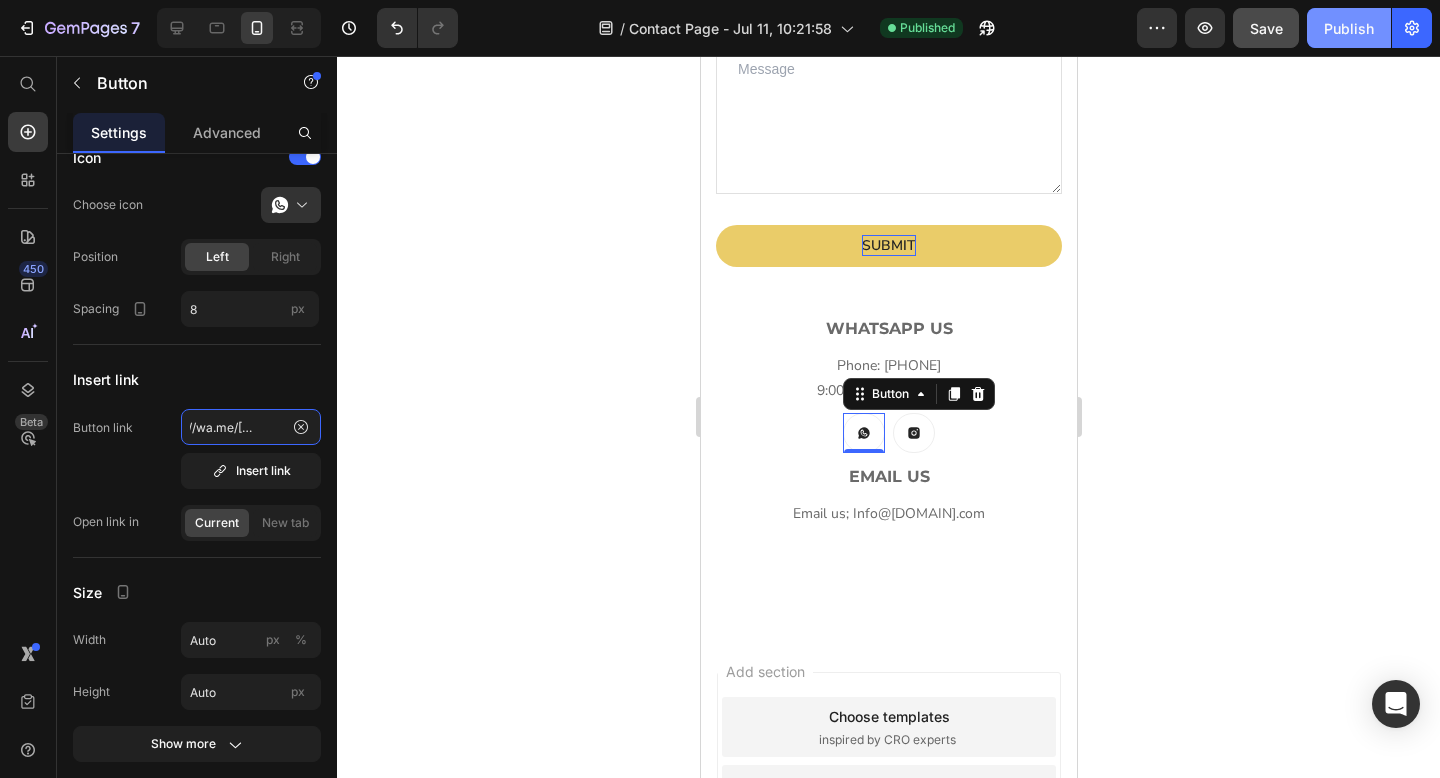 type on "https://wa.me/[PHONE]" 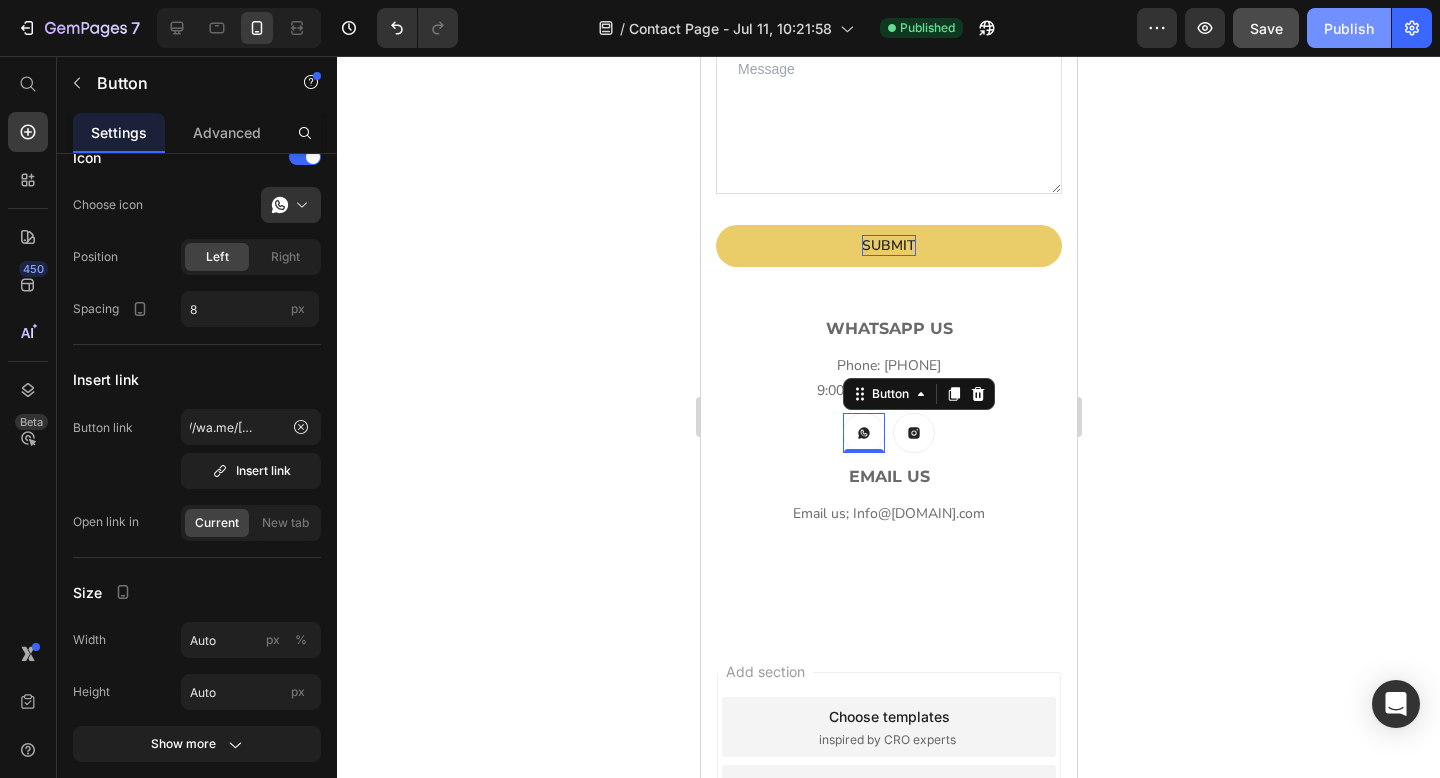 scroll, scrollTop: 0, scrollLeft: 0, axis: both 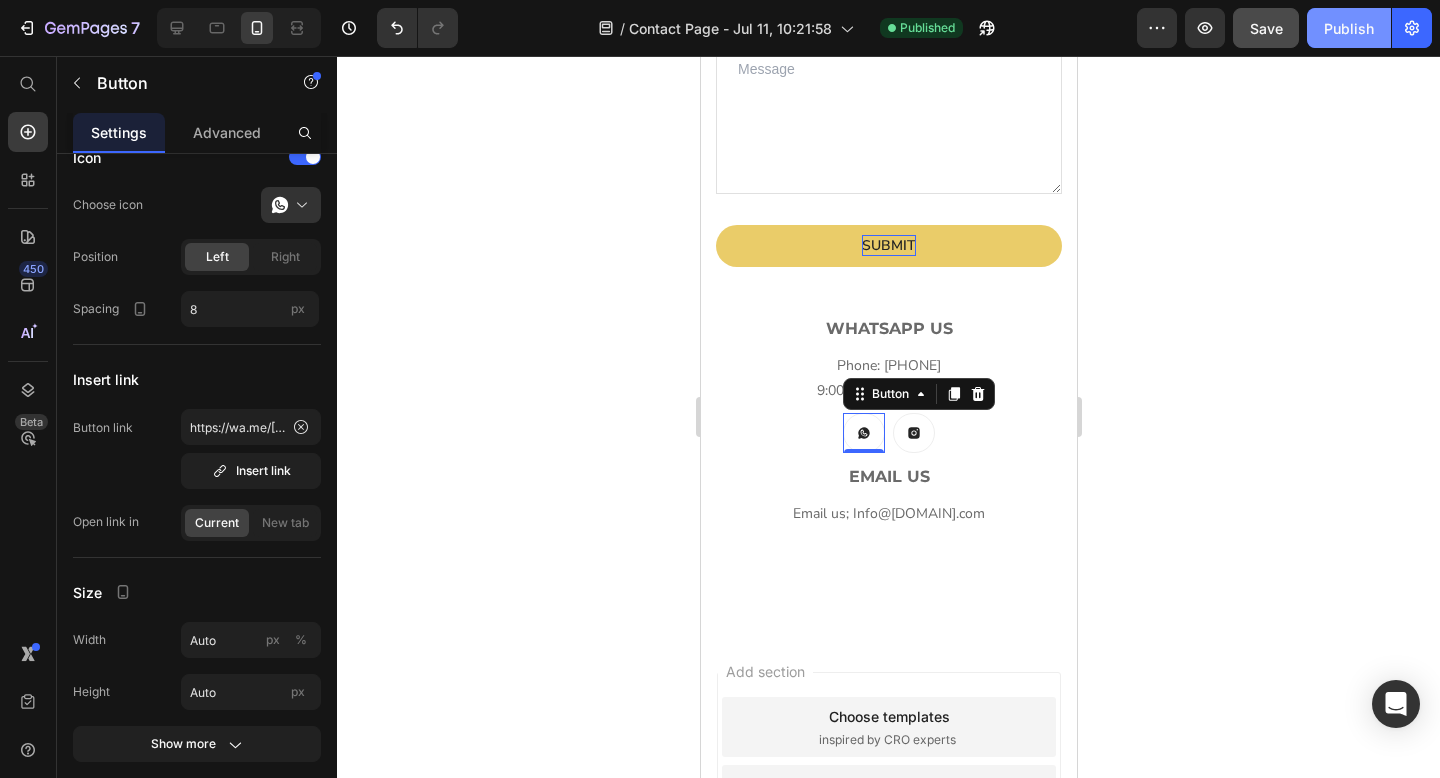 click on "Publish" at bounding box center [1349, 28] 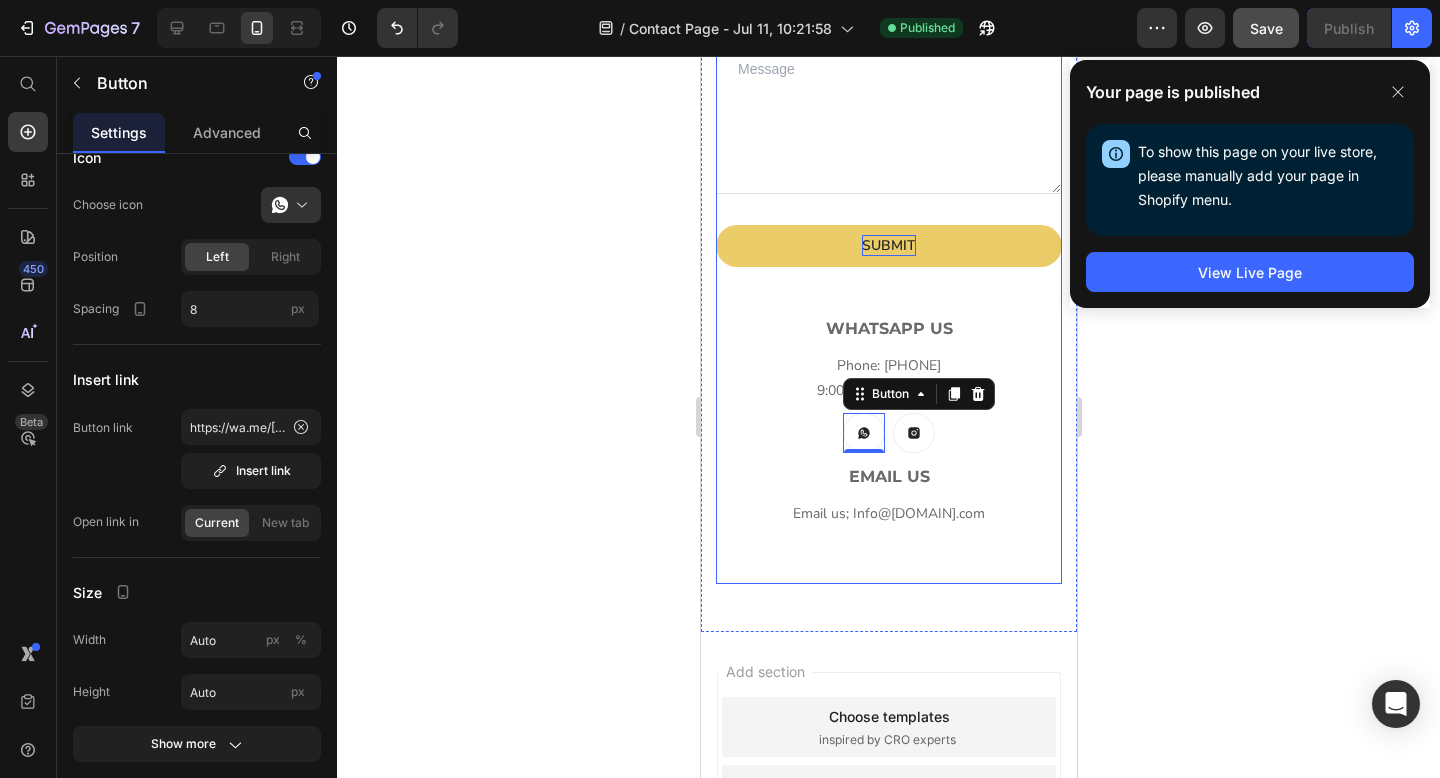scroll, scrollTop: 0, scrollLeft: 0, axis: both 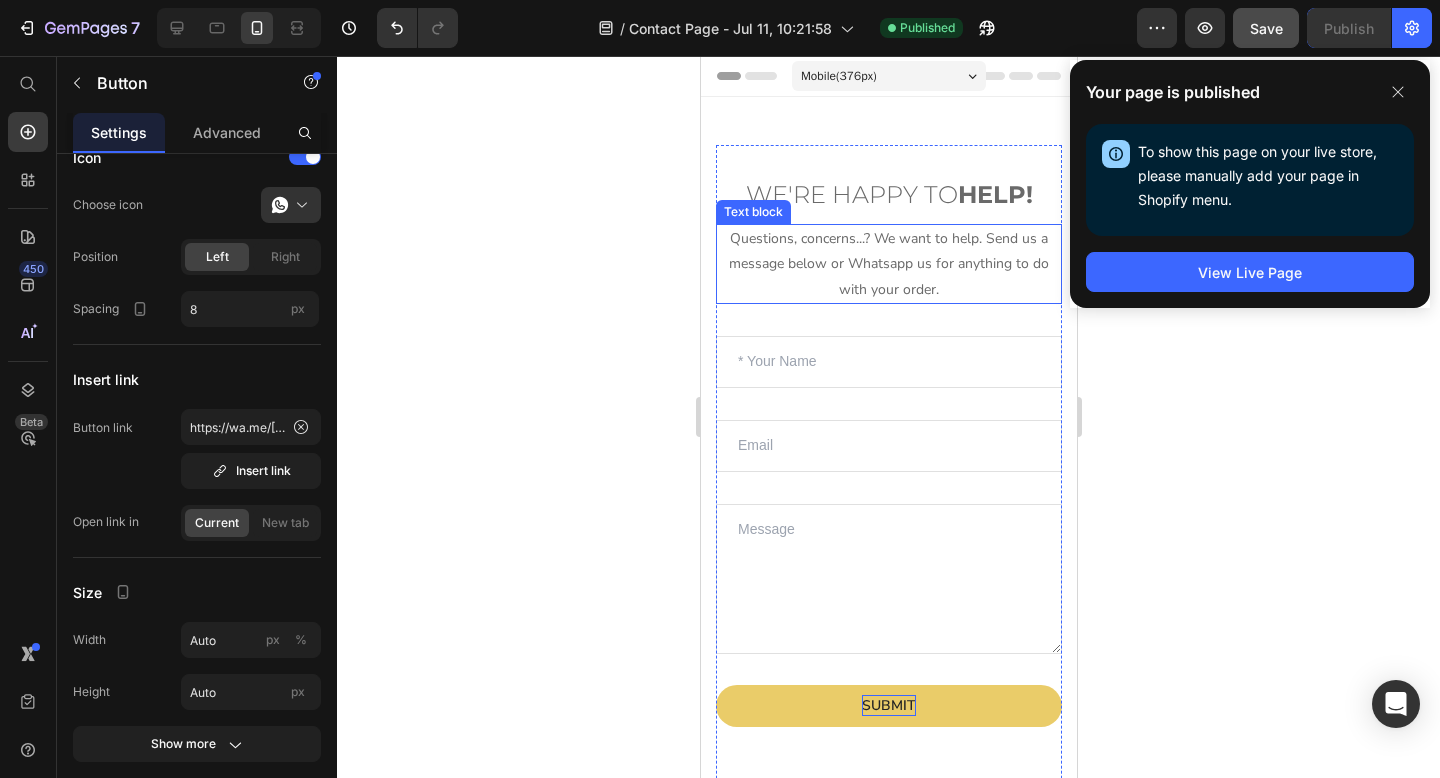 drag, startPoint x: 912, startPoint y: 262, endPoint x: 913, endPoint y: 277, distance: 15.033297 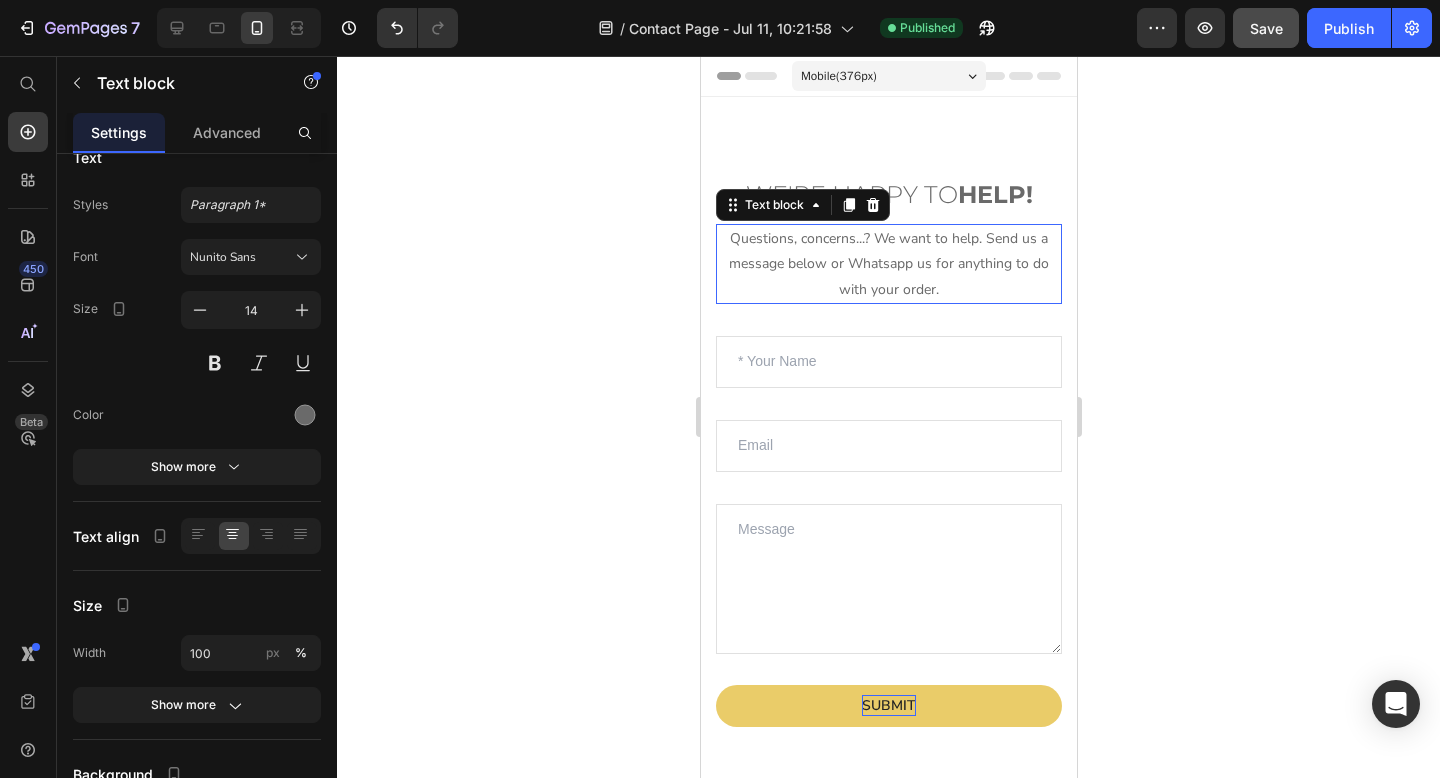 scroll, scrollTop: 0, scrollLeft: 0, axis: both 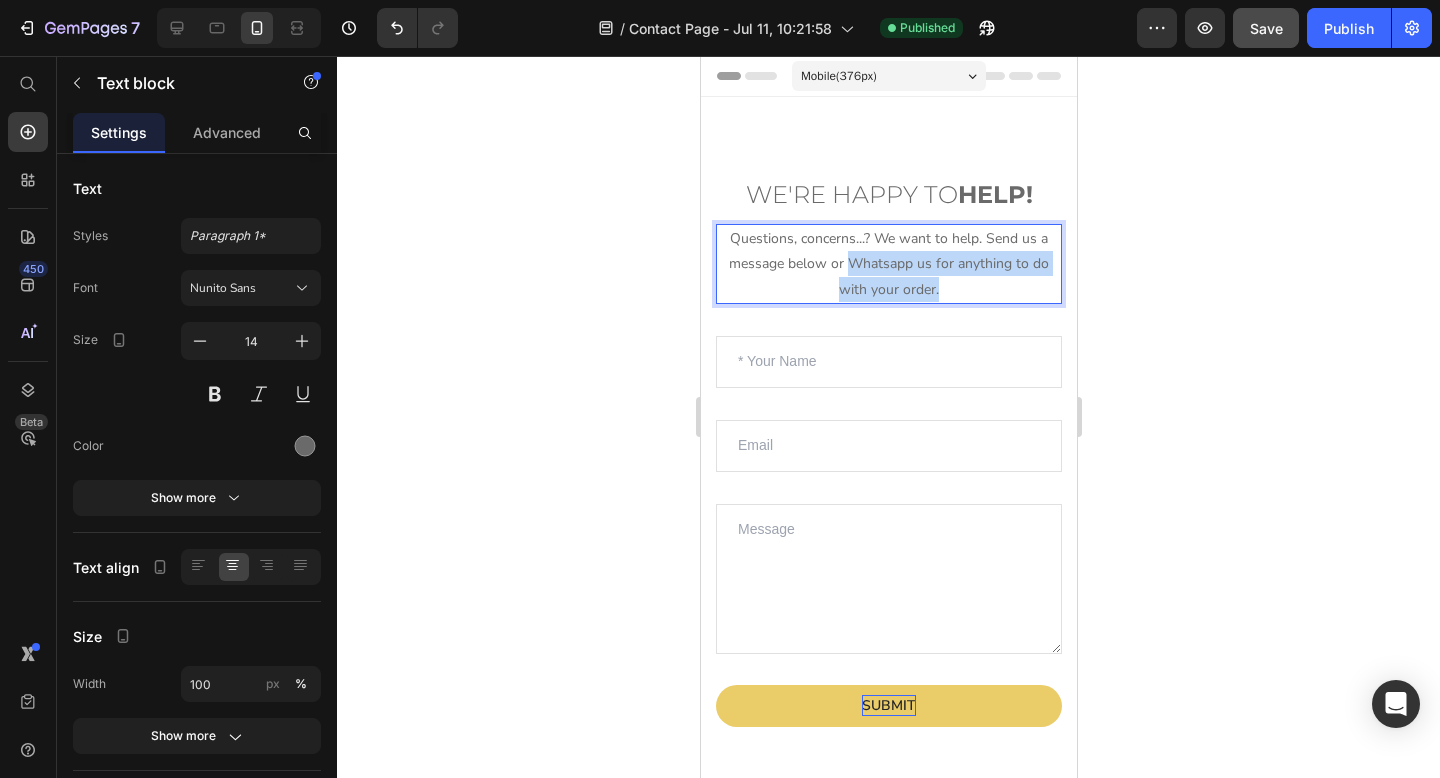 drag, startPoint x: 848, startPoint y: 260, endPoint x: 948, endPoint y: 295, distance: 105.9481 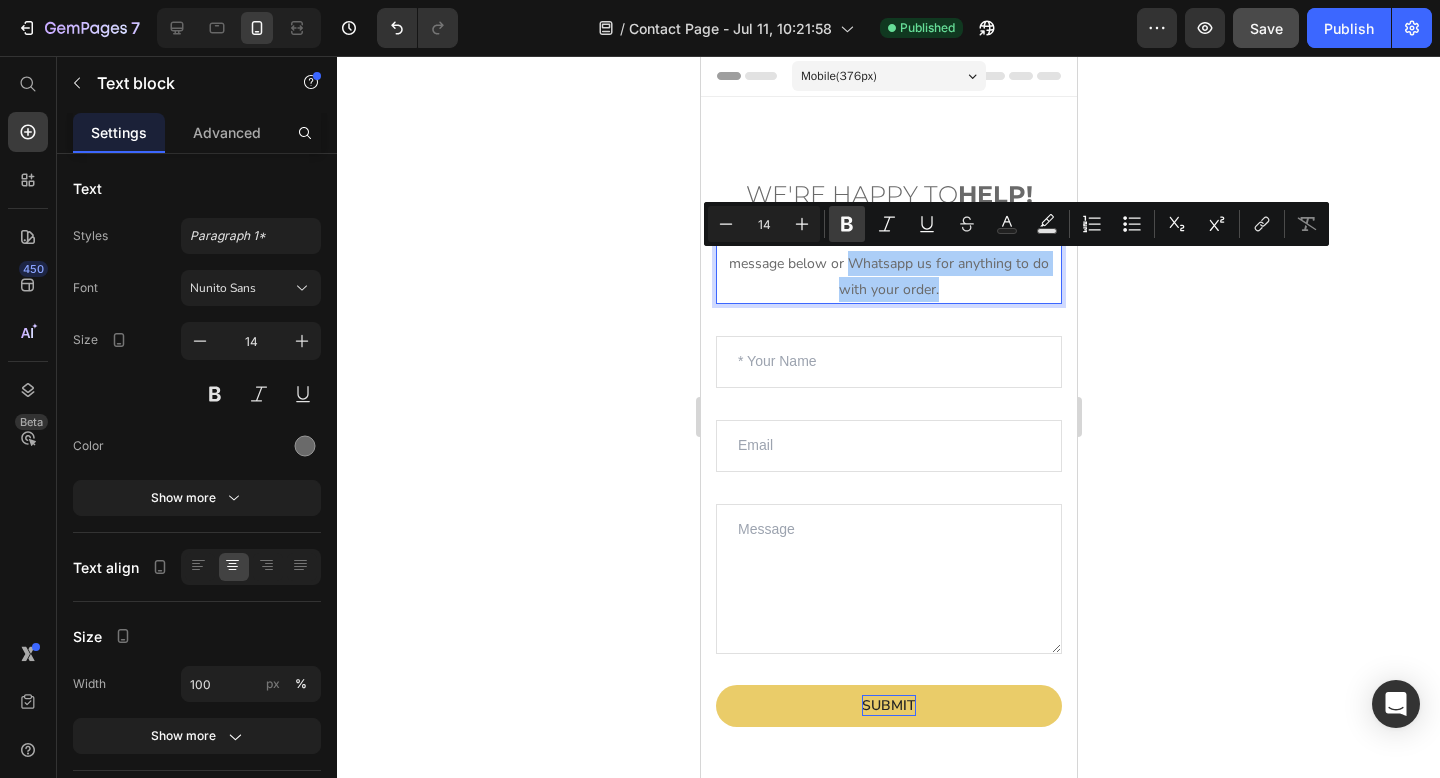 drag, startPoint x: 841, startPoint y: 222, endPoint x: 64, endPoint y: 205, distance: 777.186 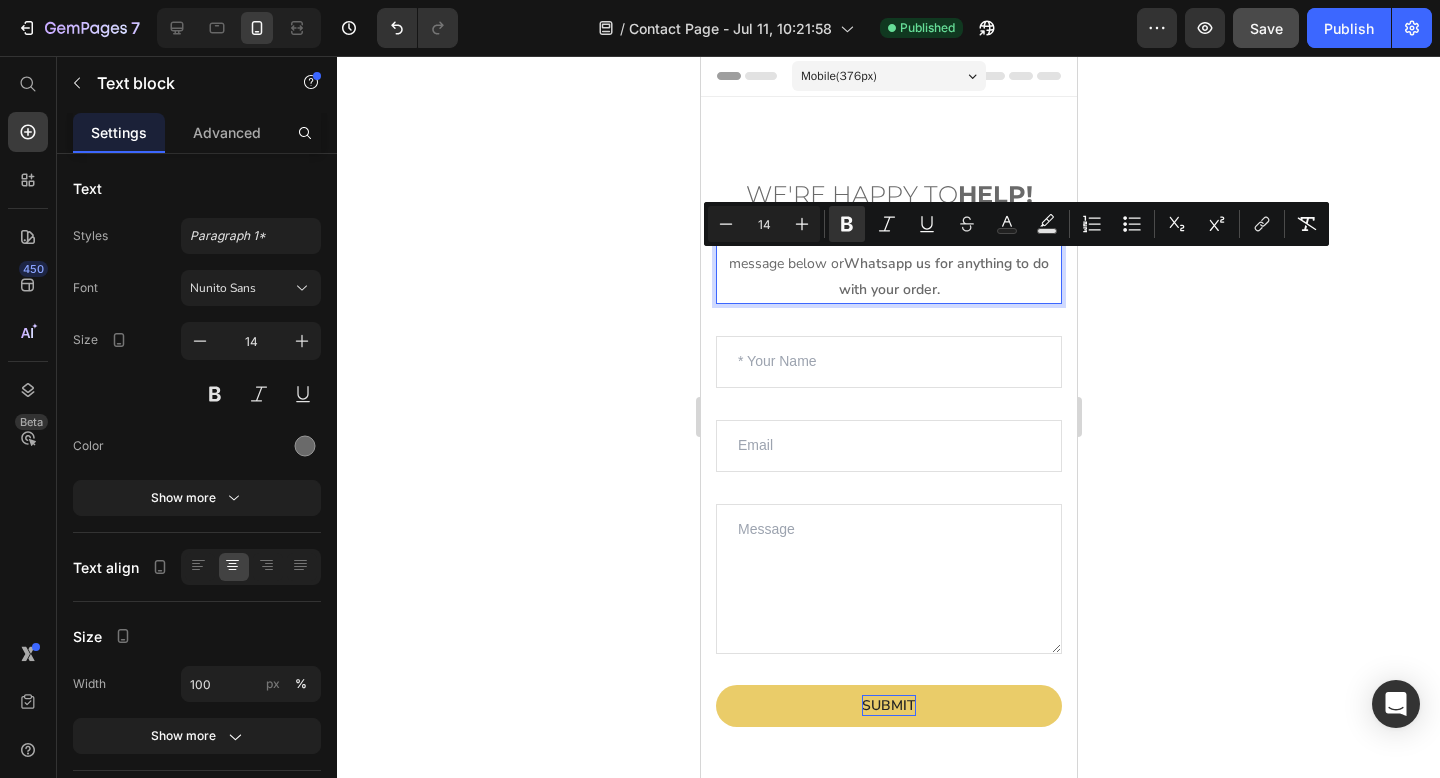 click 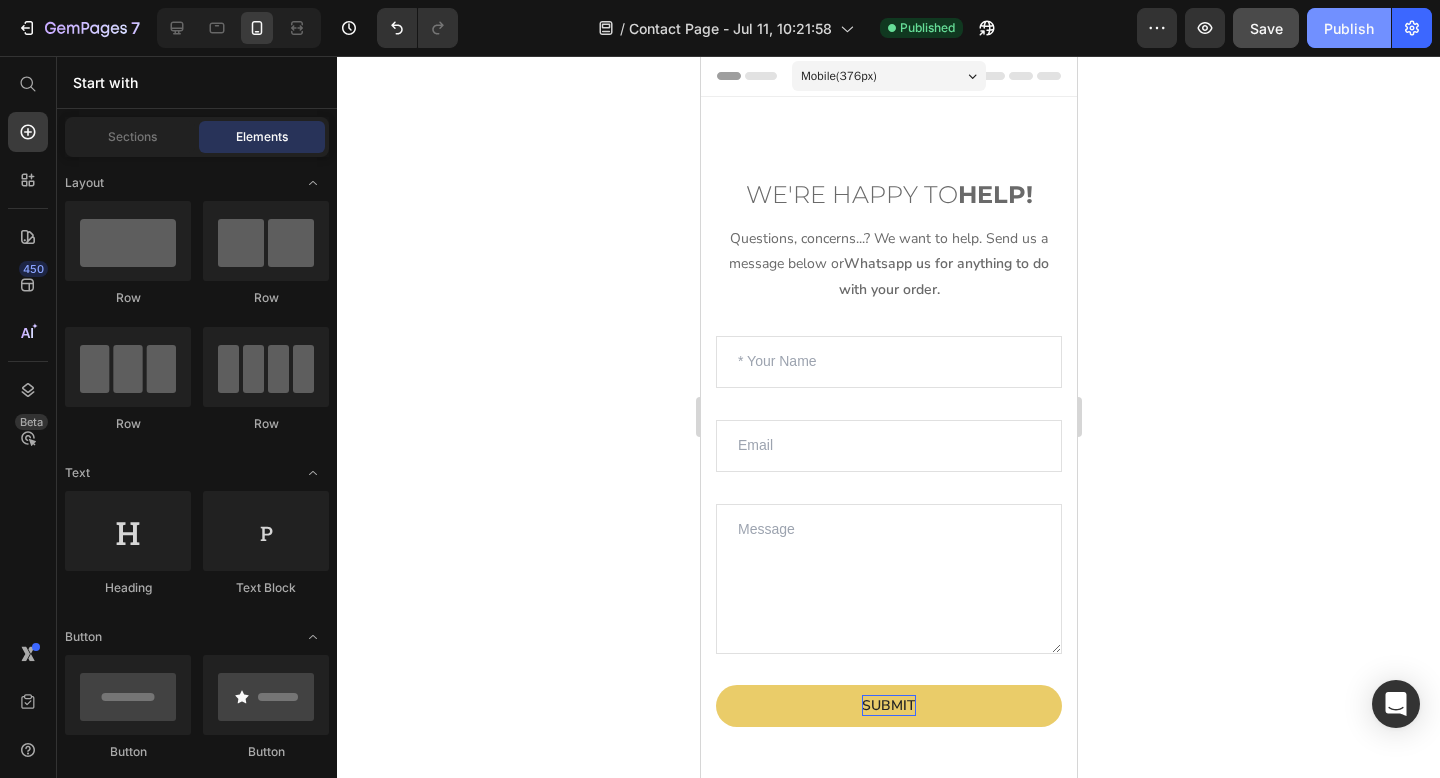 click on "Publish" at bounding box center [1349, 28] 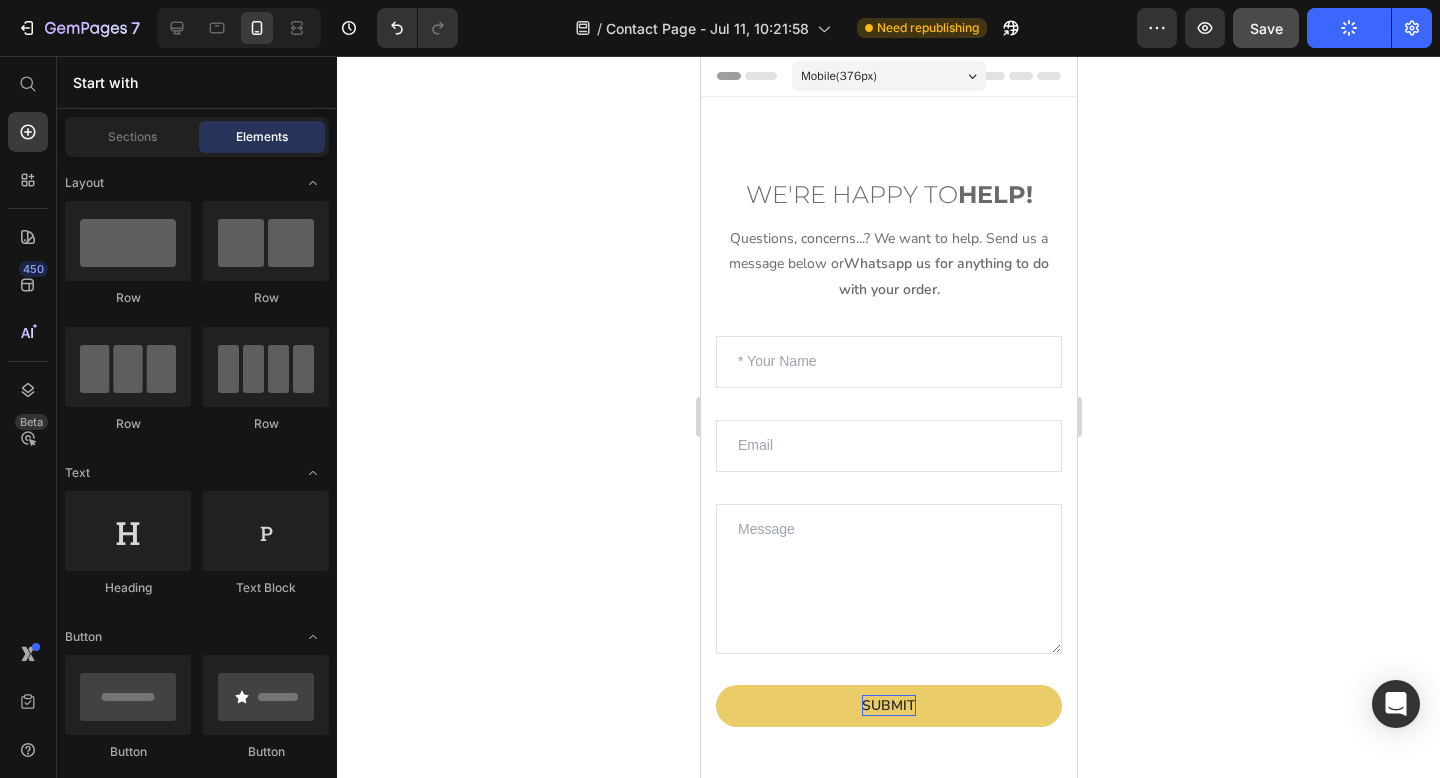 click 